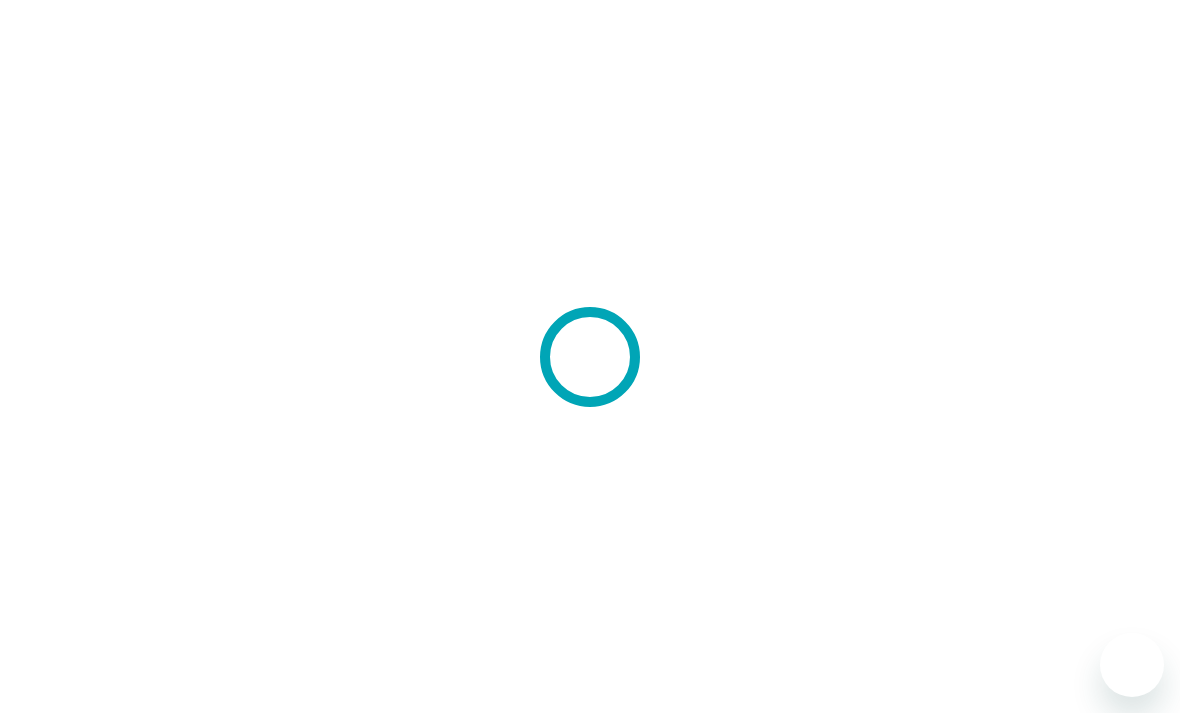 scroll, scrollTop: 0, scrollLeft: 0, axis: both 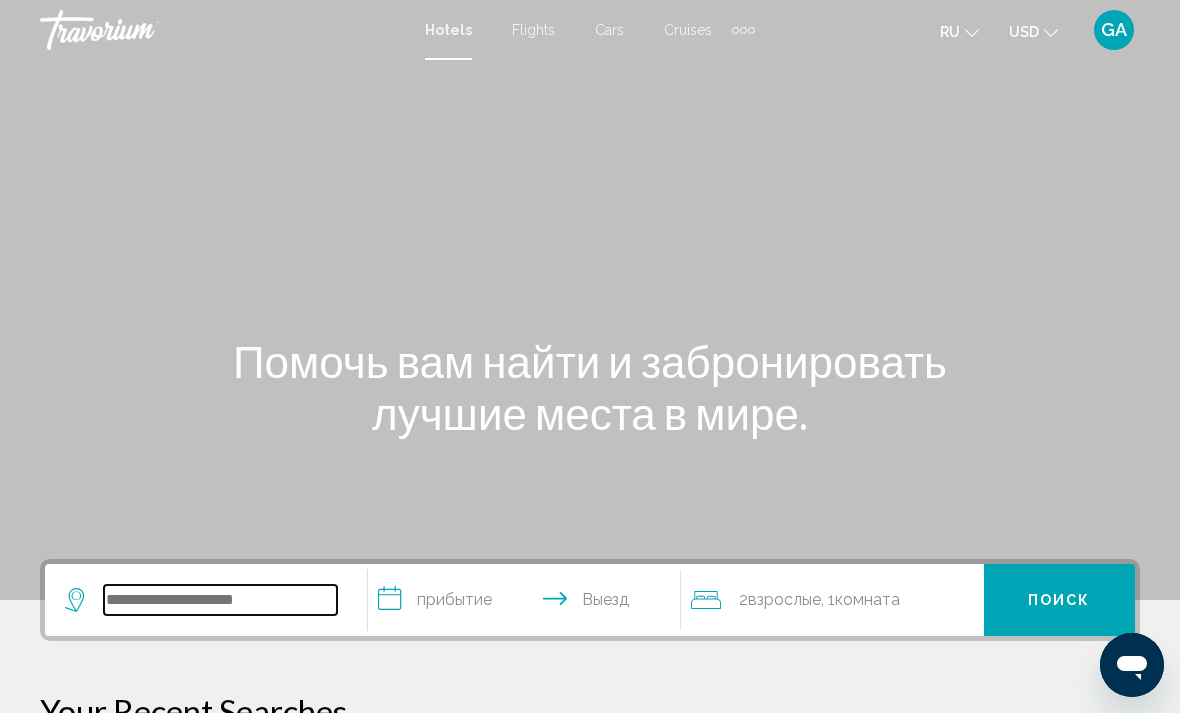 click at bounding box center (220, 600) 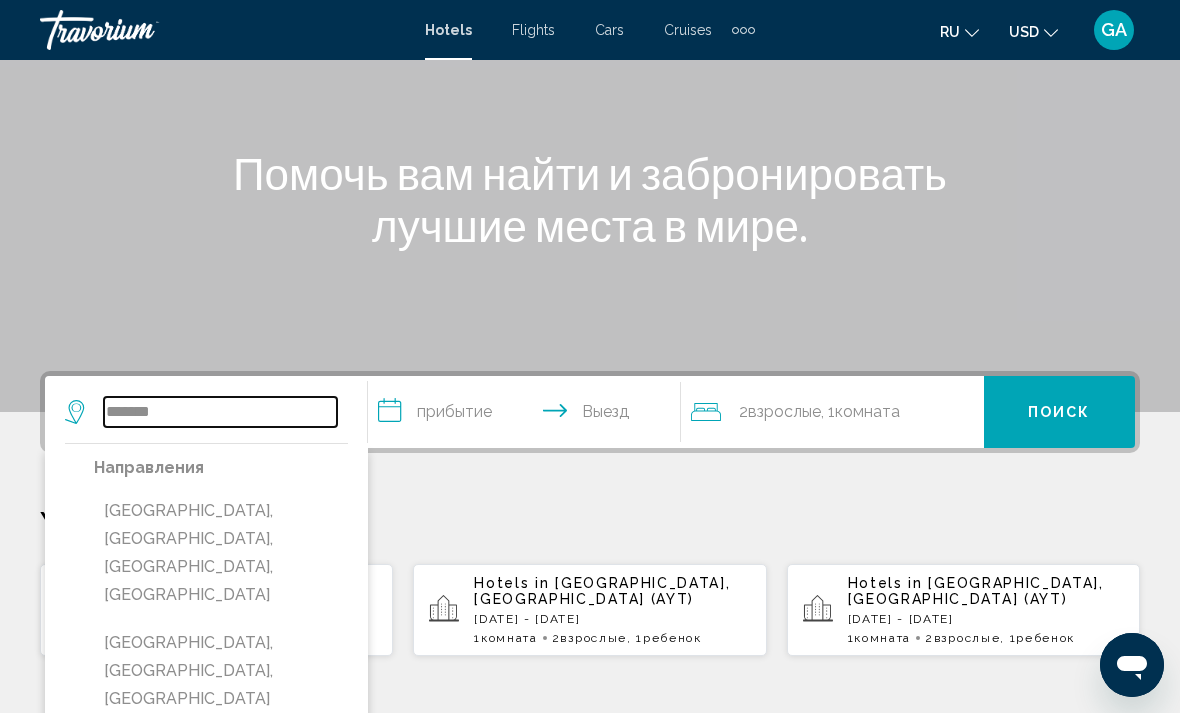 scroll, scrollTop: 180, scrollLeft: 0, axis: vertical 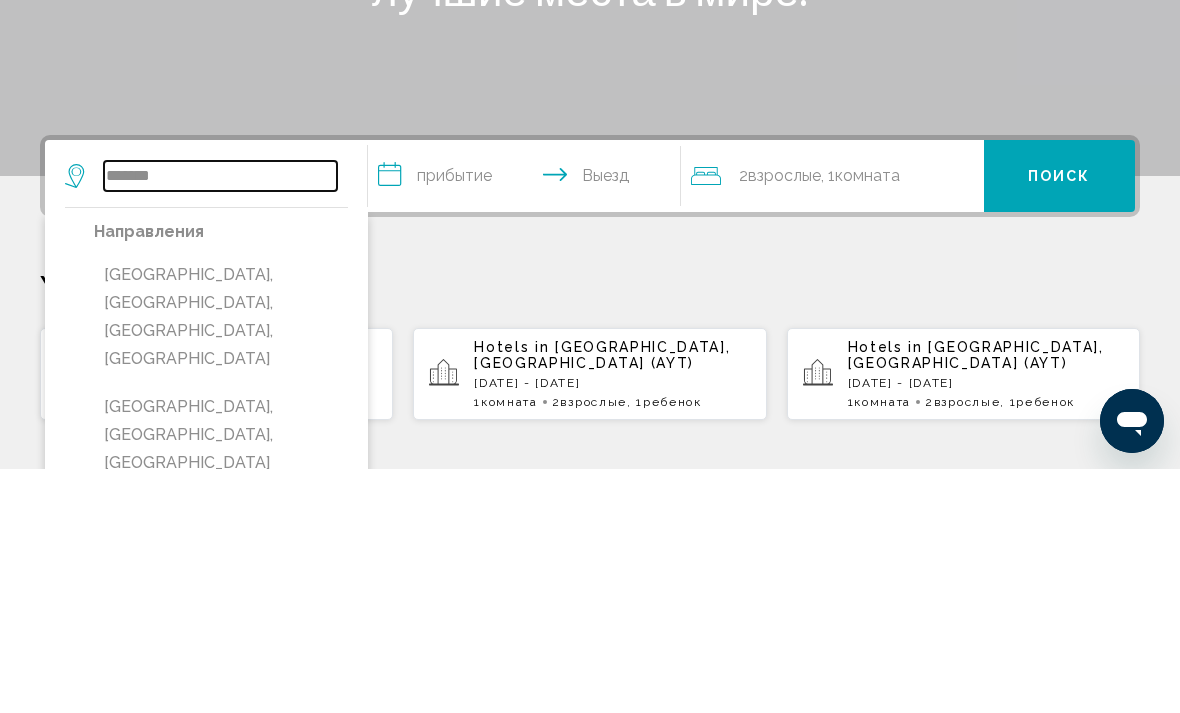 click on "******" at bounding box center [220, 420] 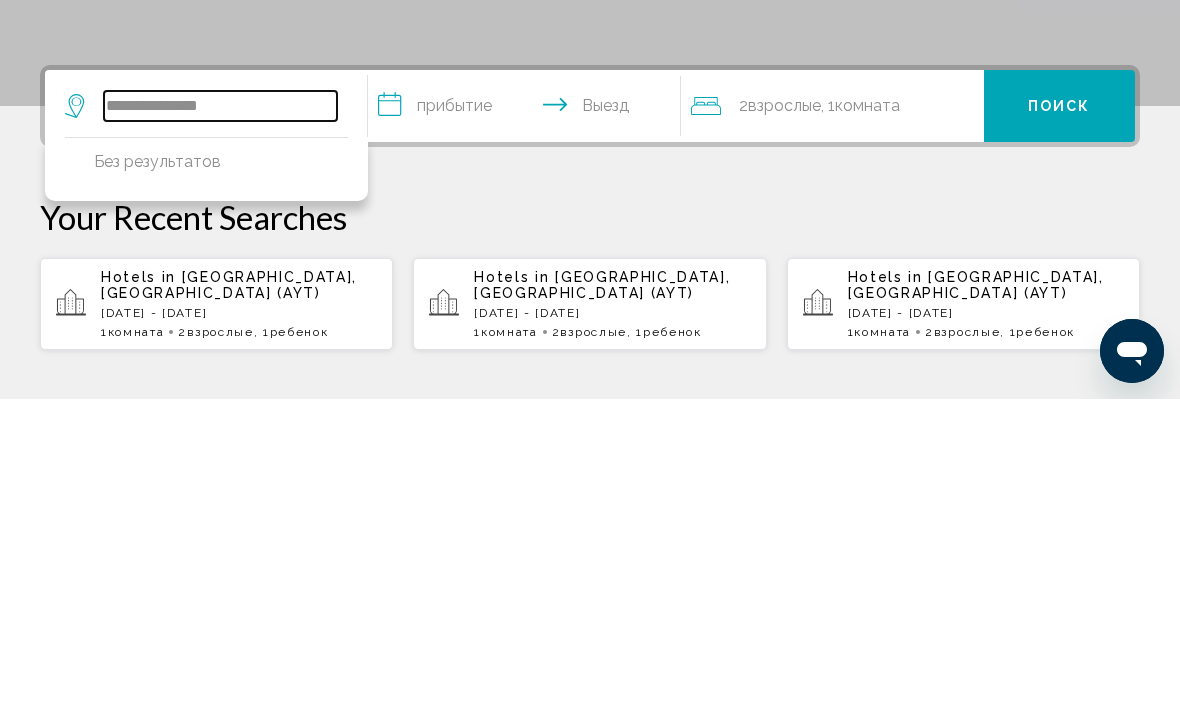 click on "**********" at bounding box center (220, 420) 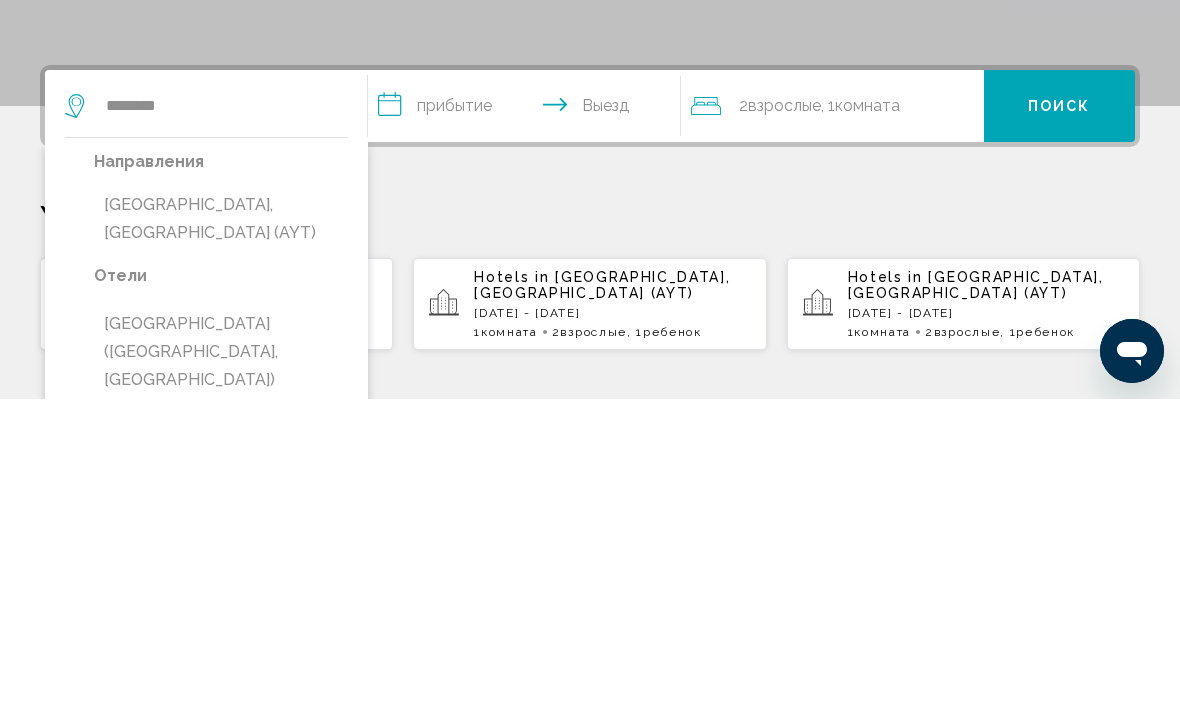 click on "[GEOGRAPHIC_DATA], [GEOGRAPHIC_DATA] (AYT)" at bounding box center (221, 533) 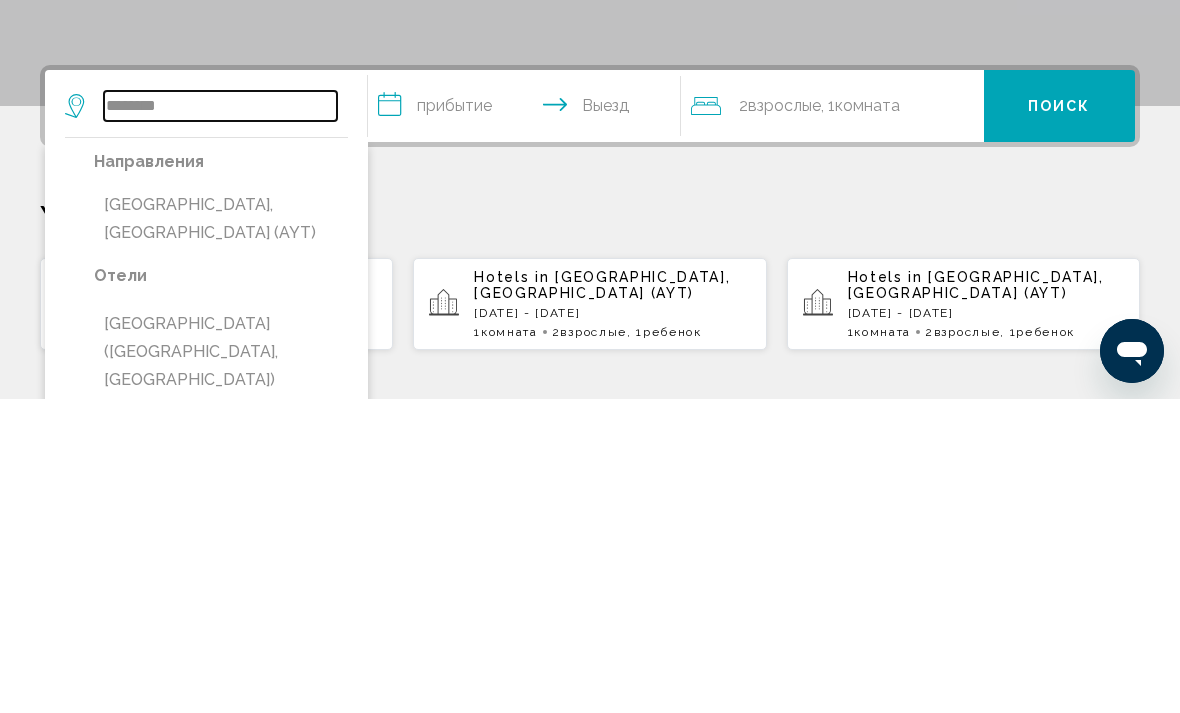 type on "**********" 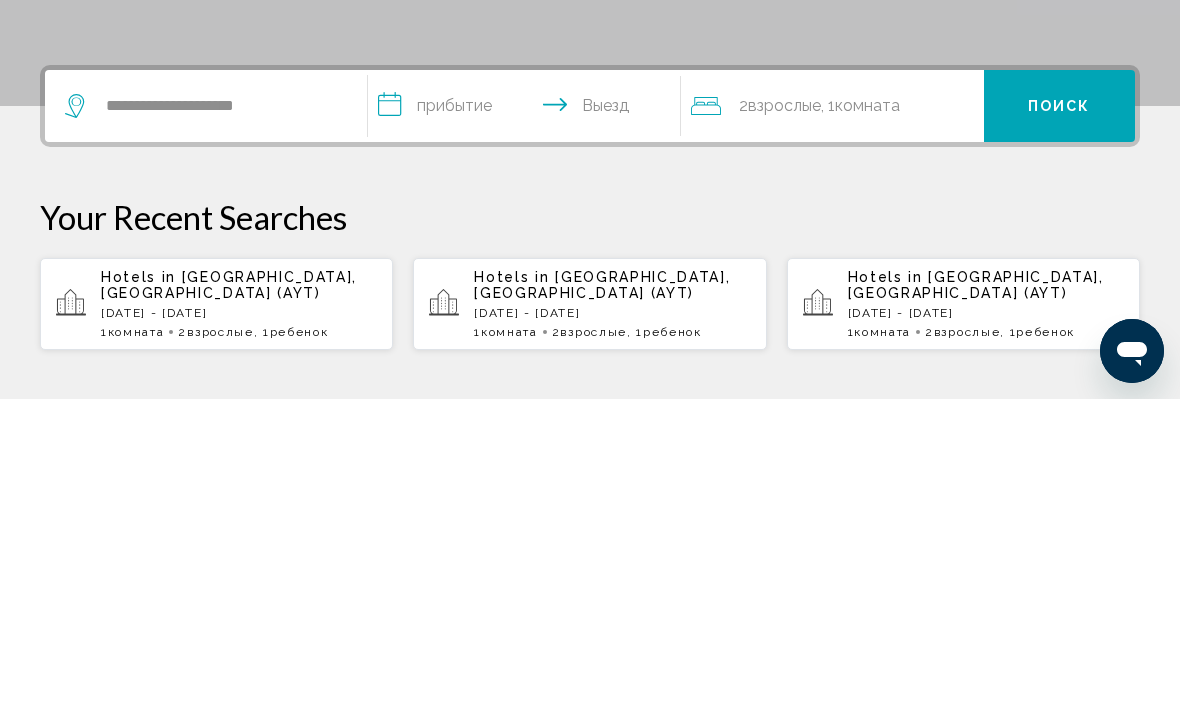 click on "**********" at bounding box center [528, 423] 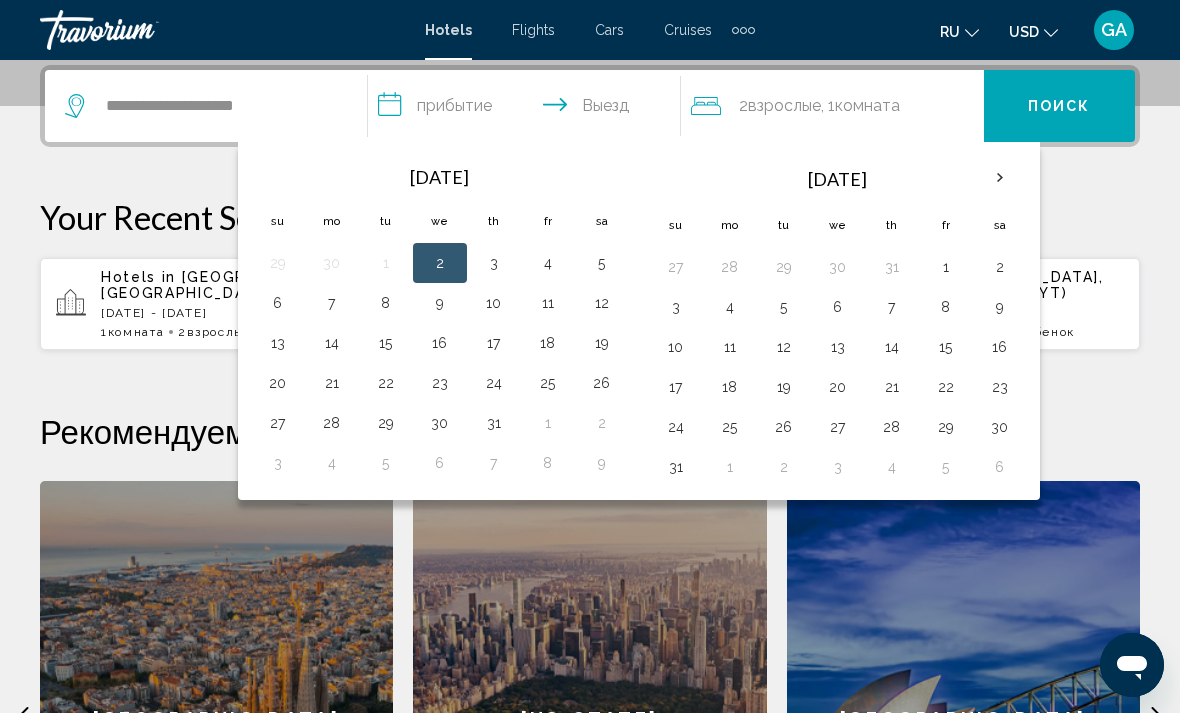 click on "6" at bounding box center (278, 303) 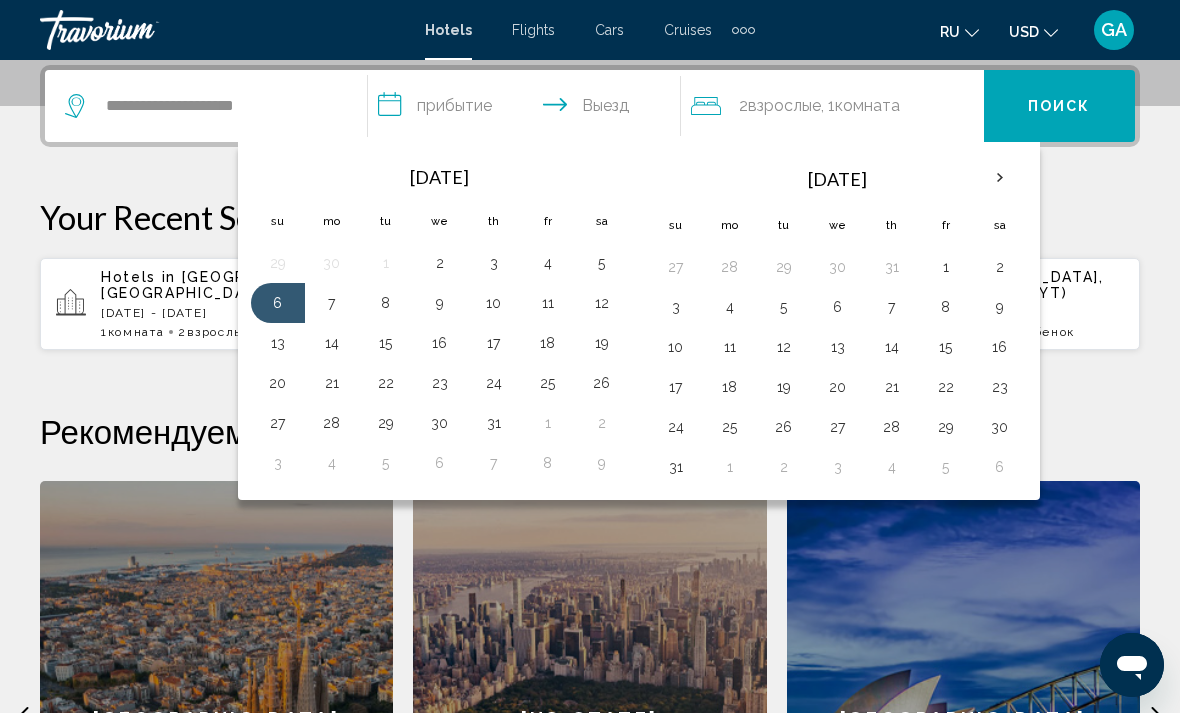 click on "15" at bounding box center [386, 343] 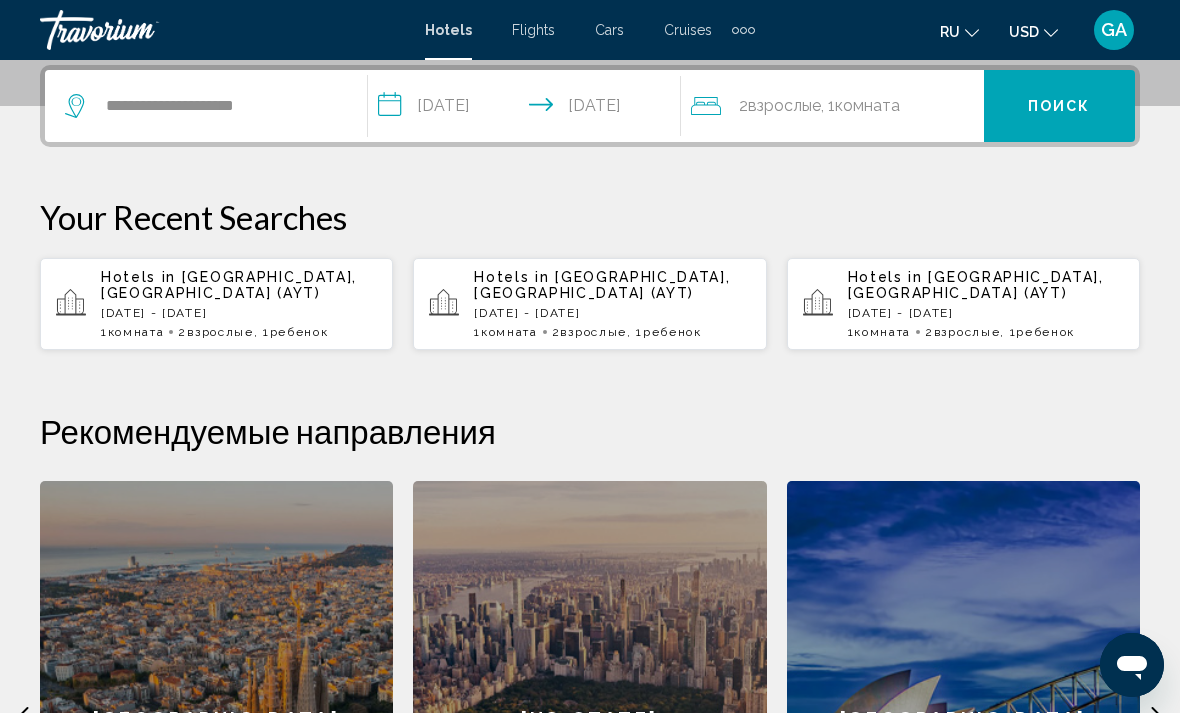 click on ", 1  Комната номера" 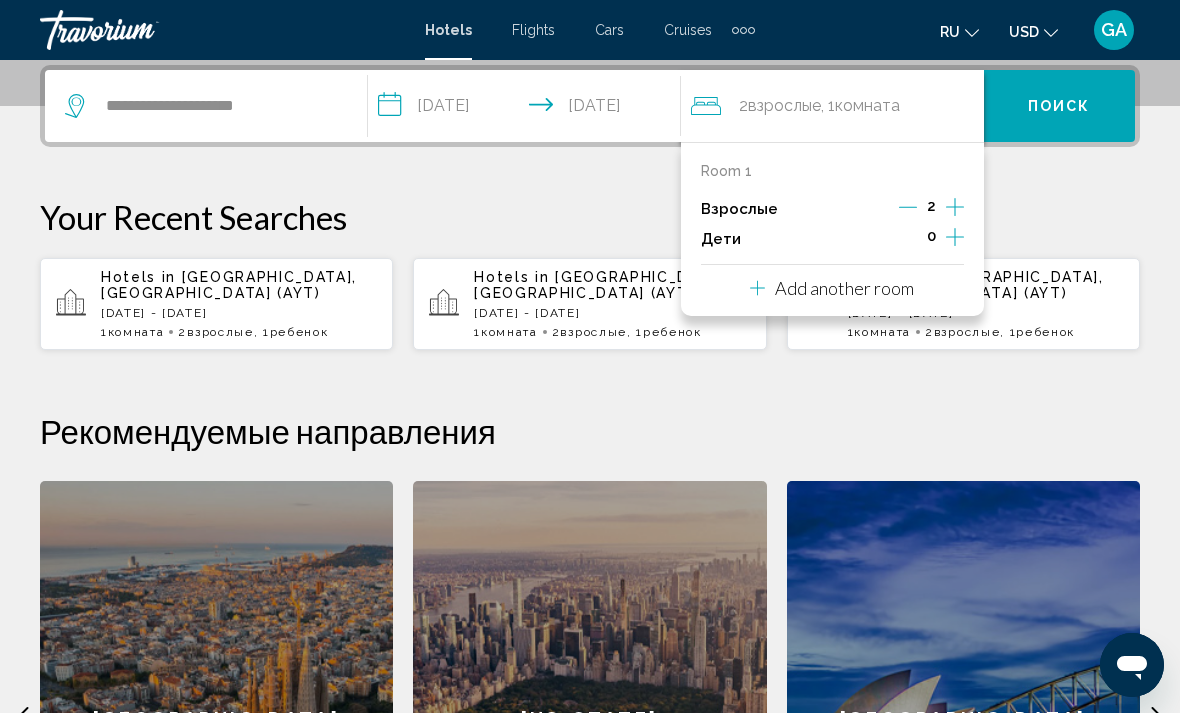 click 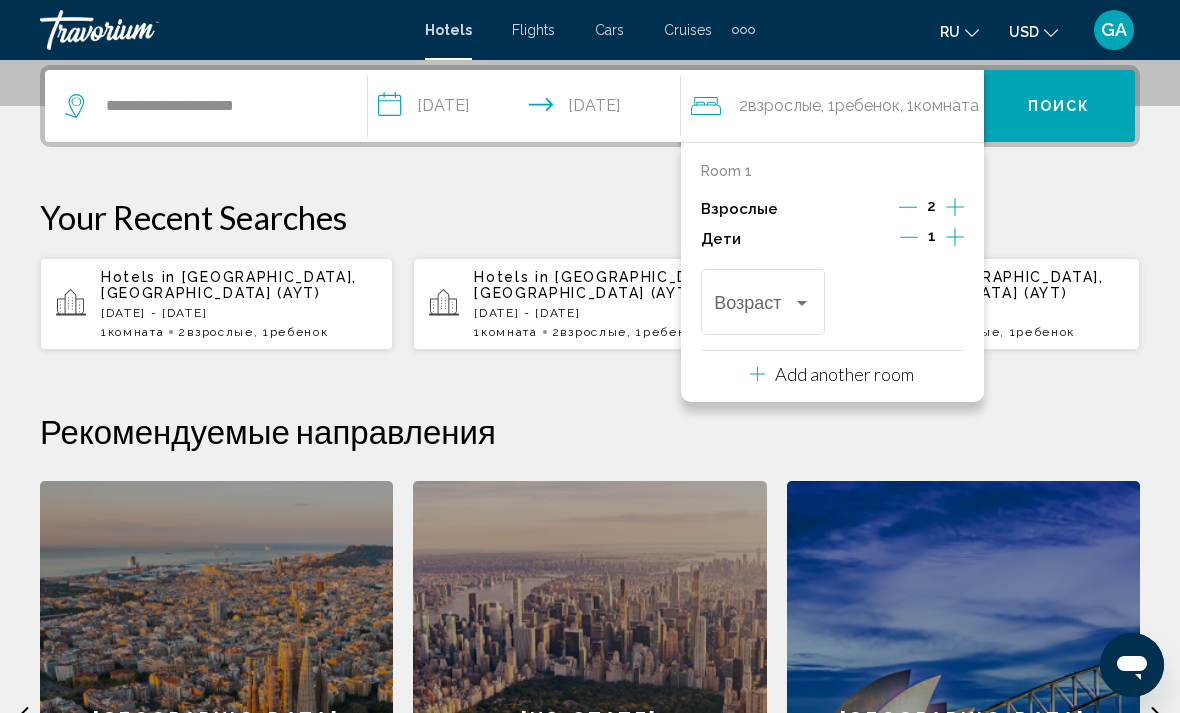 click at bounding box center [802, 303] 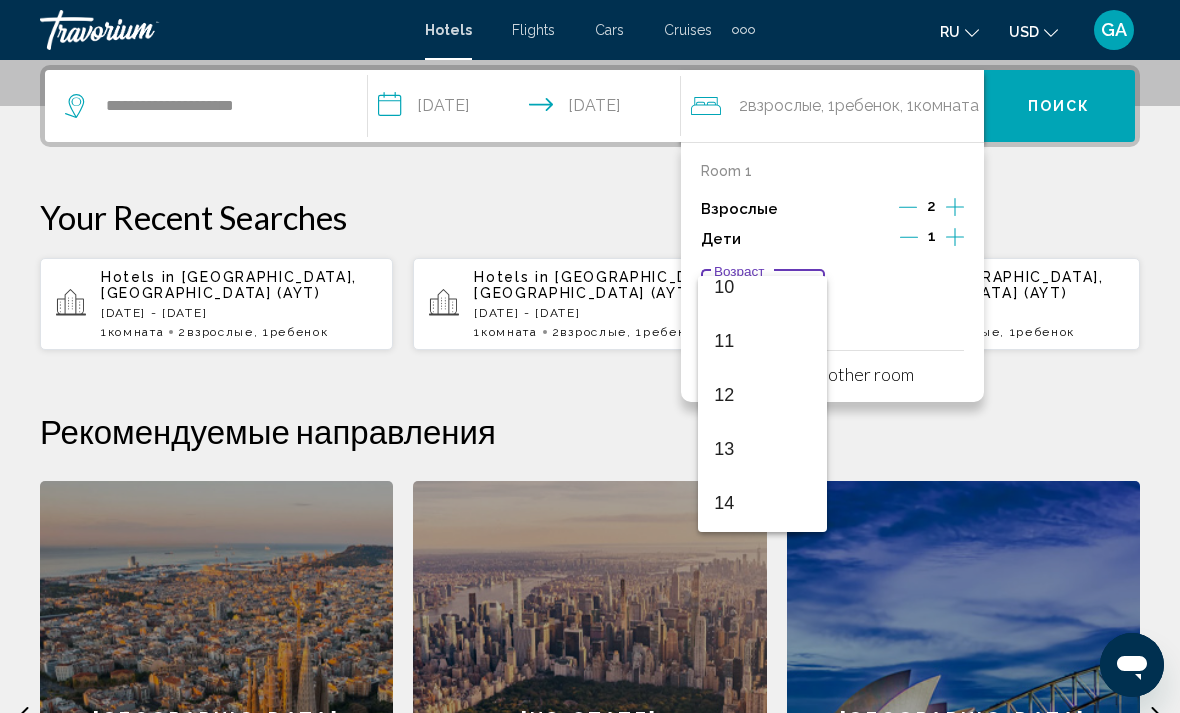 scroll, scrollTop: 566, scrollLeft: 0, axis: vertical 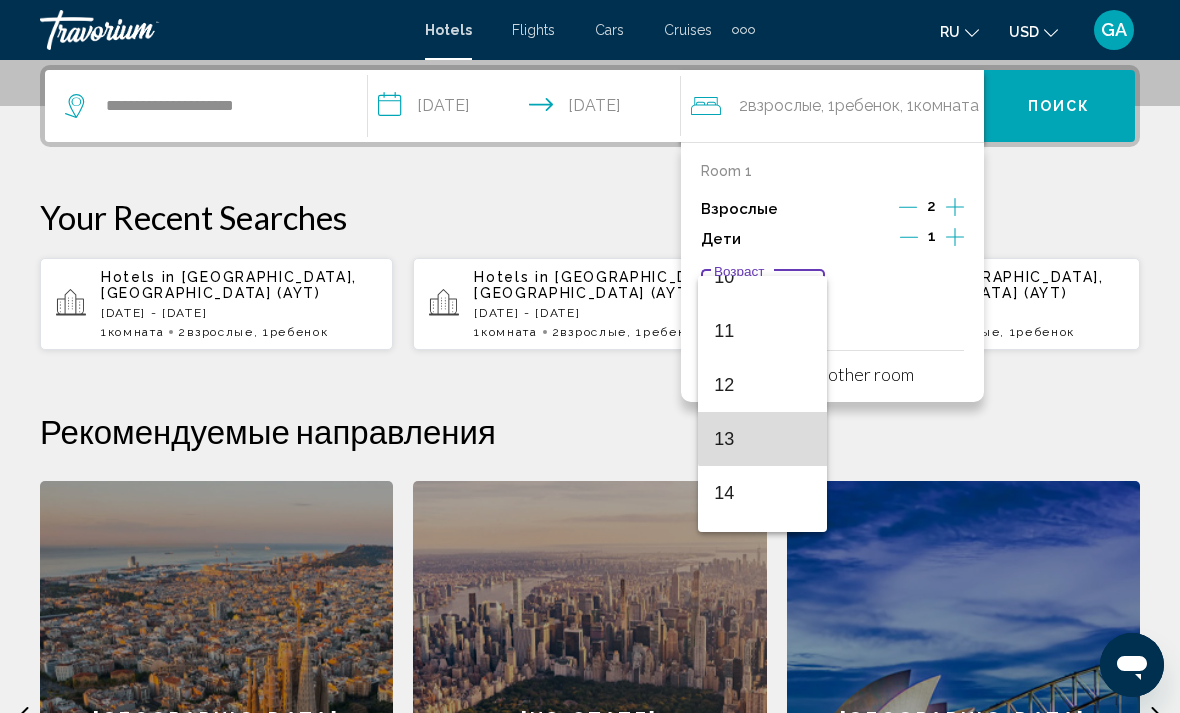 click on "13" at bounding box center [762, 439] 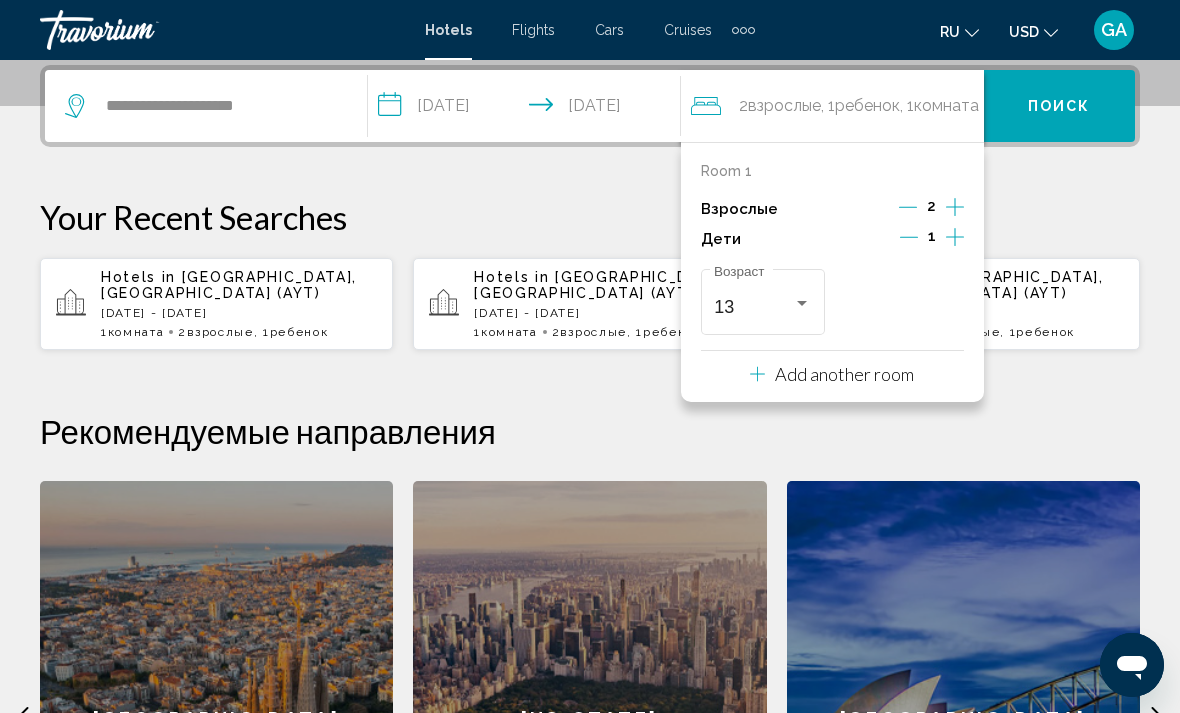 click on "Поиск" at bounding box center (1059, 107) 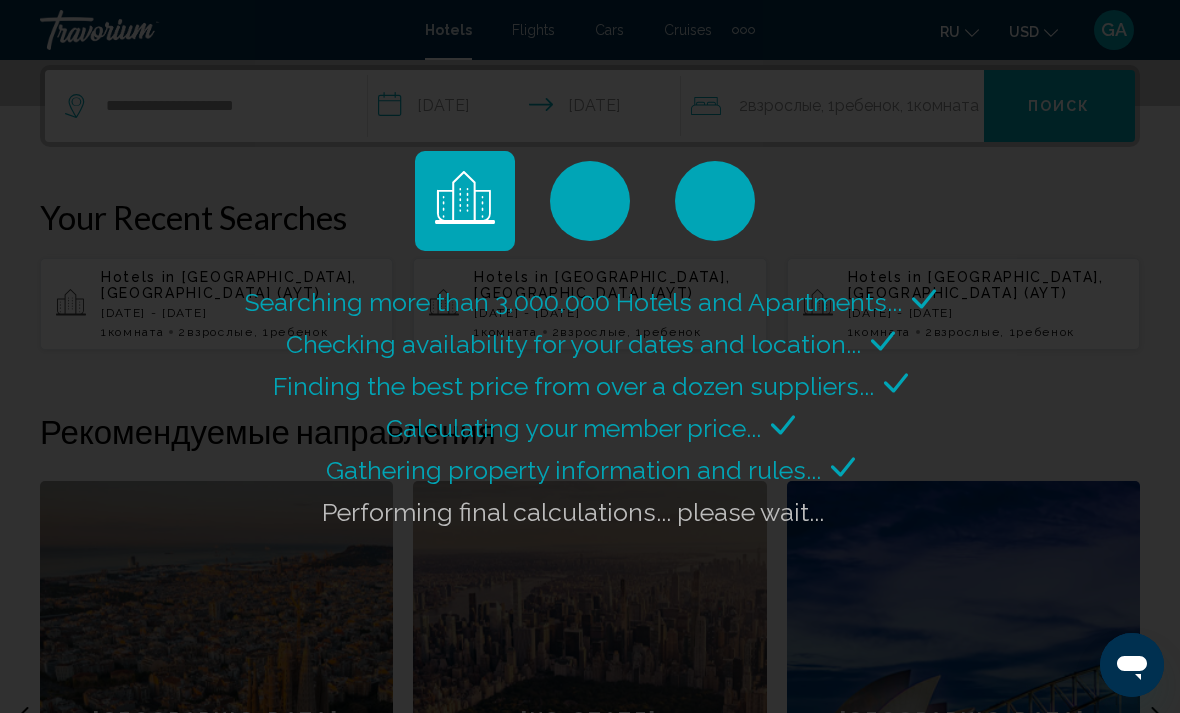 click on "Searching more than 3,000,000 Hotels and Apartments...
Checking availability for your dates and location..." 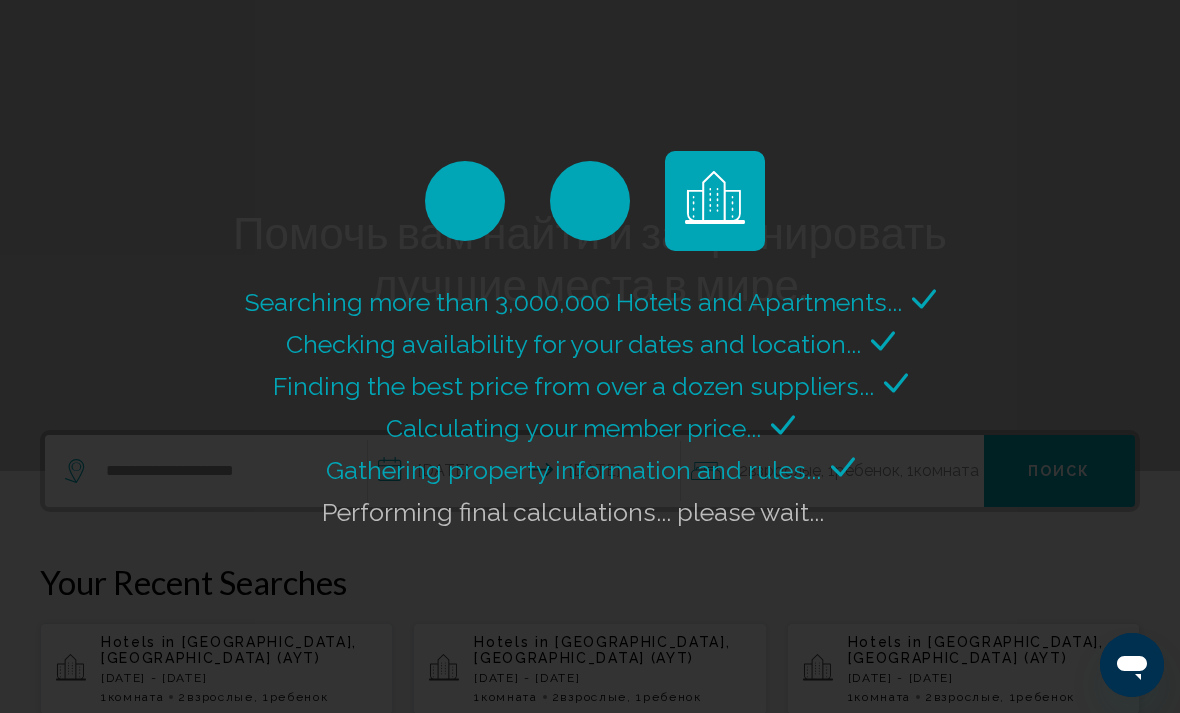 scroll, scrollTop: 0, scrollLeft: 0, axis: both 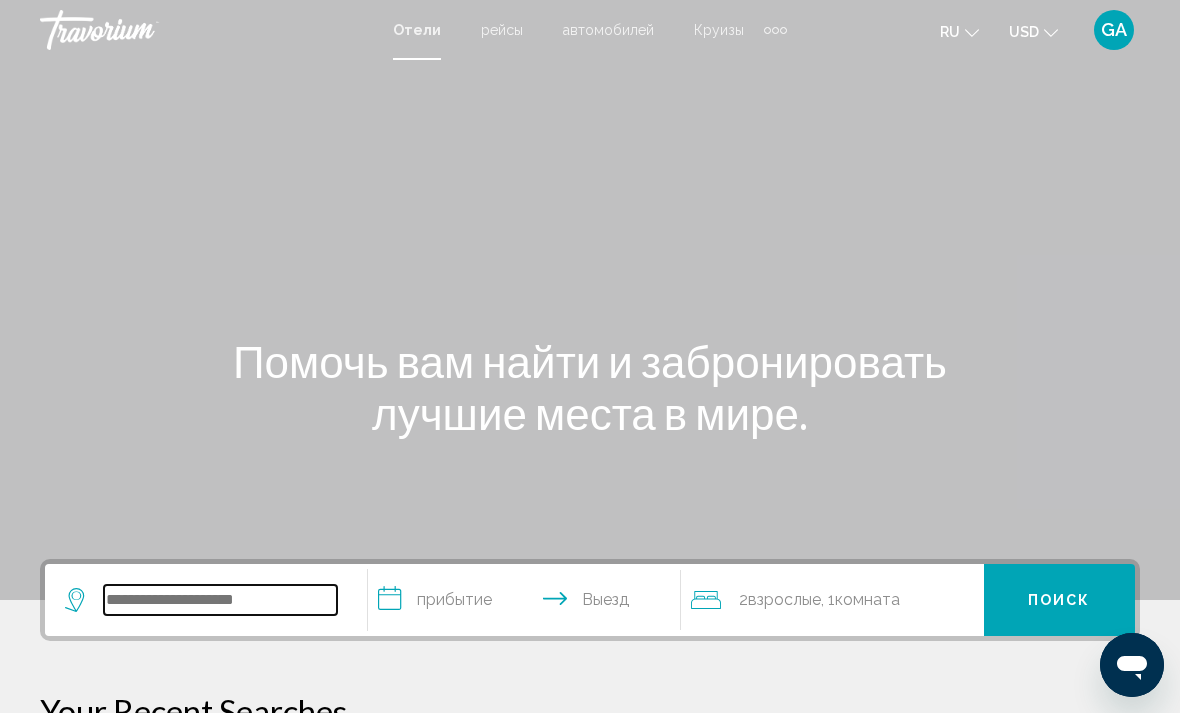 click at bounding box center (220, 600) 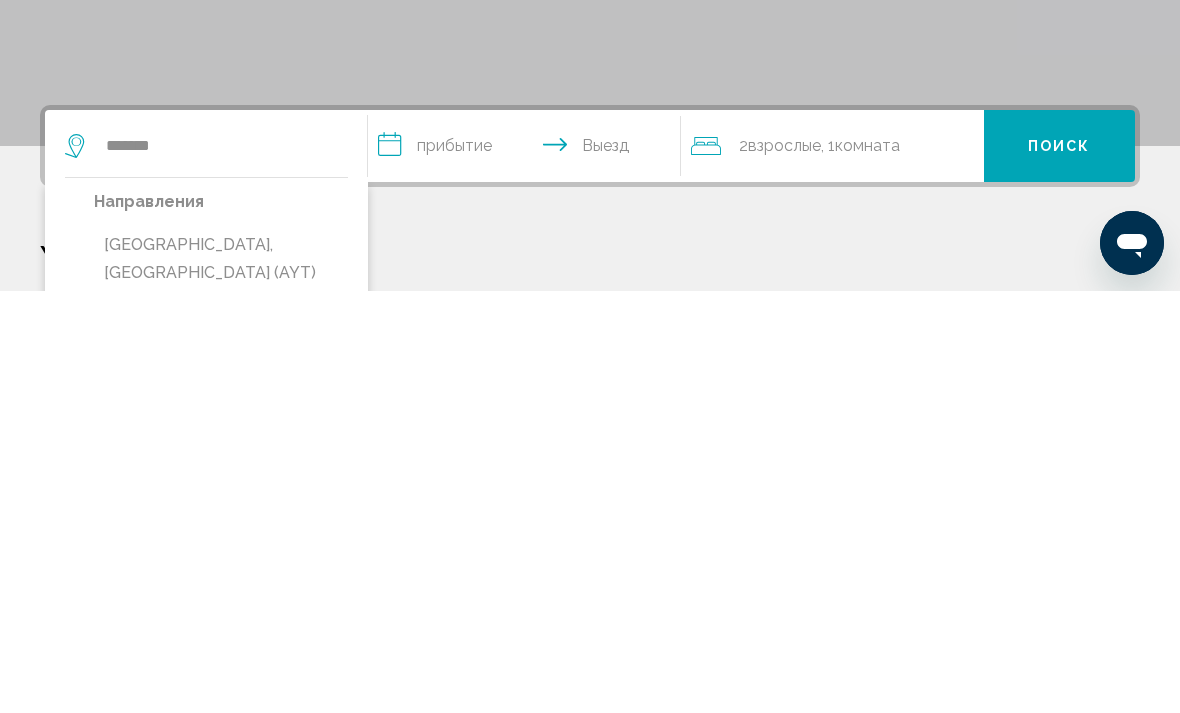 click on "[GEOGRAPHIC_DATA], [GEOGRAPHIC_DATA] (AYT)" at bounding box center [221, 681] 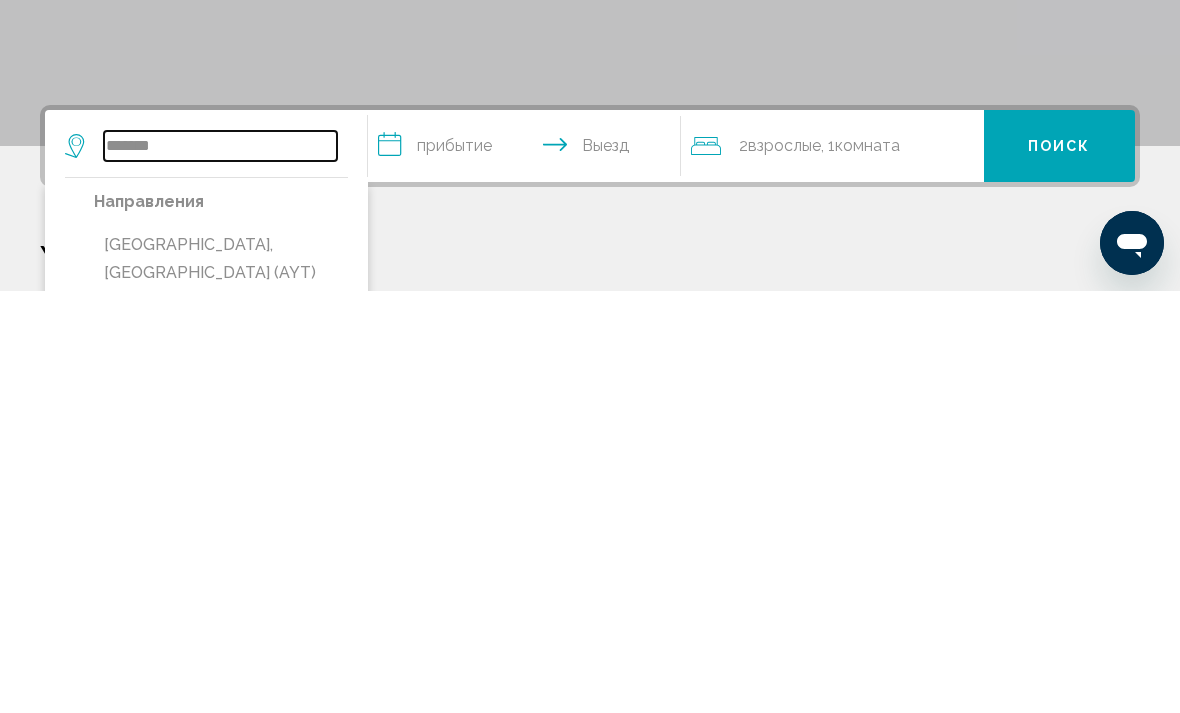 type on "**********" 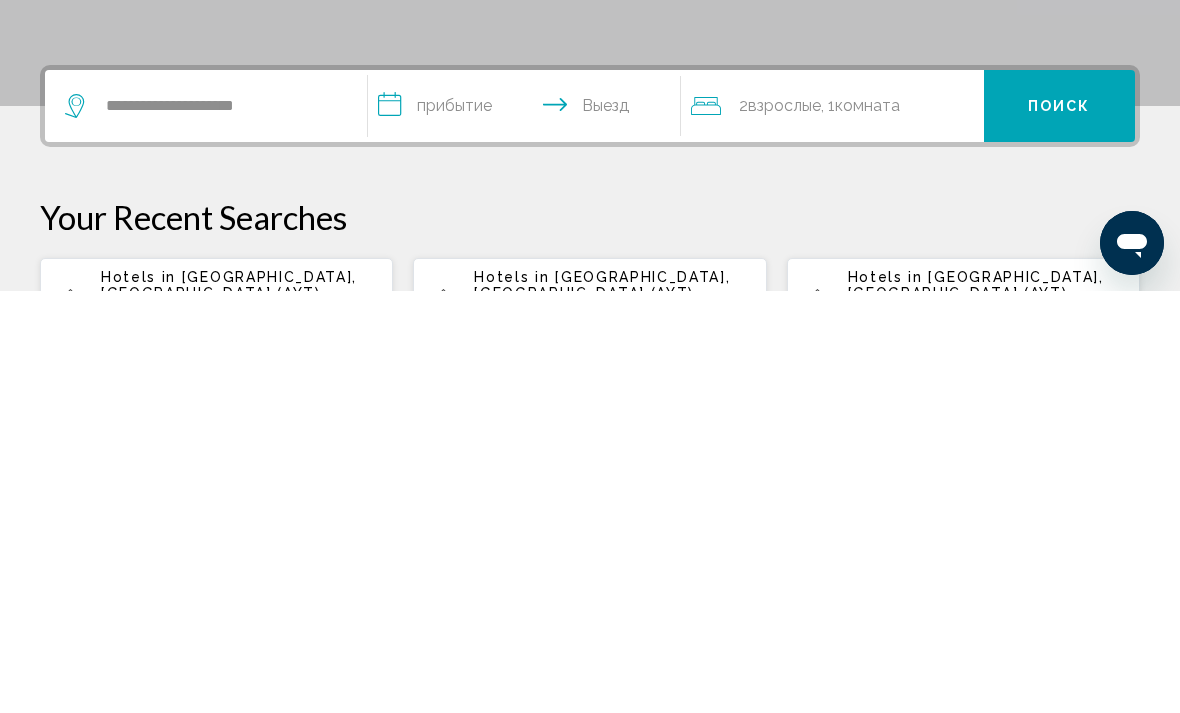 click on "**********" at bounding box center (528, 531) 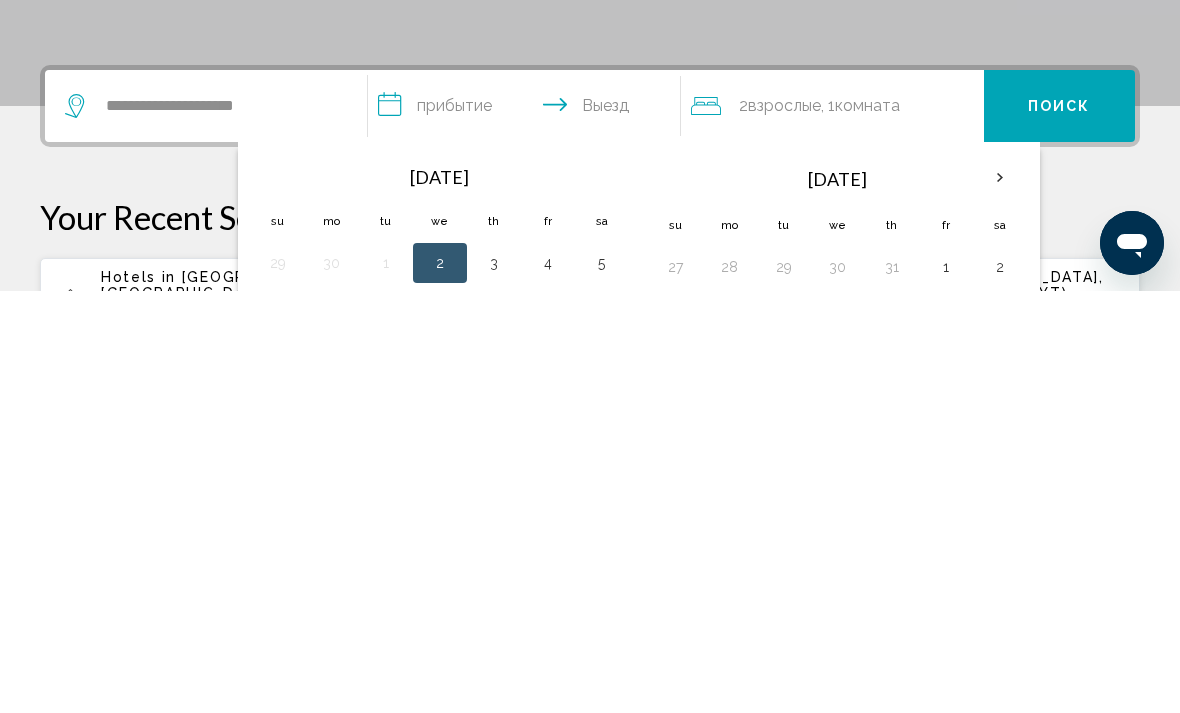 scroll, scrollTop: 494, scrollLeft: 0, axis: vertical 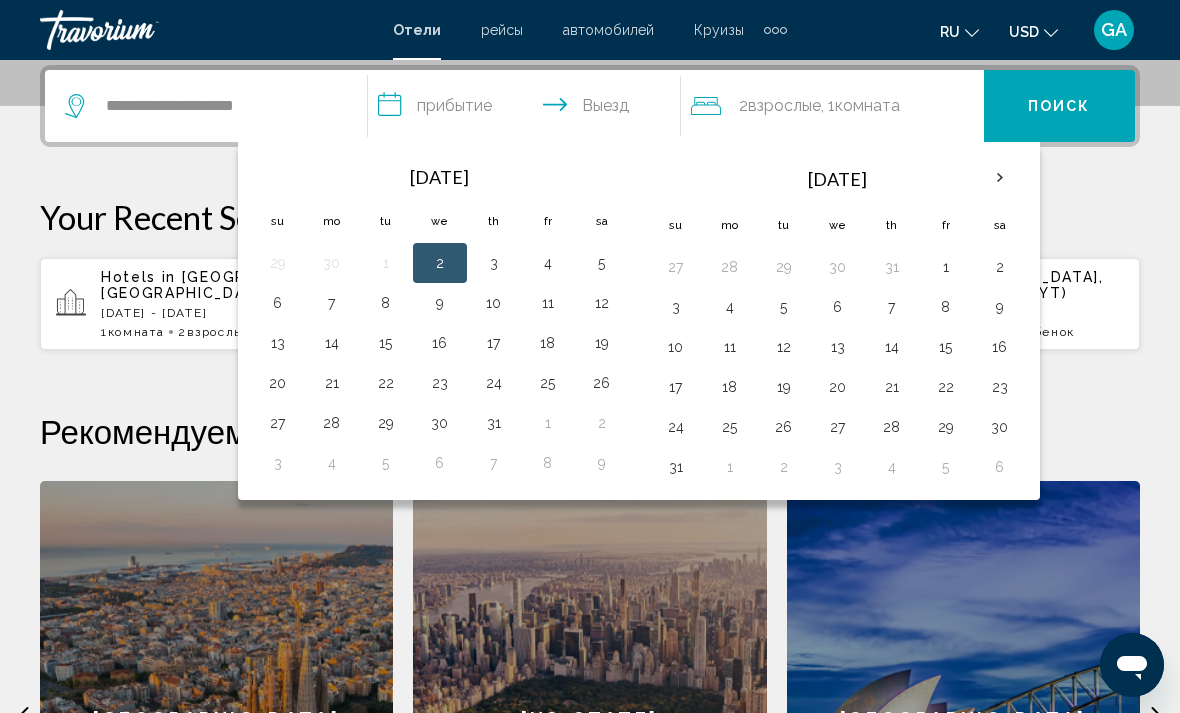 click on "6" at bounding box center (278, 303) 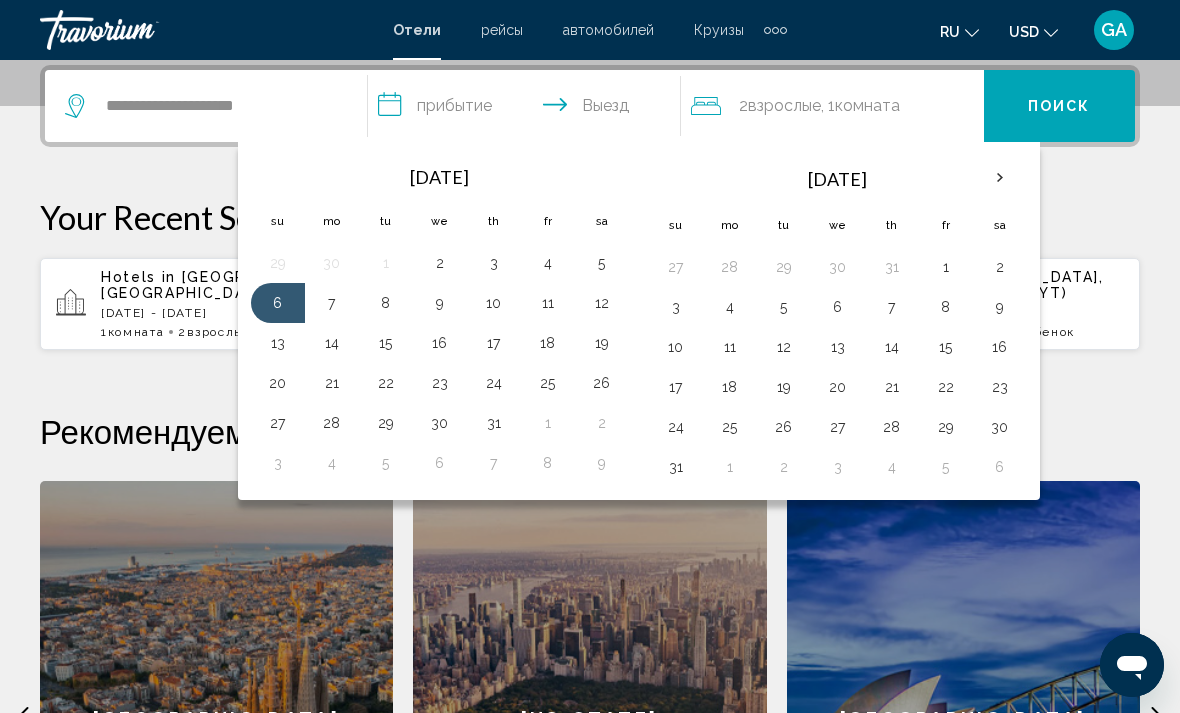 click on "15" at bounding box center [386, 343] 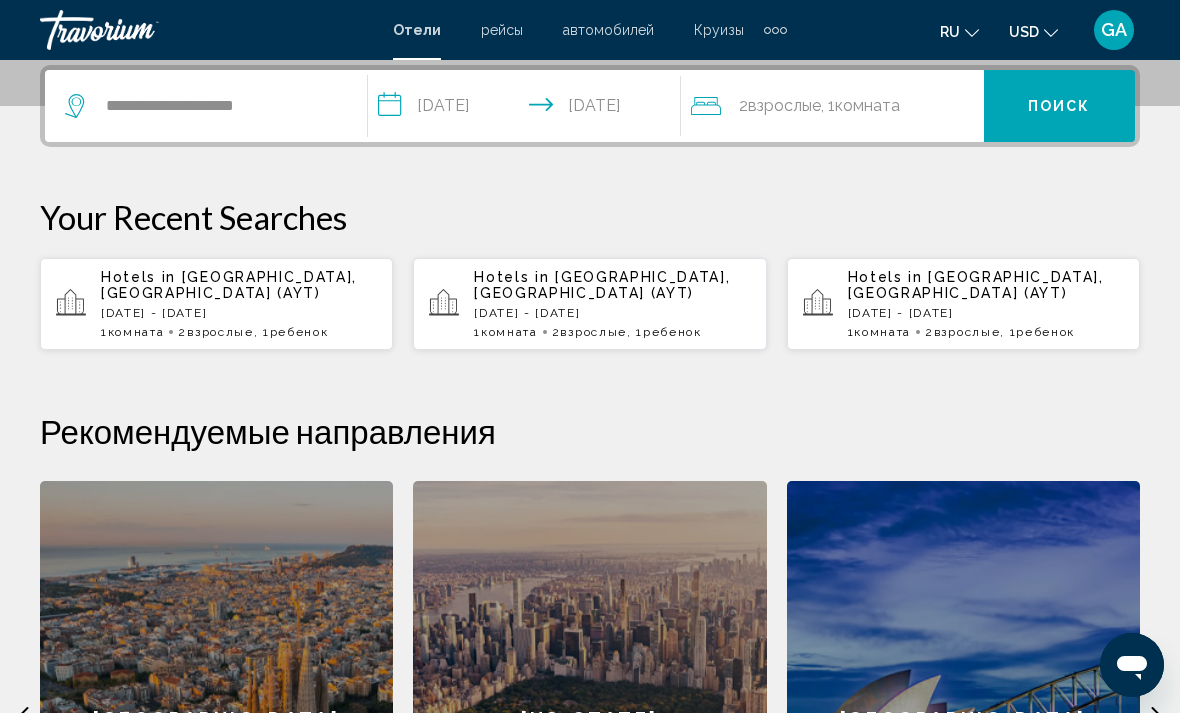 click on "2  Взрослый Взрослые , 1  Комната номера" 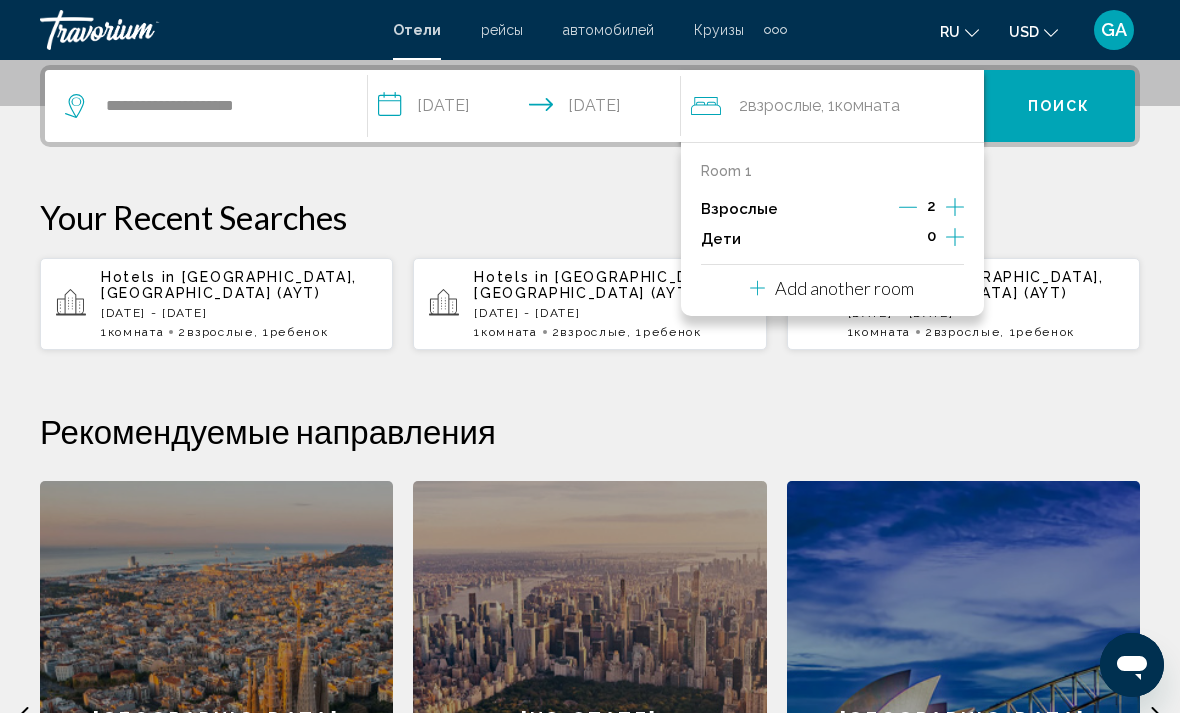 click 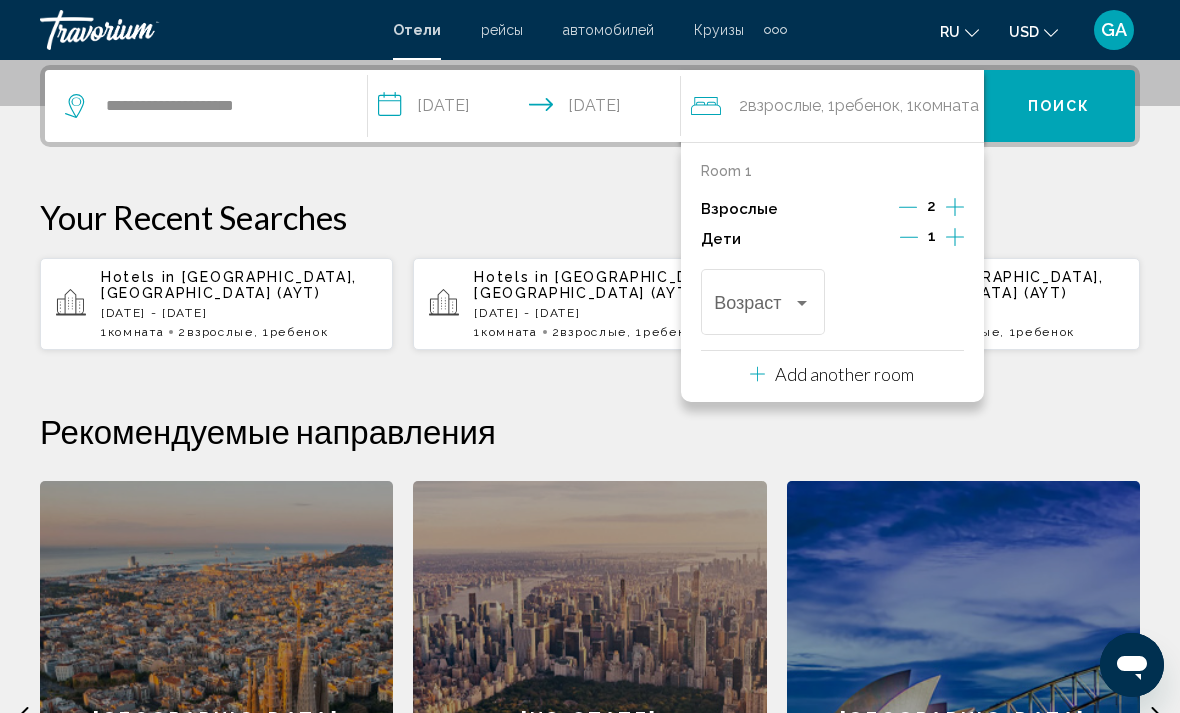 click at bounding box center (802, 303) 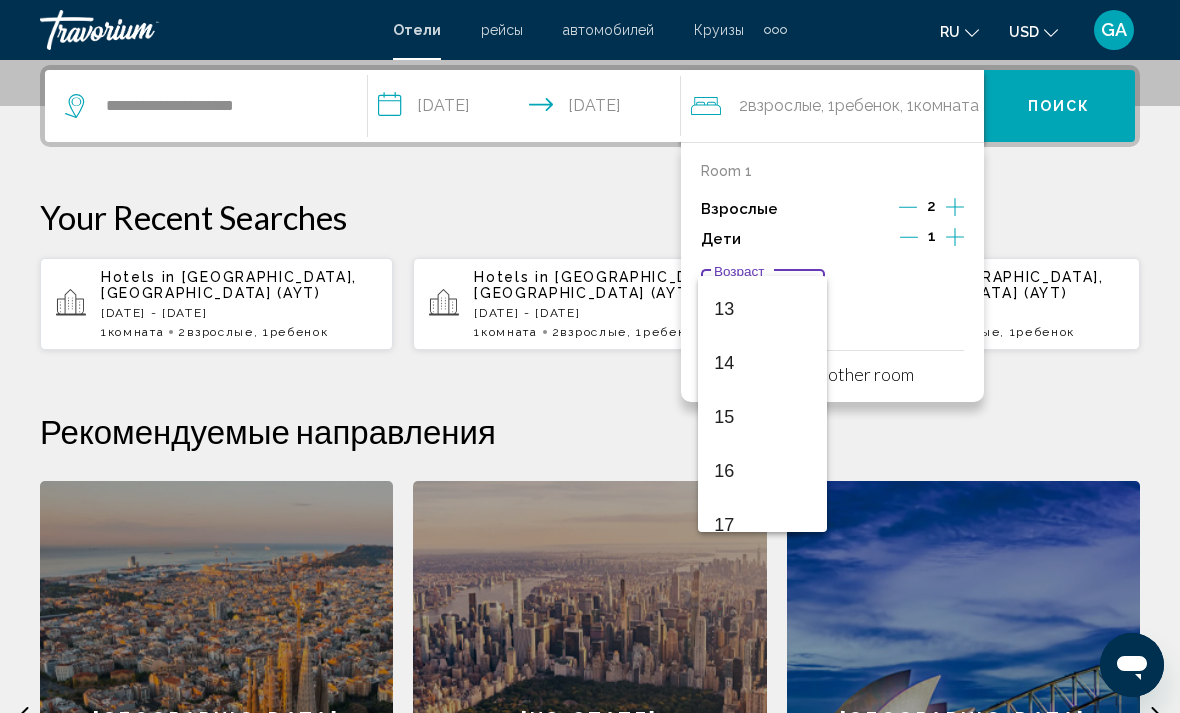 scroll, scrollTop: 701, scrollLeft: 0, axis: vertical 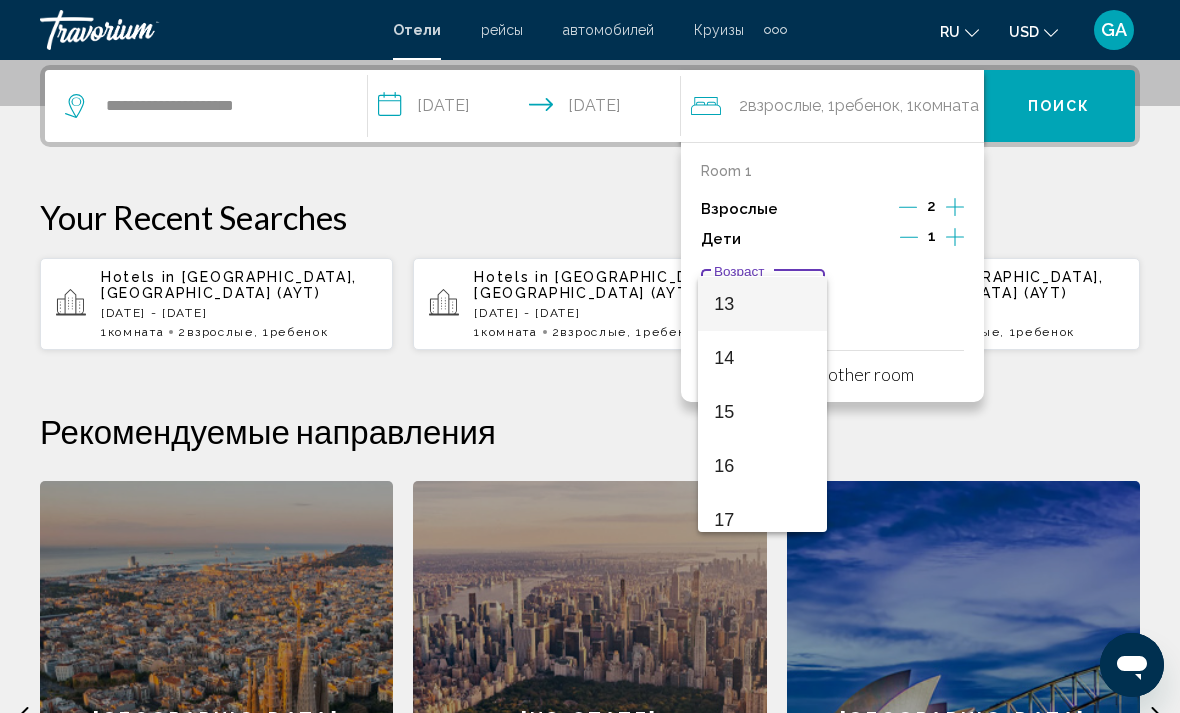 click on "13" at bounding box center [762, 304] 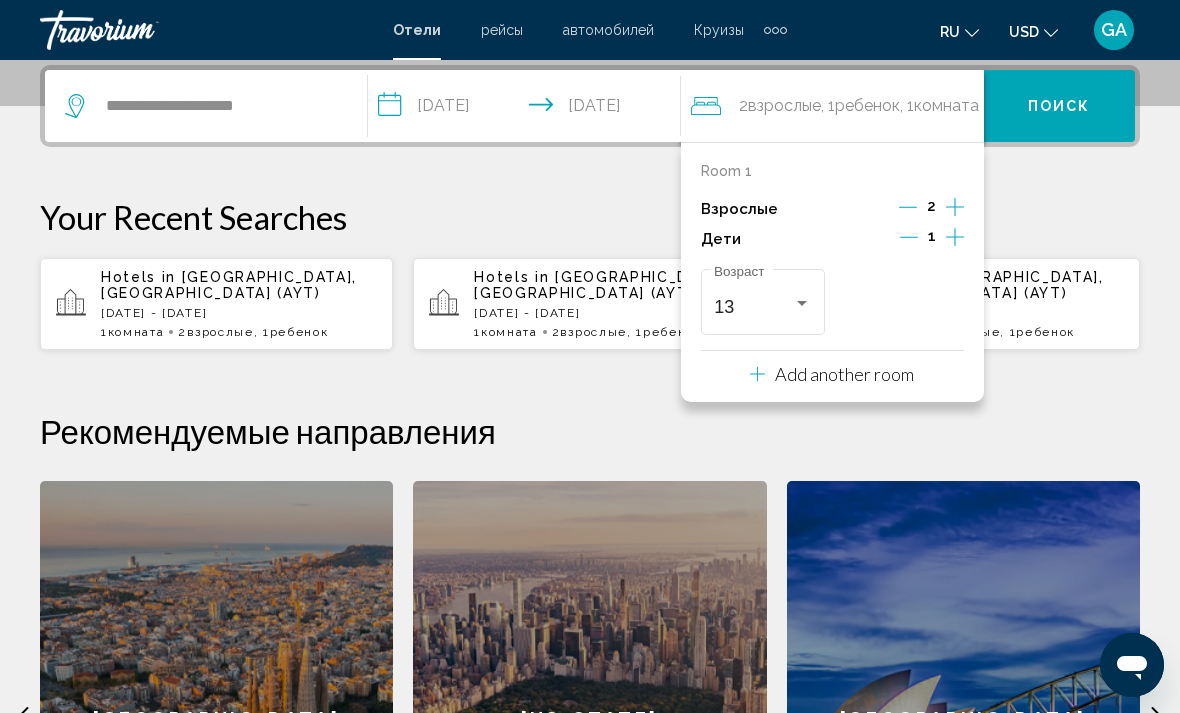 click on "Поиск" at bounding box center (1059, 106) 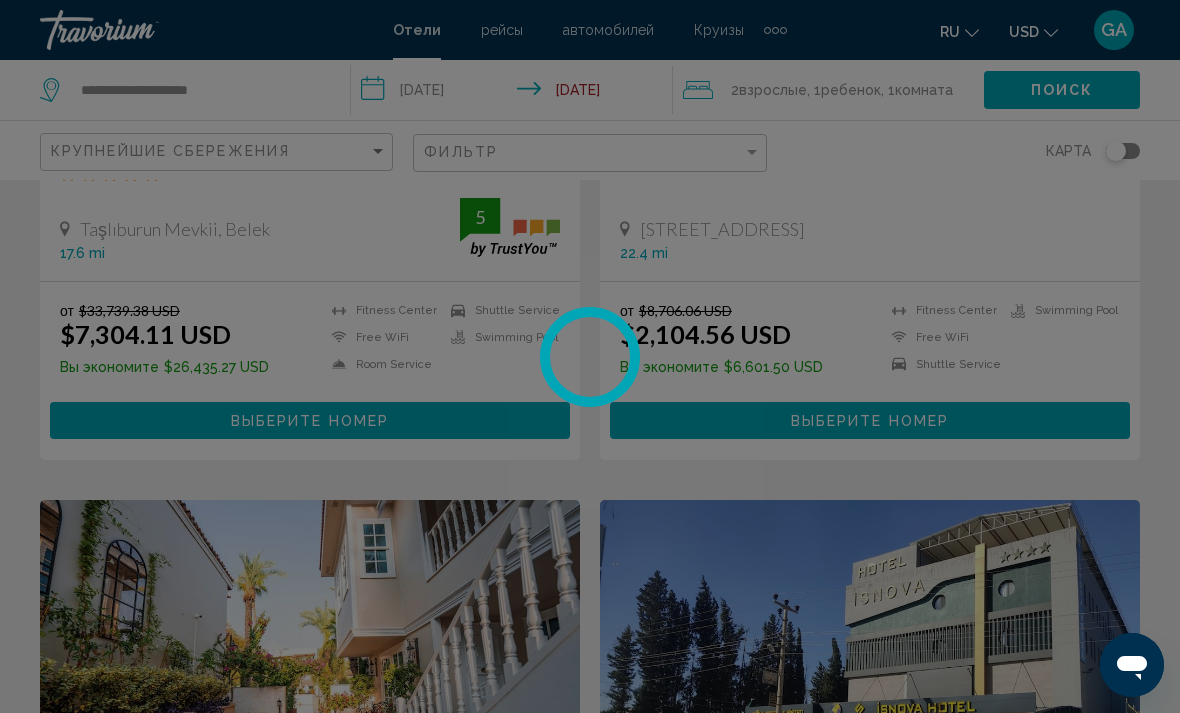 scroll, scrollTop: 0, scrollLeft: 0, axis: both 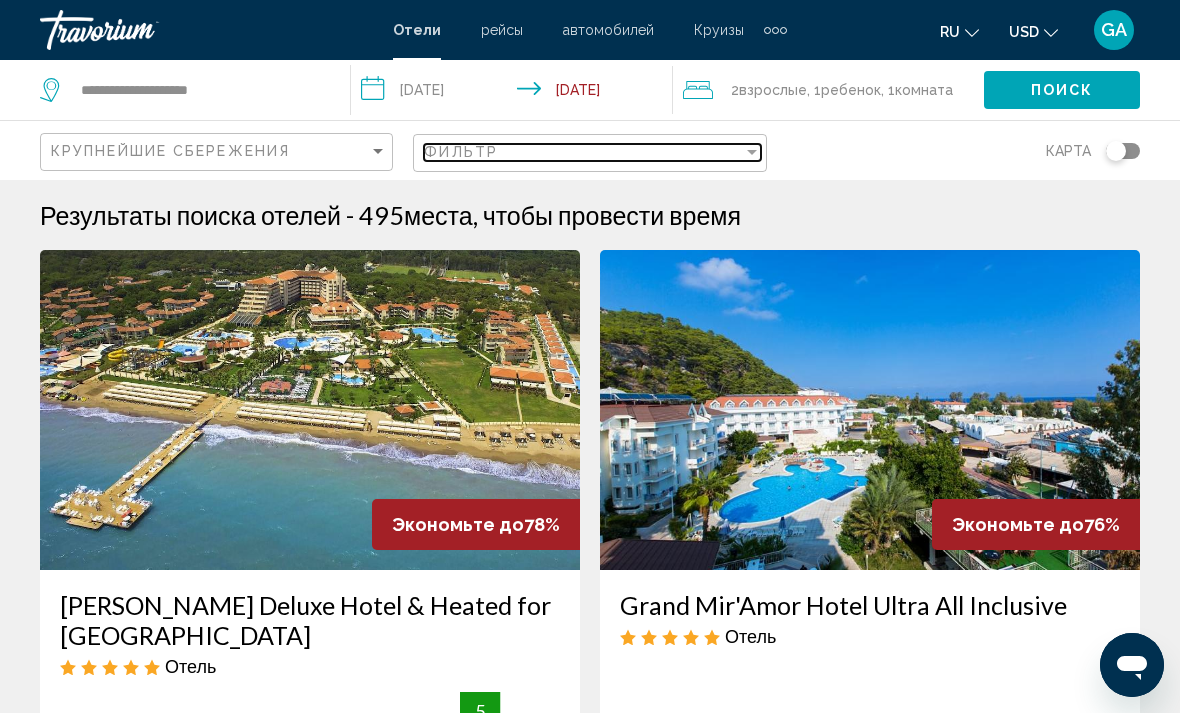 click at bounding box center [752, 152] 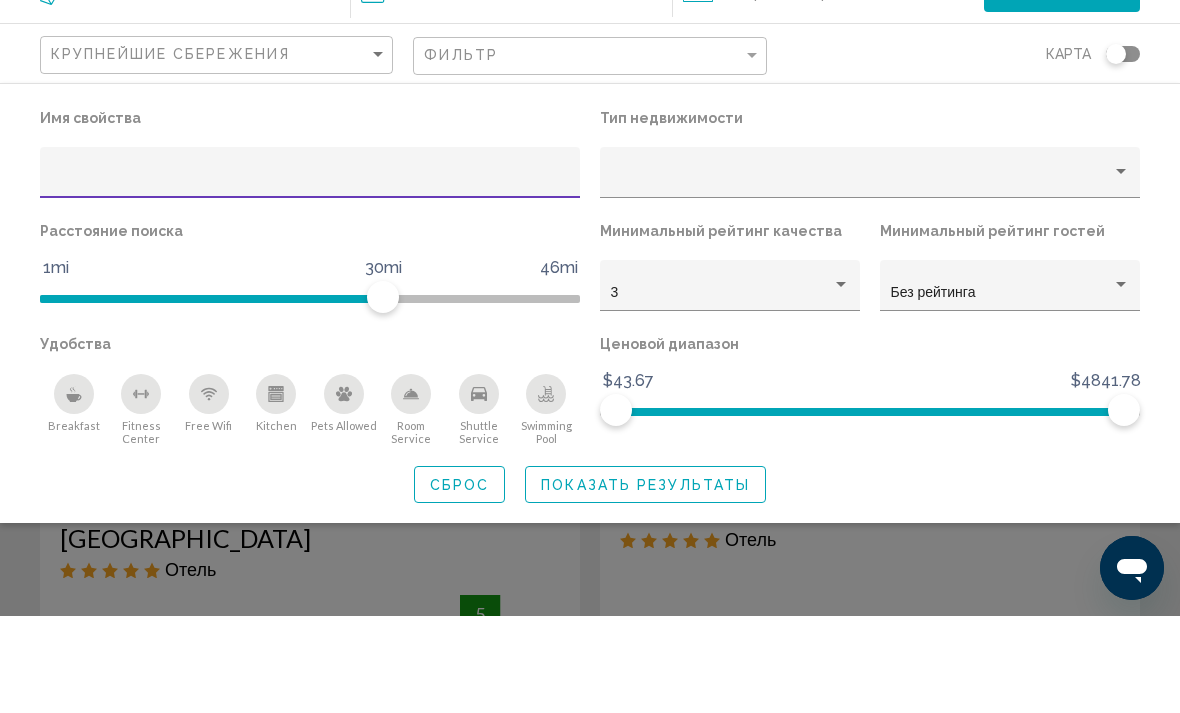 click at bounding box center [1121, 269] 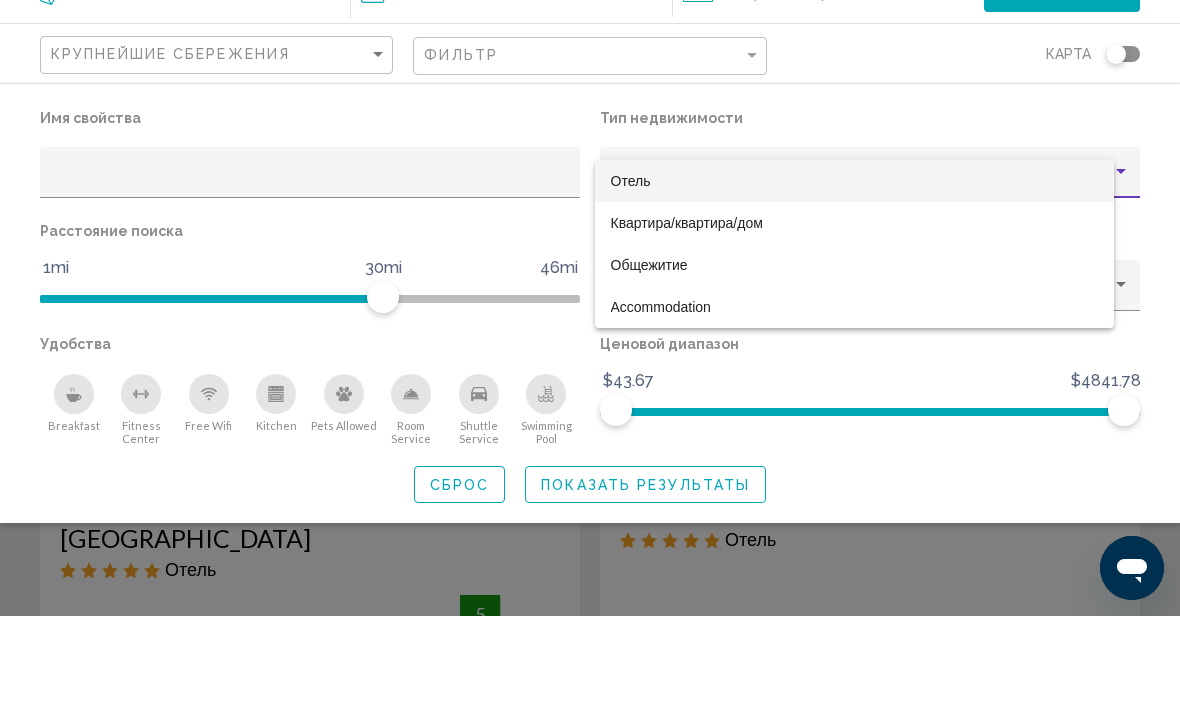 scroll, scrollTop: 97, scrollLeft: 0, axis: vertical 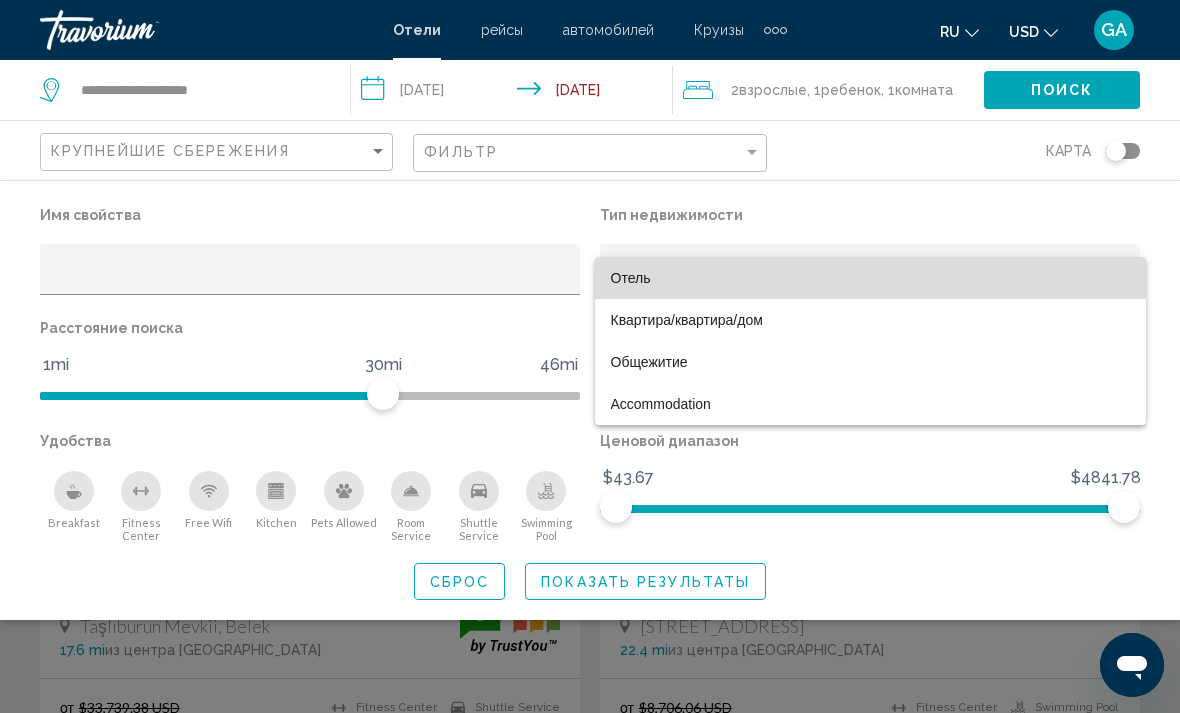 click on "Отель" at bounding box center [870, 278] 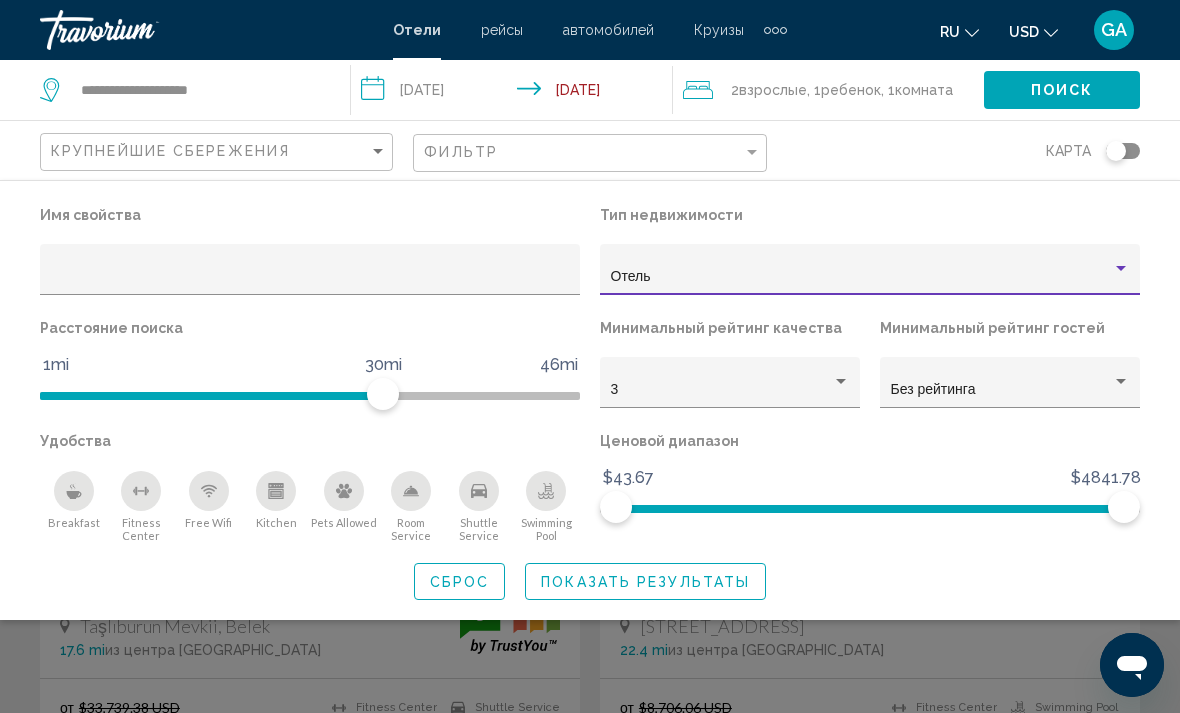 click at bounding box center [841, 381] 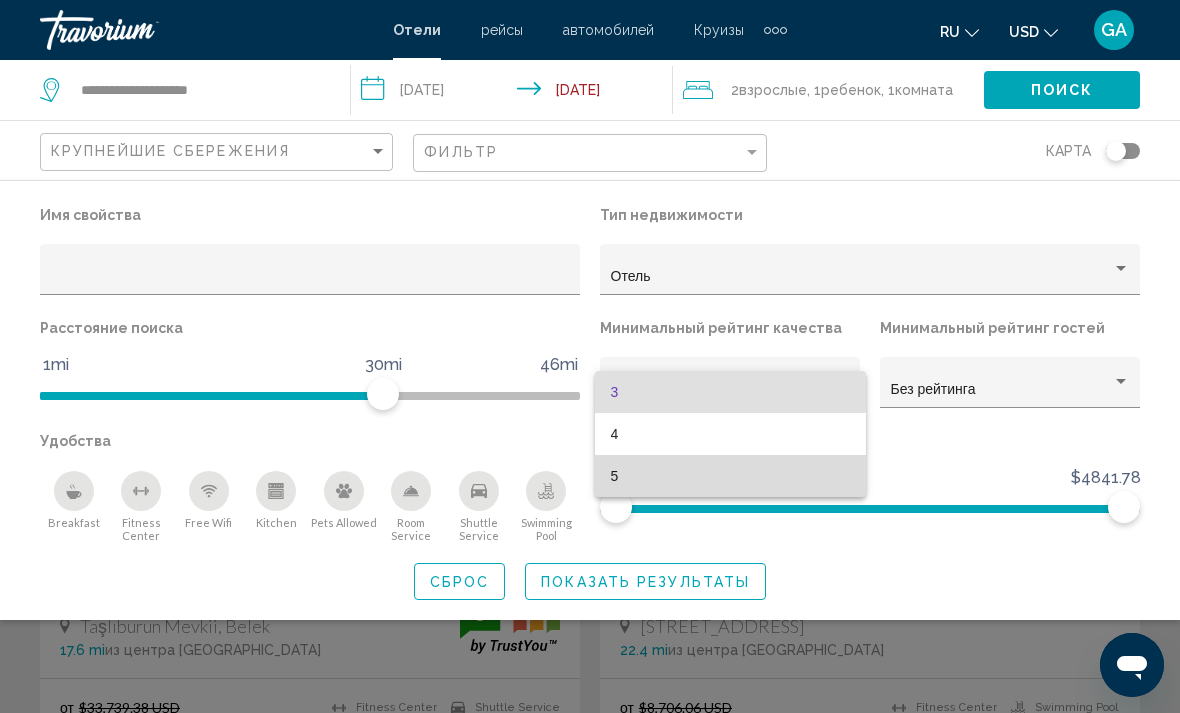 click on "5" at bounding box center [730, 476] 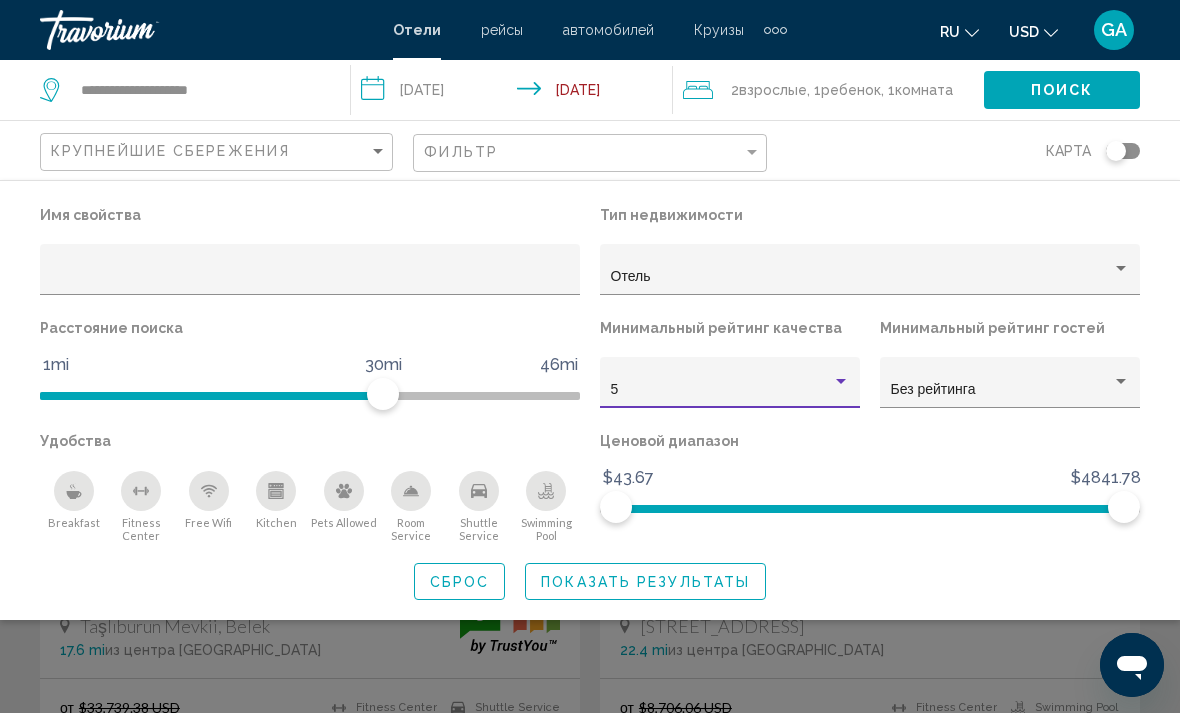 click at bounding box center (310, 277) 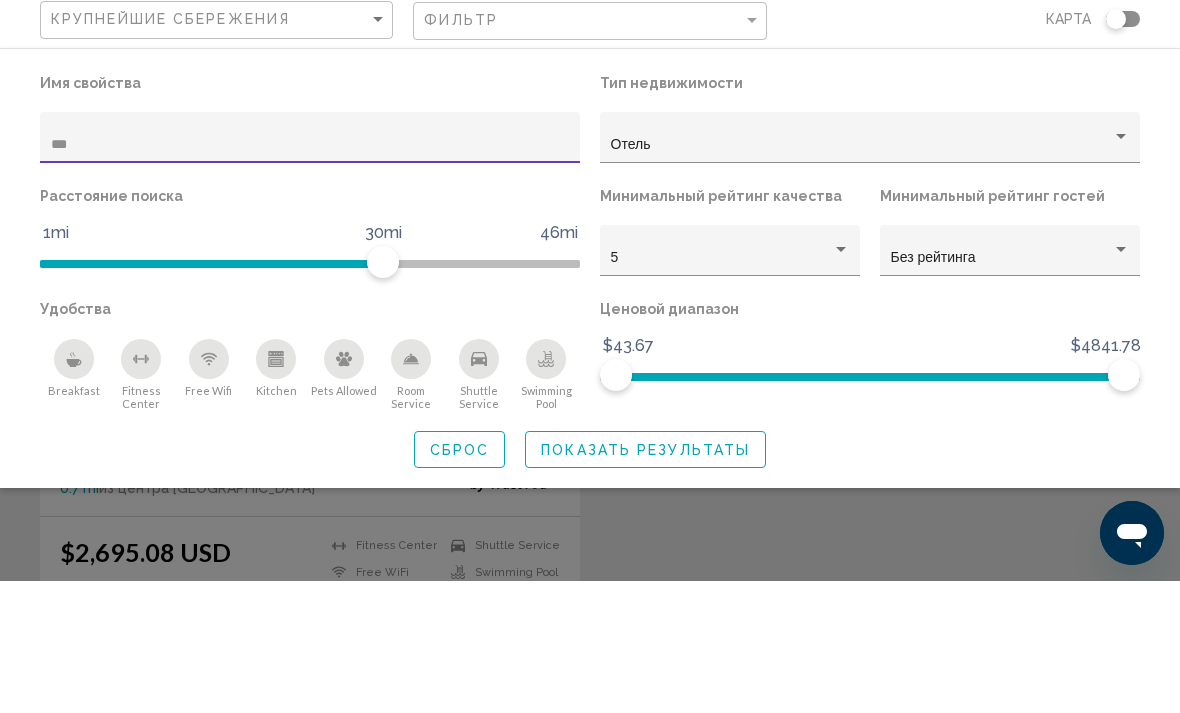 scroll, scrollTop: 64, scrollLeft: 0, axis: vertical 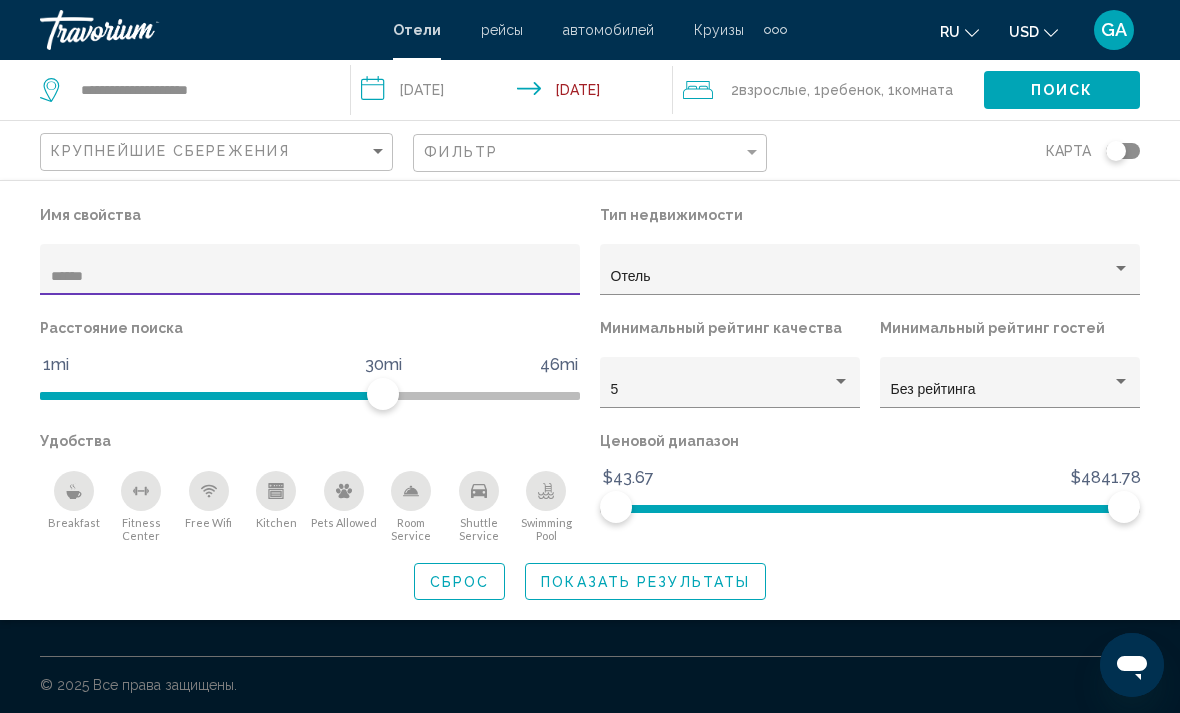 type on "*****" 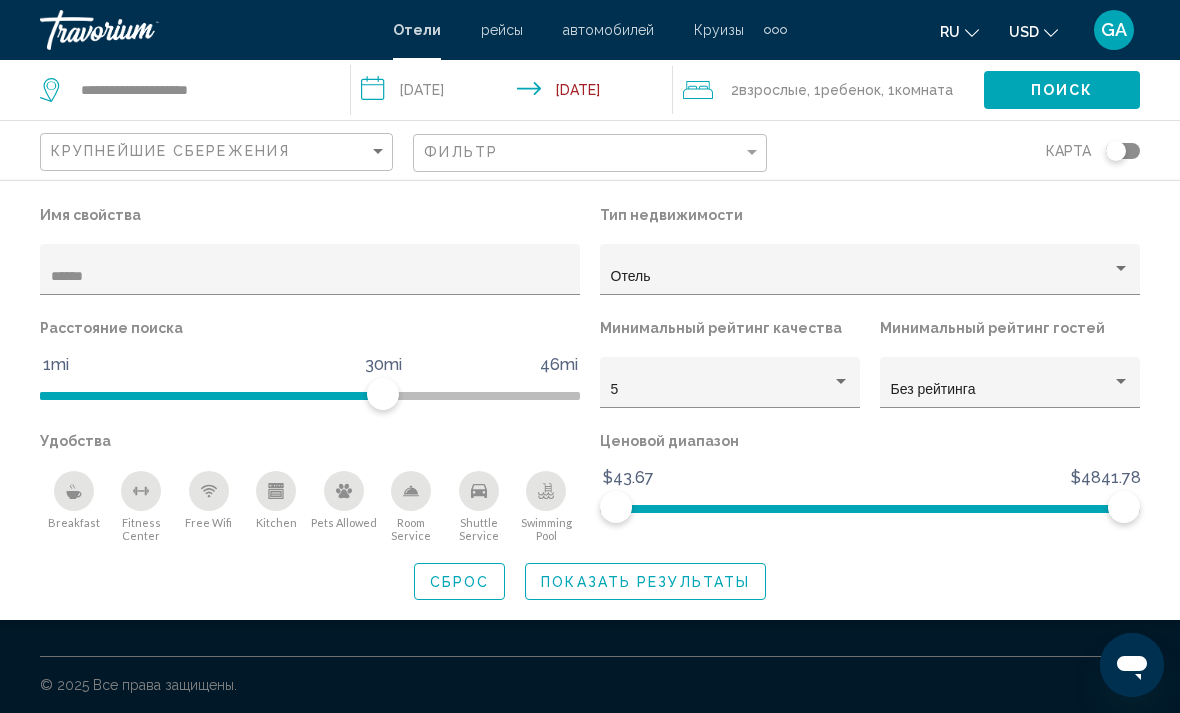 click on "Показать результаты" 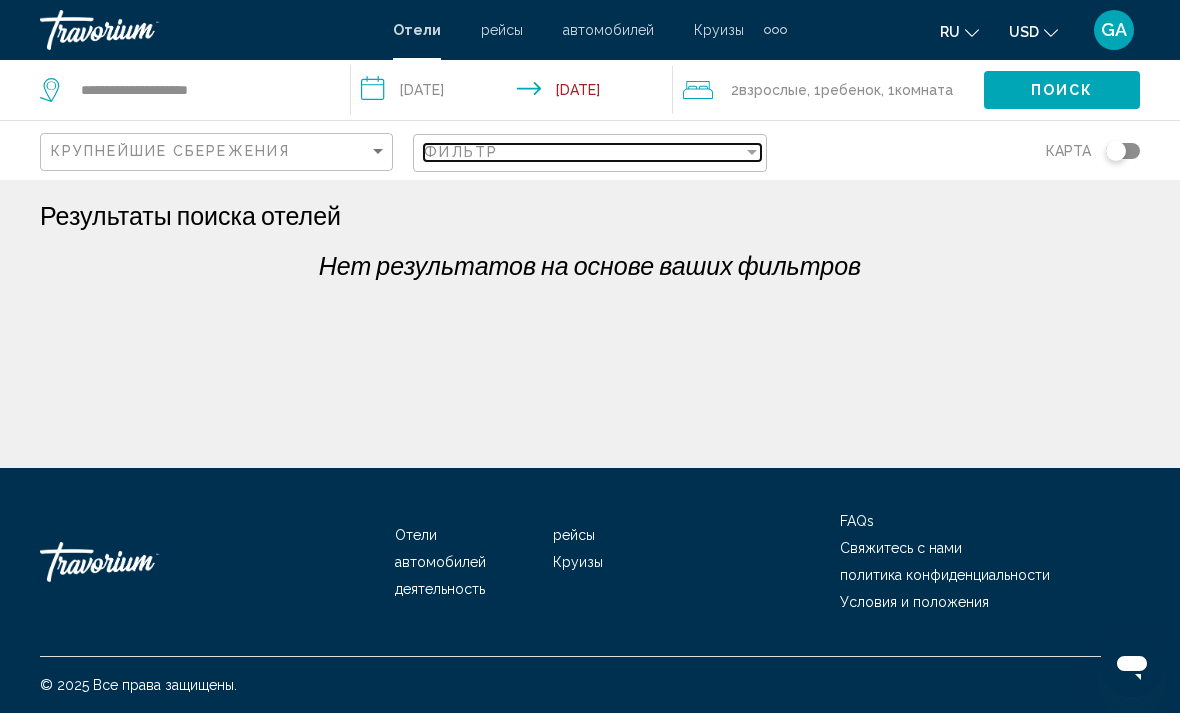 click on "Фильтр" at bounding box center (583, 152) 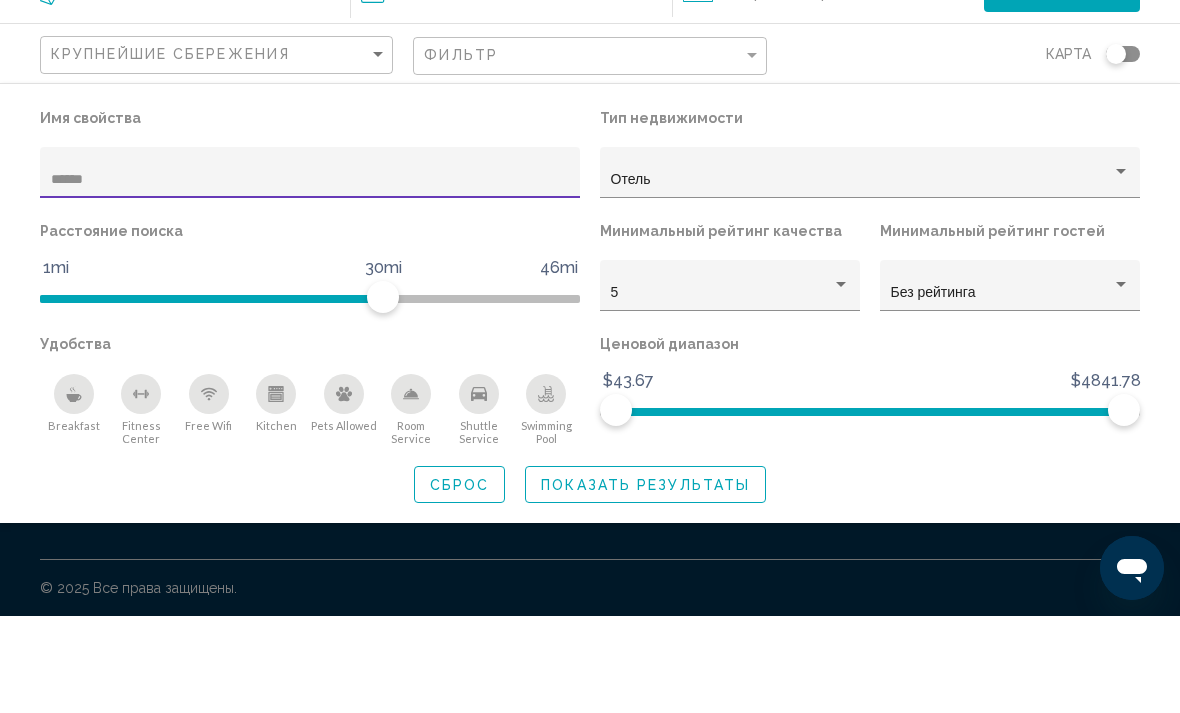 click on "*****" at bounding box center [310, 277] 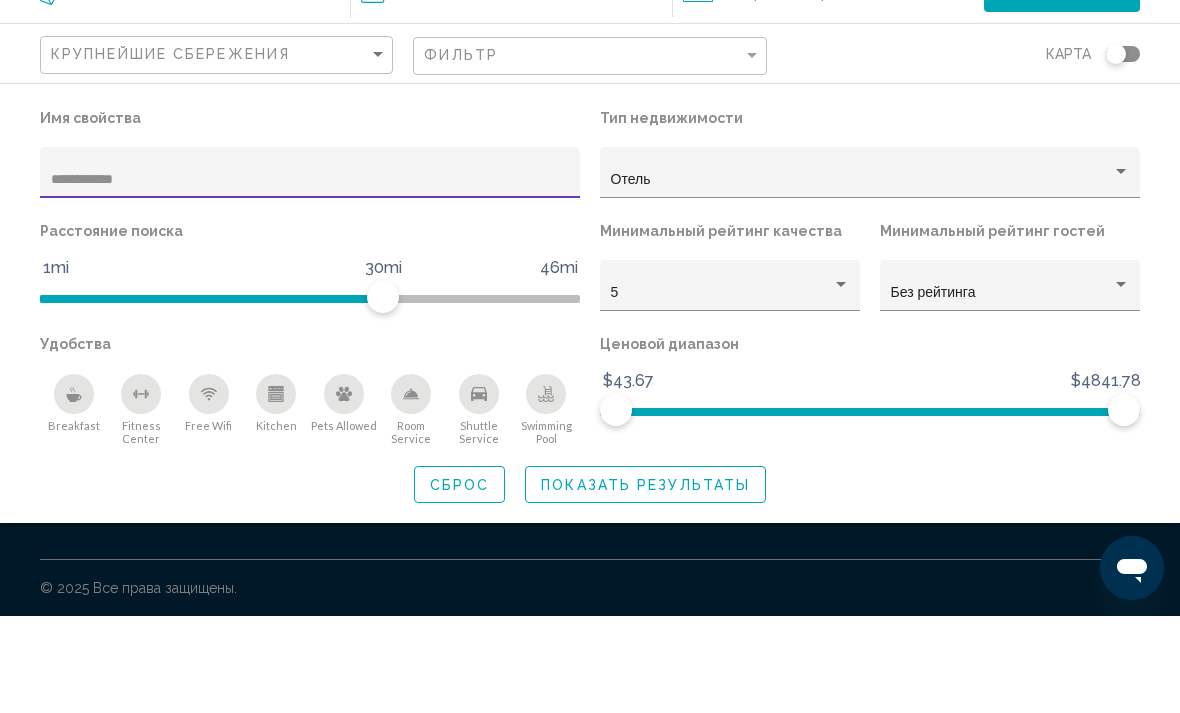 type on "**********" 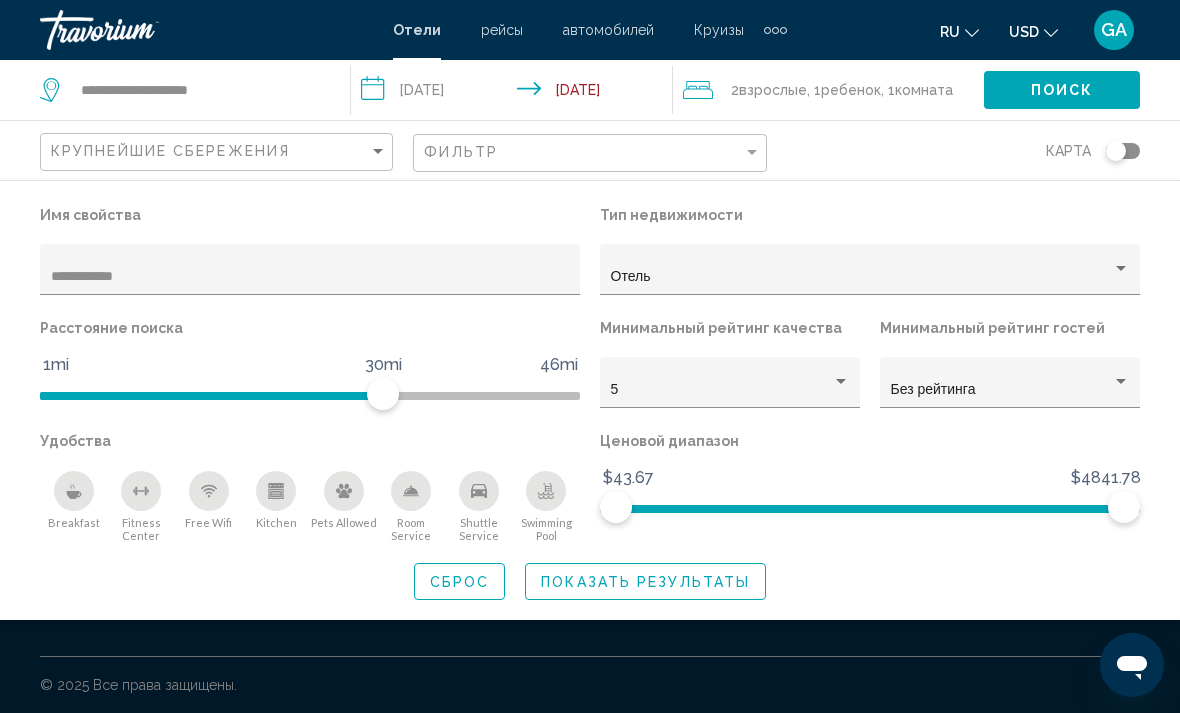 click on "Показать результаты" 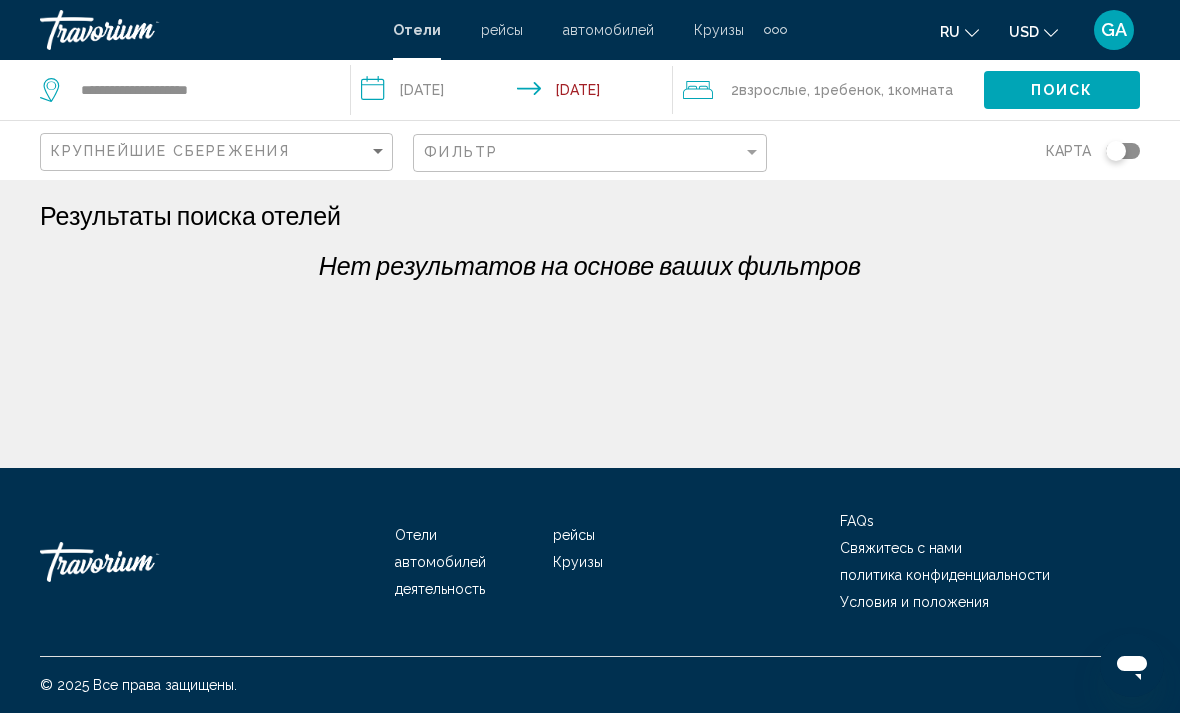 click on "Фильтр" 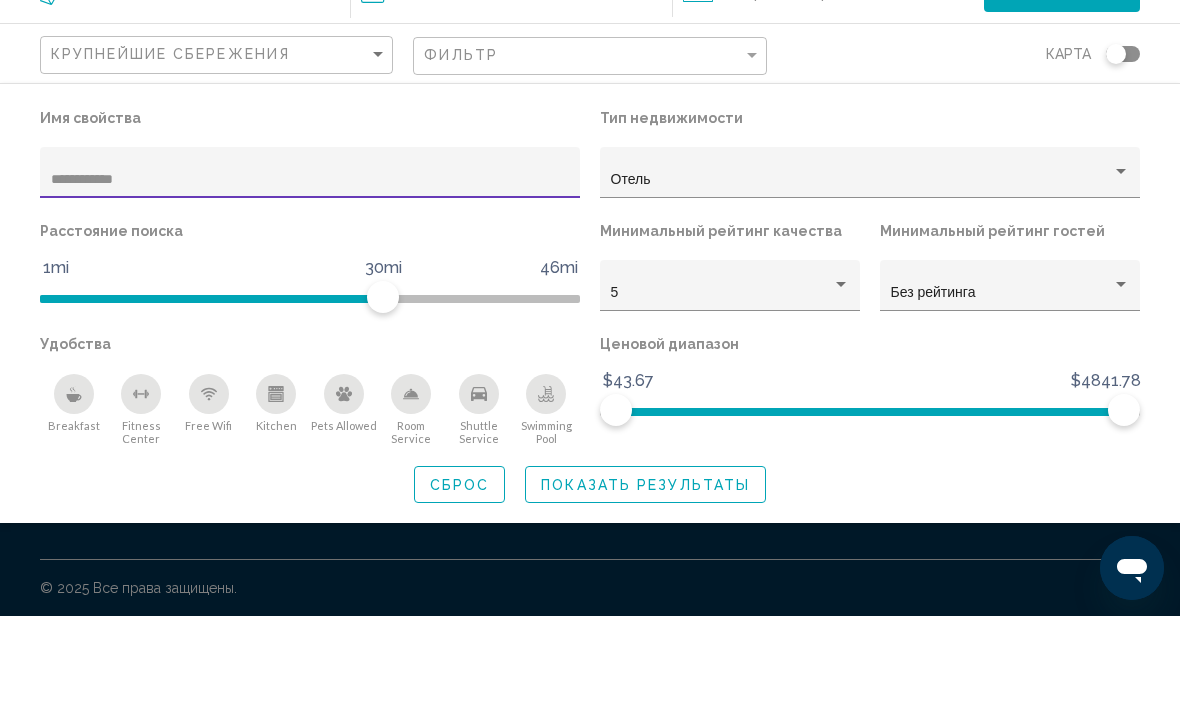 click on "**********" at bounding box center [310, 277] 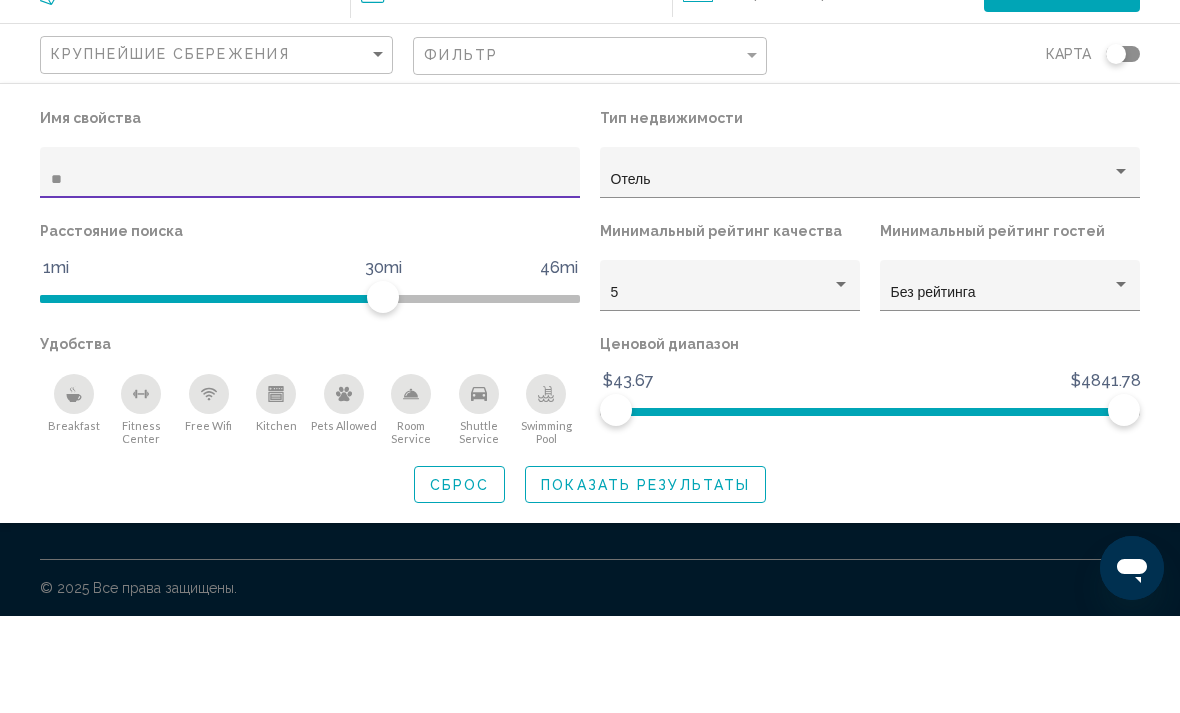 type on "*" 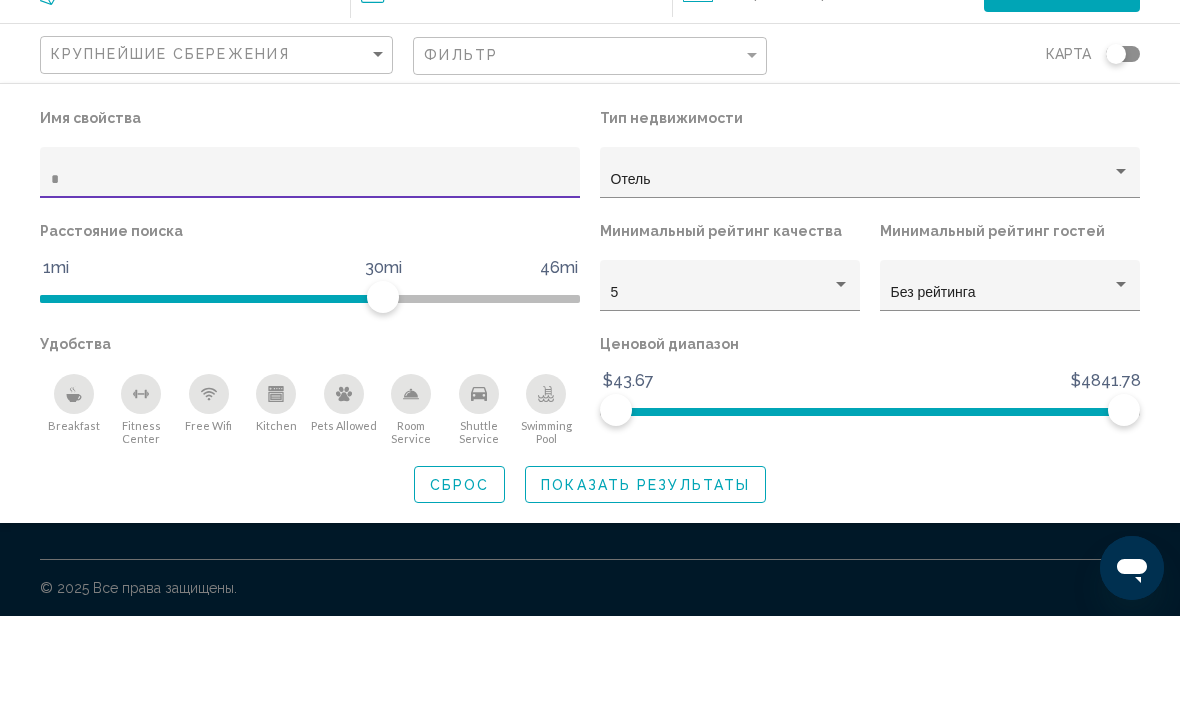 type 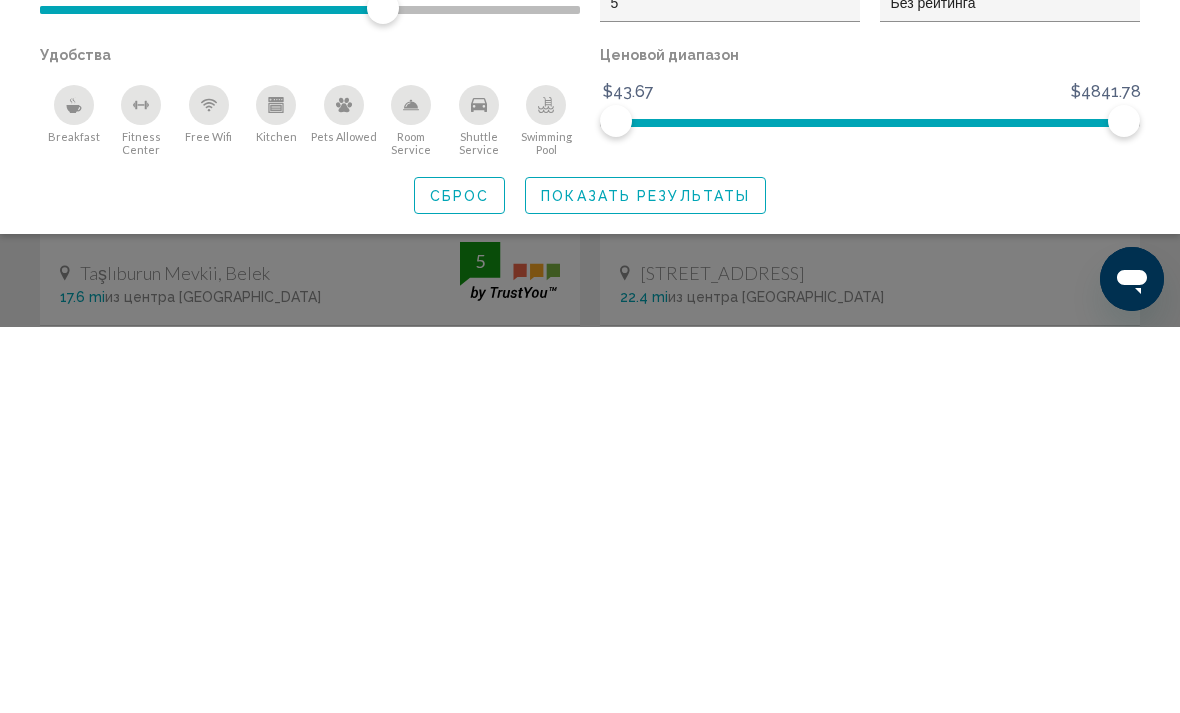 click on "Показать результаты" 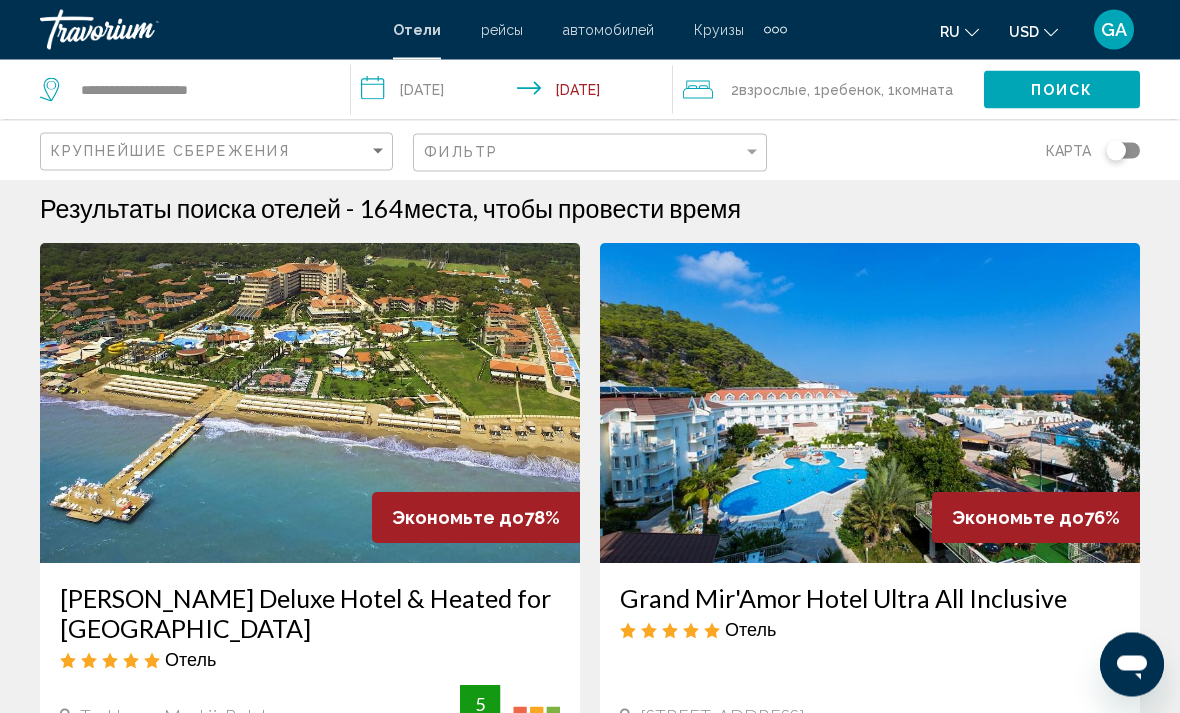 scroll, scrollTop: 0, scrollLeft: 0, axis: both 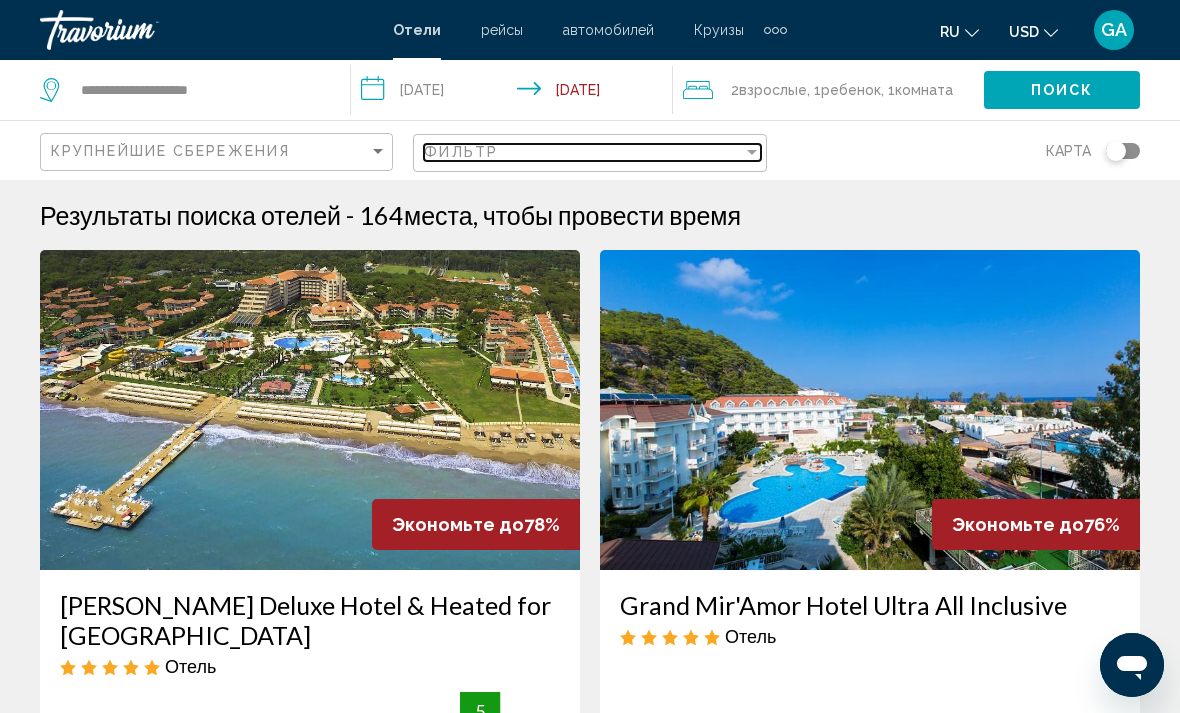 click at bounding box center [752, 152] 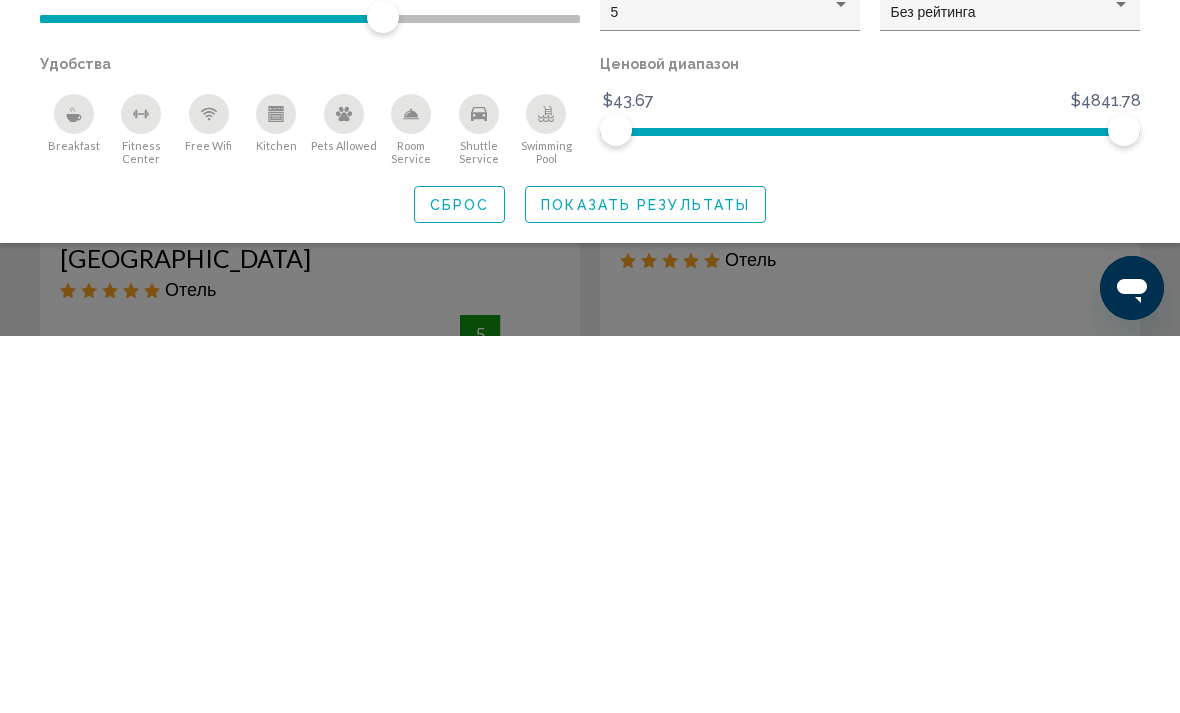 click on "Показать результаты" 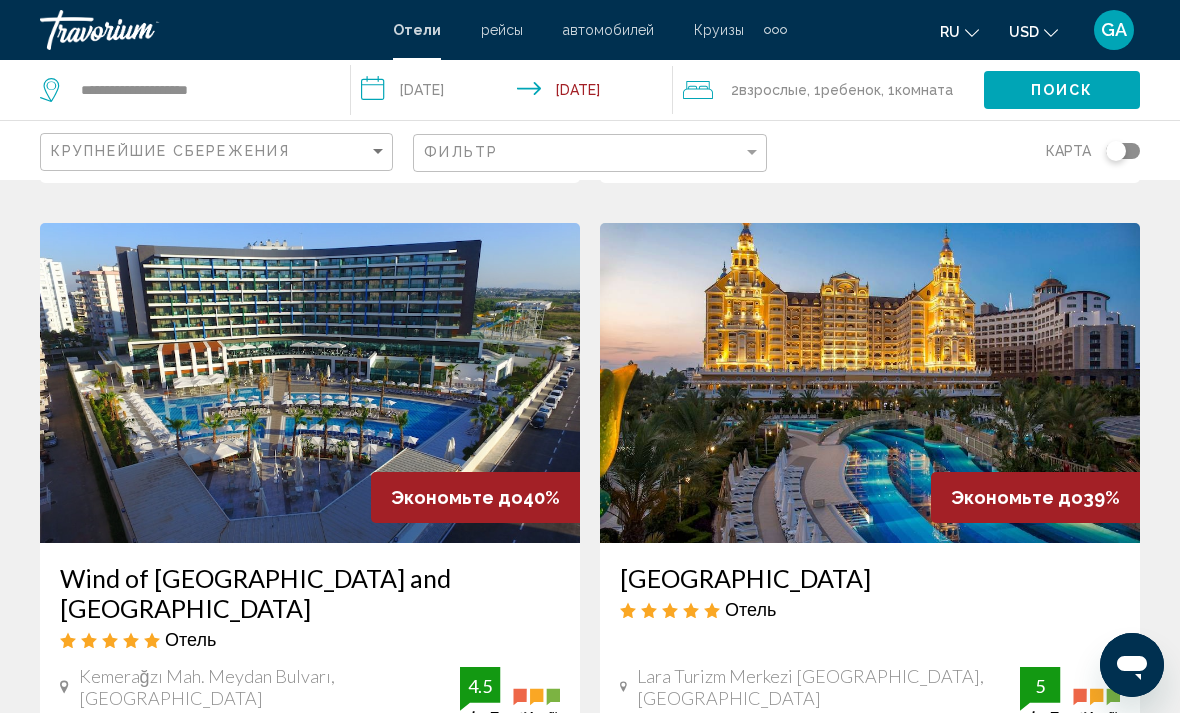 scroll, scrollTop: 3626, scrollLeft: 0, axis: vertical 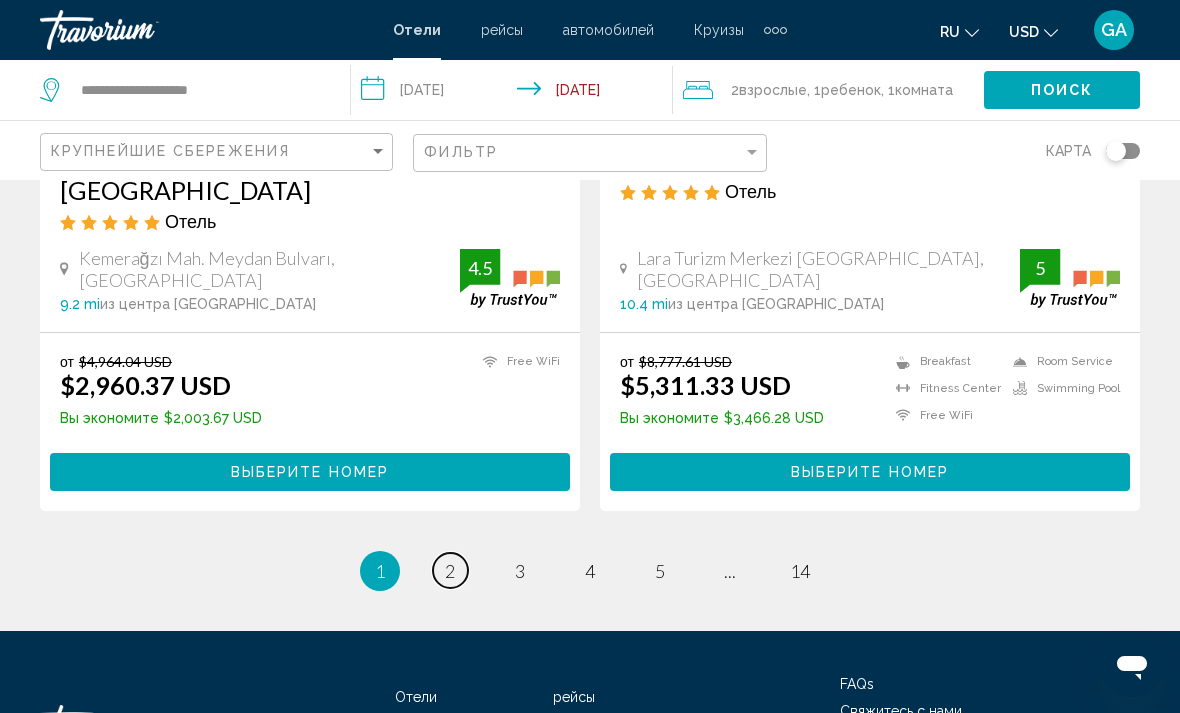 click on "page  2" at bounding box center [450, 570] 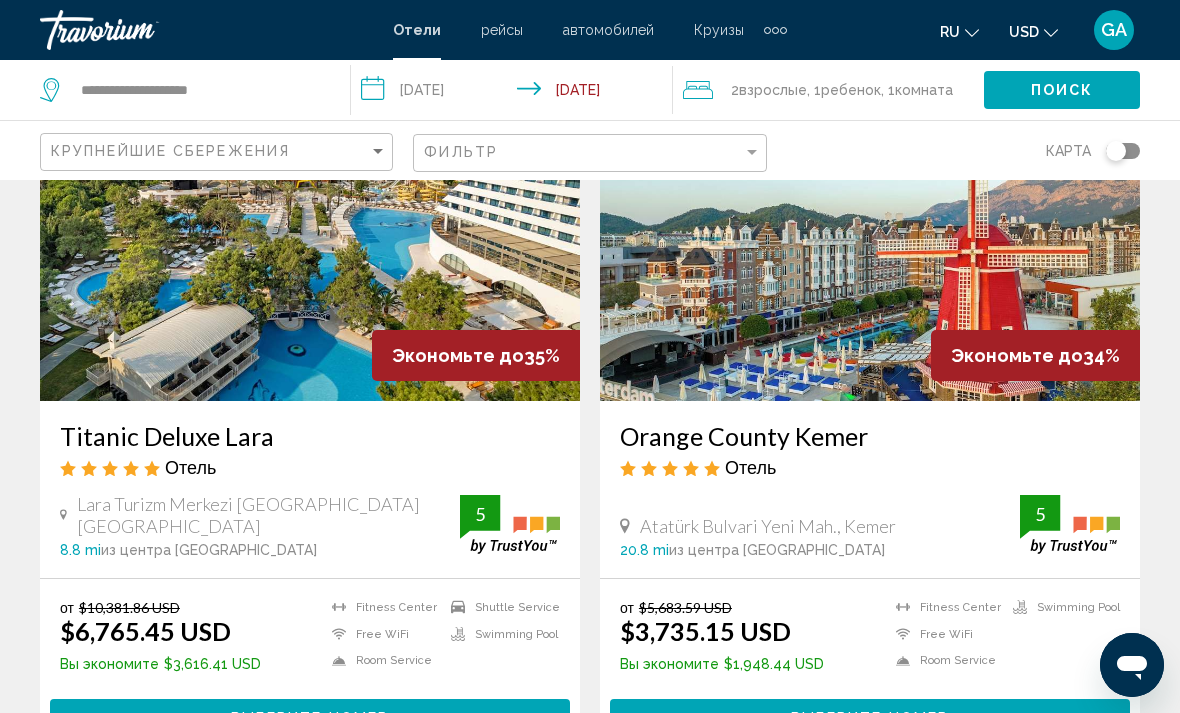 scroll, scrollTop: 1607, scrollLeft: 0, axis: vertical 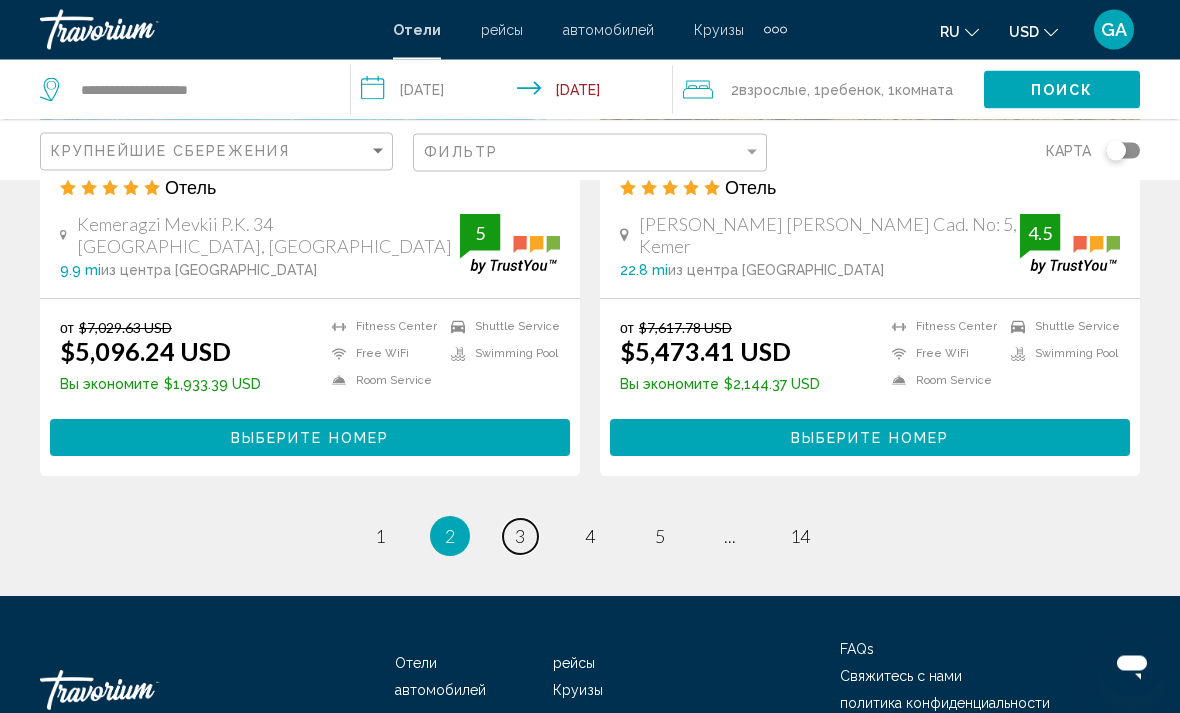 click on "3" at bounding box center (520, 537) 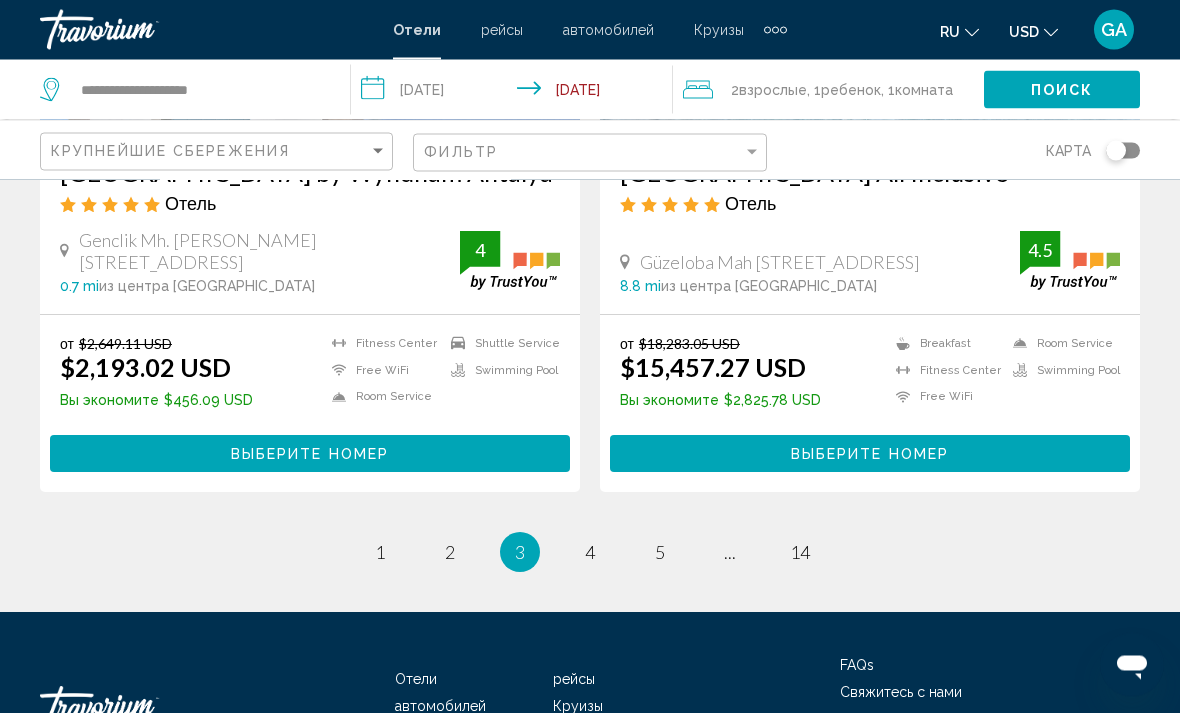 scroll, scrollTop: 4037, scrollLeft: 0, axis: vertical 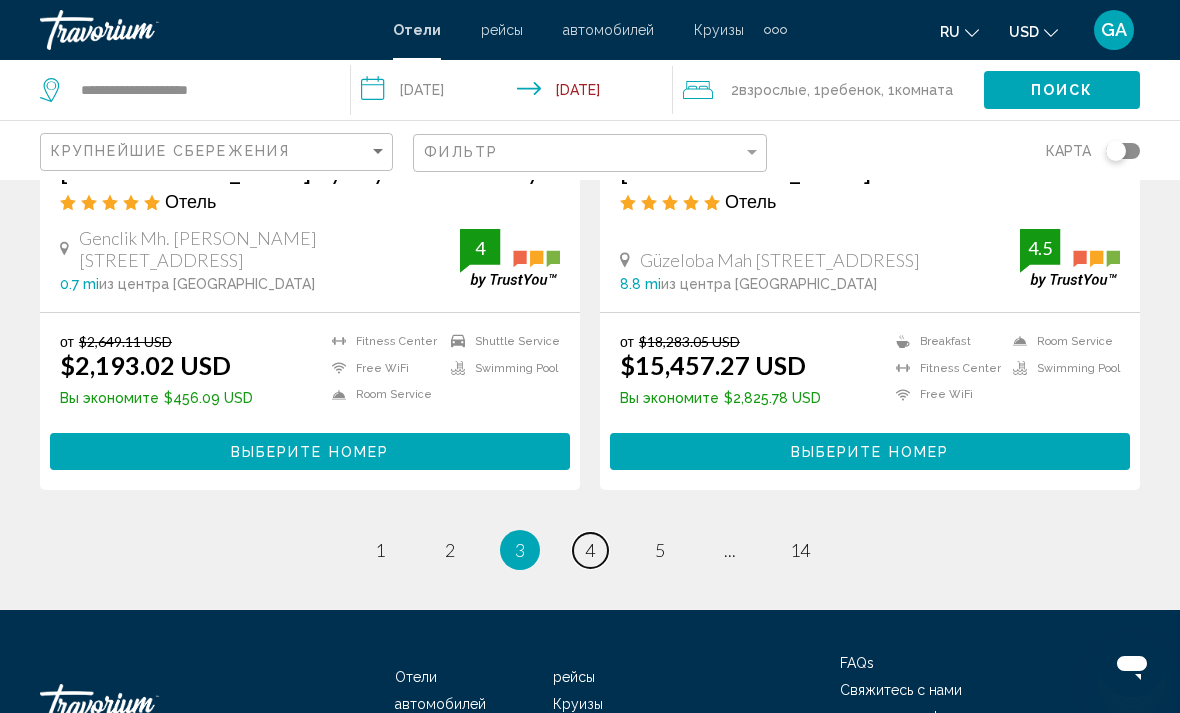 click on "page  4" at bounding box center [590, 550] 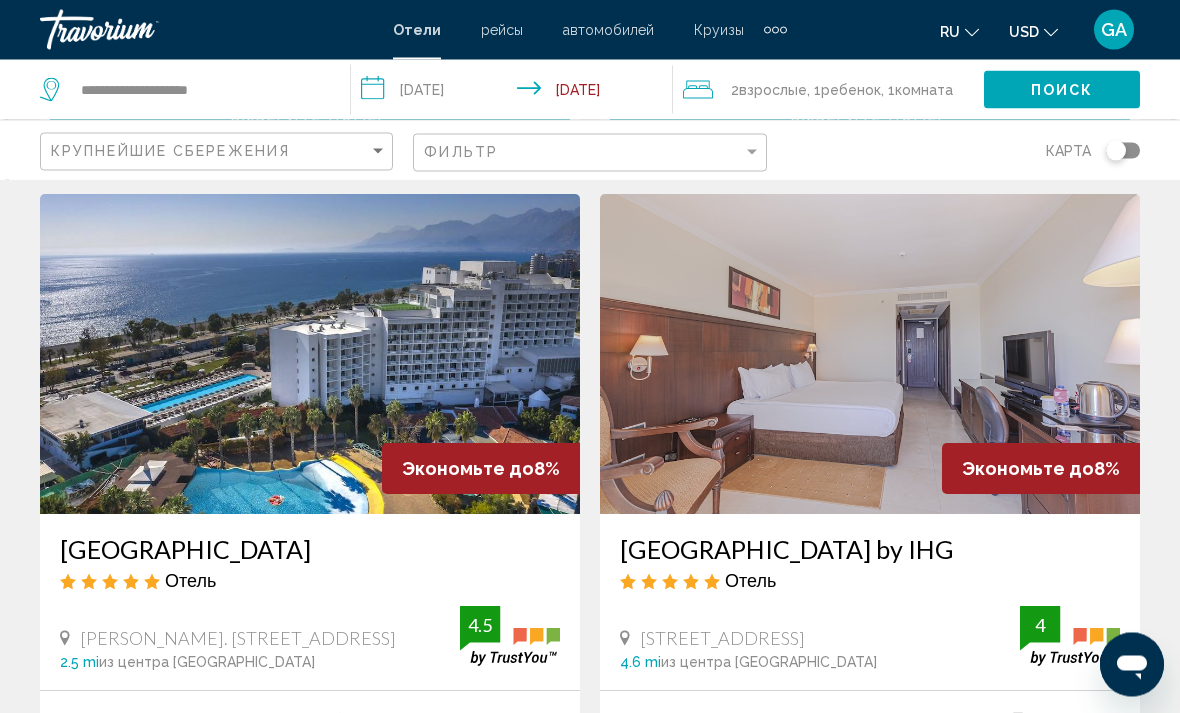 scroll, scrollTop: 3686, scrollLeft: 0, axis: vertical 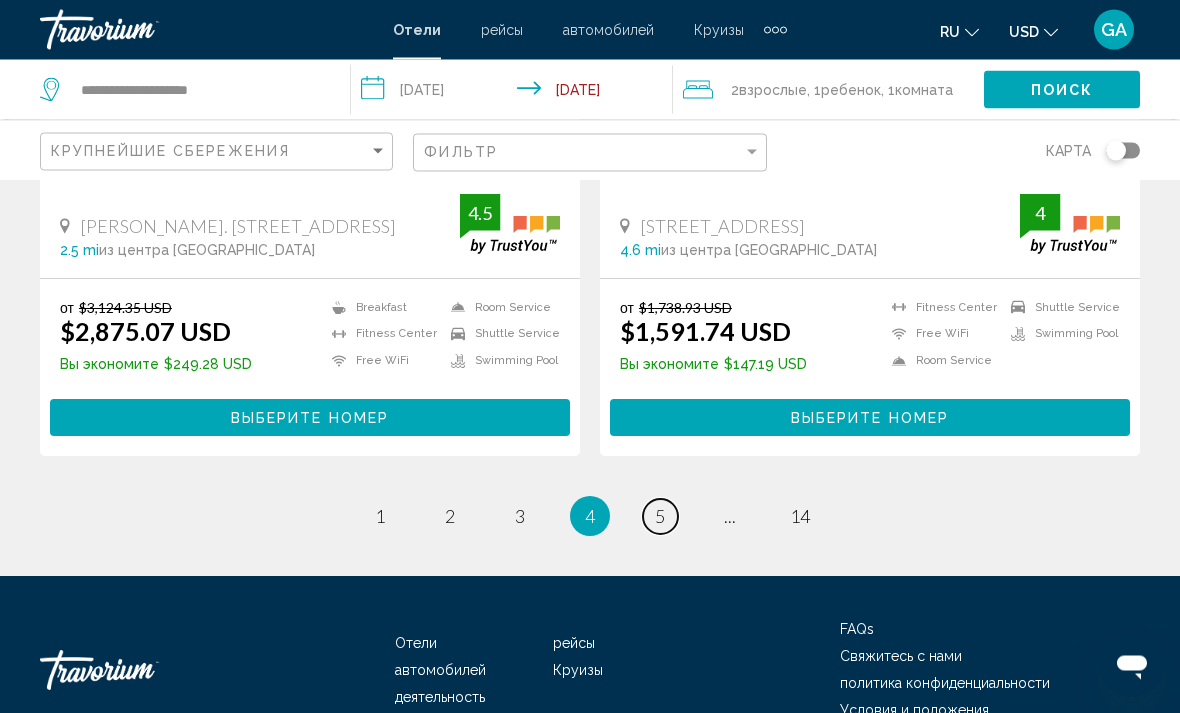 click on "page  5" at bounding box center [660, 517] 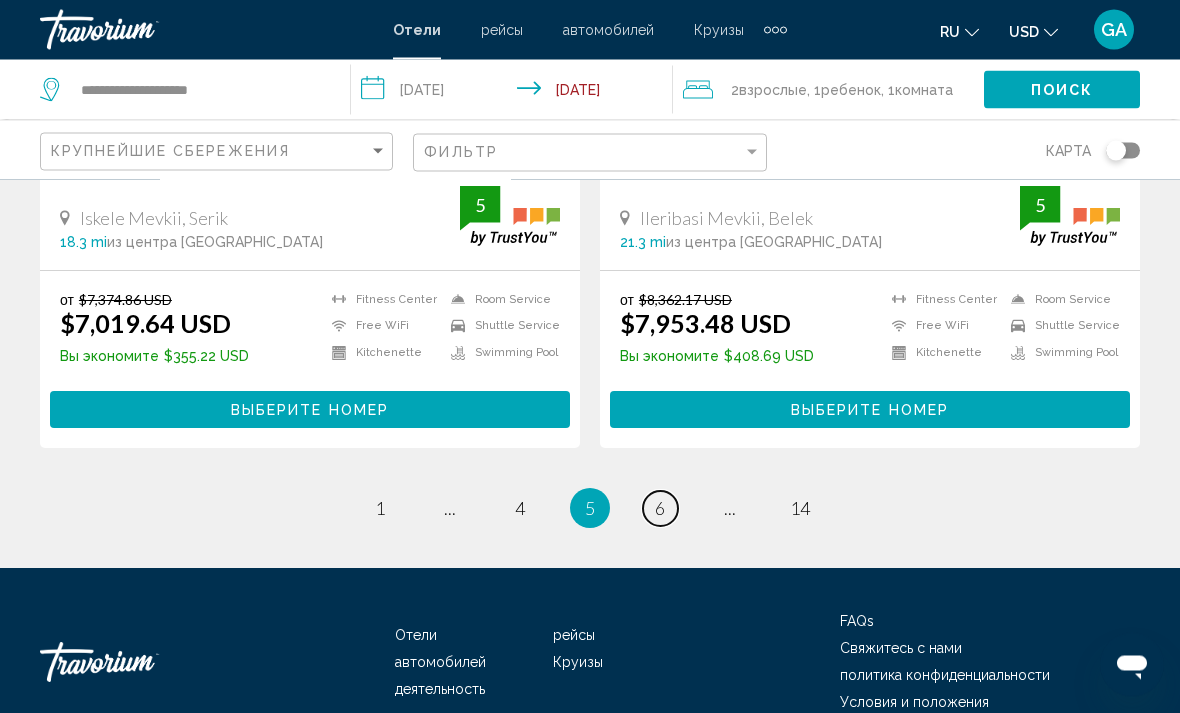 scroll, scrollTop: 4141, scrollLeft: 0, axis: vertical 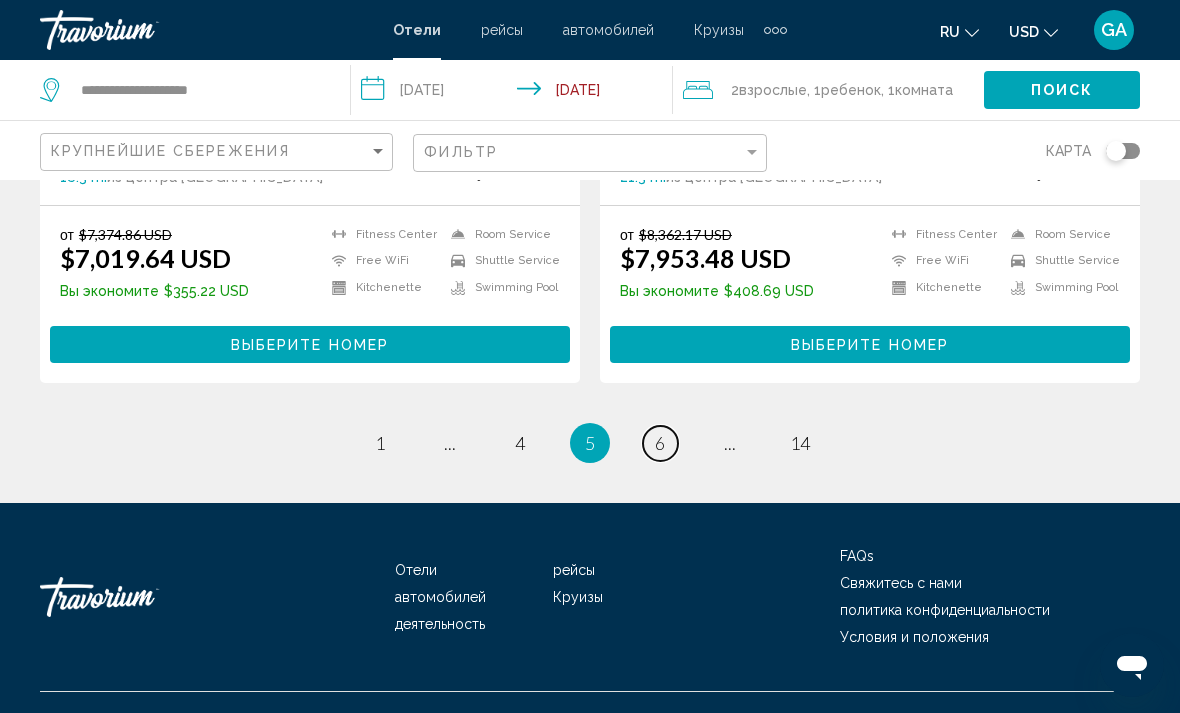click on "page  6" at bounding box center [660, 443] 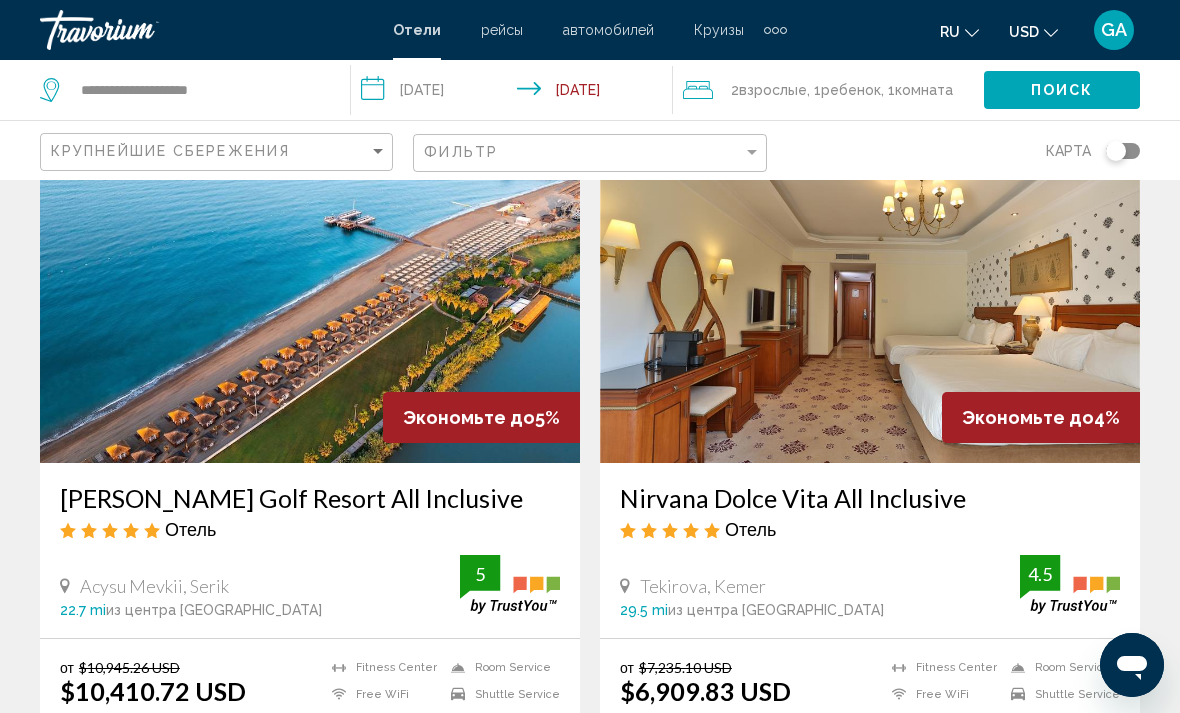 scroll, scrollTop: 108, scrollLeft: 0, axis: vertical 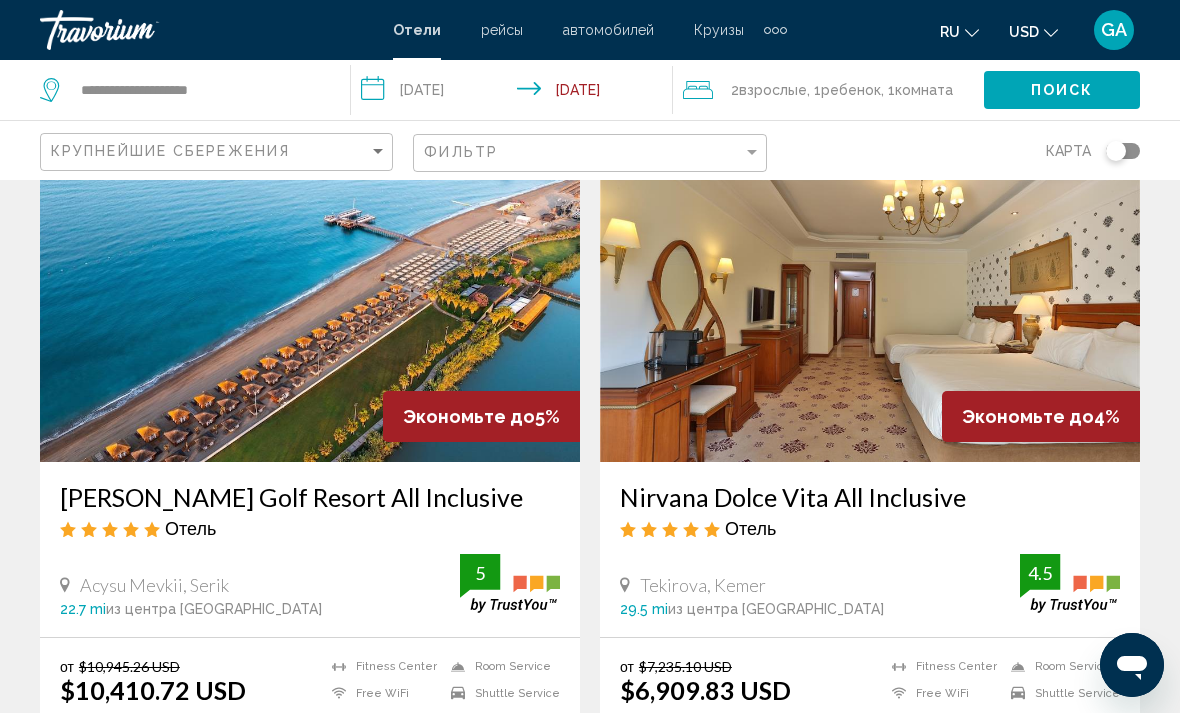 click at bounding box center [870, 302] 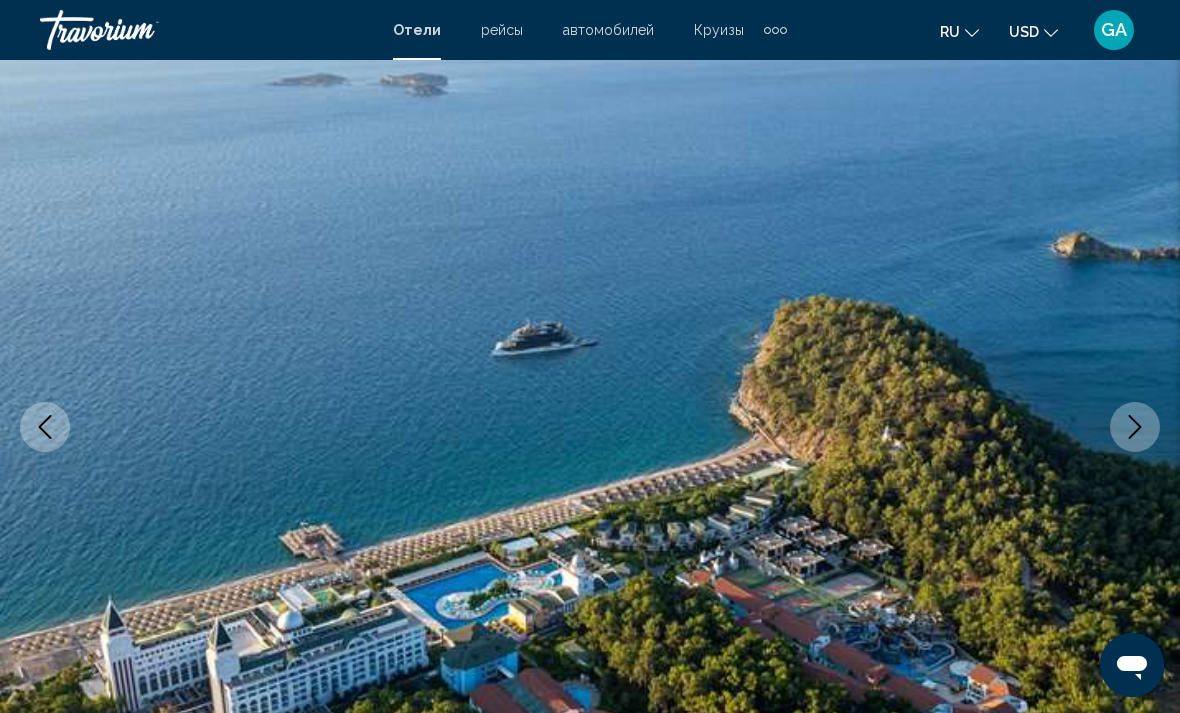 scroll, scrollTop: 0, scrollLeft: 0, axis: both 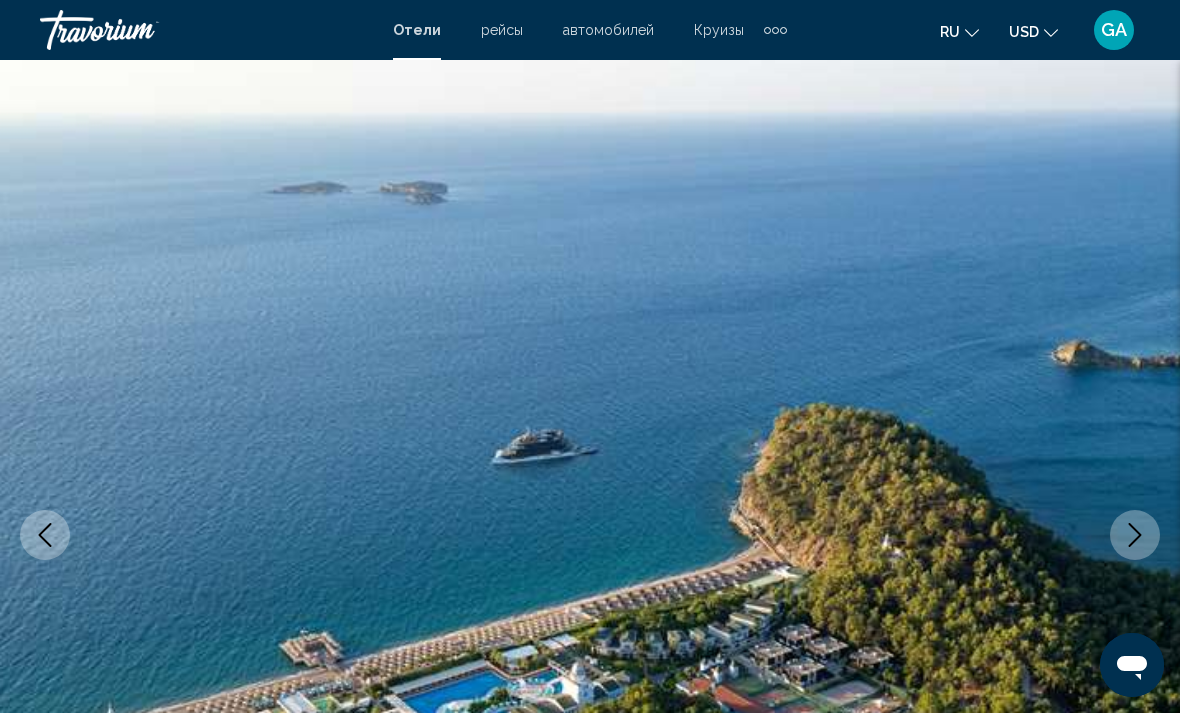 click 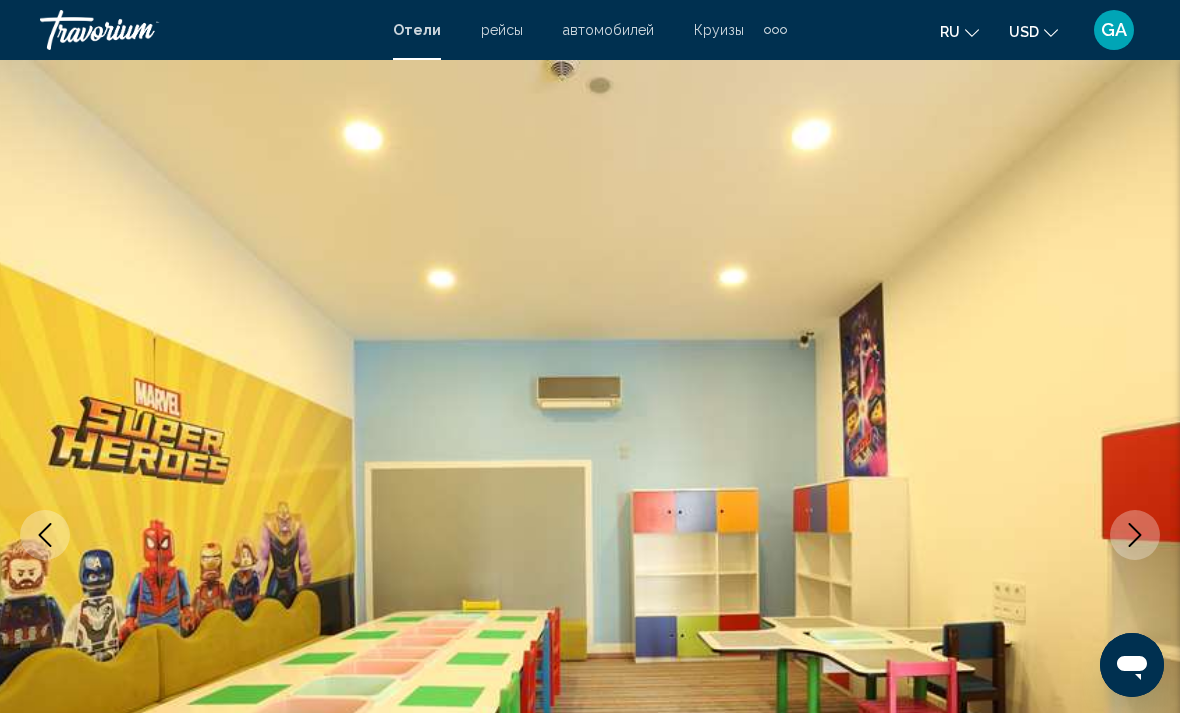 click at bounding box center [1135, 535] 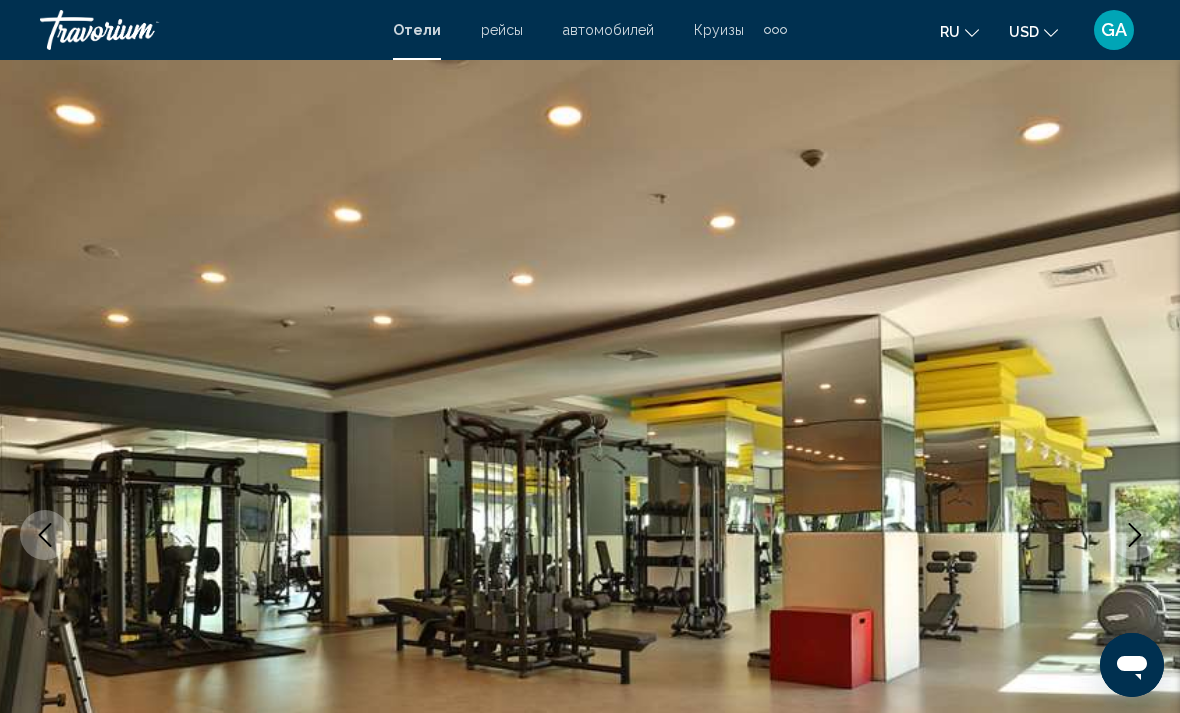 click 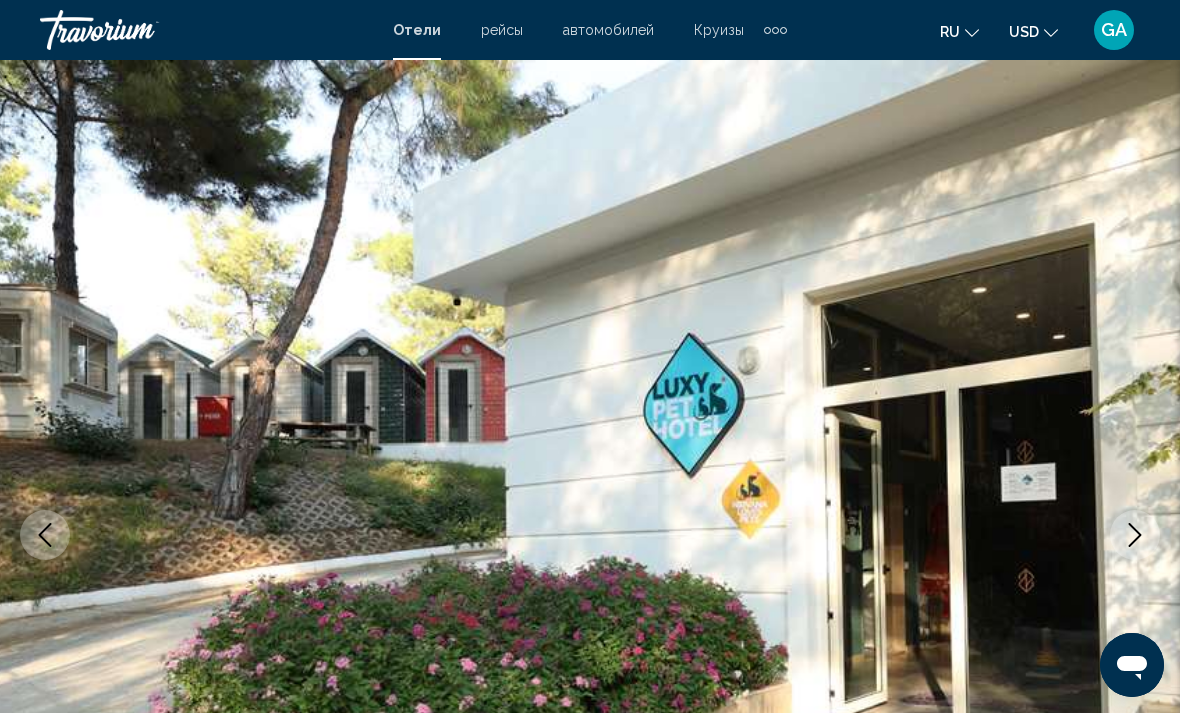 click 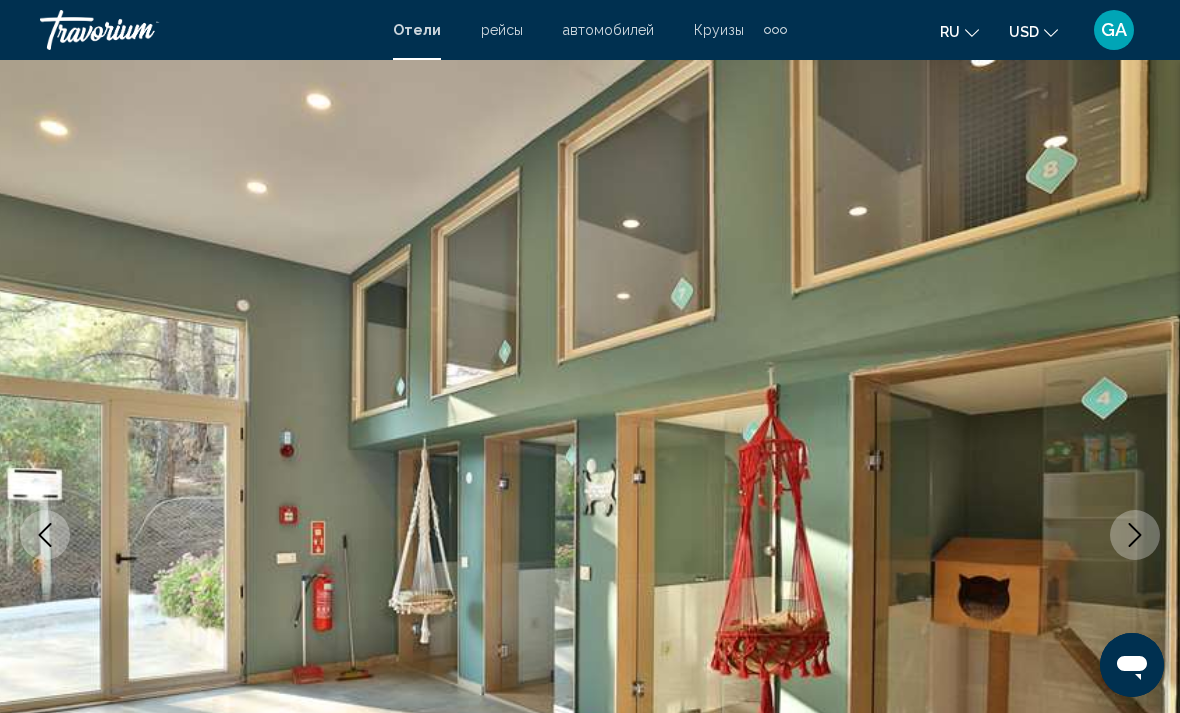 click 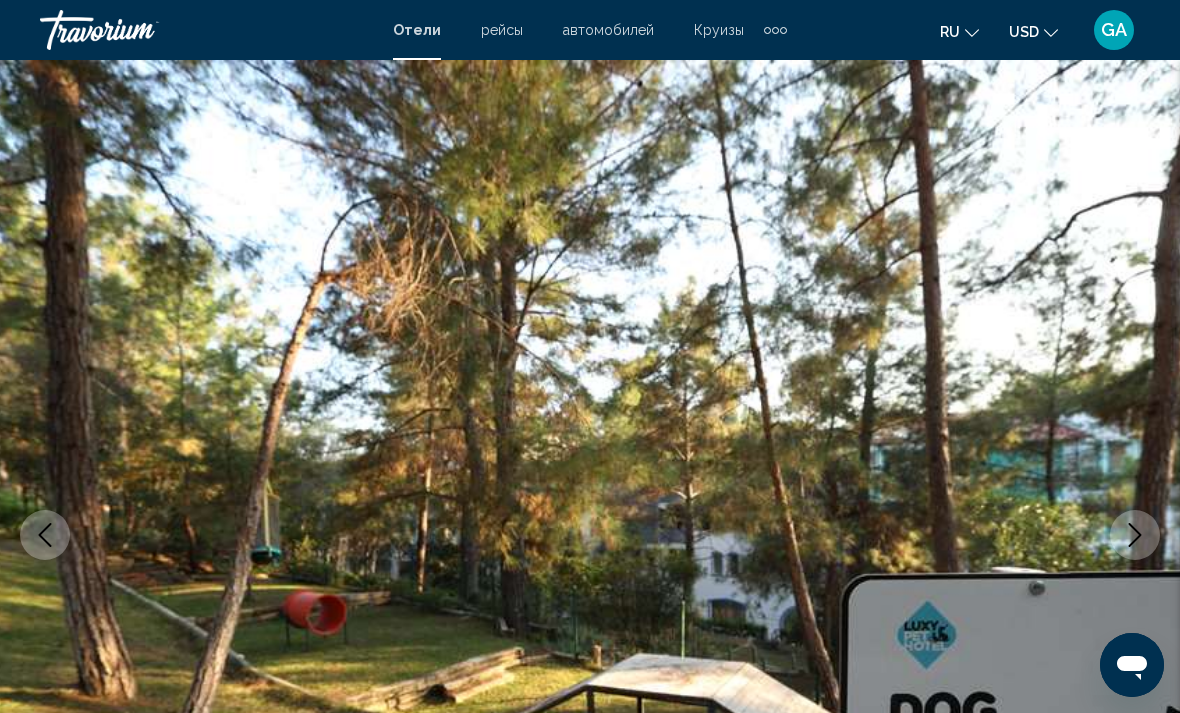 click 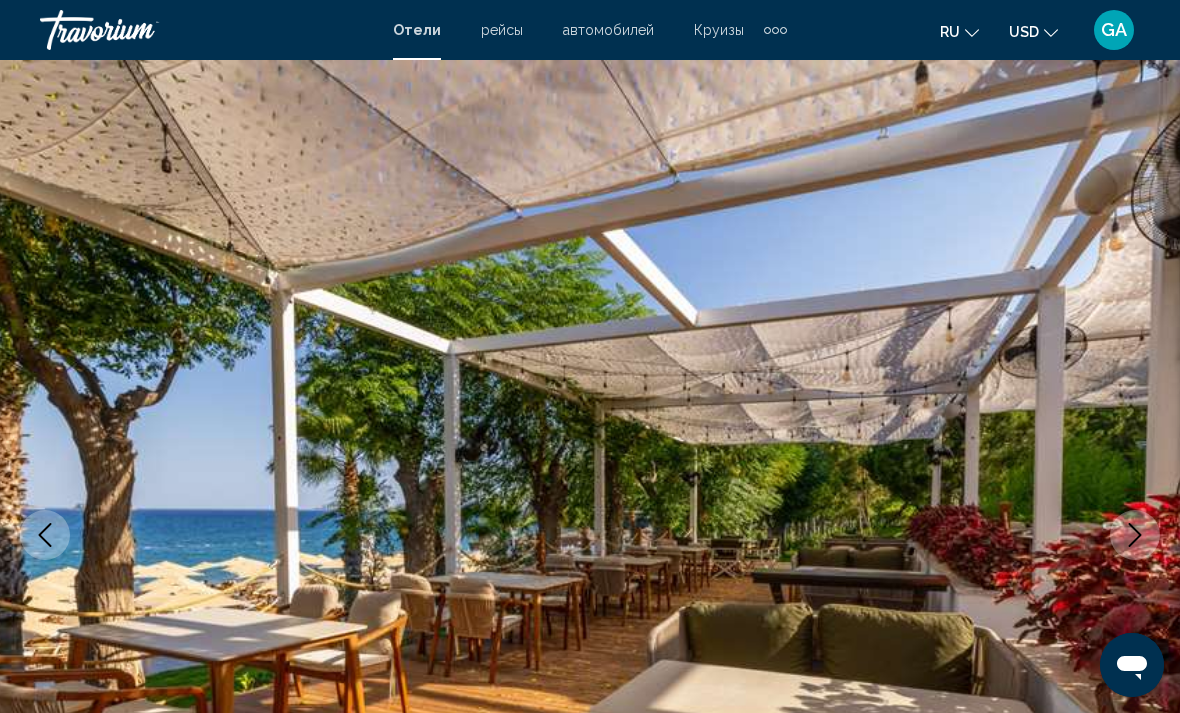 click 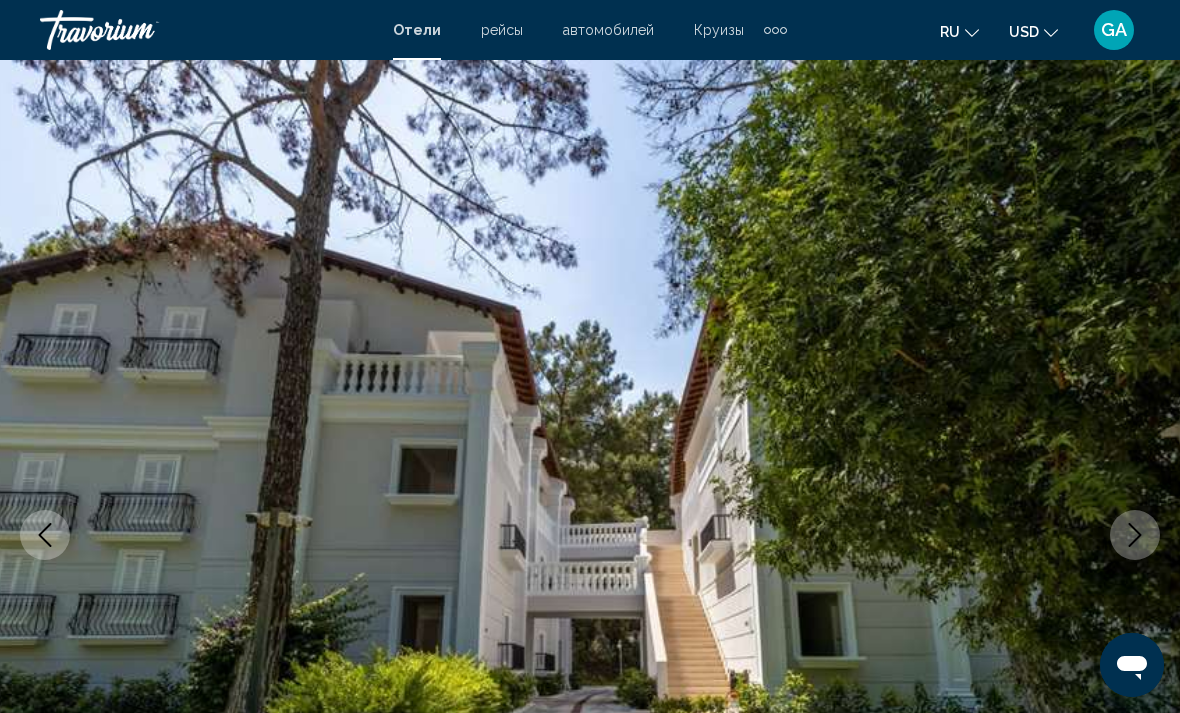 click 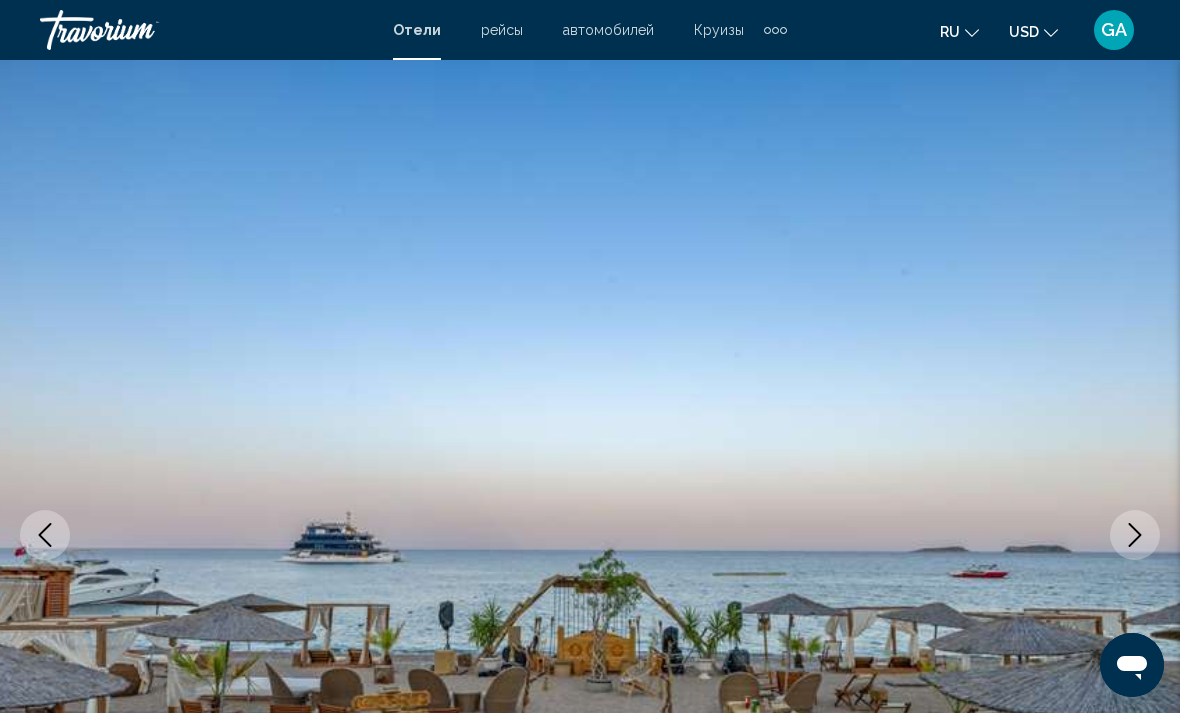 click 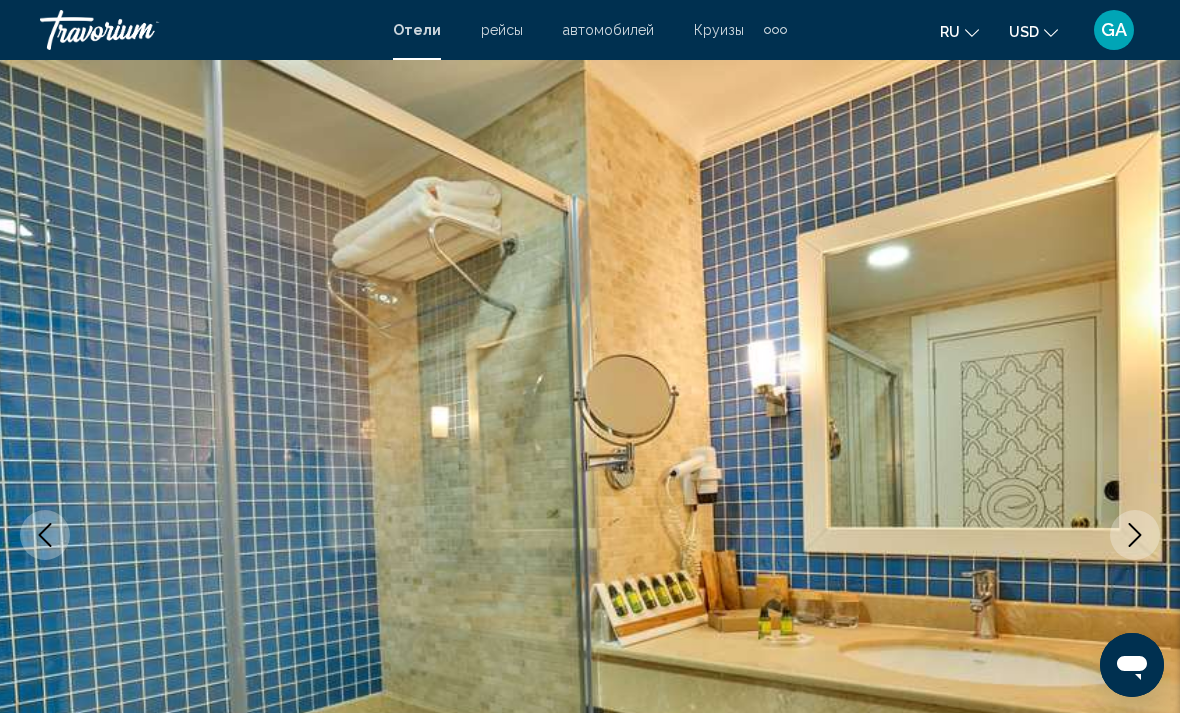 click 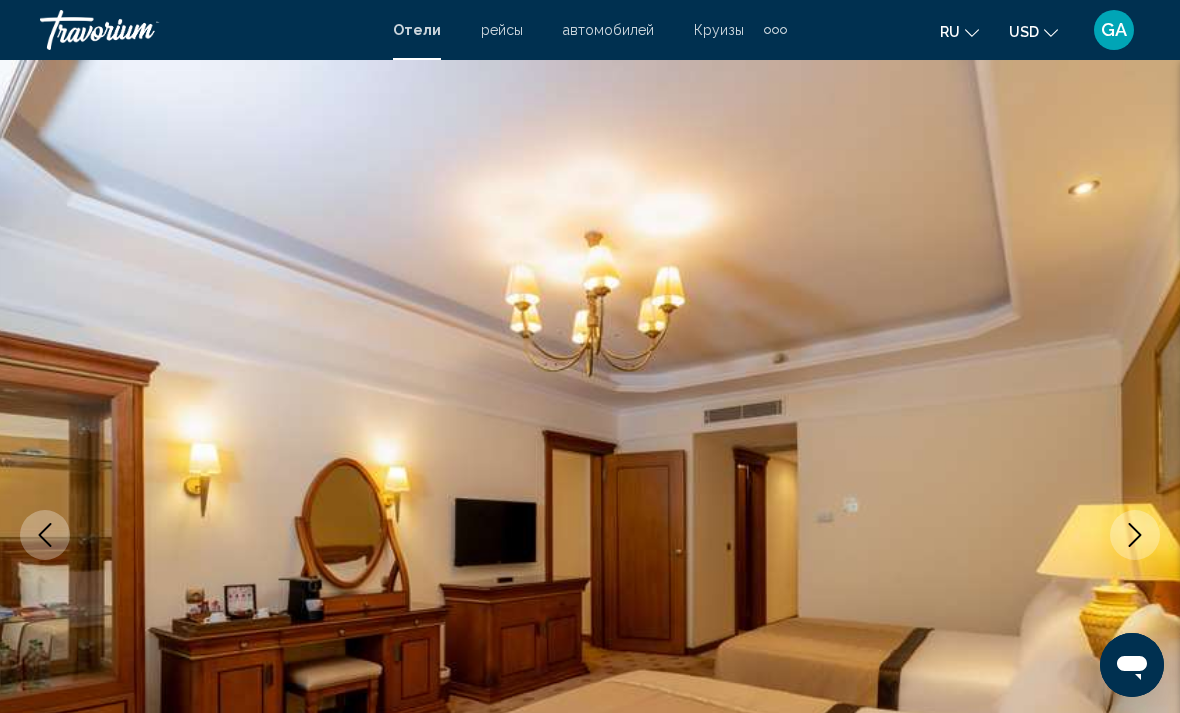 click 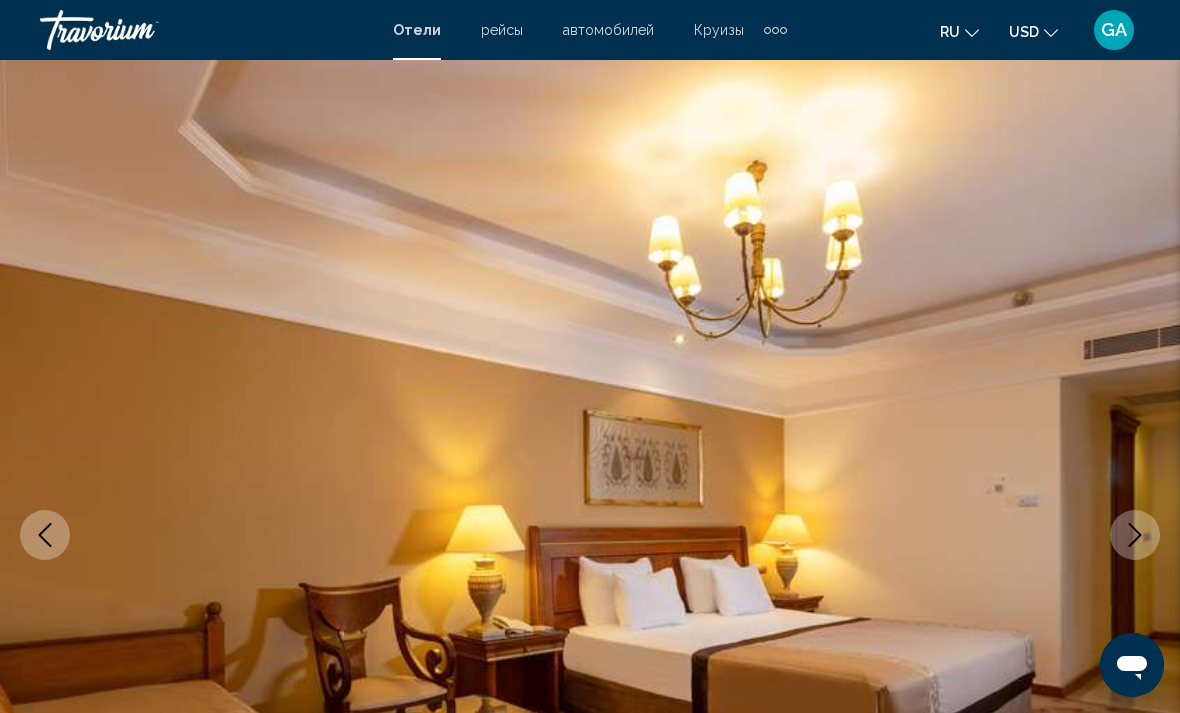 click 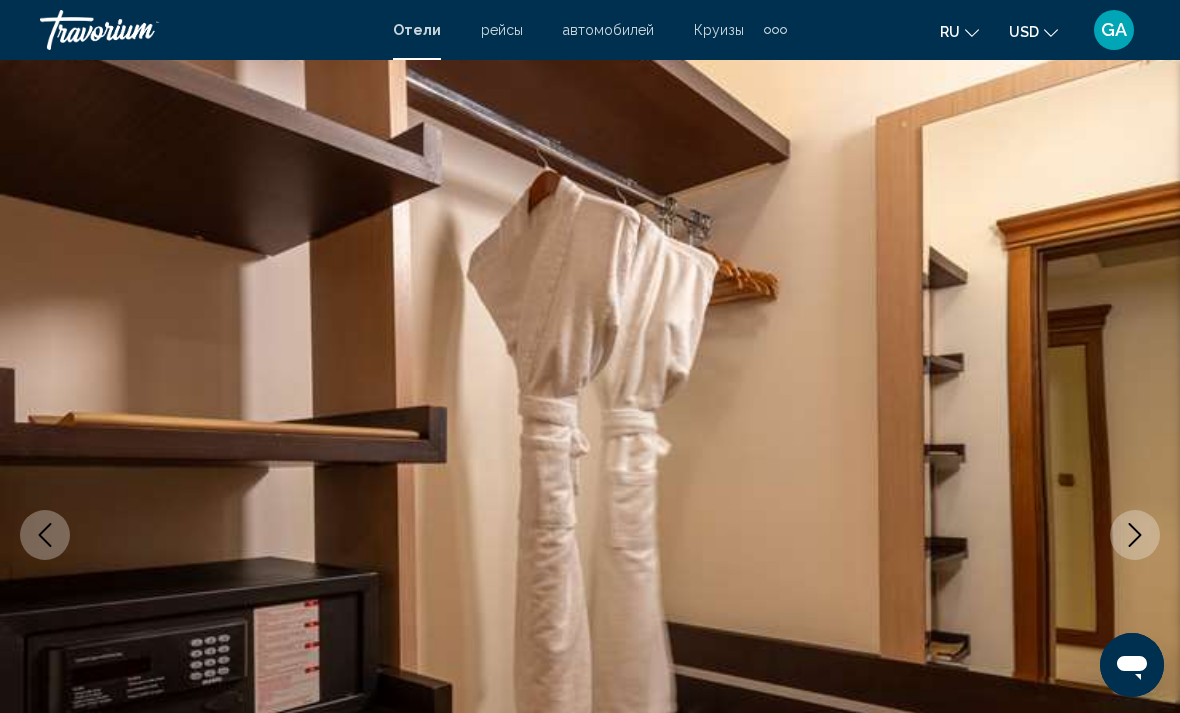 click 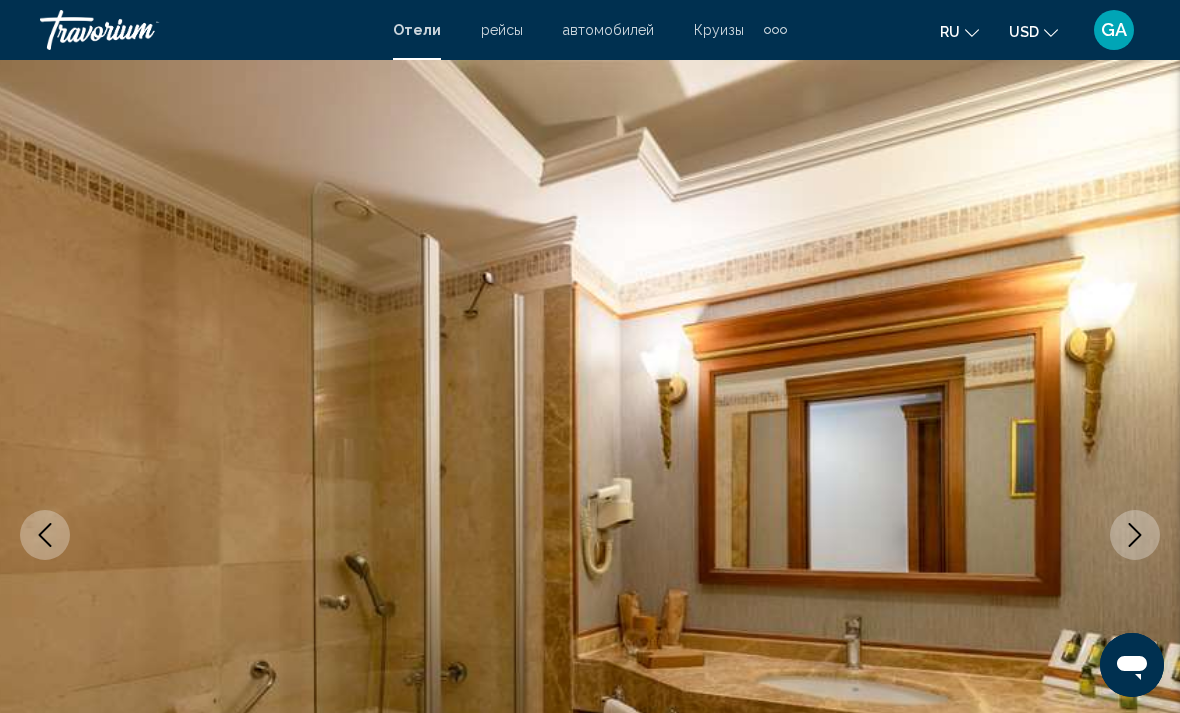 click 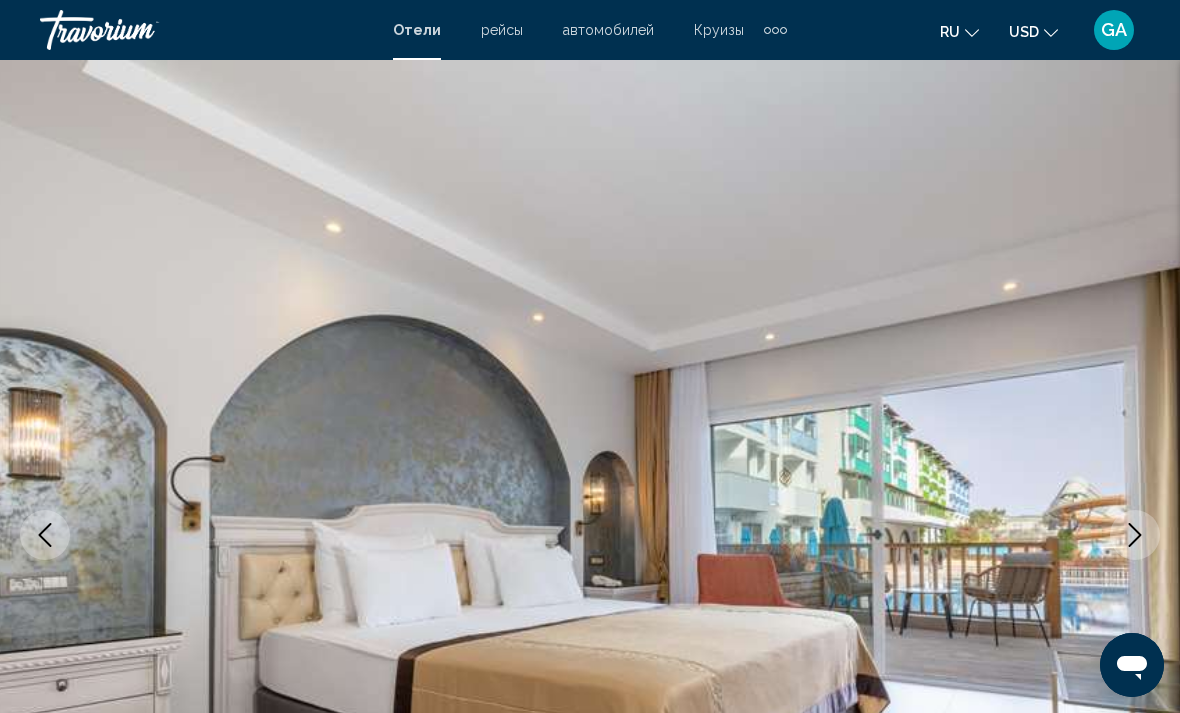 click 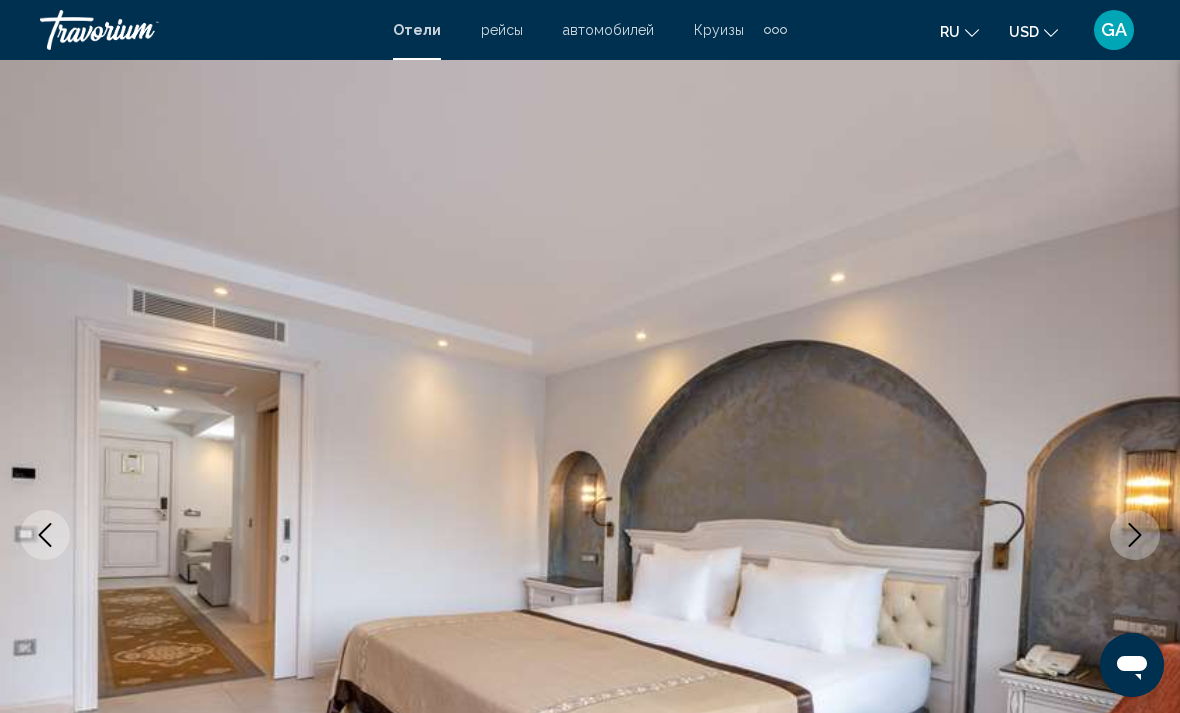 click 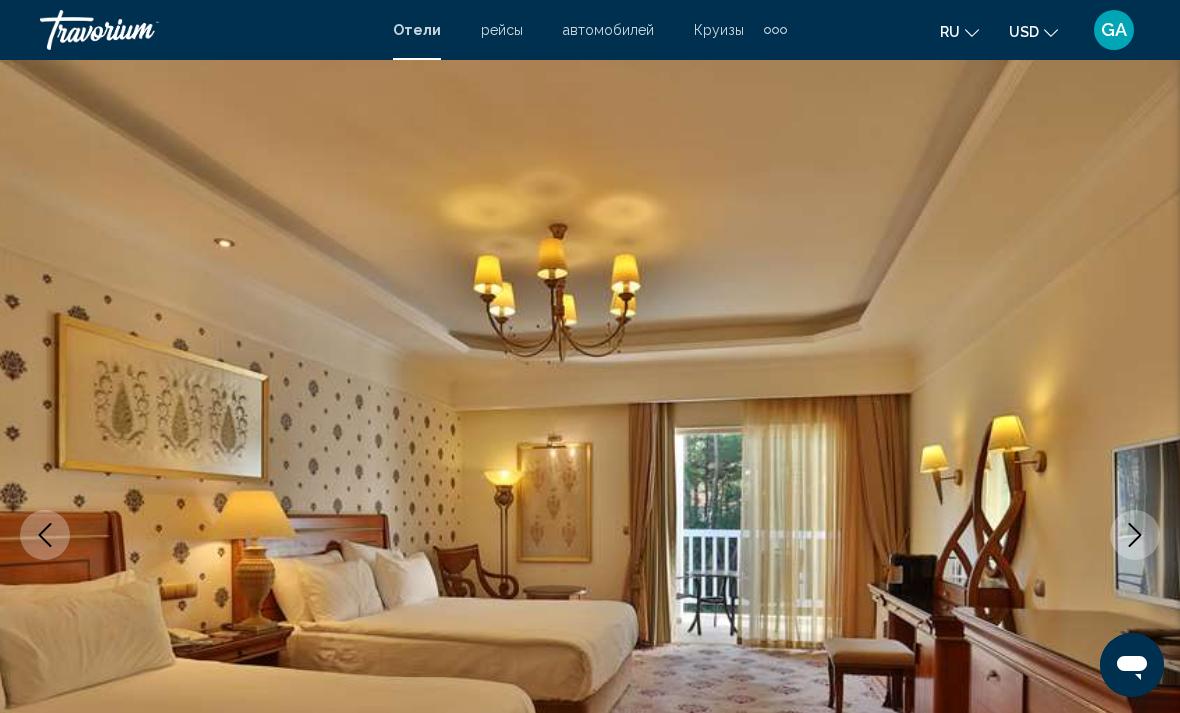 click 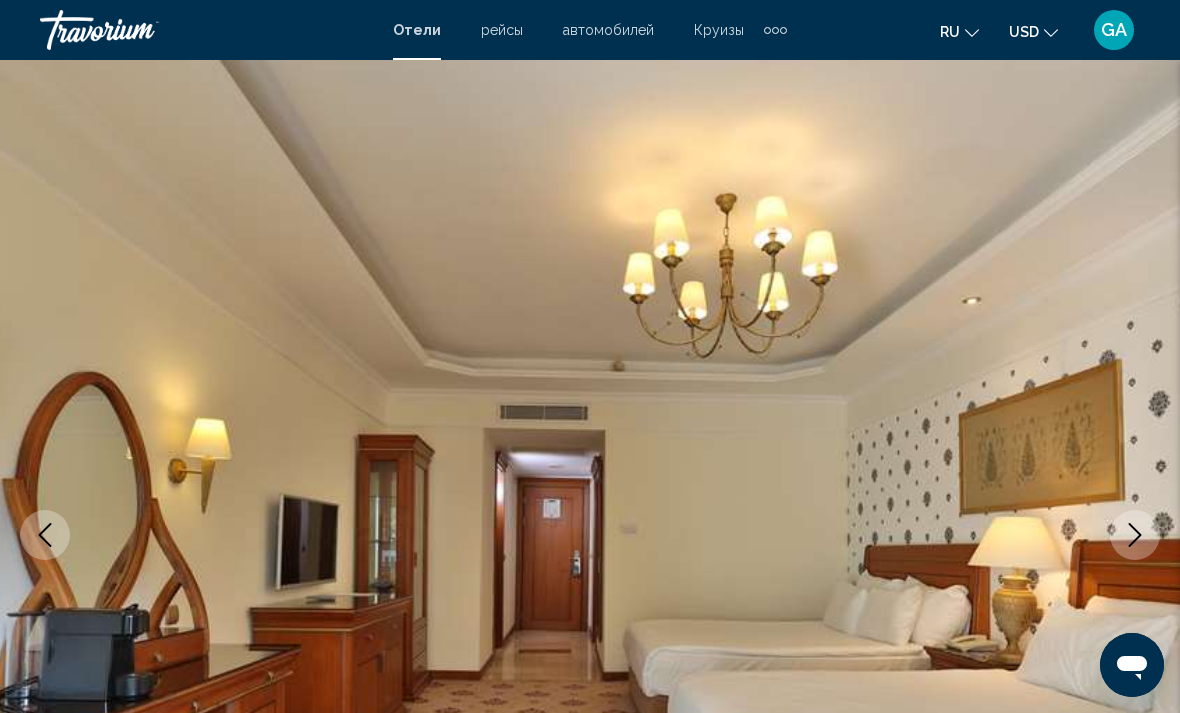 click 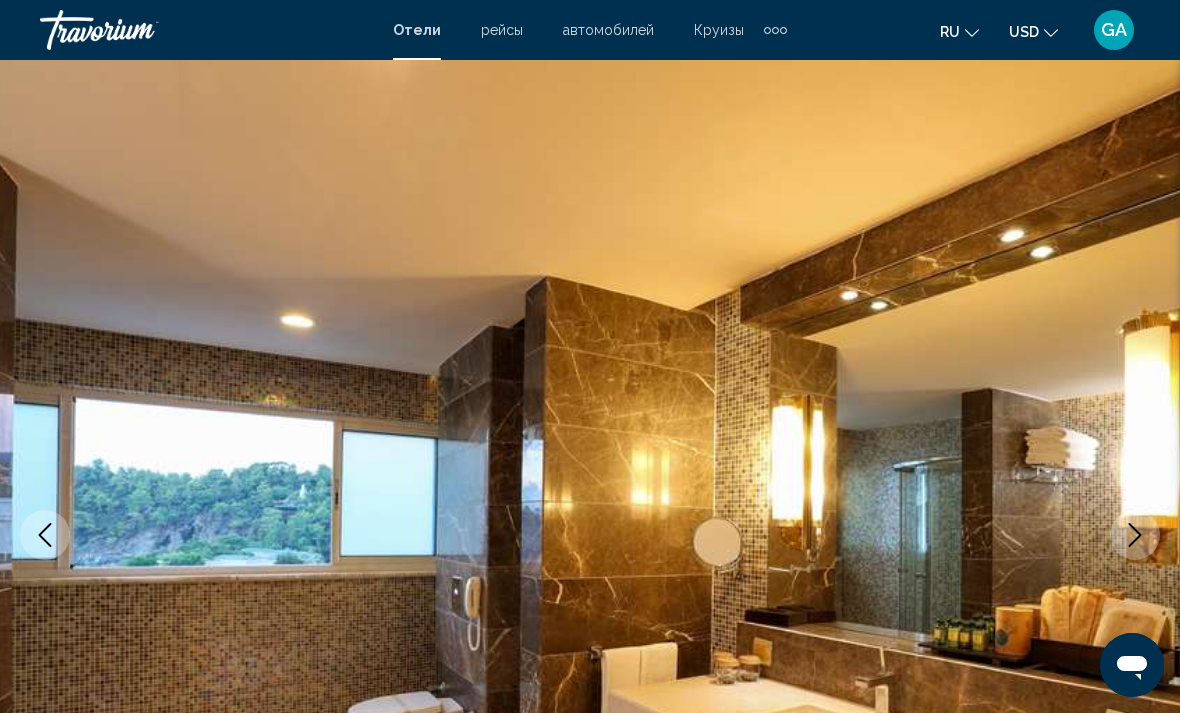 click 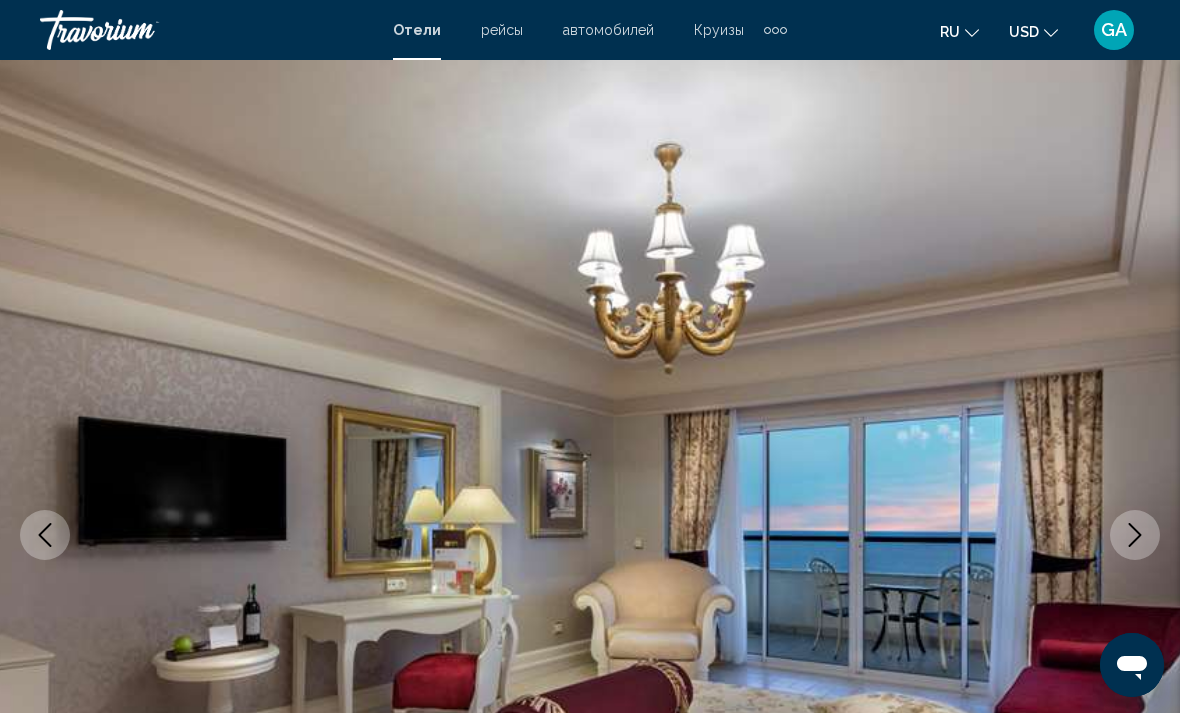 click 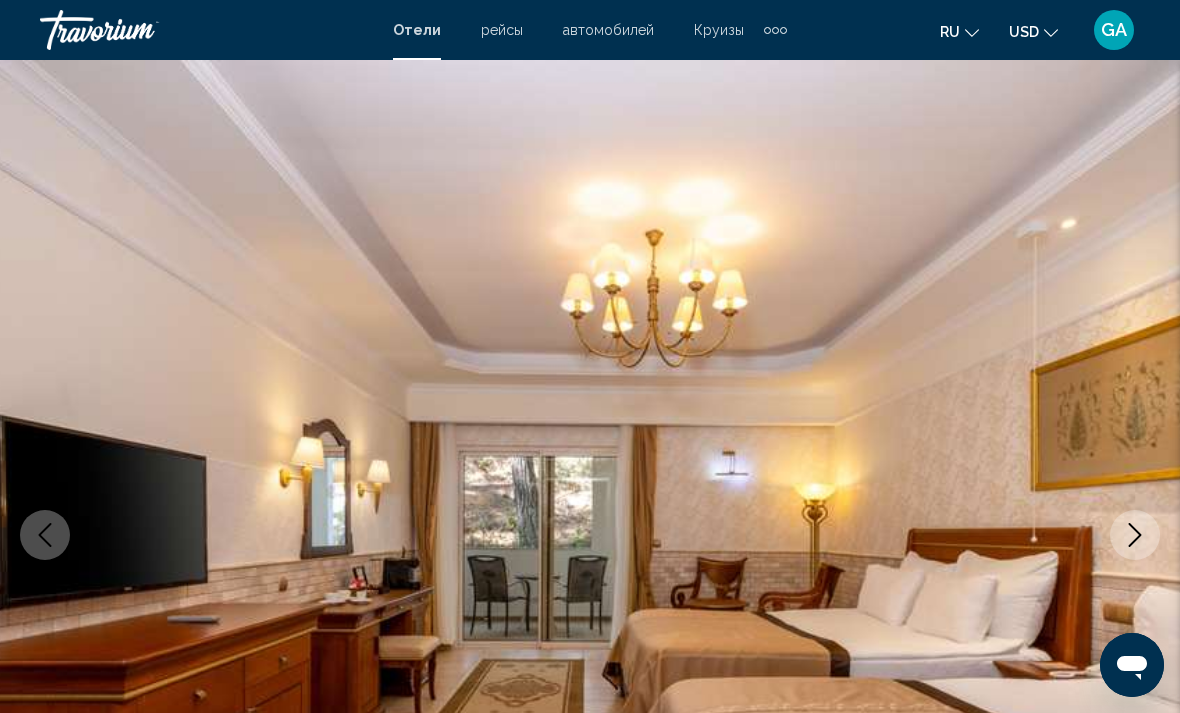 click 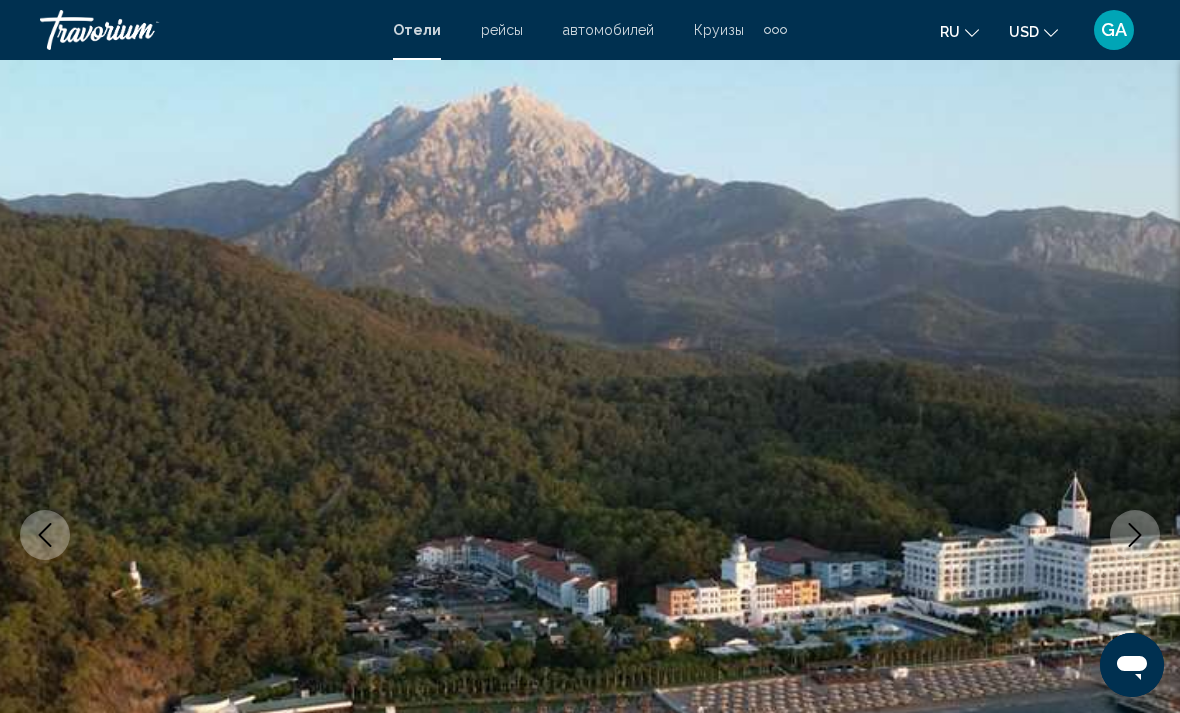 click 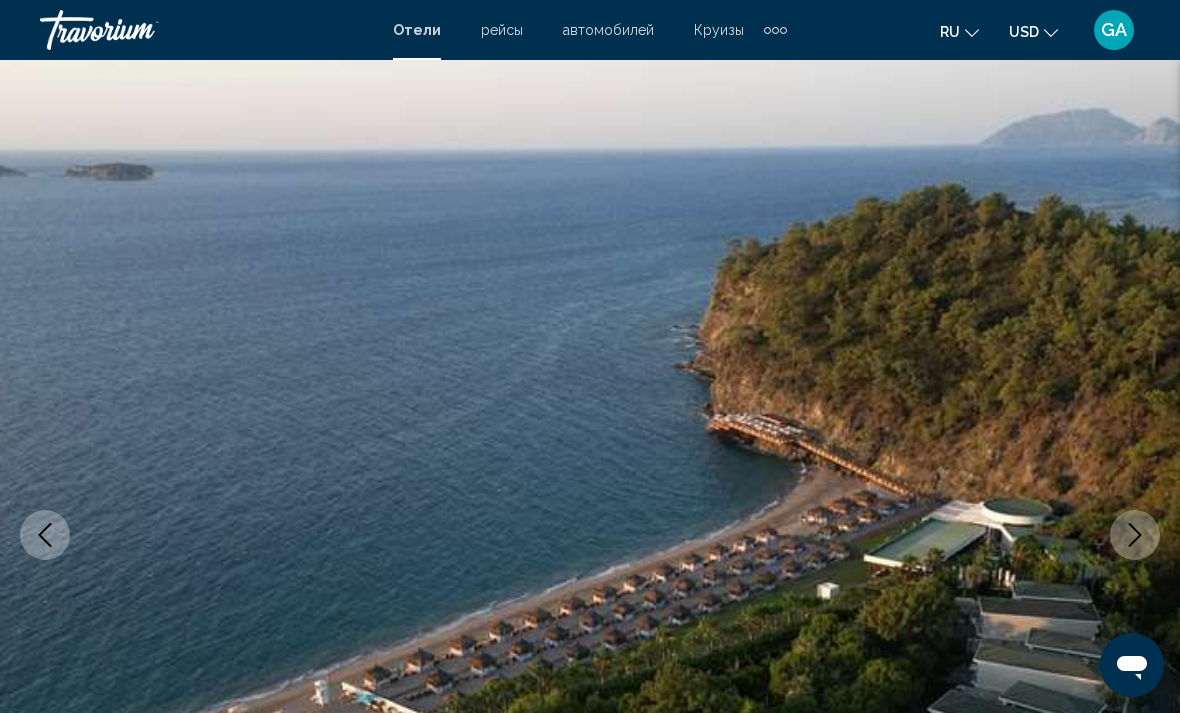 click 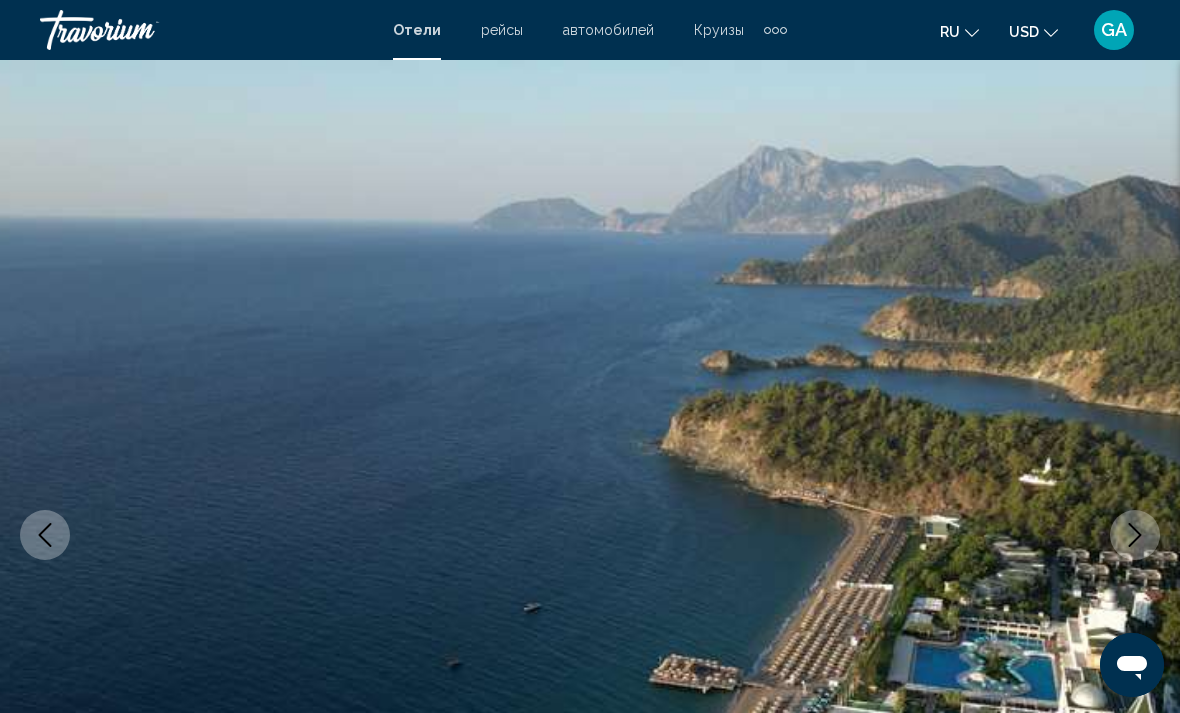 click 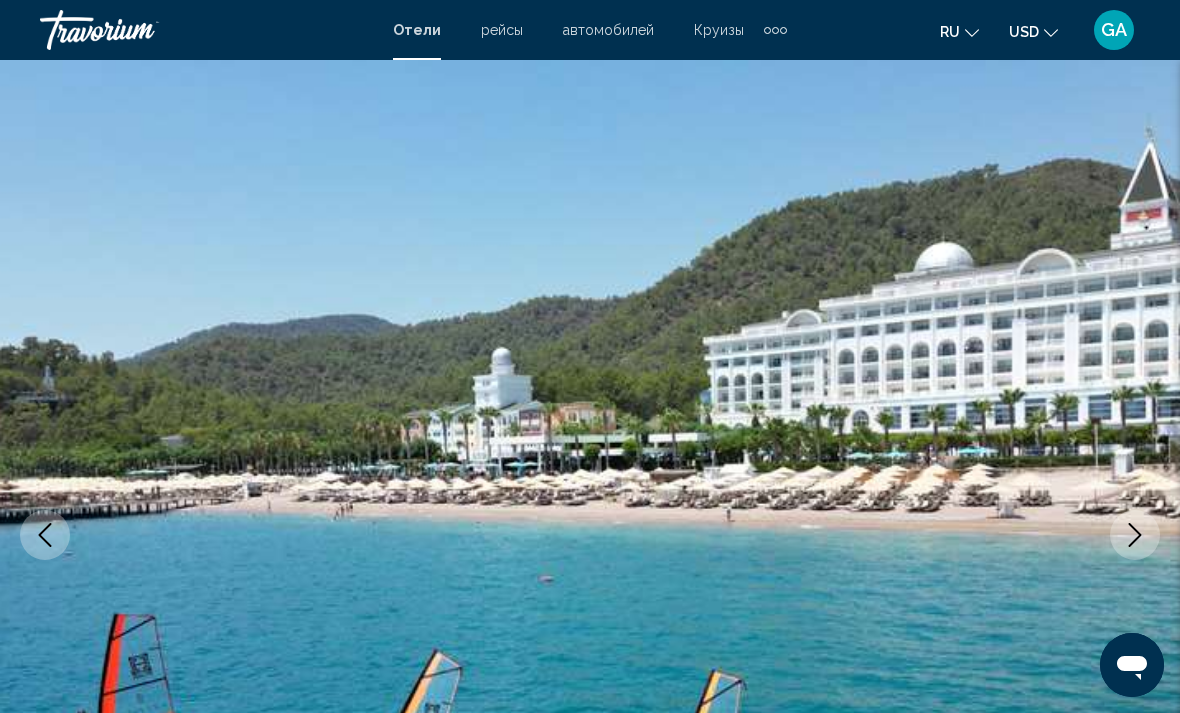 click 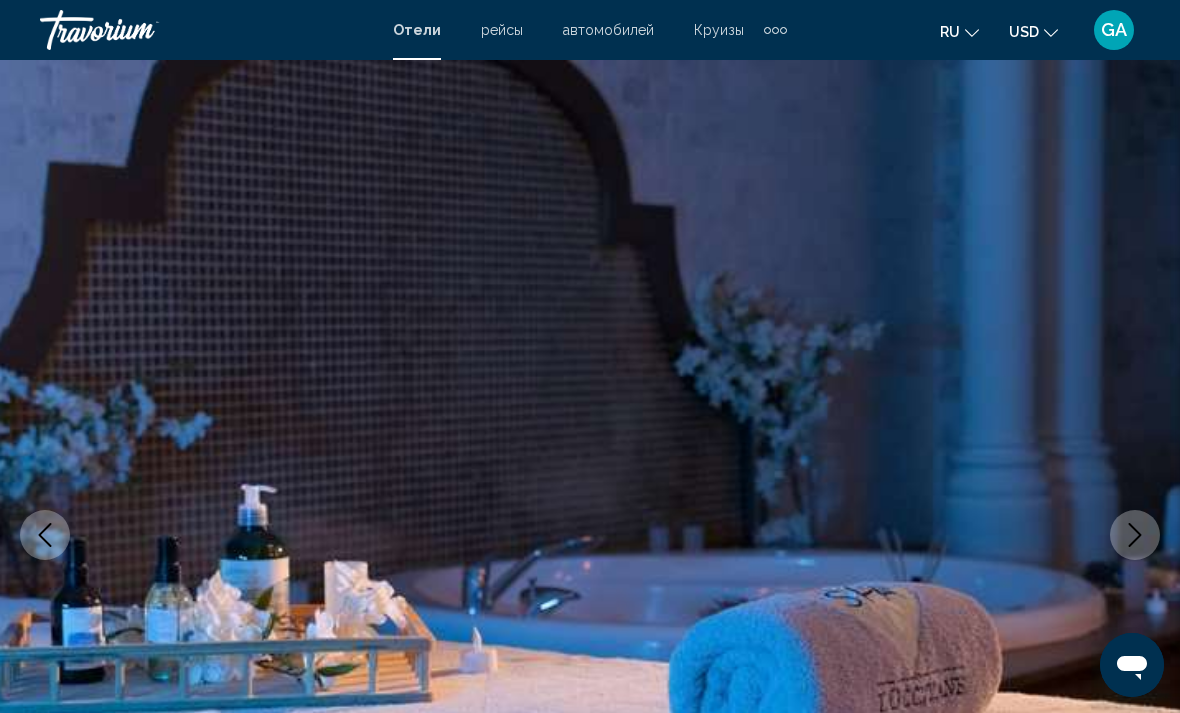 click 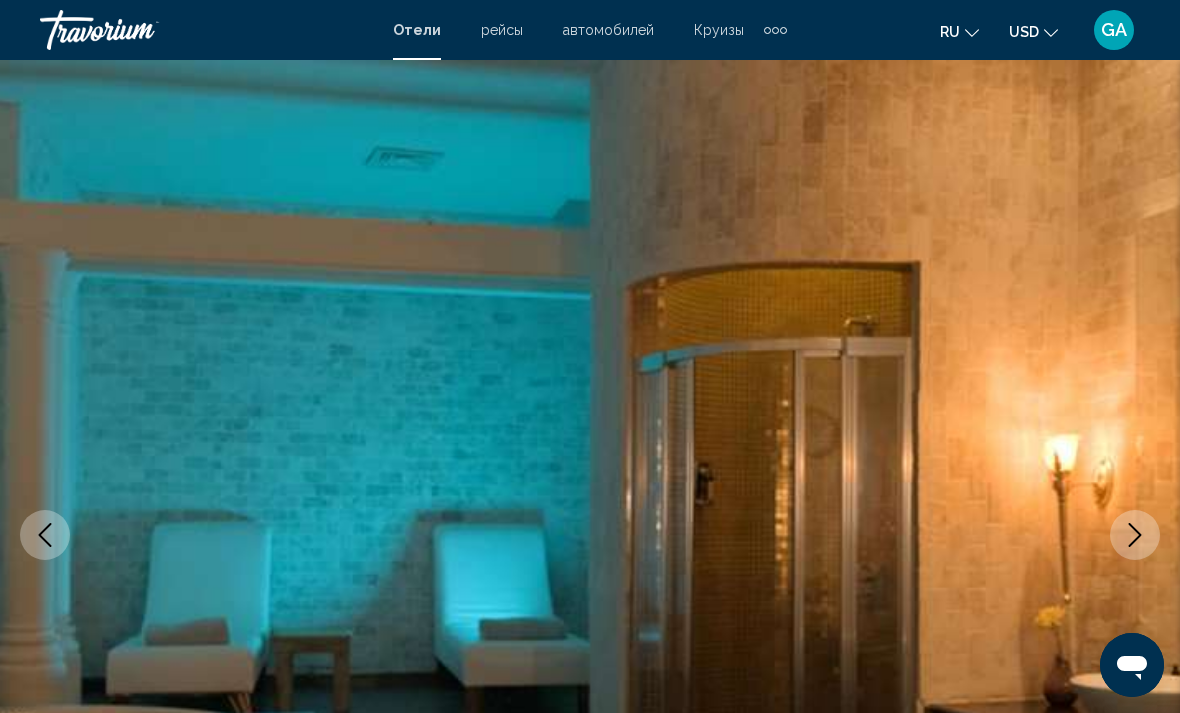 click 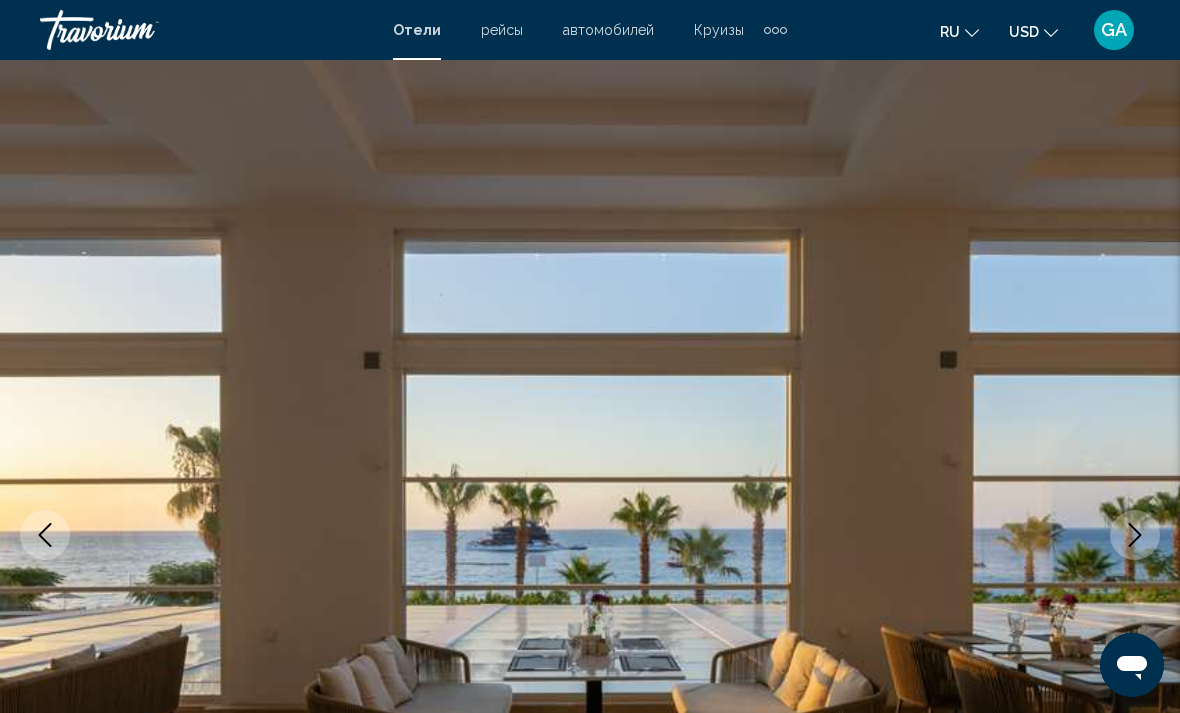 click 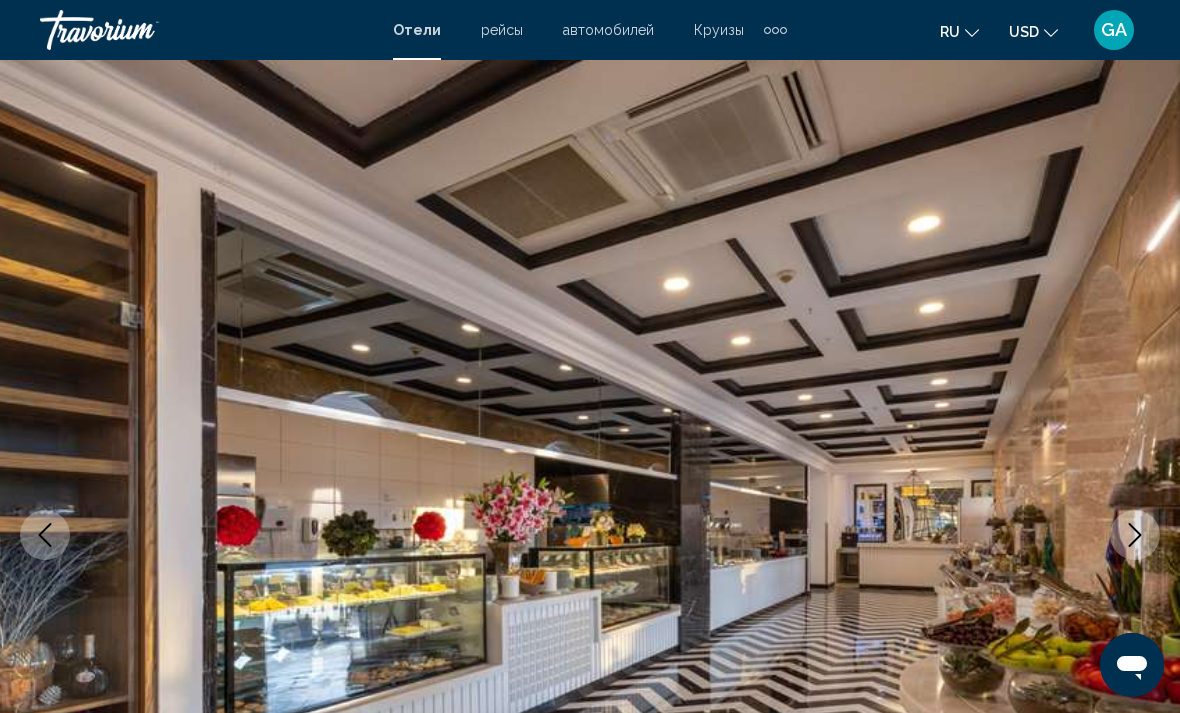 click 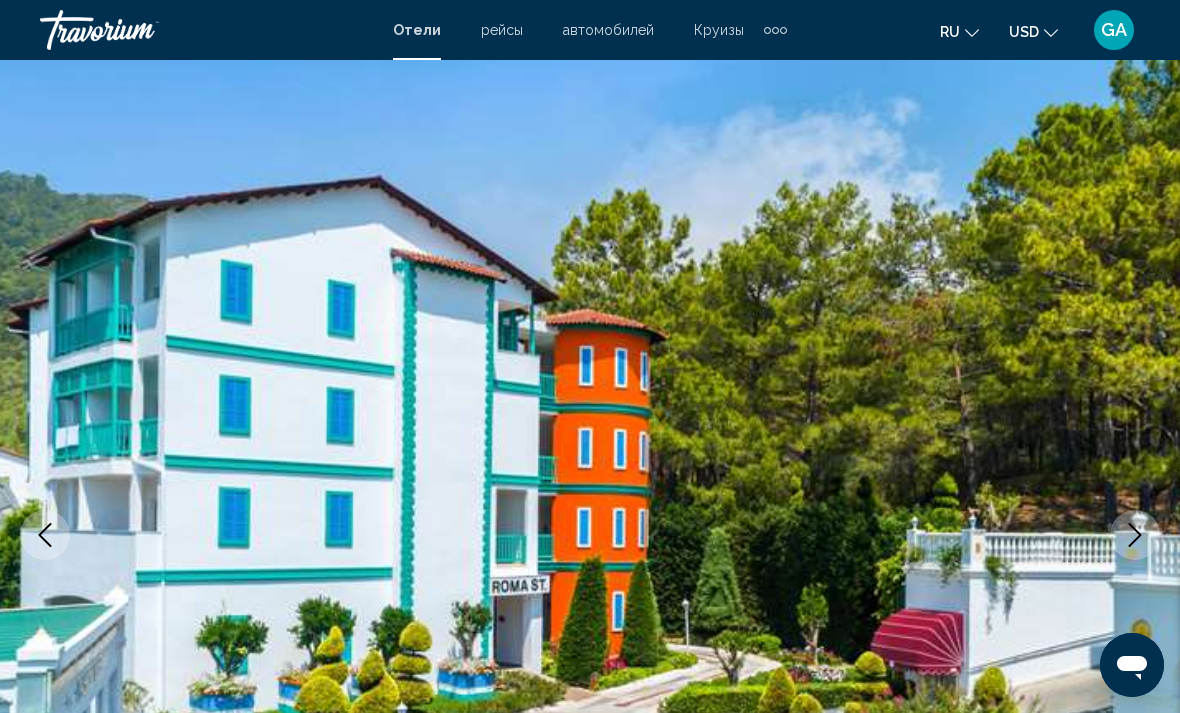 click 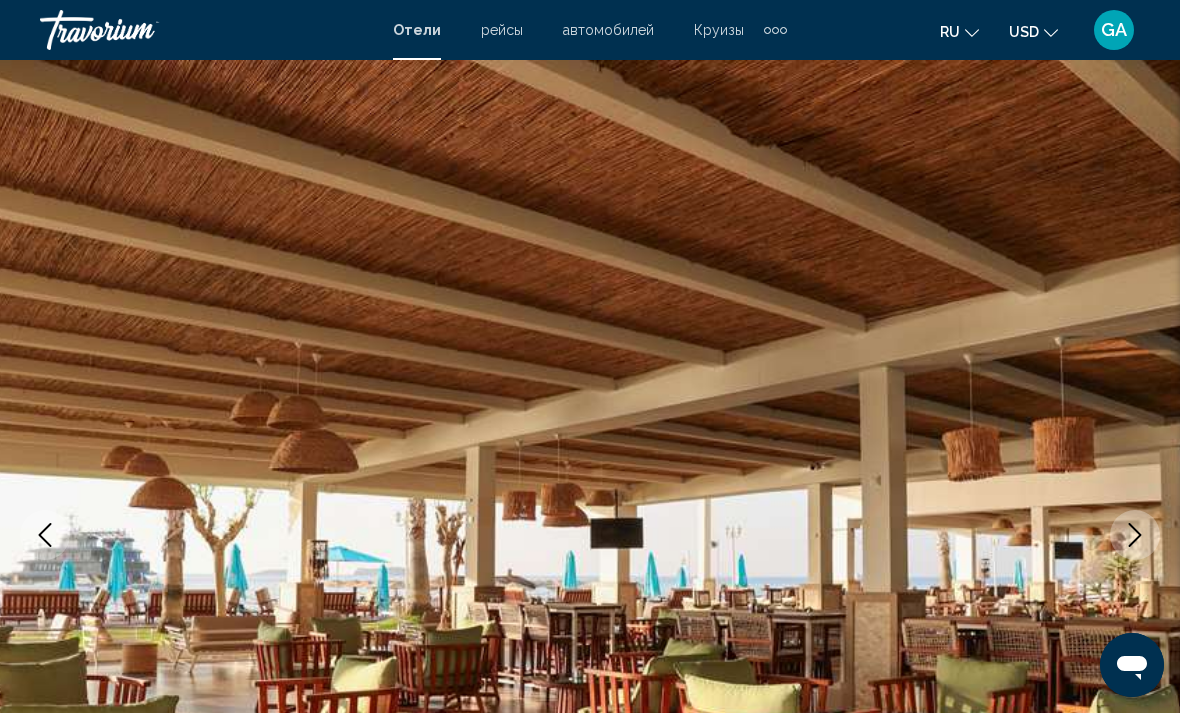 click 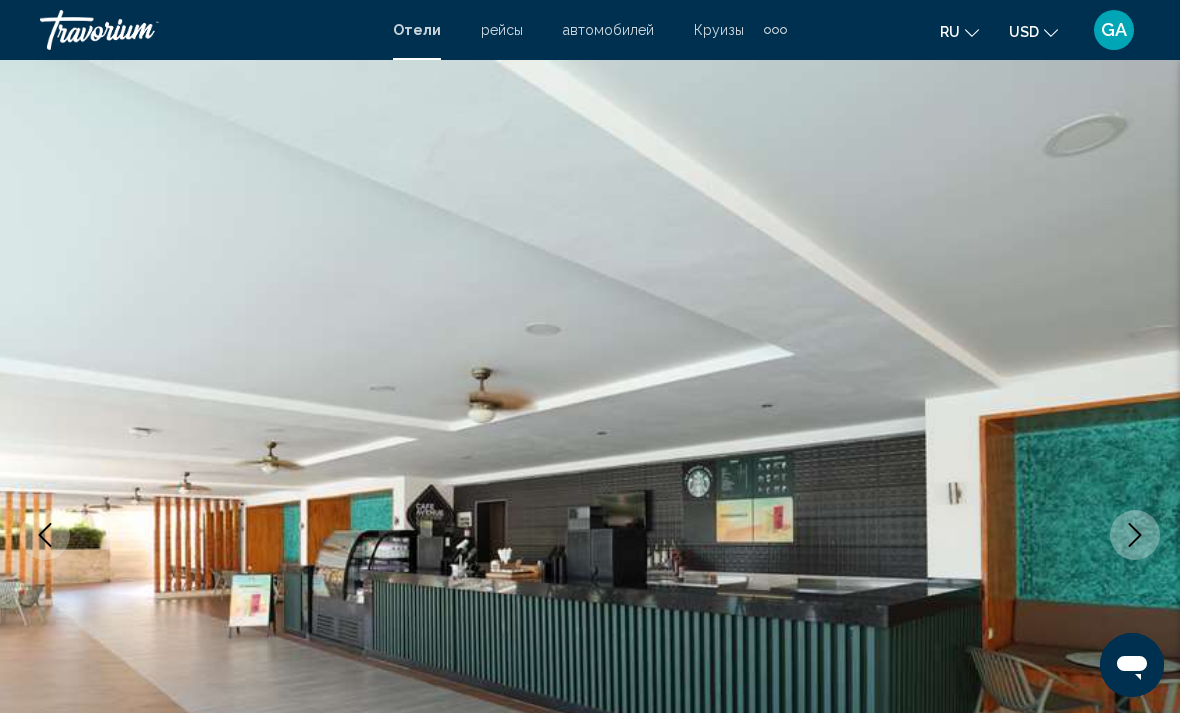 click 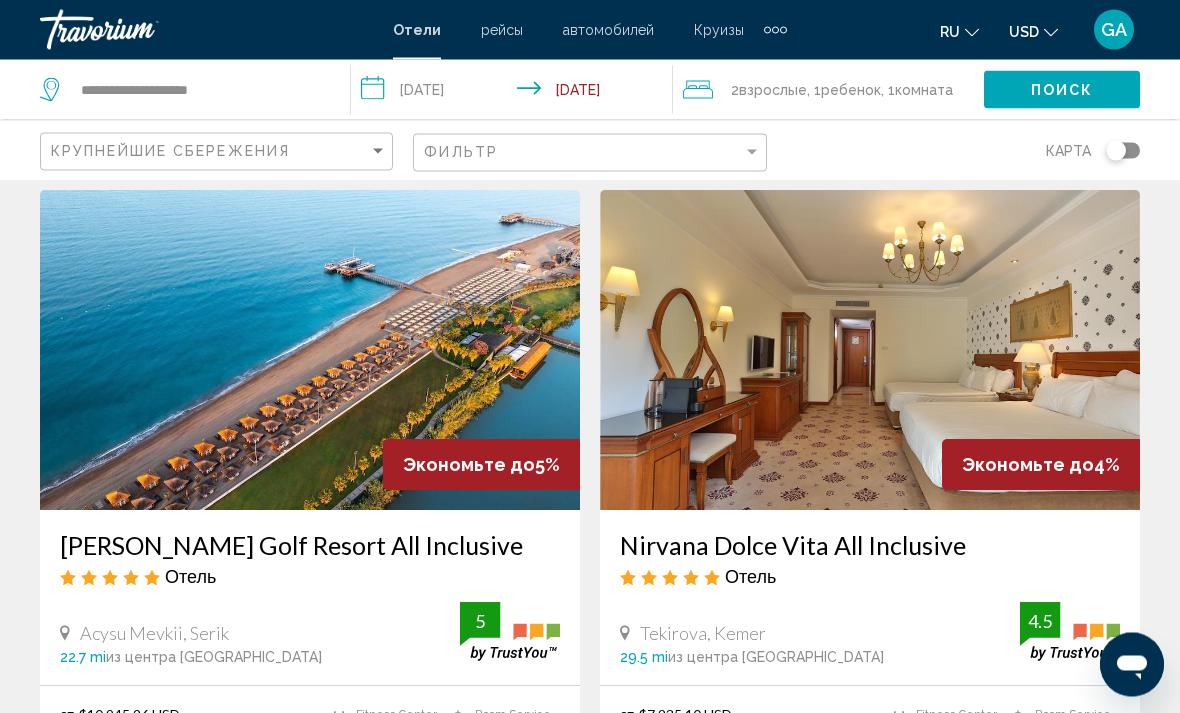 scroll, scrollTop: 49, scrollLeft: 0, axis: vertical 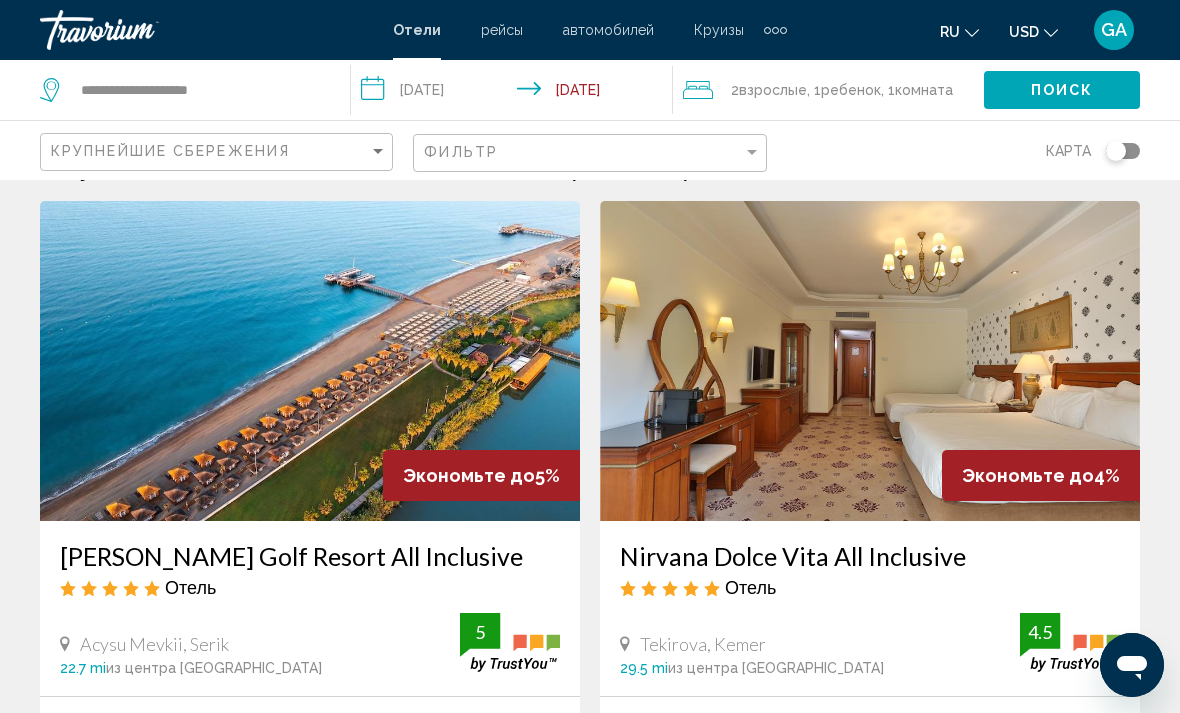 click at bounding box center (310, 361) 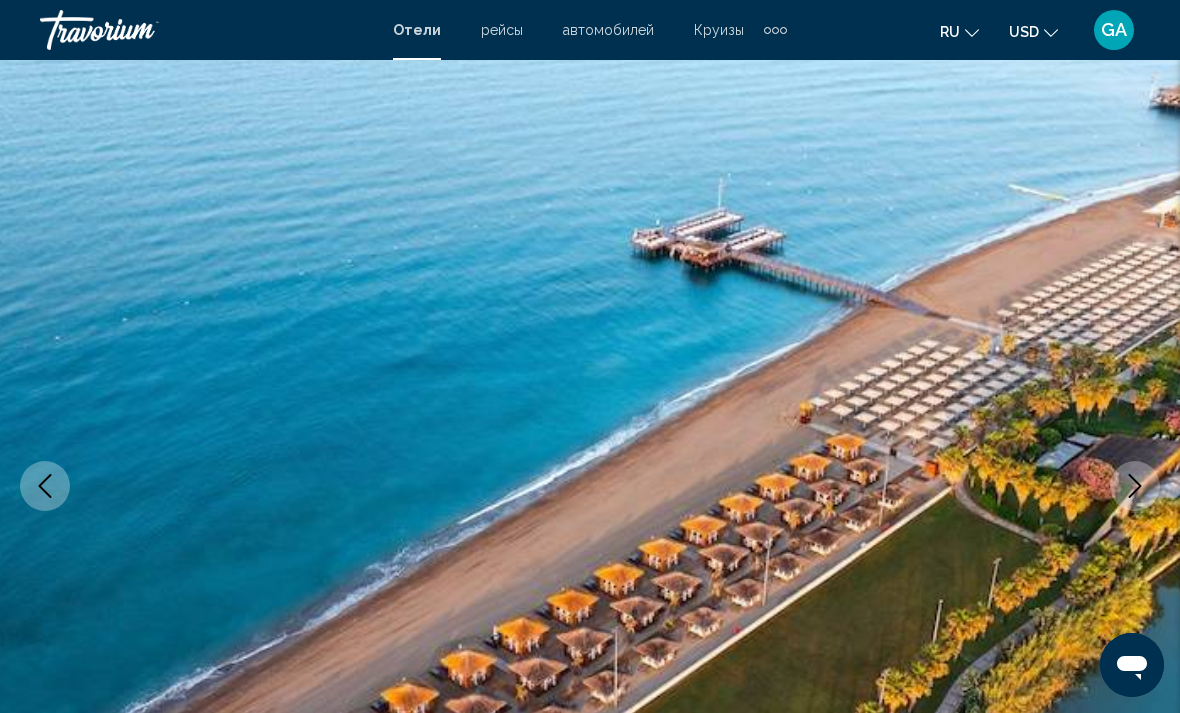 scroll, scrollTop: 0, scrollLeft: 0, axis: both 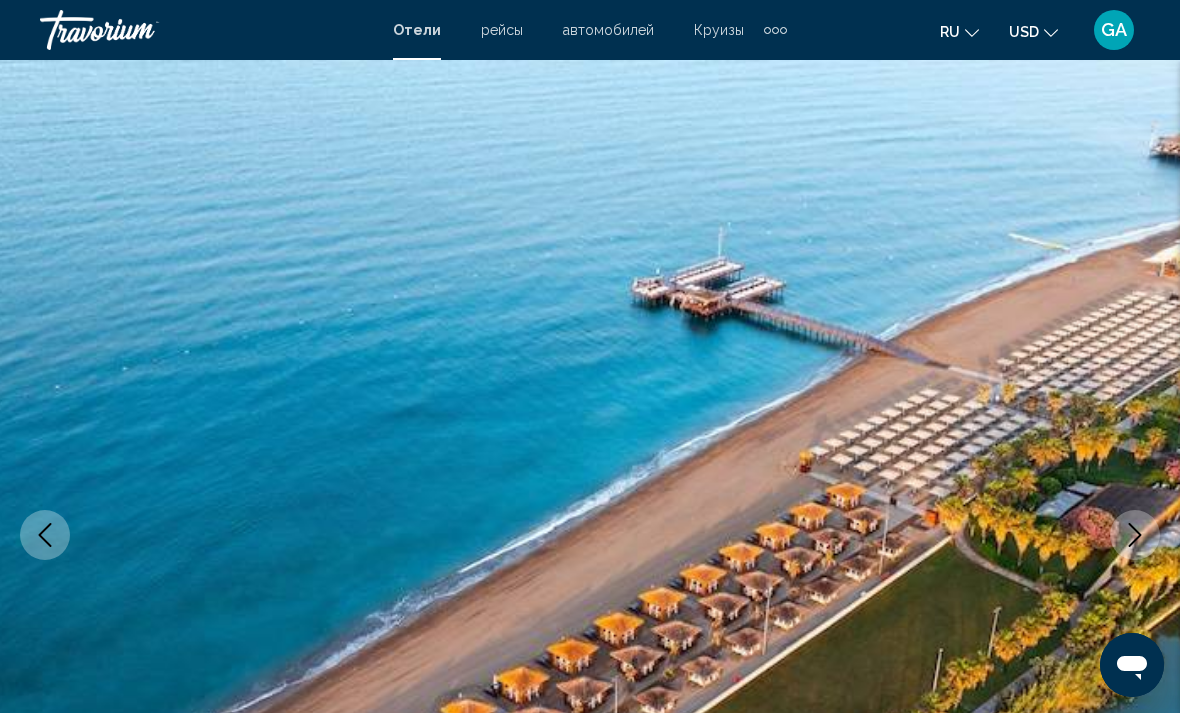 click at bounding box center [1135, 535] 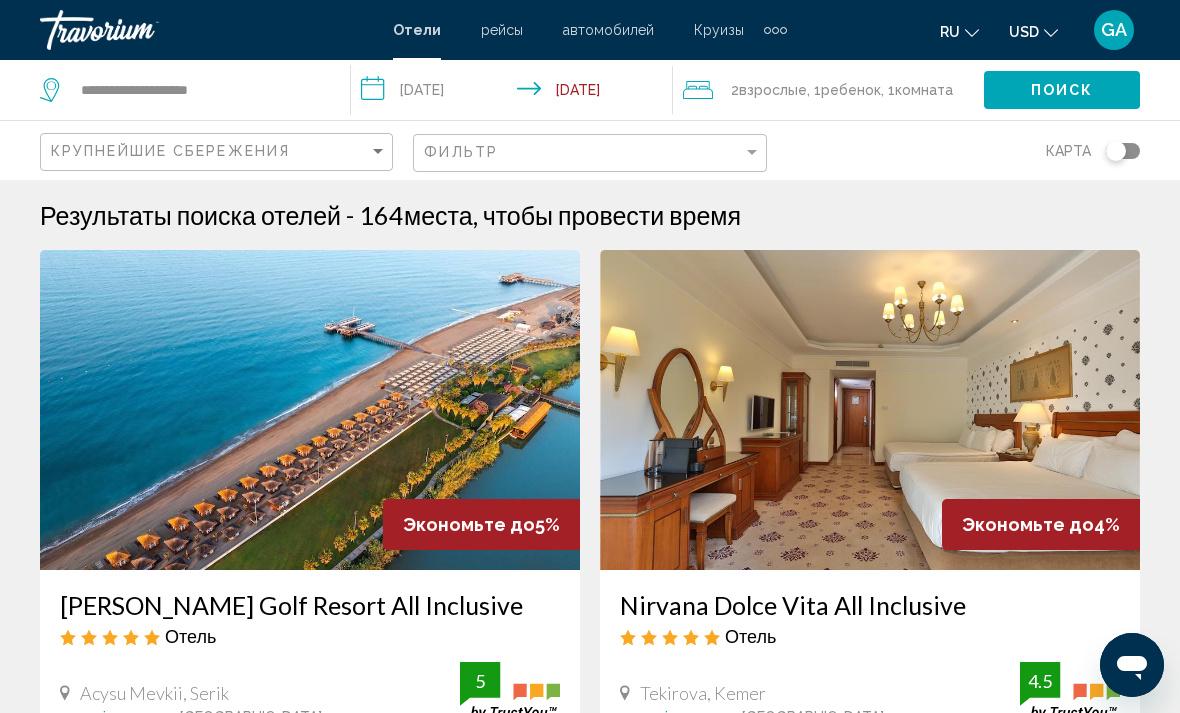 click at bounding box center [310, 410] 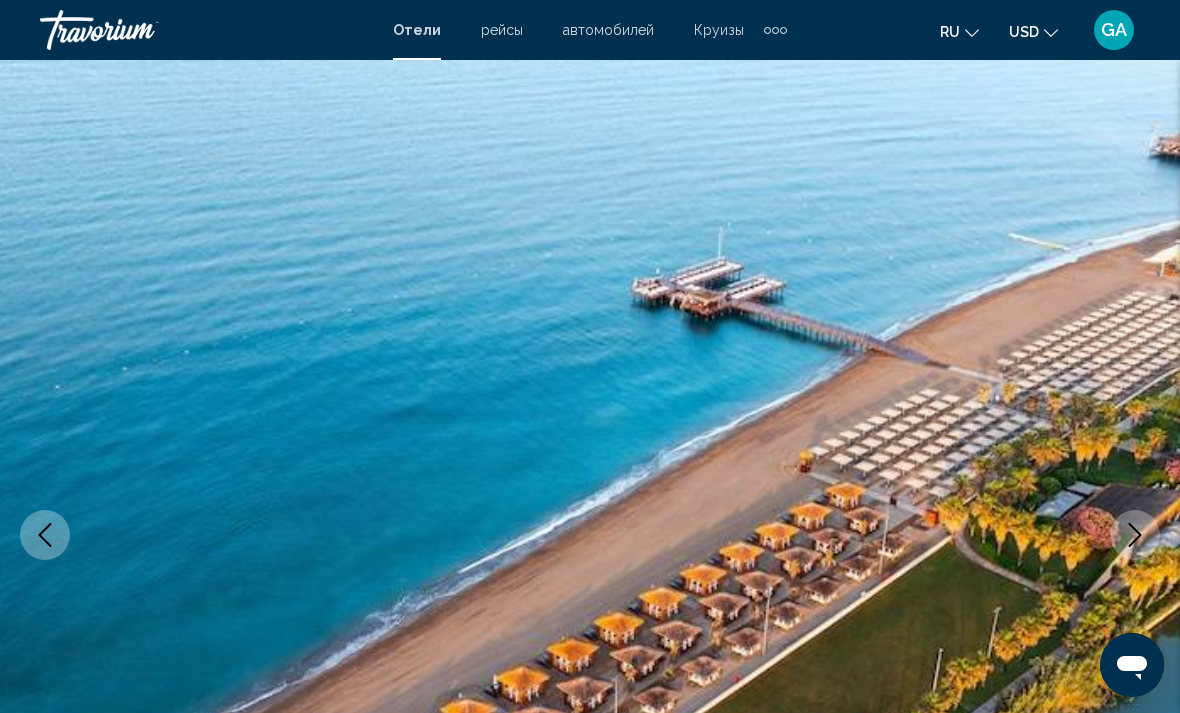 click 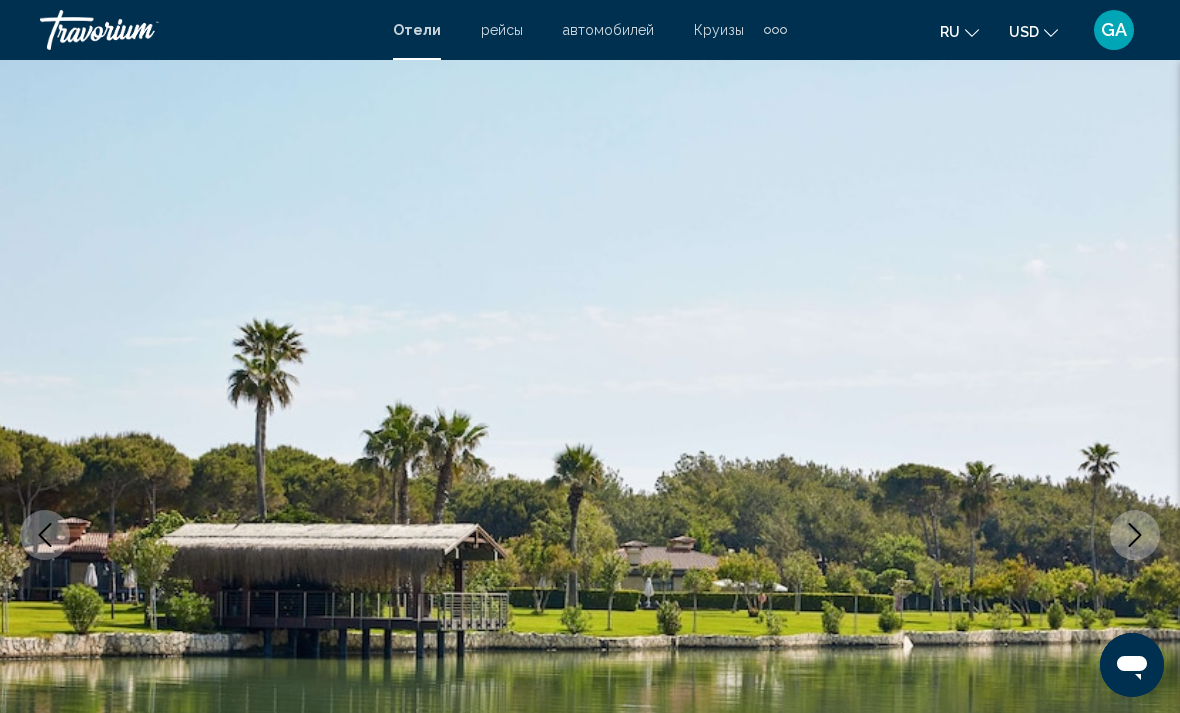 click 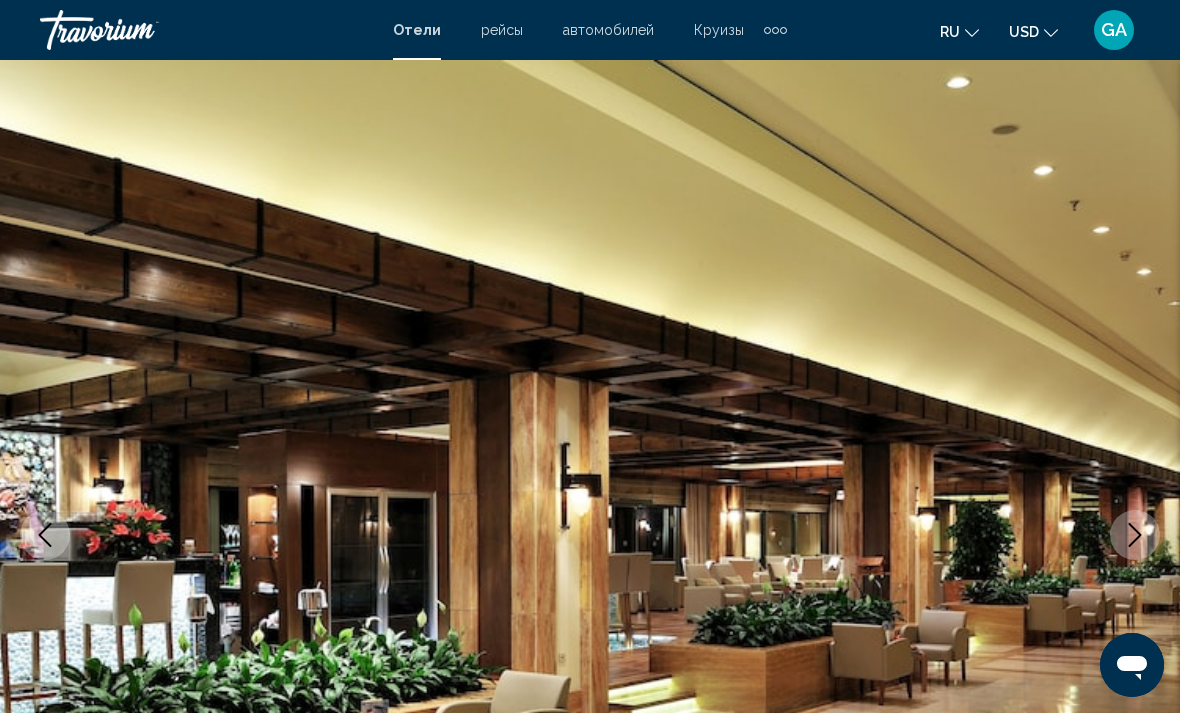 click 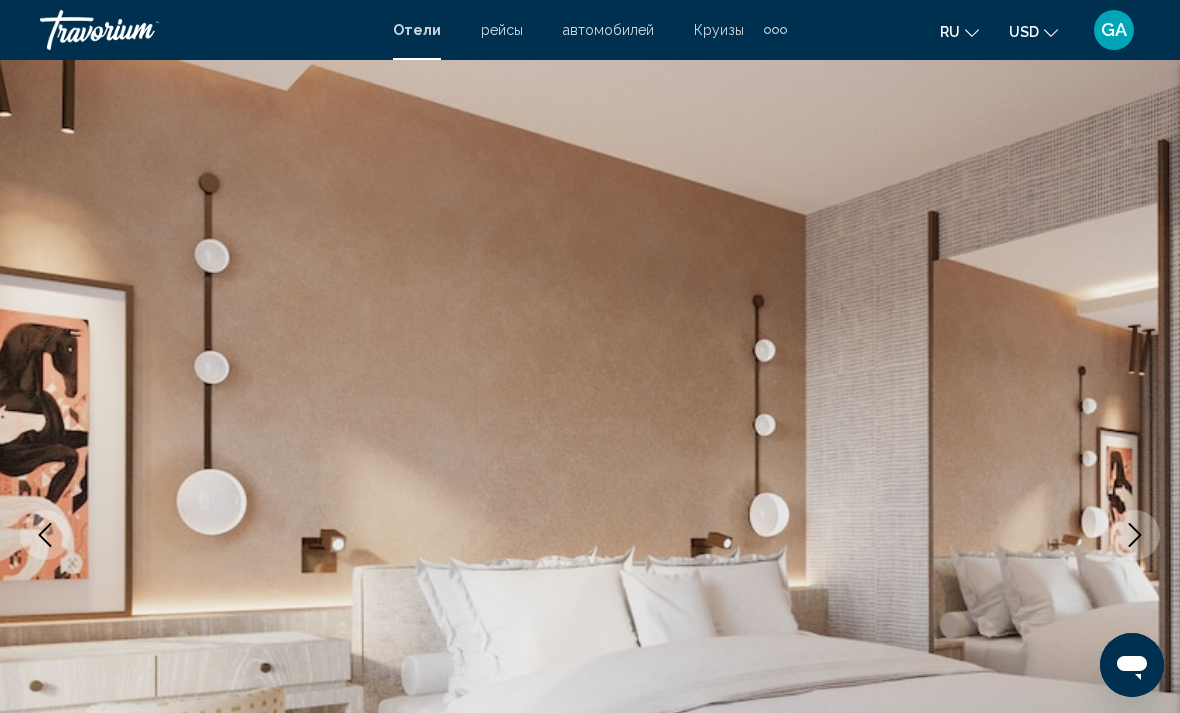 click 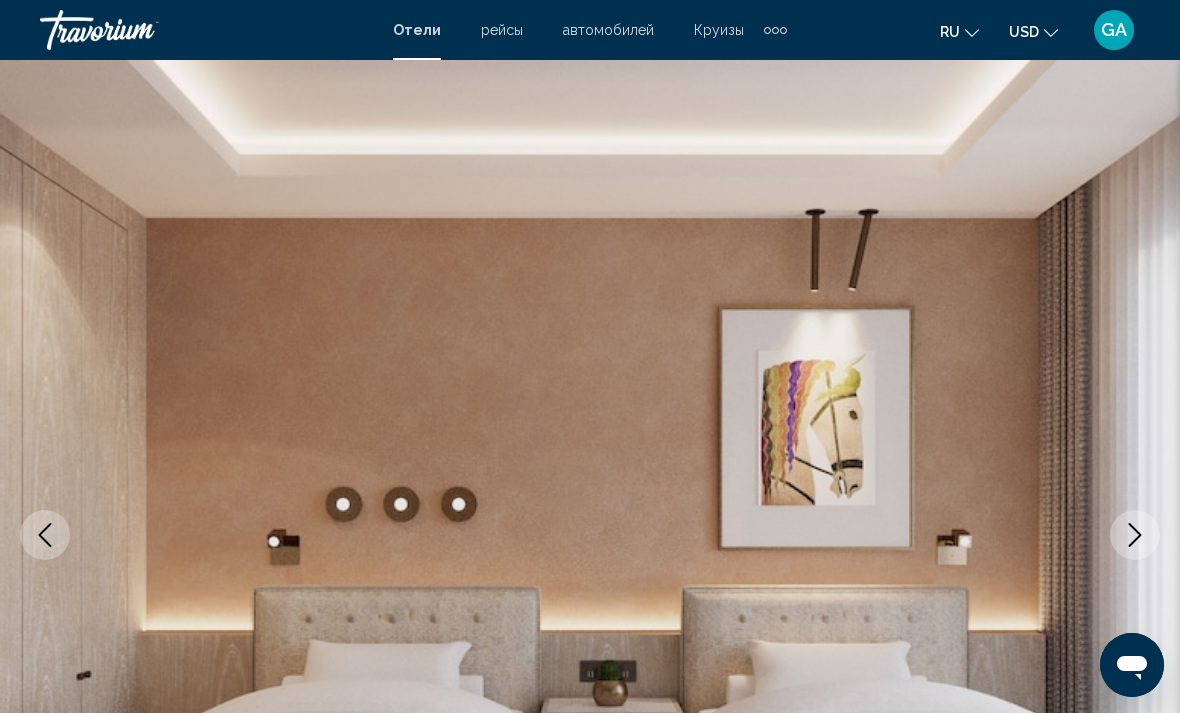 click 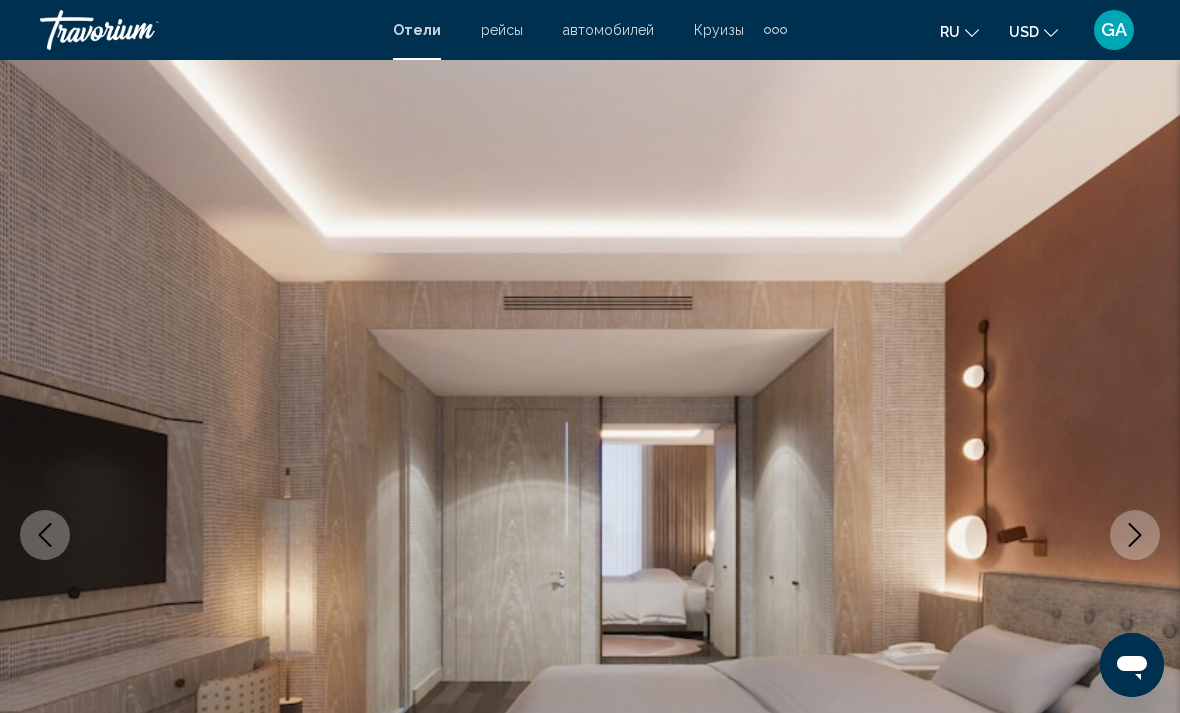 click at bounding box center [1135, 535] 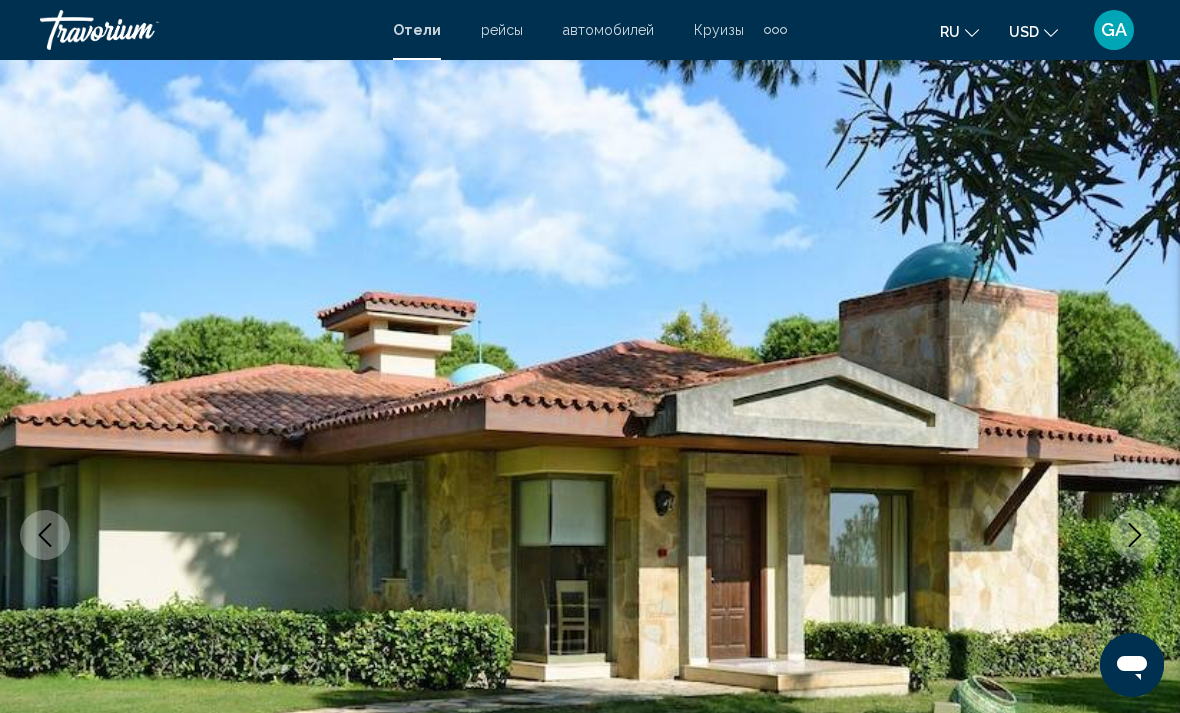 click at bounding box center [1135, 535] 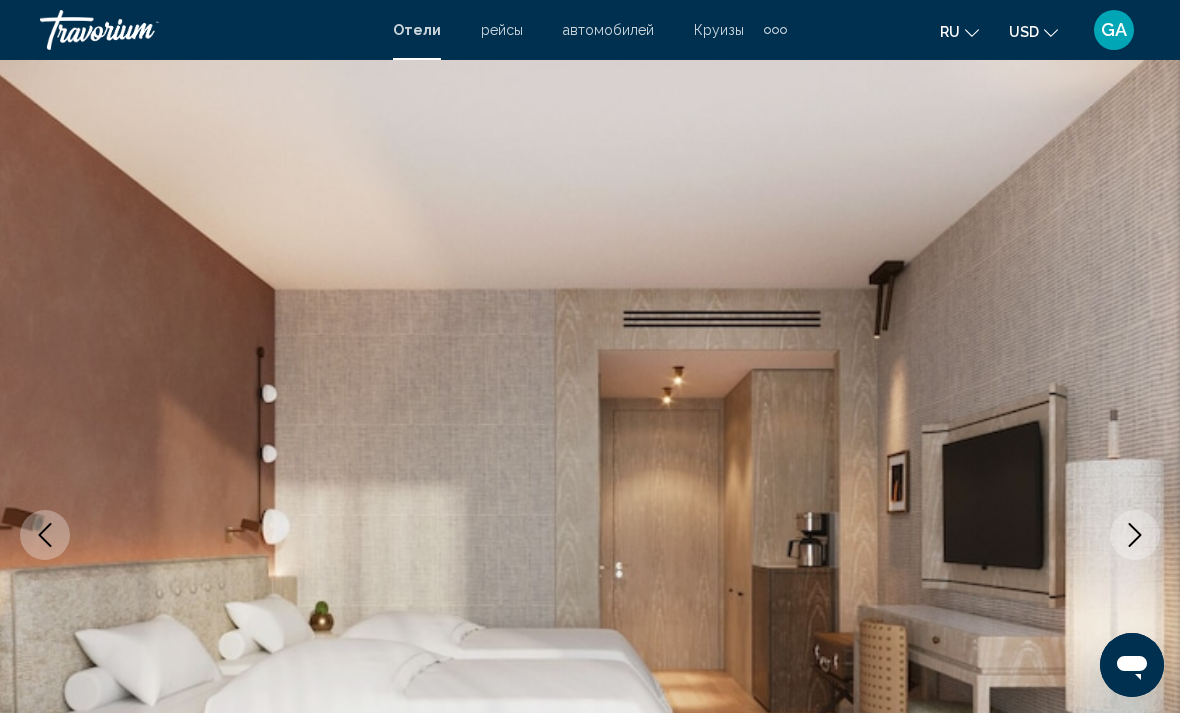 click 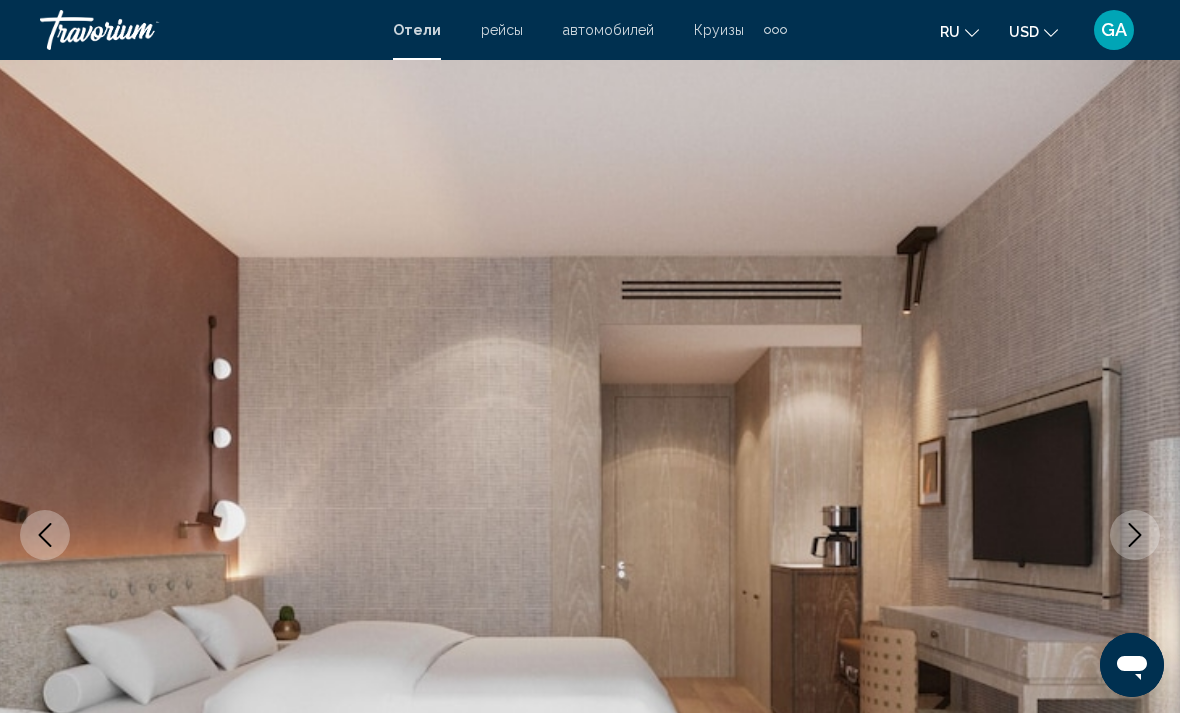 click at bounding box center (1135, 535) 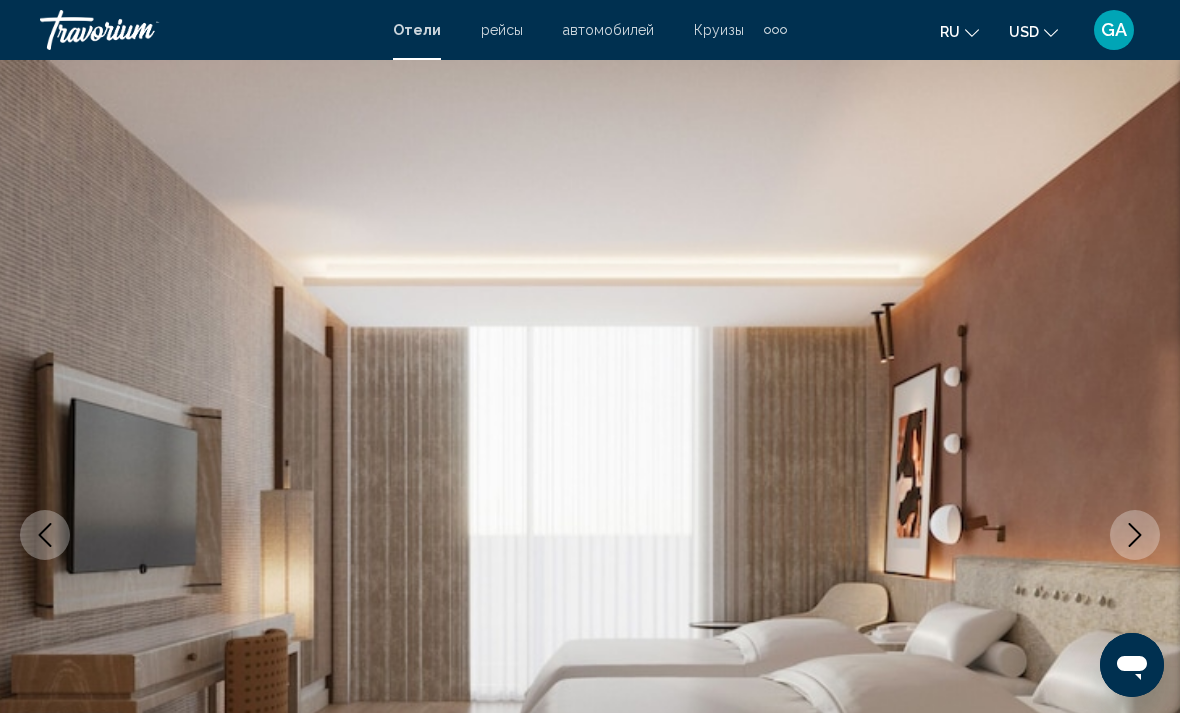 click at bounding box center [1135, 535] 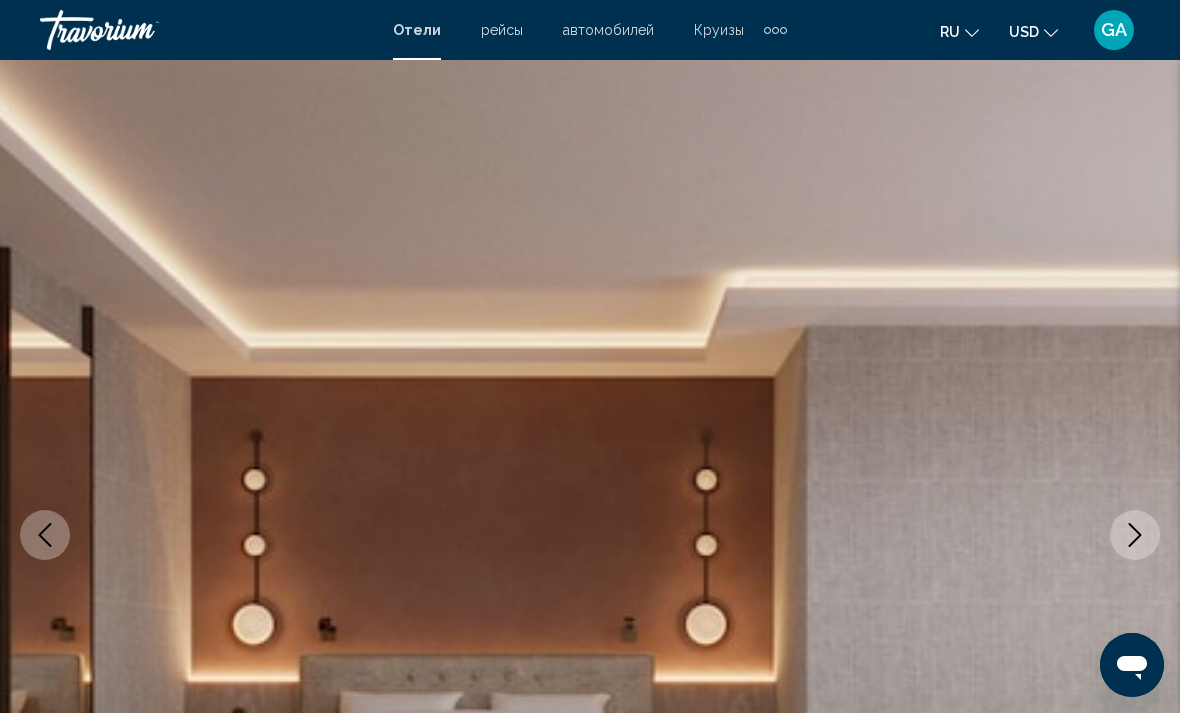click at bounding box center [1135, 535] 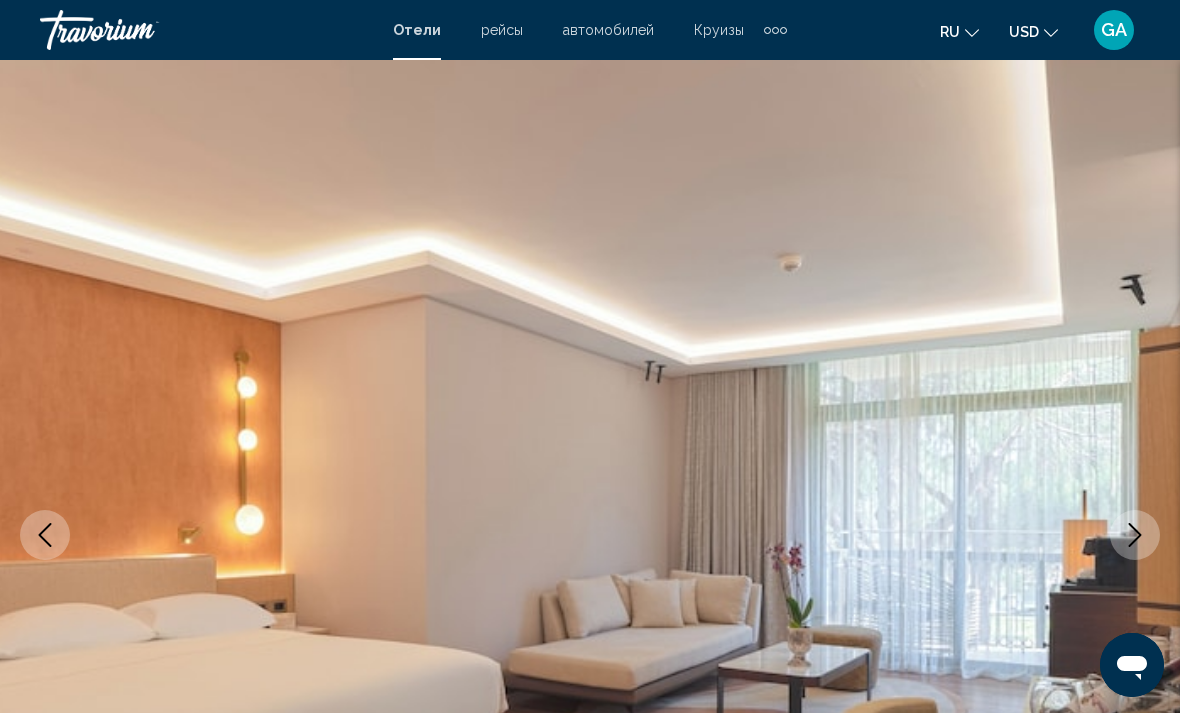 click 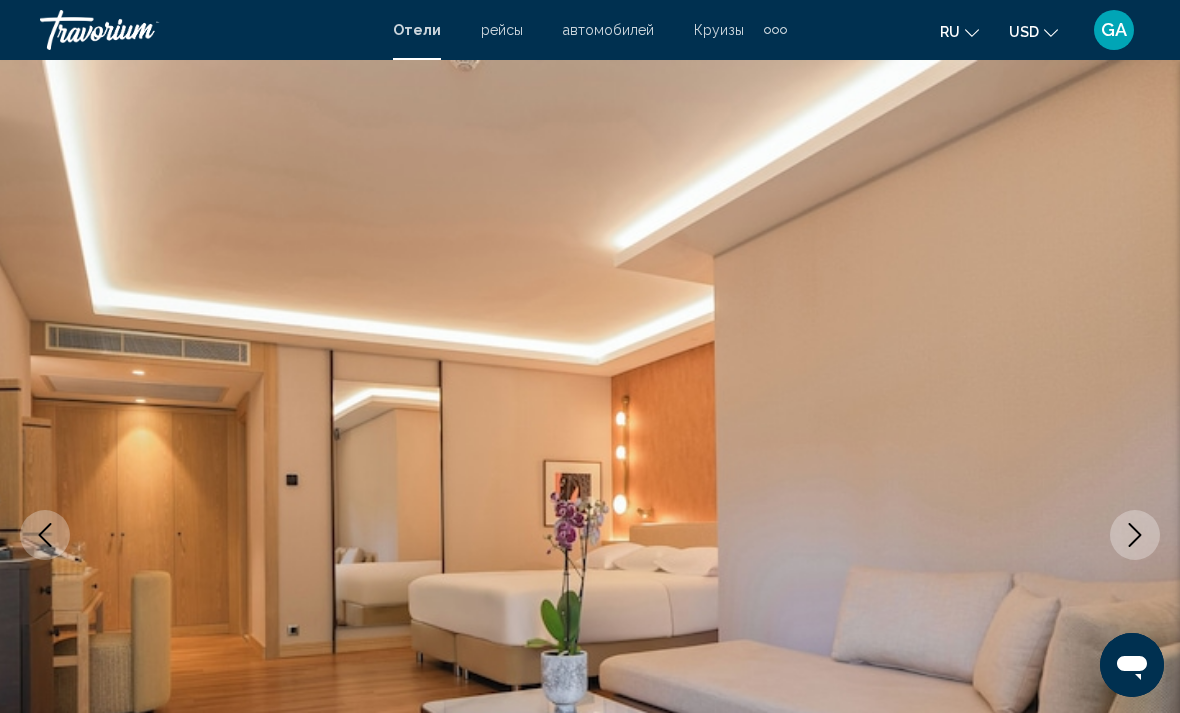click 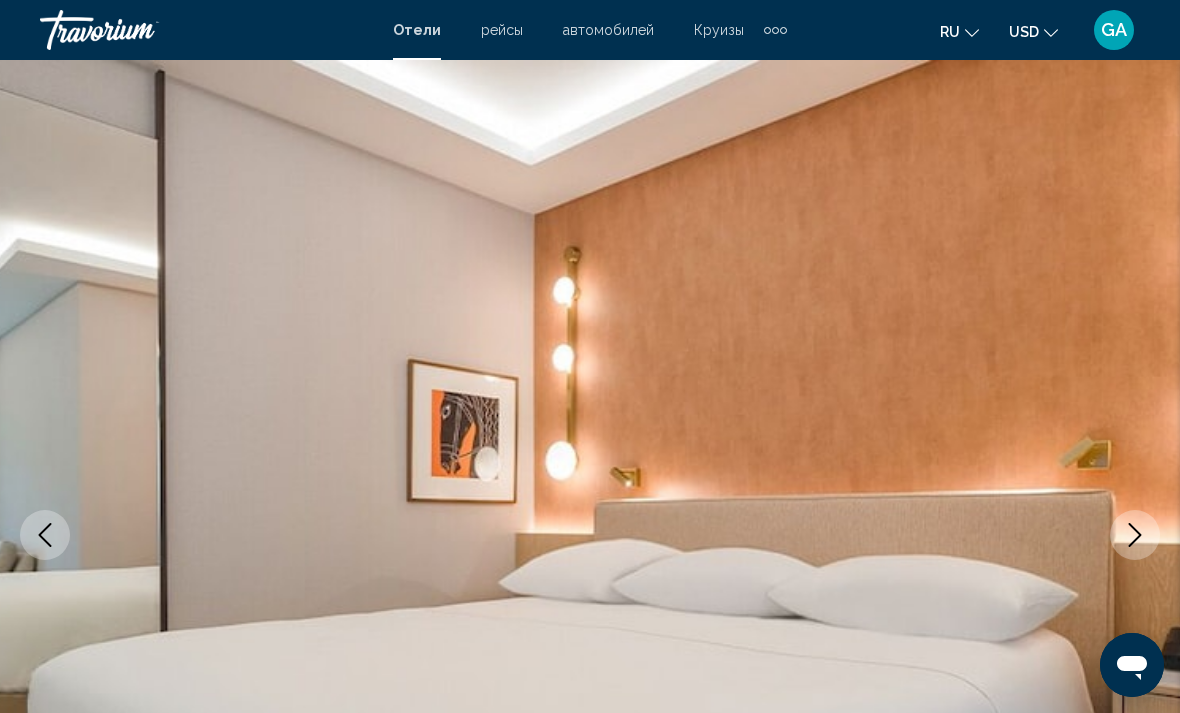 click 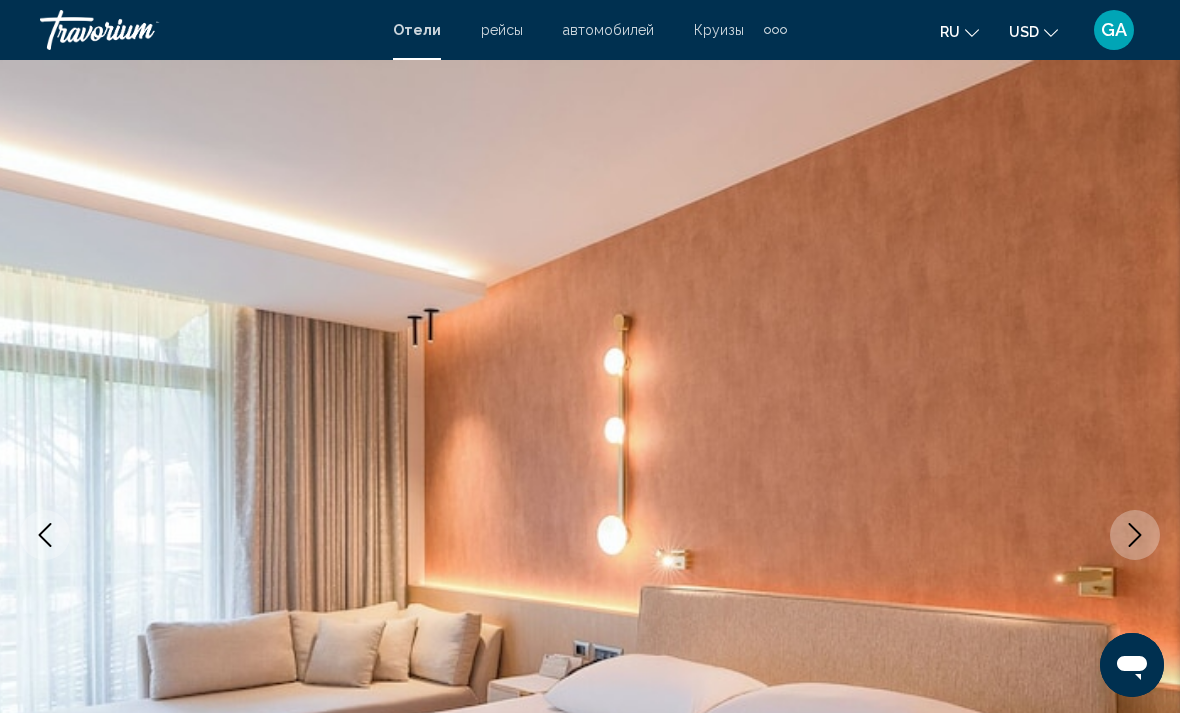 click 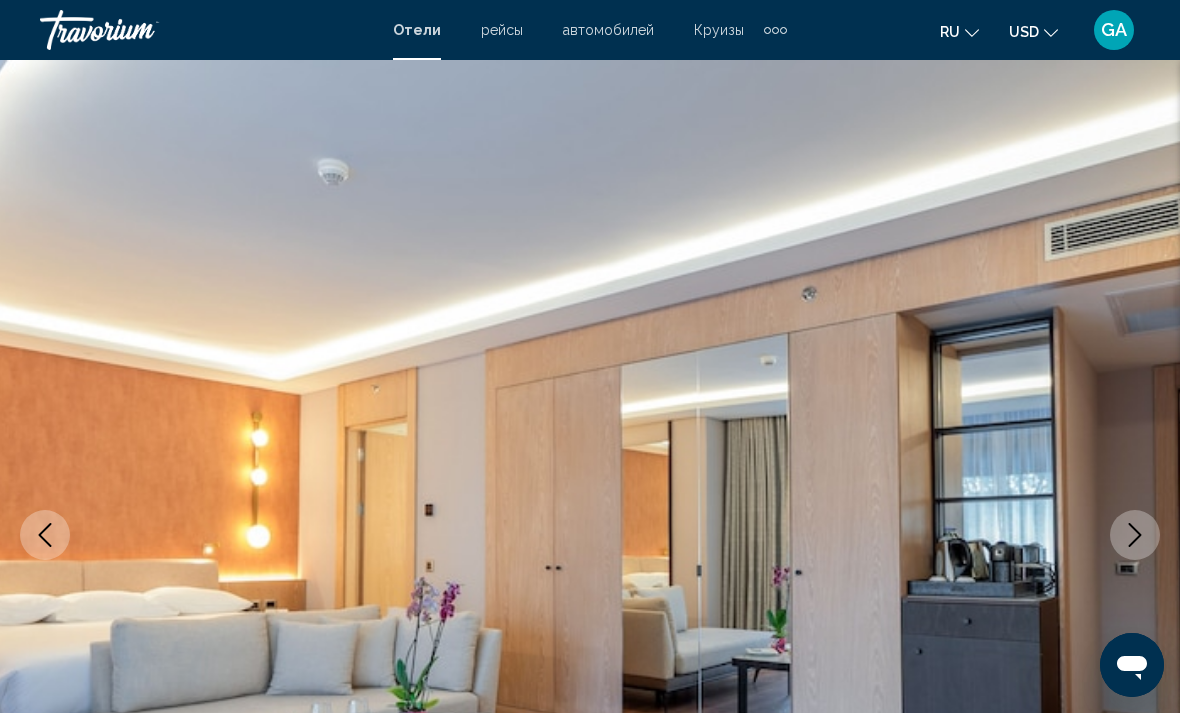 click at bounding box center [1135, 535] 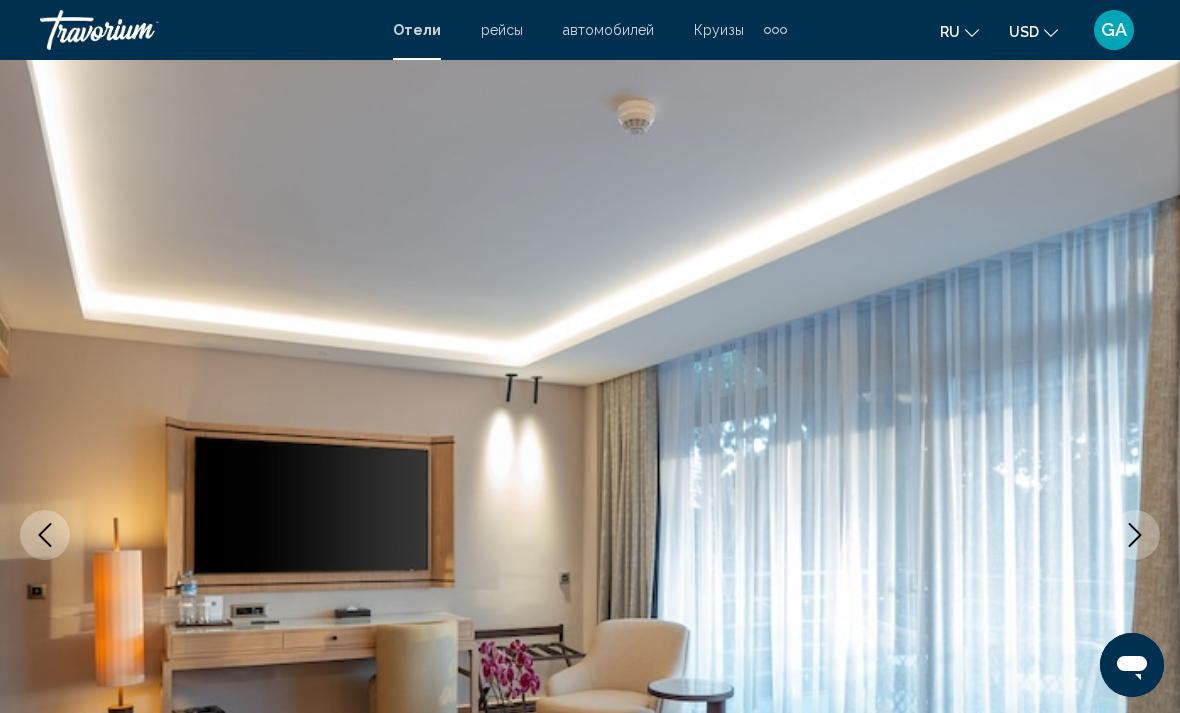 click 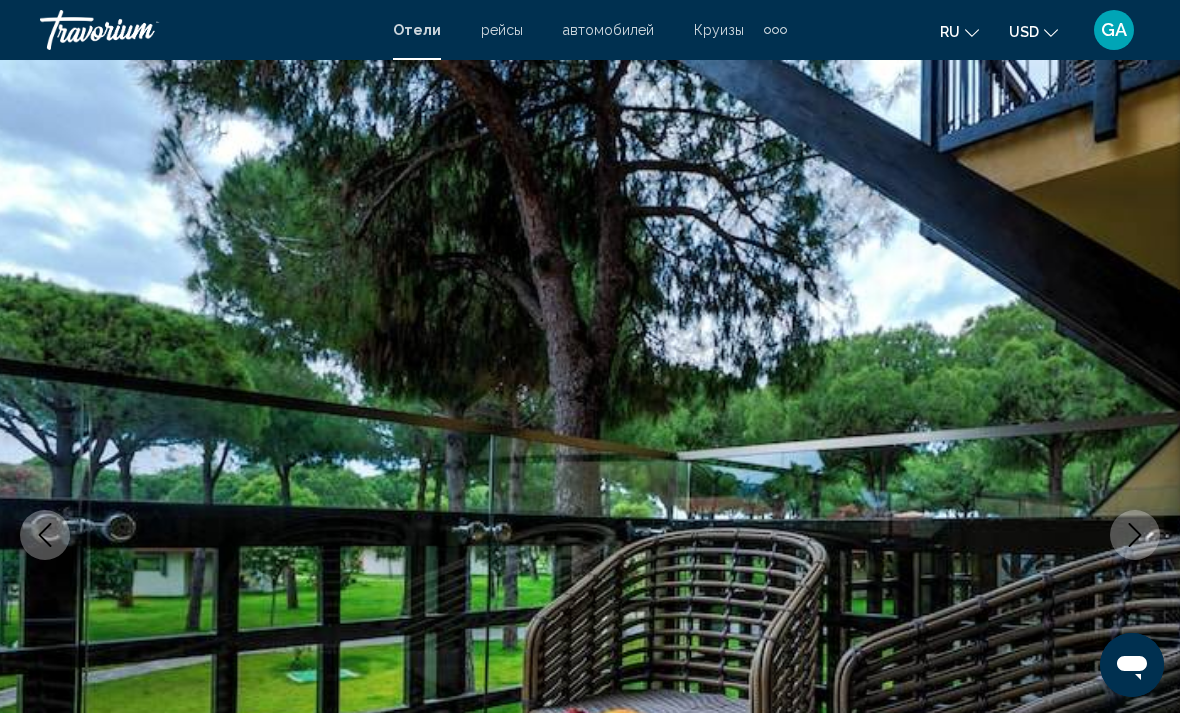 click 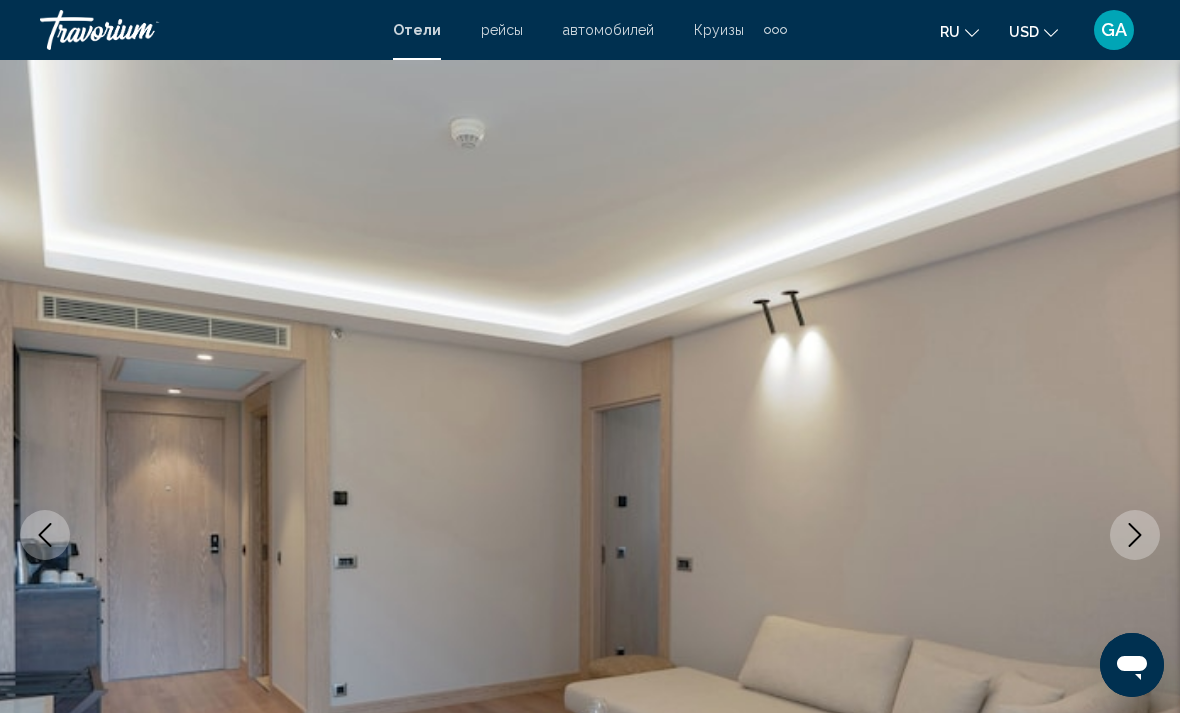 click 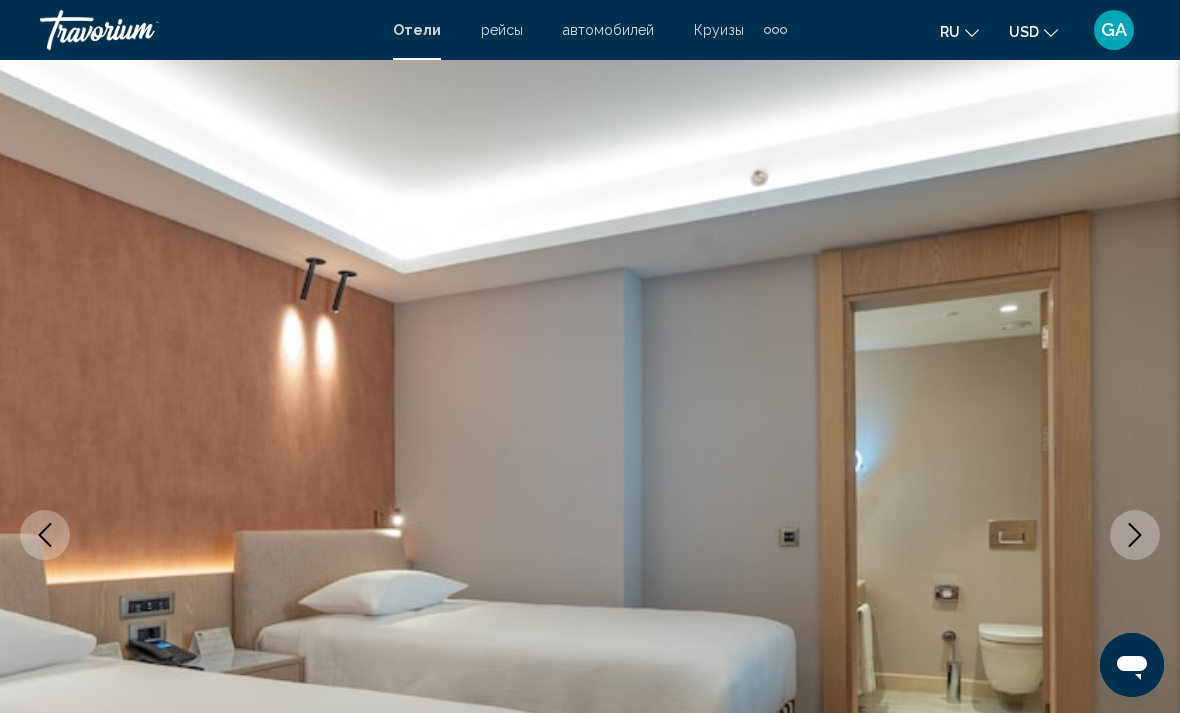 click 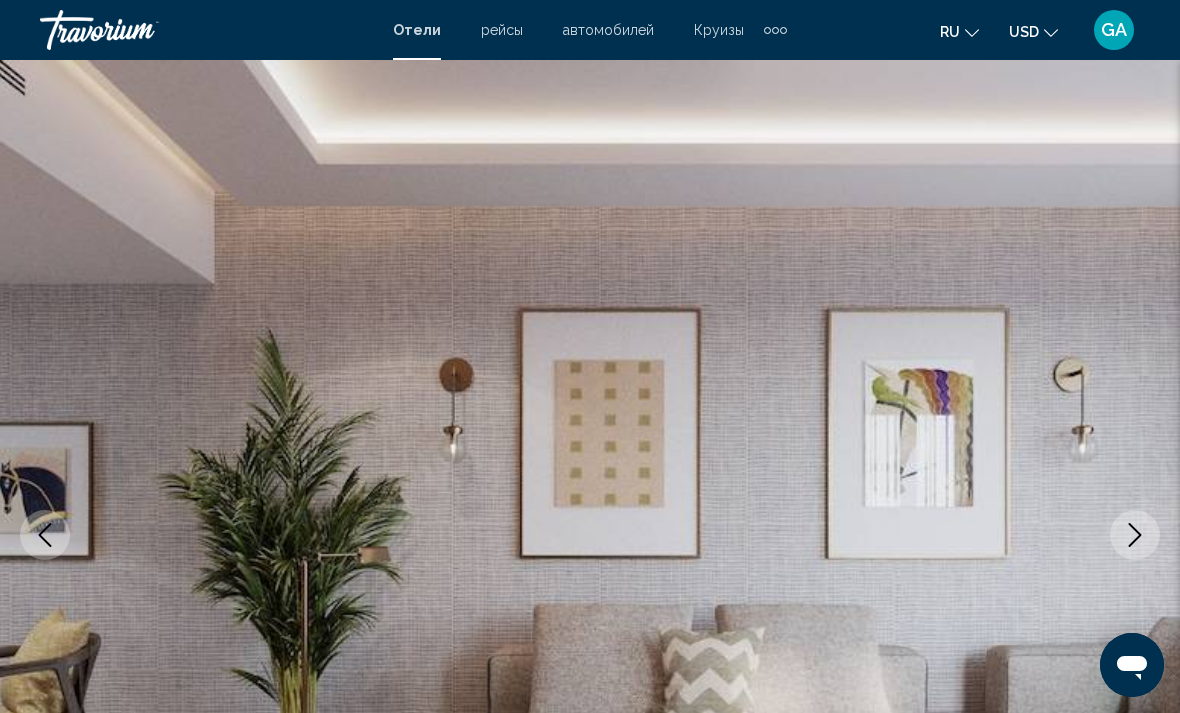 click 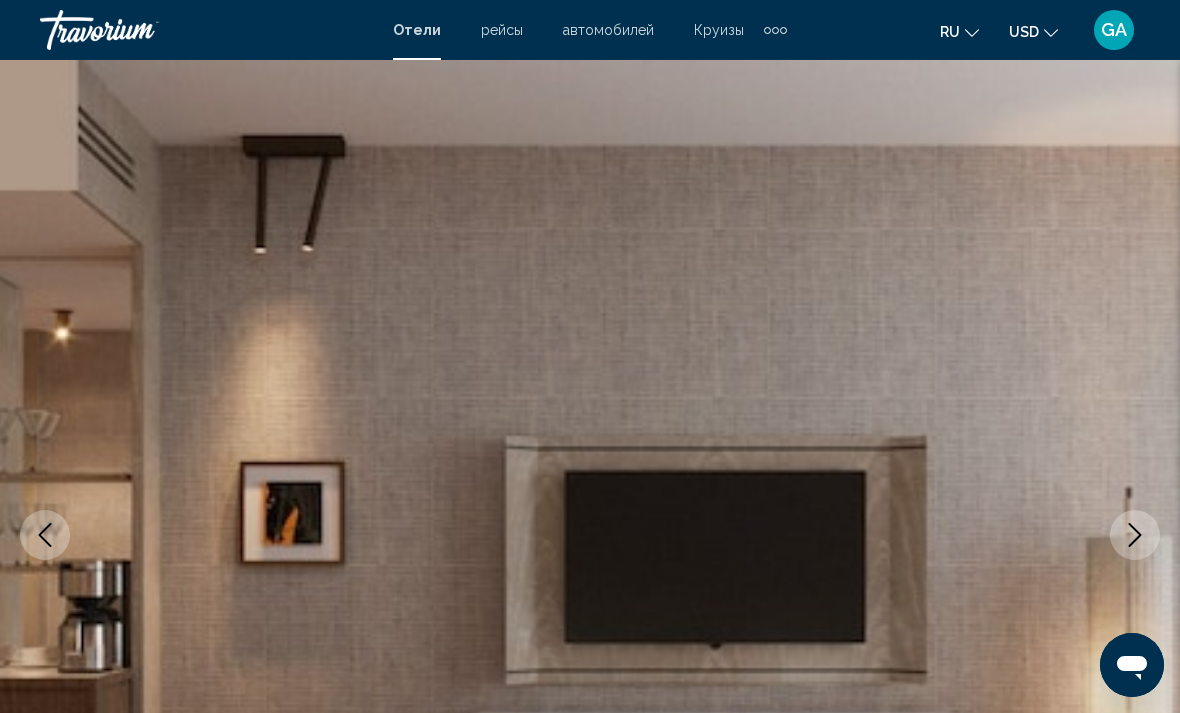 click 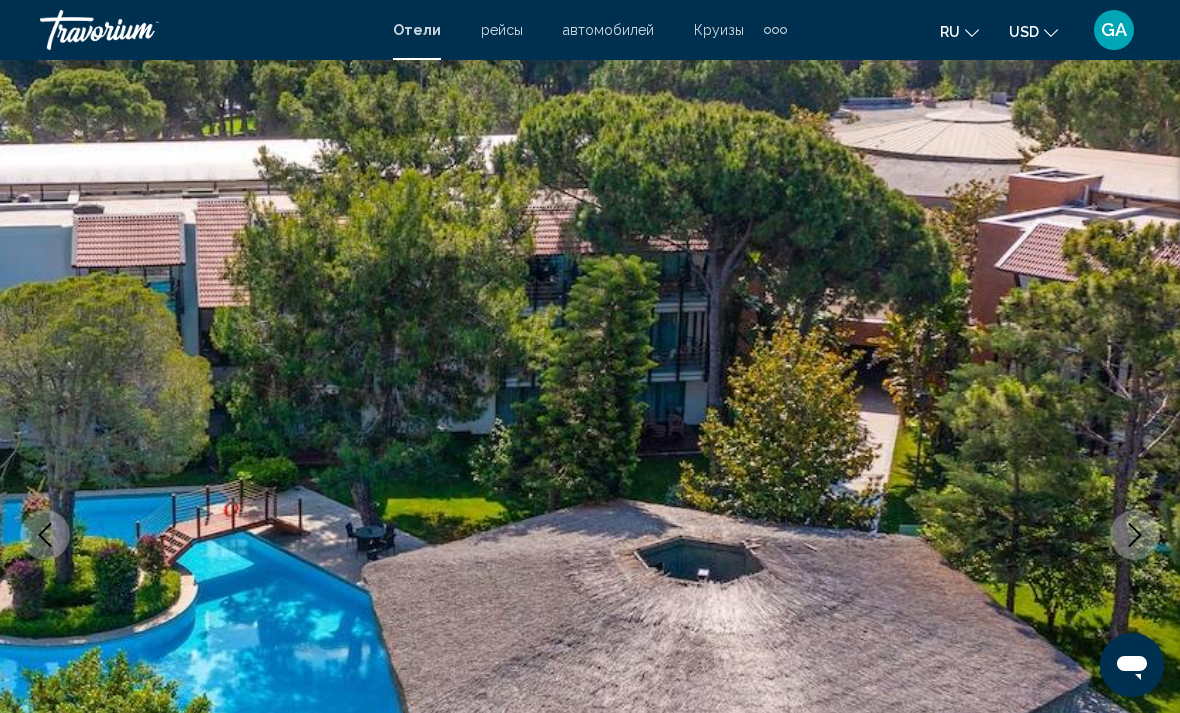 click 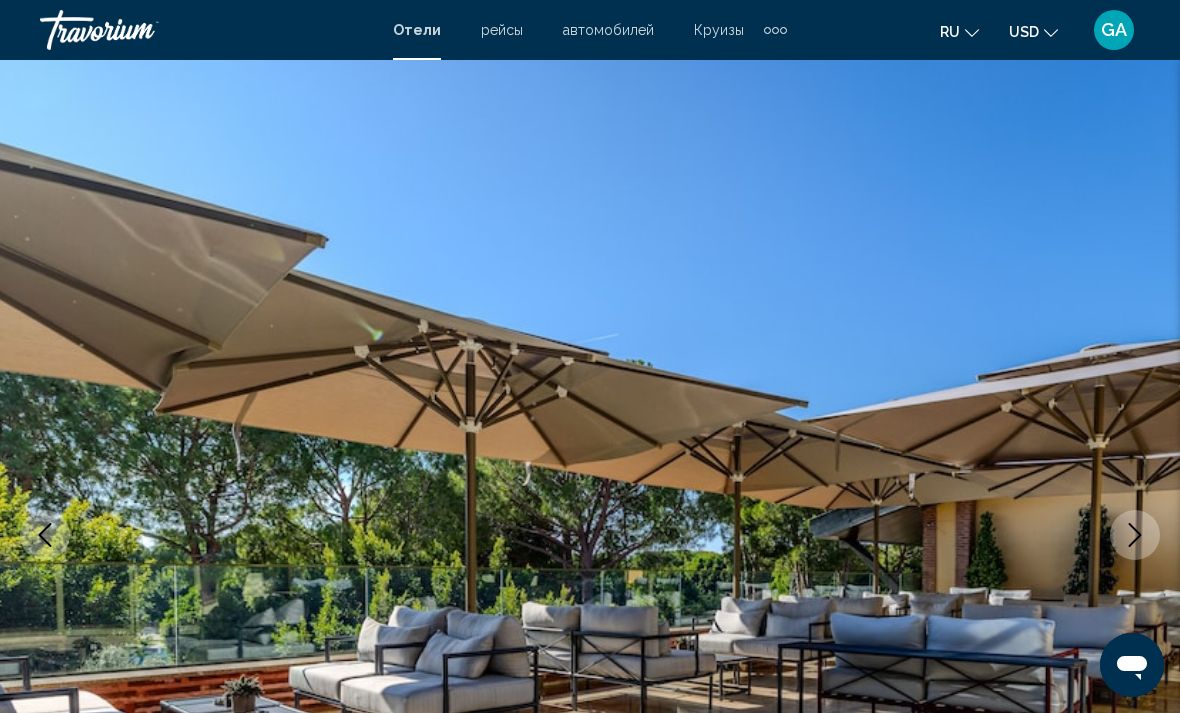click 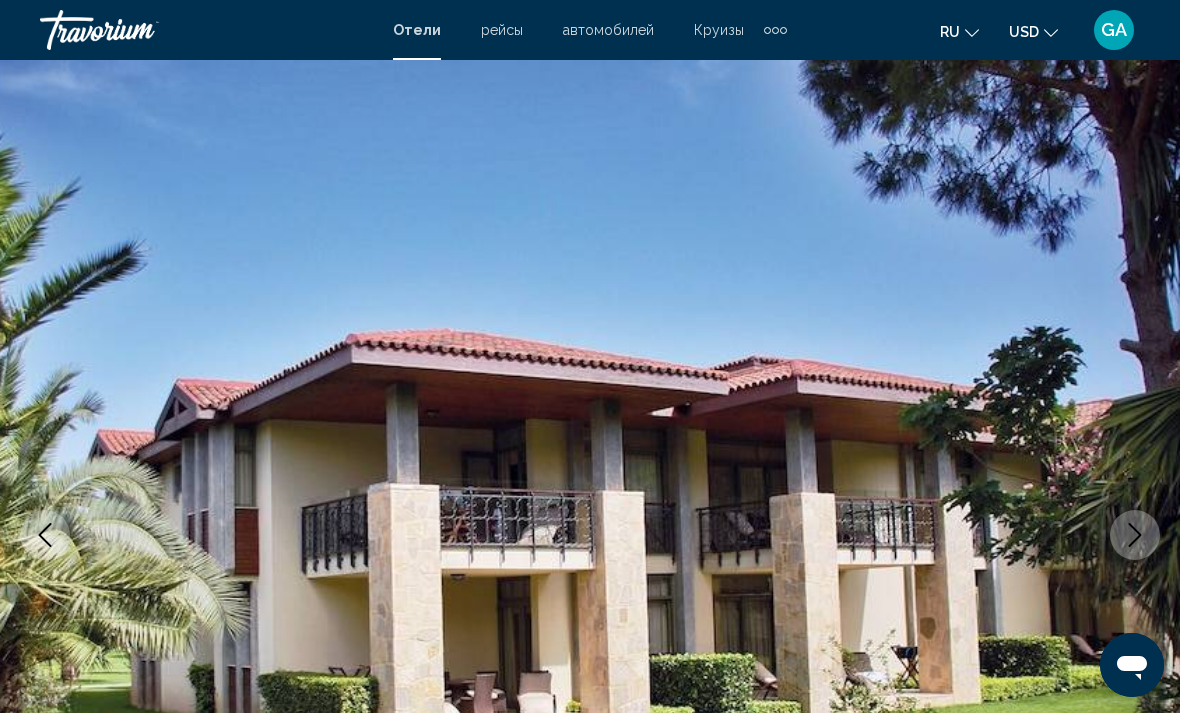 click 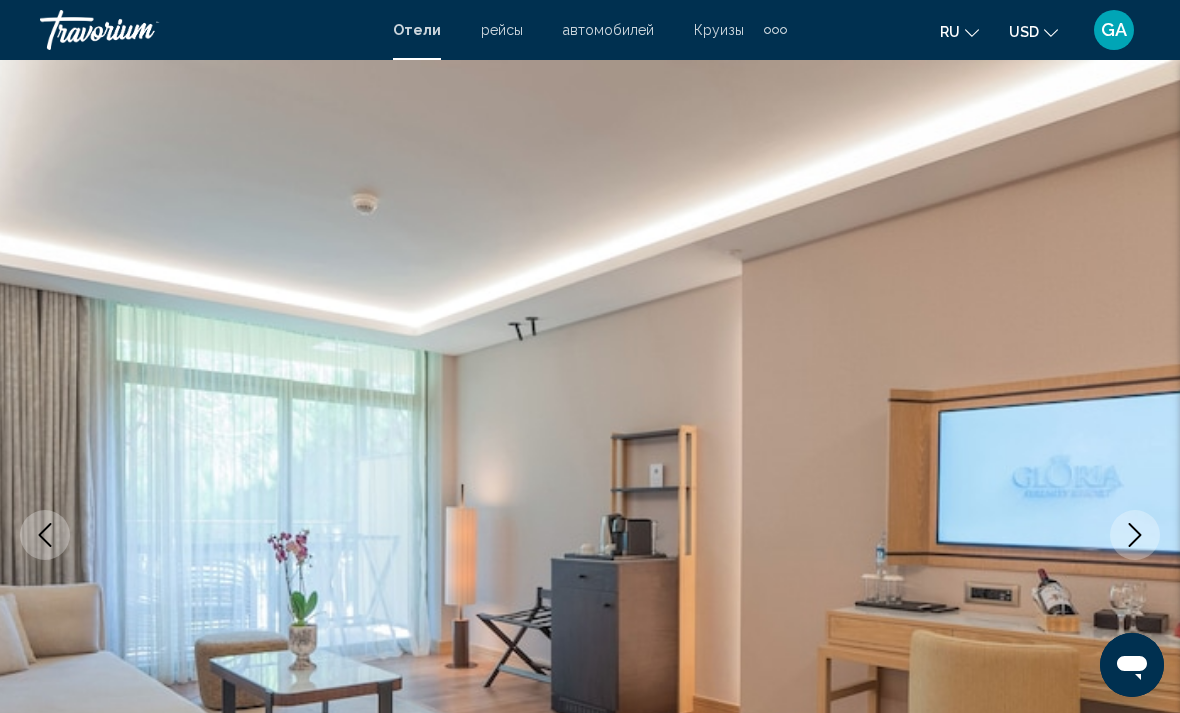 click 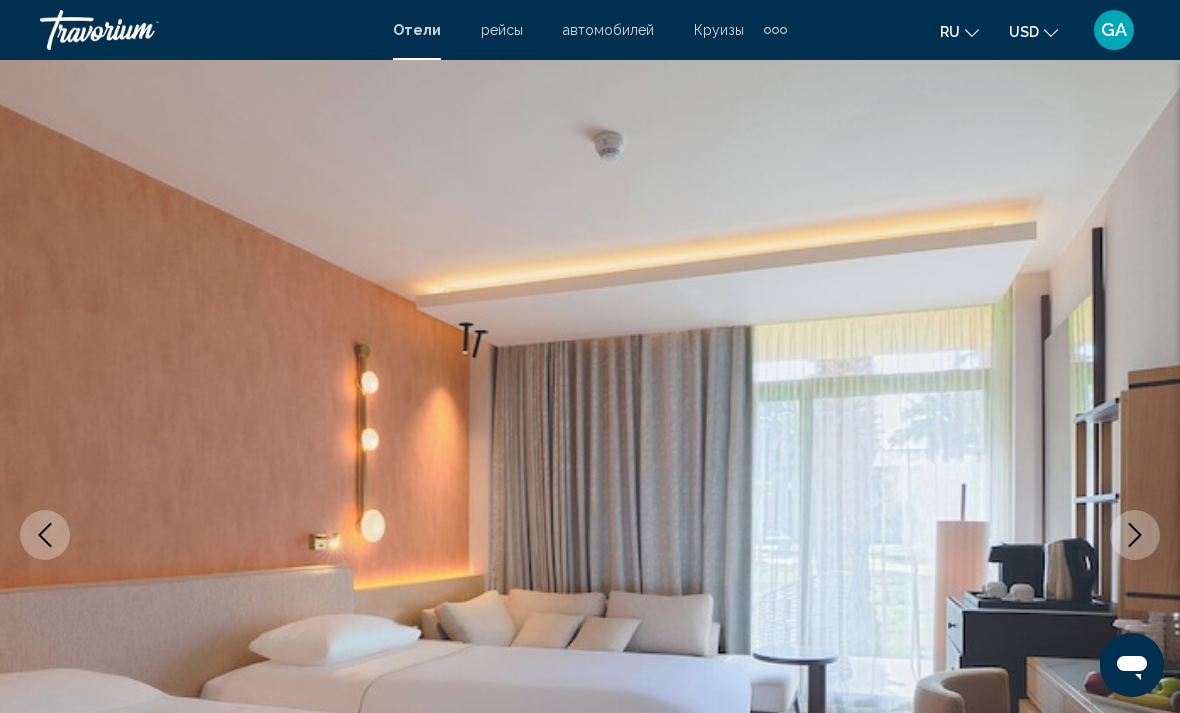 click 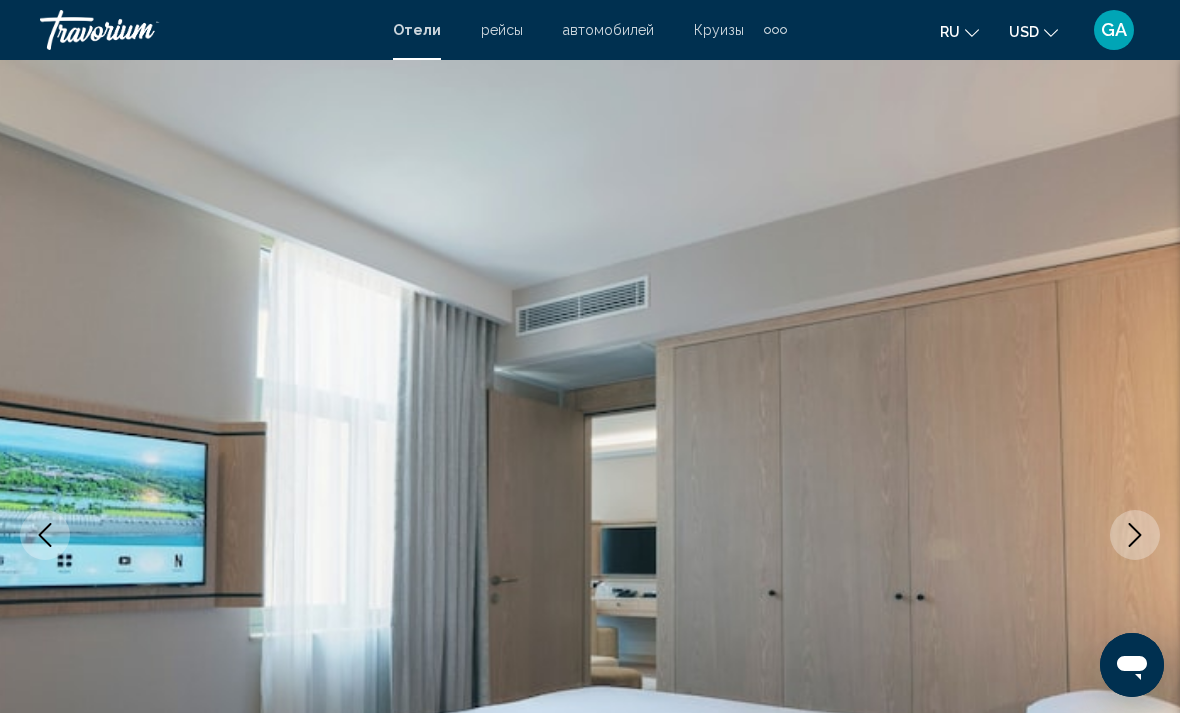 click at bounding box center (1135, 535) 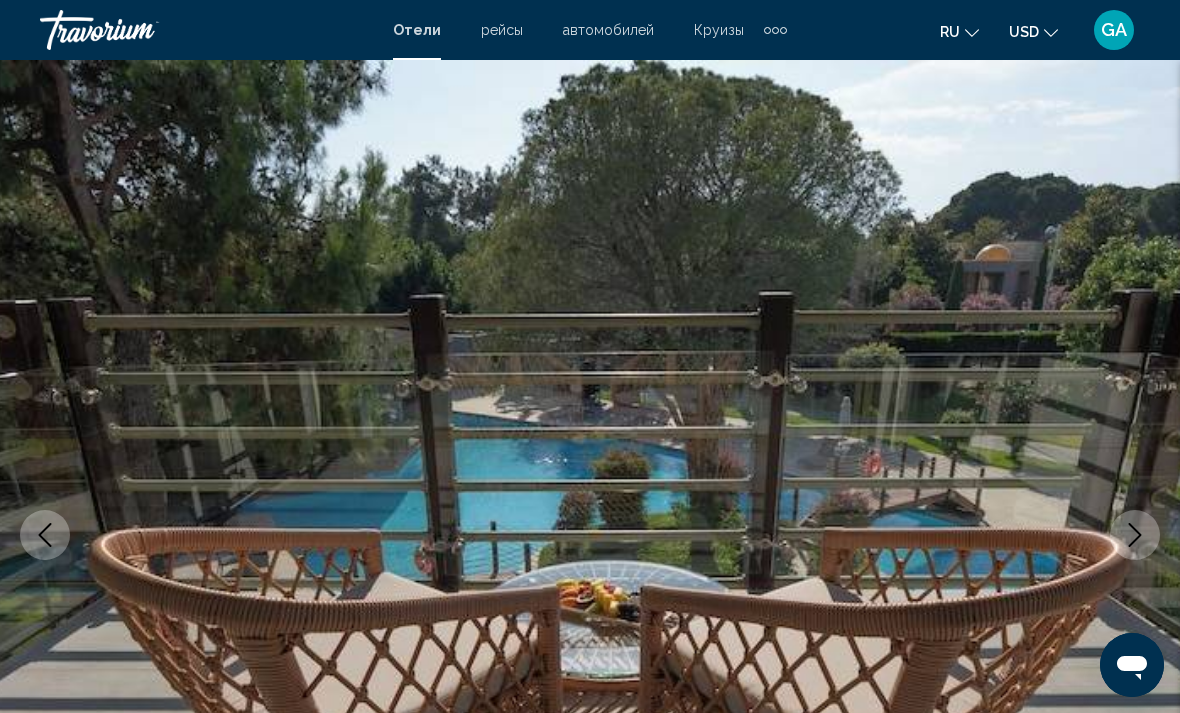 click at bounding box center [1135, 535] 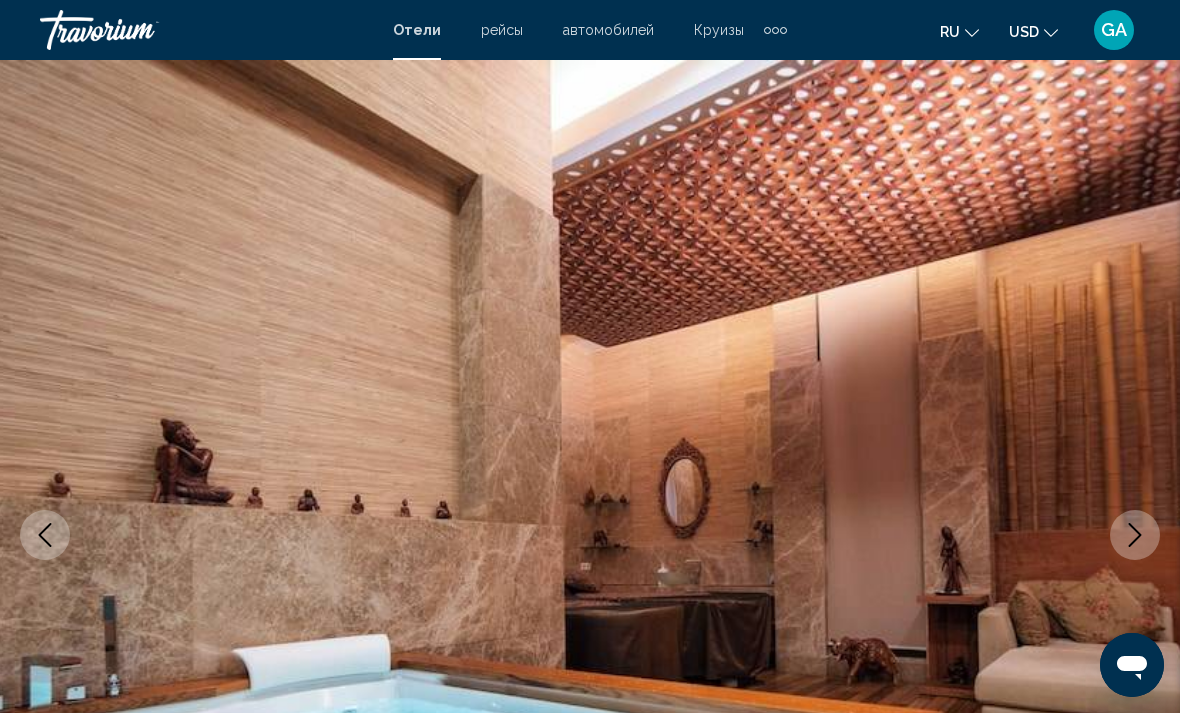 click at bounding box center [1135, 535] 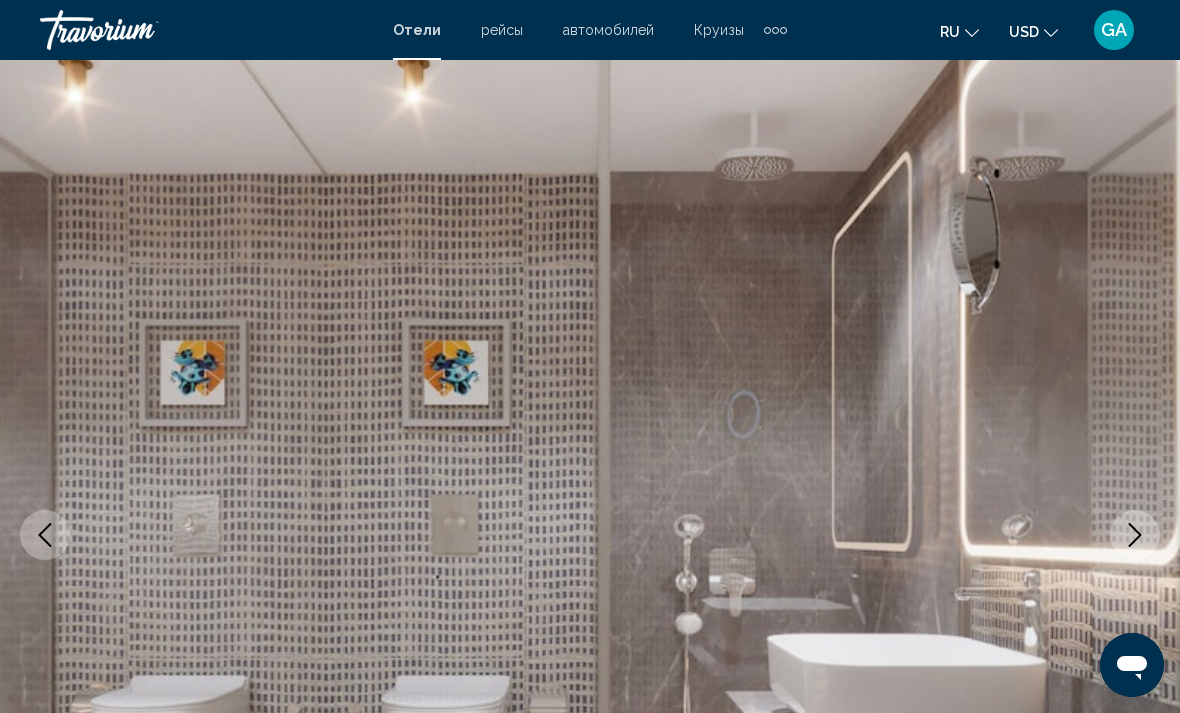 click at bounding box center (1135, 535) 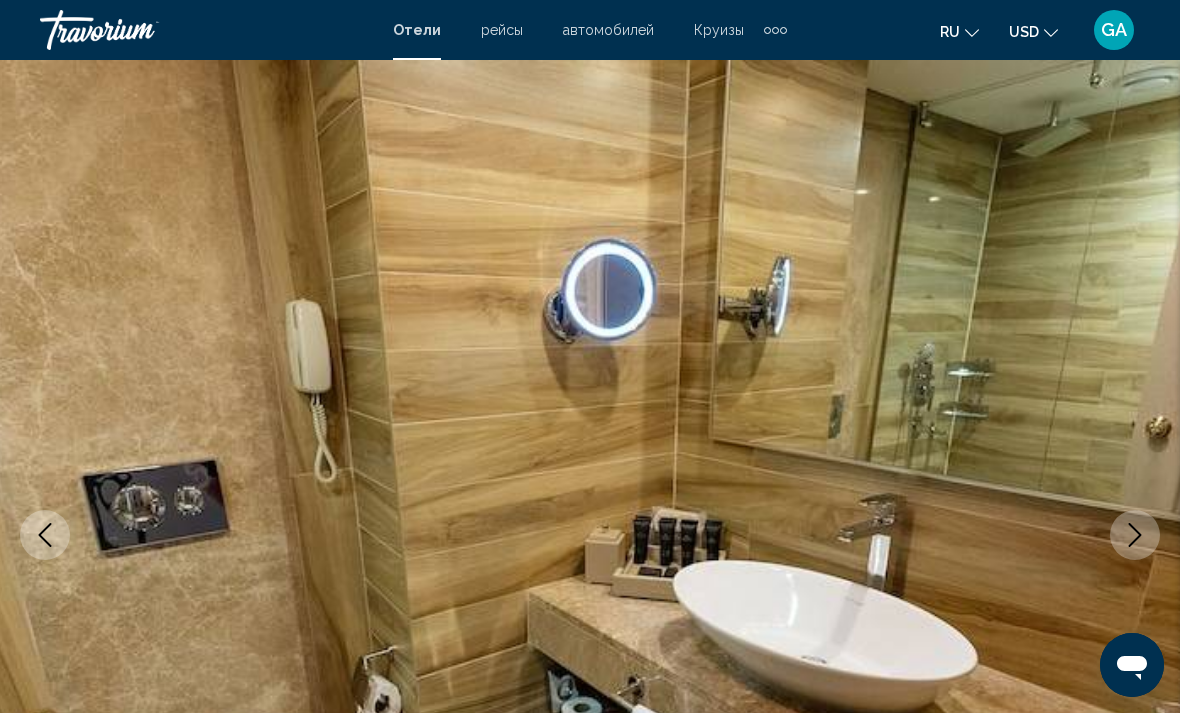 click 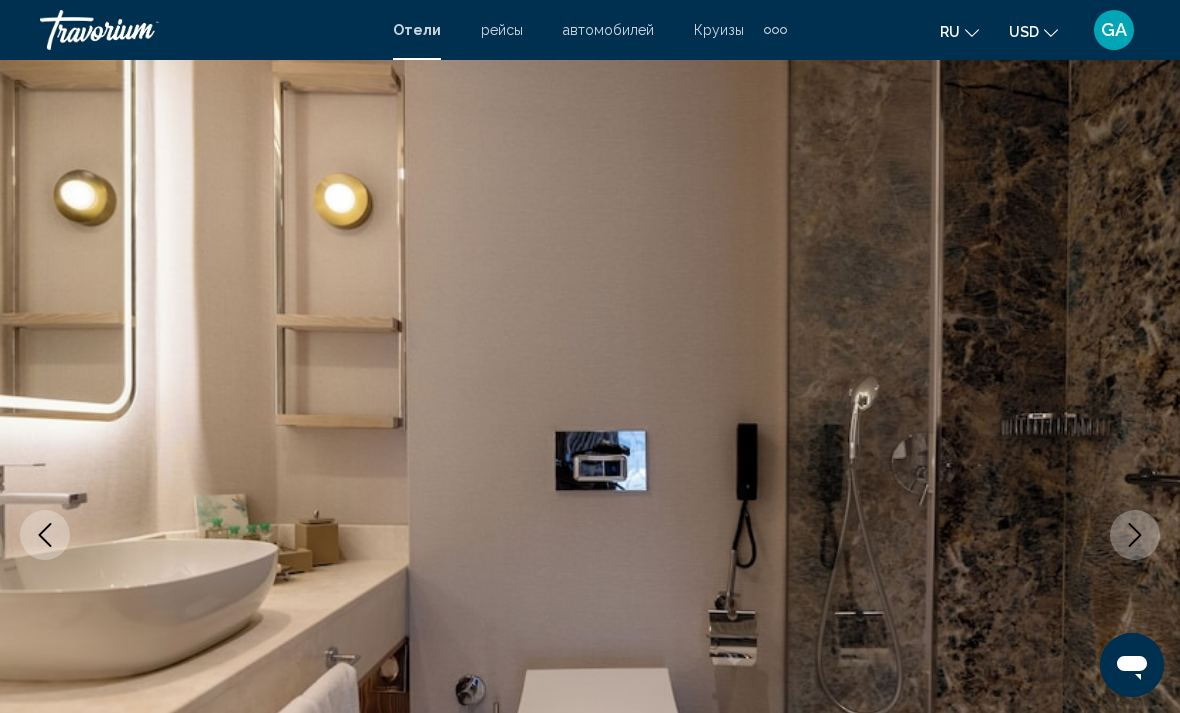 click 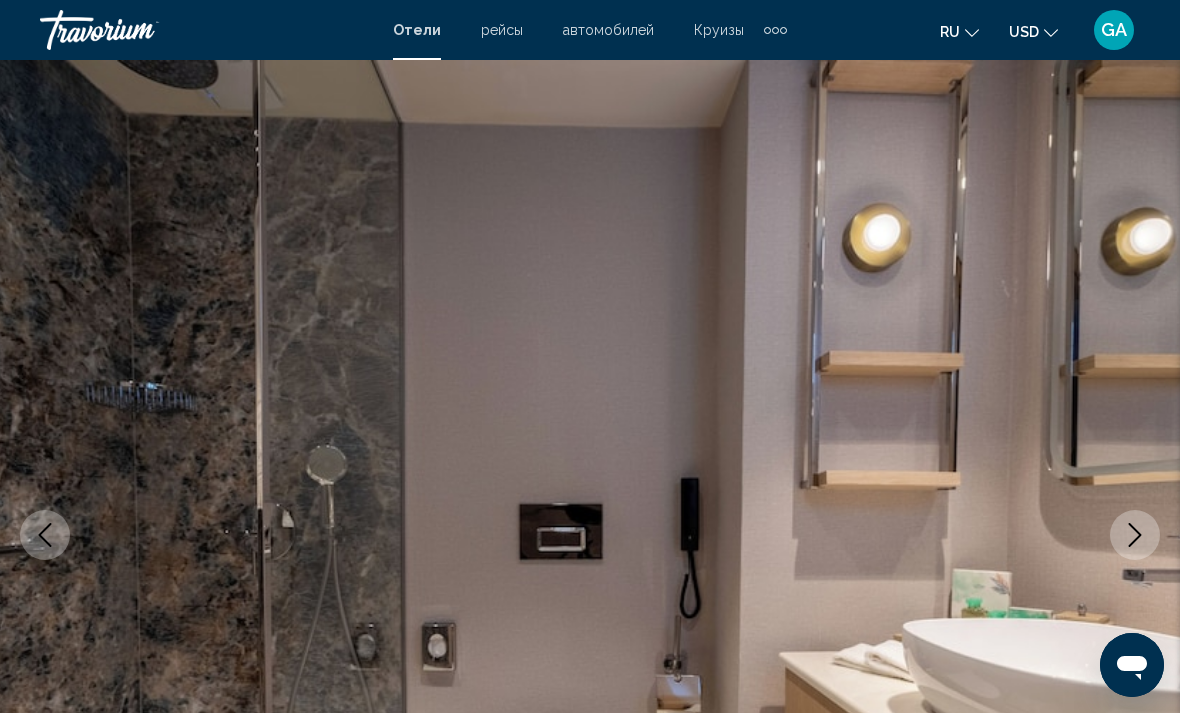 click 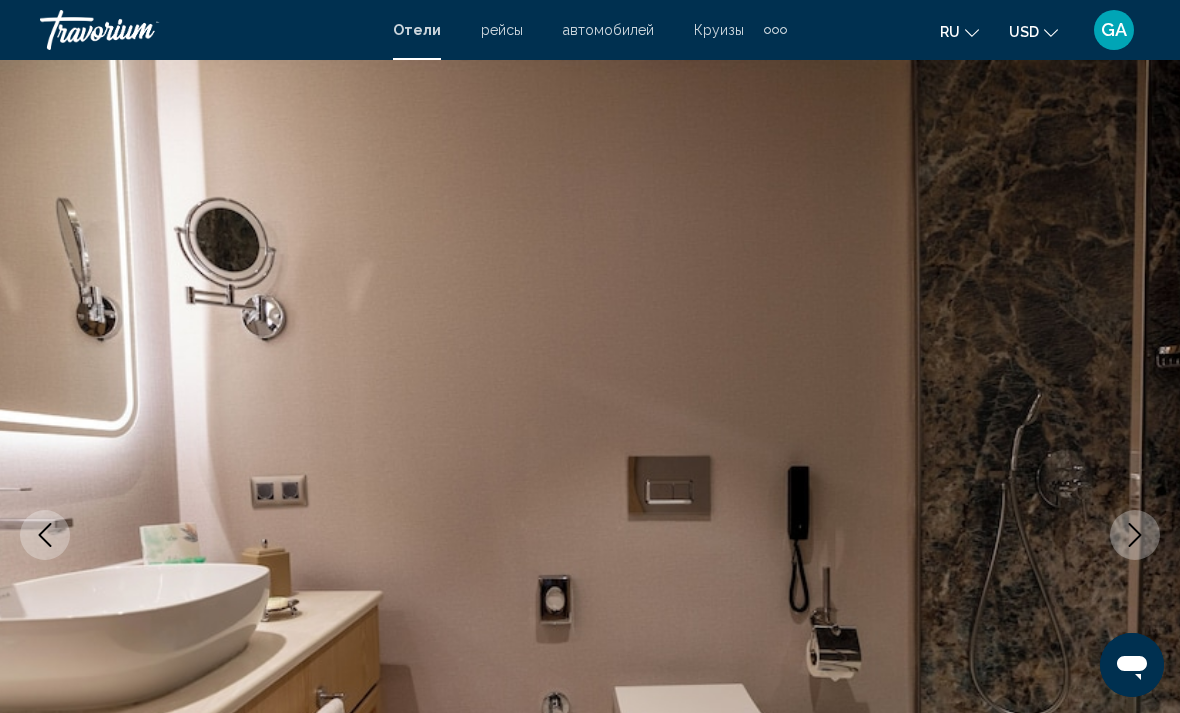 click 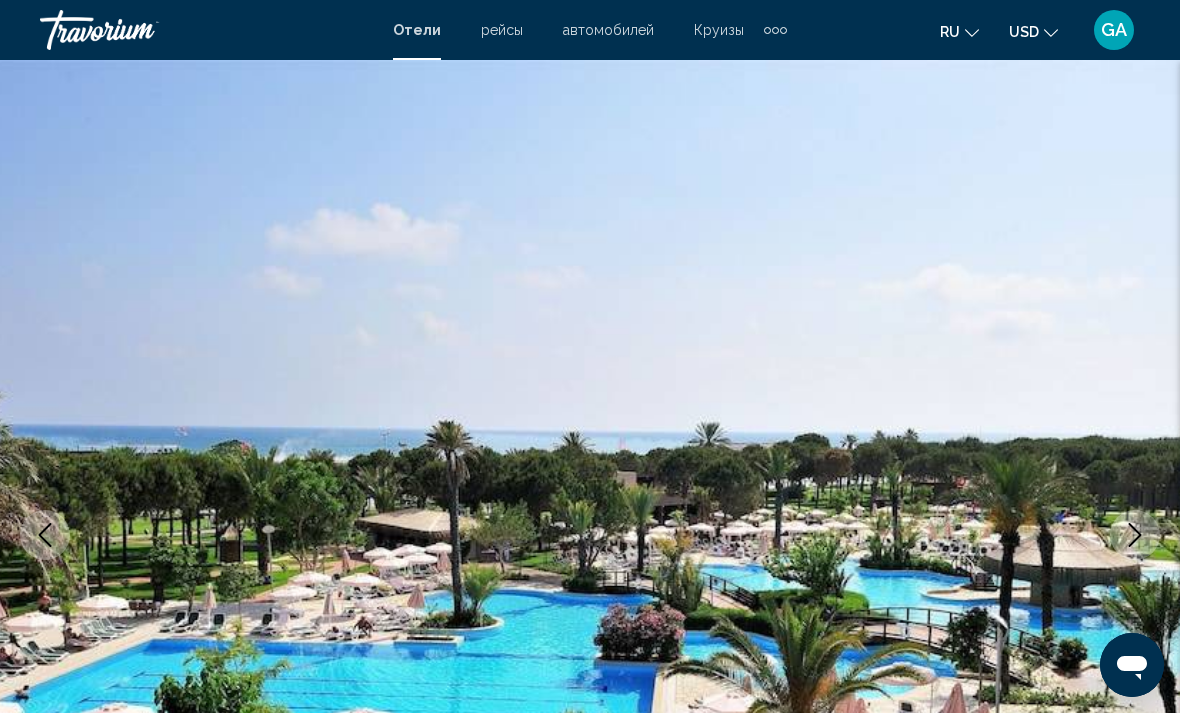 click at bounding box center (45, 535) 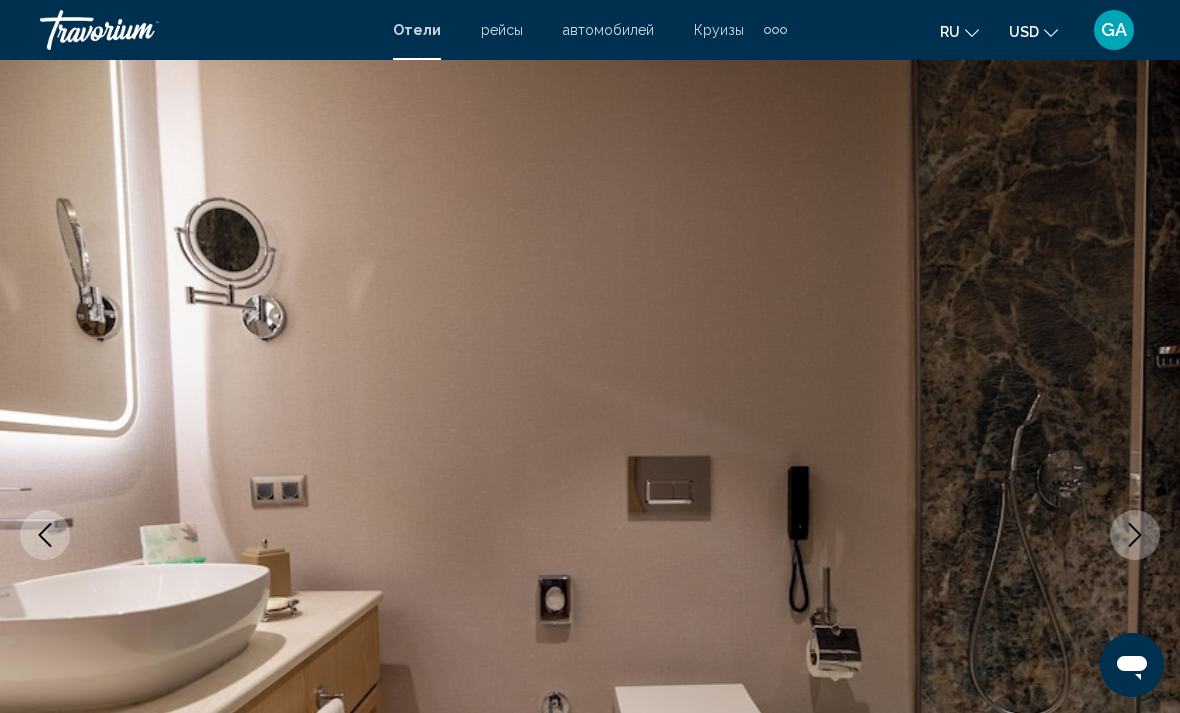 click at bounding box center [1135, 535] 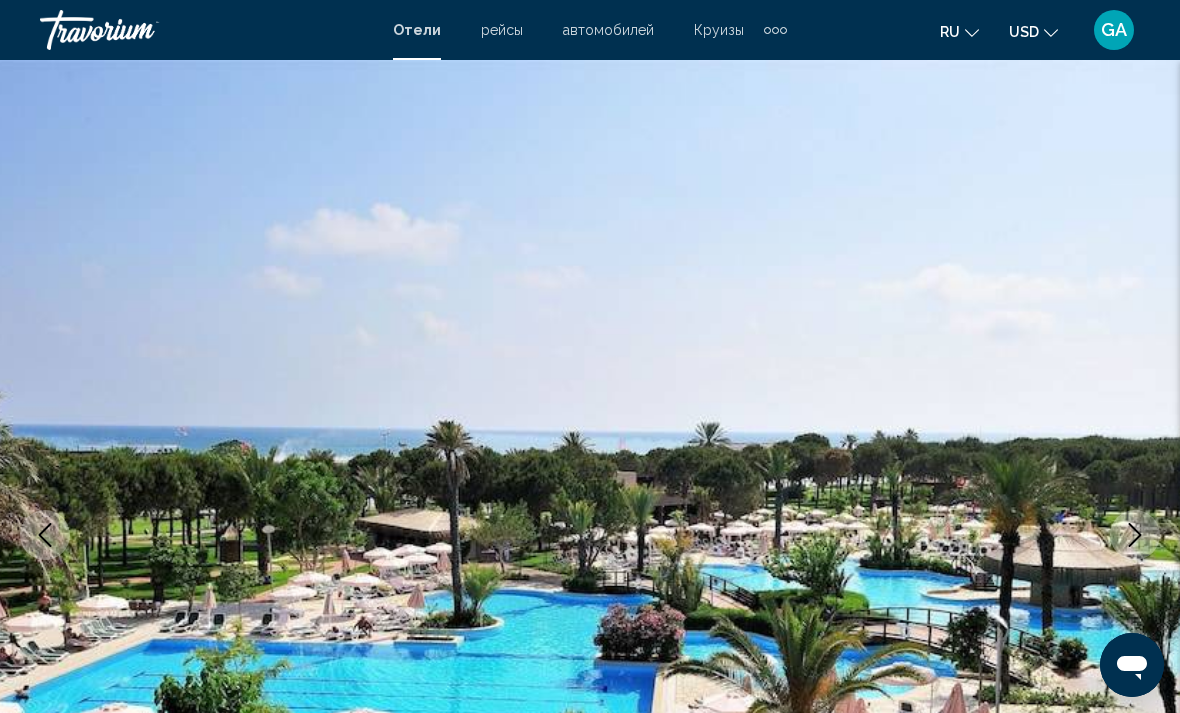 click at bounding box center [1135, 535] 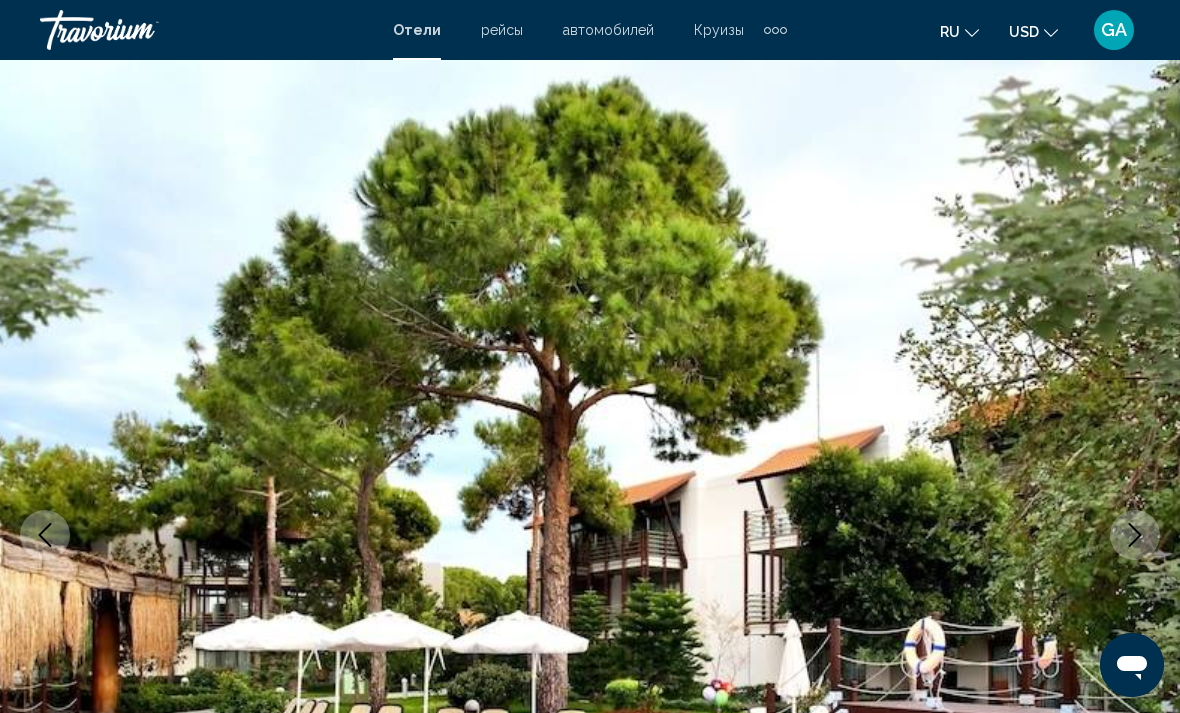 click 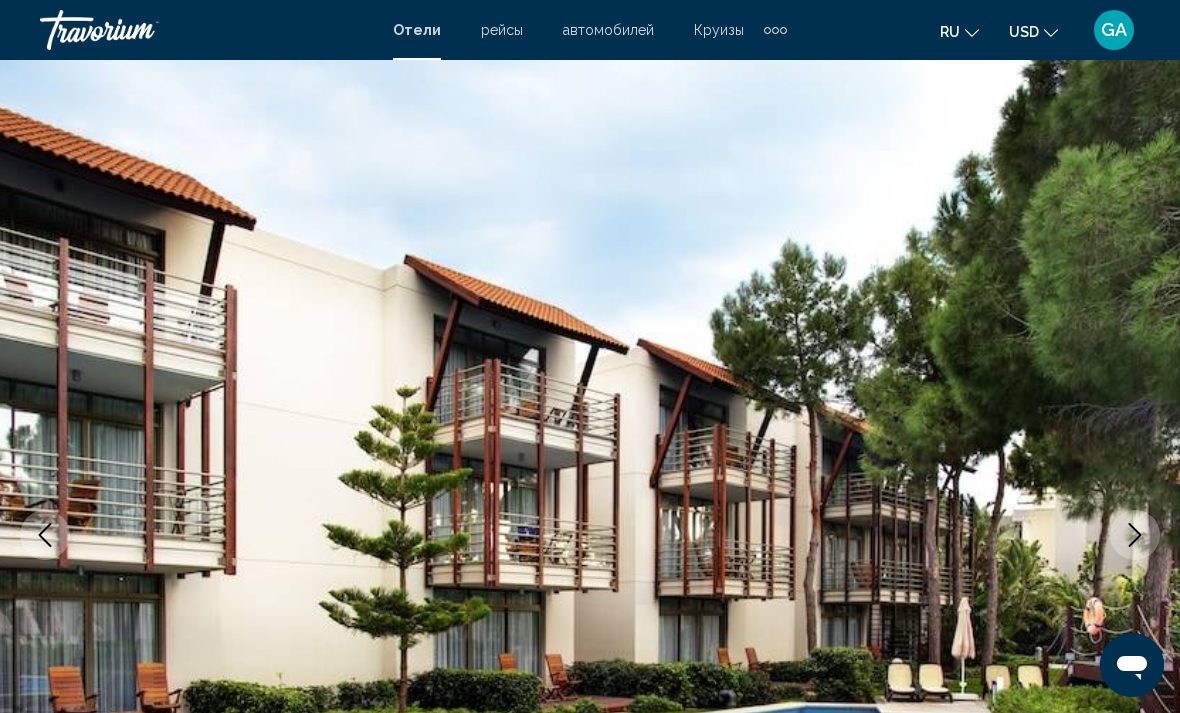 click 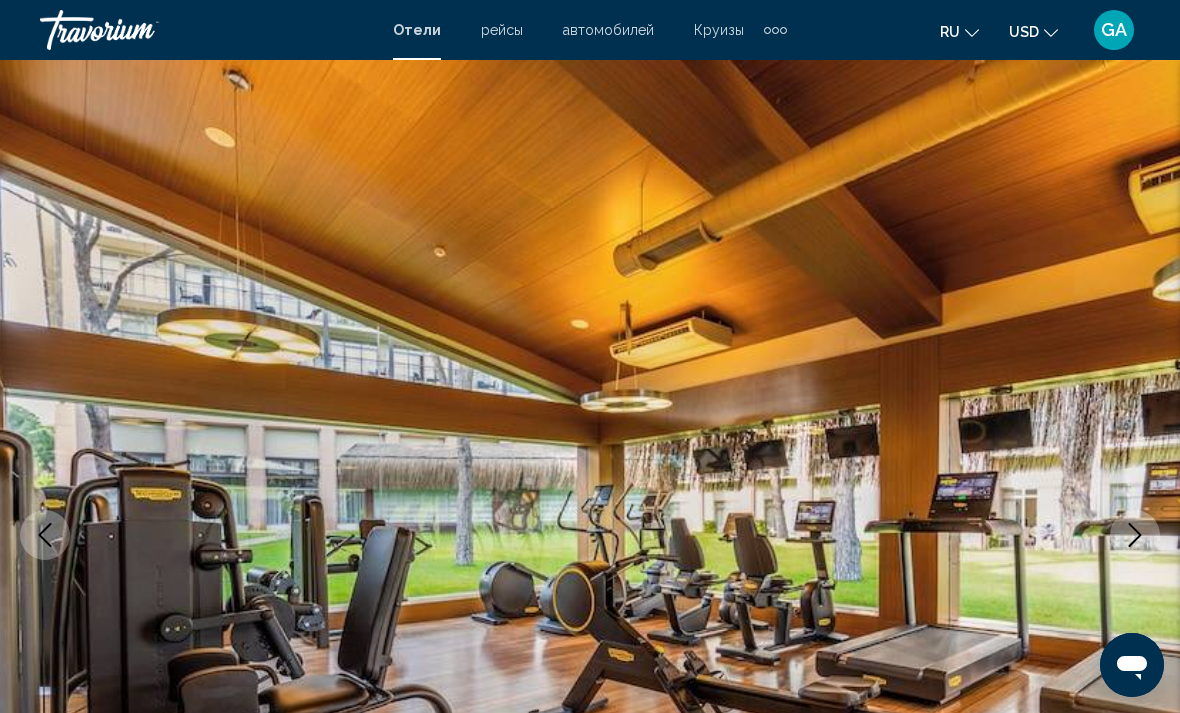 click at bounding box center (1135, 535) 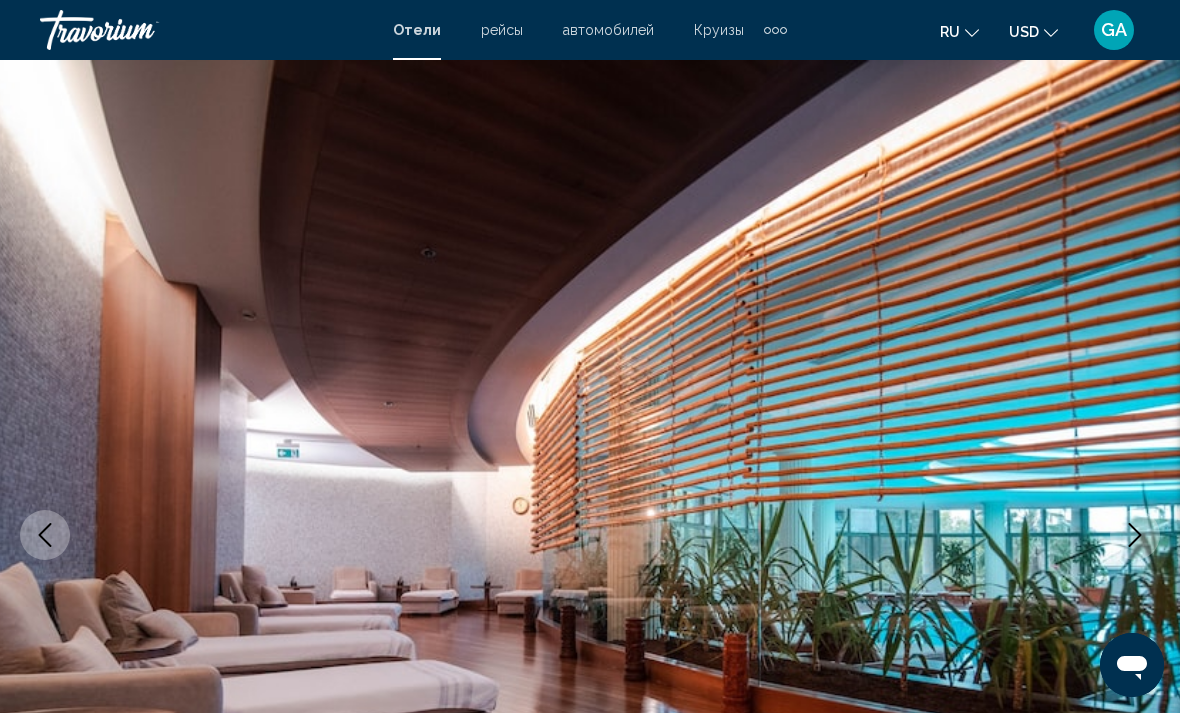 click 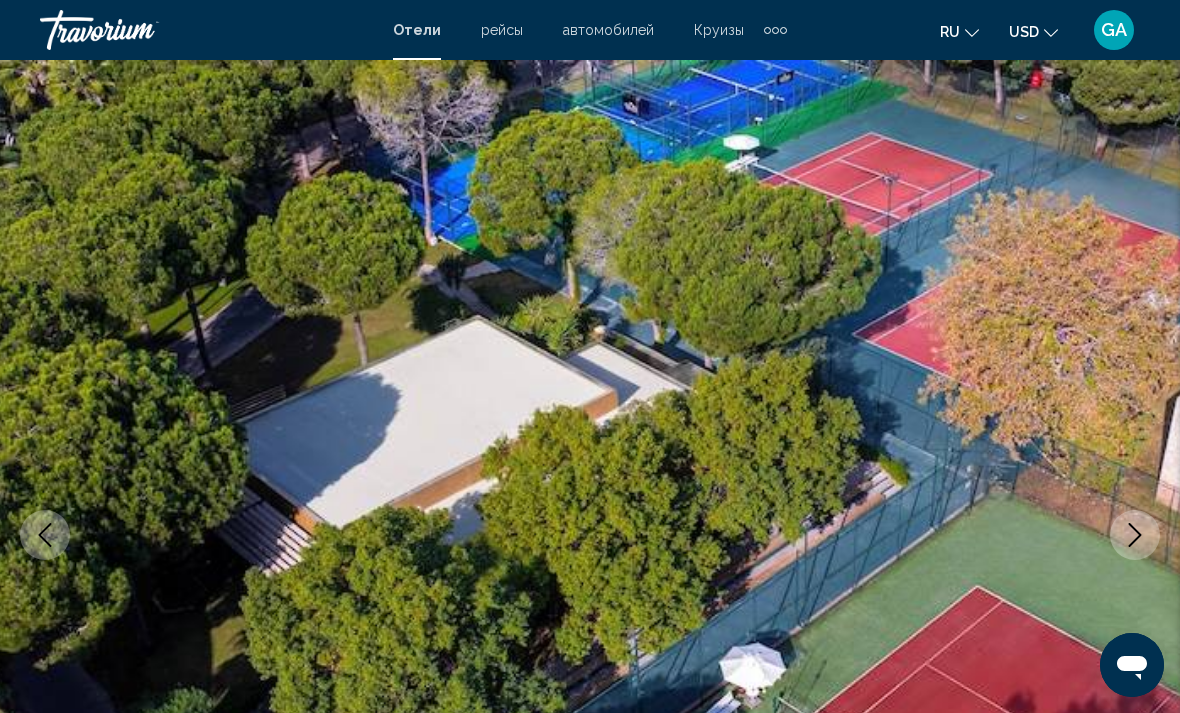 click 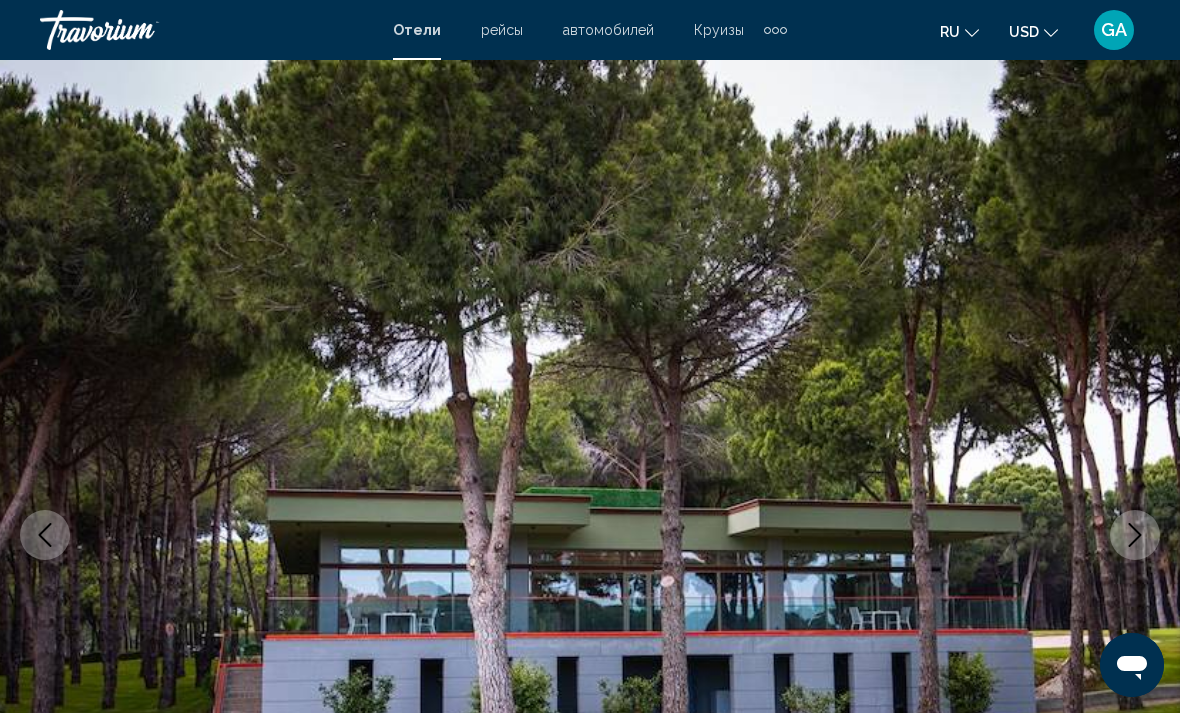click 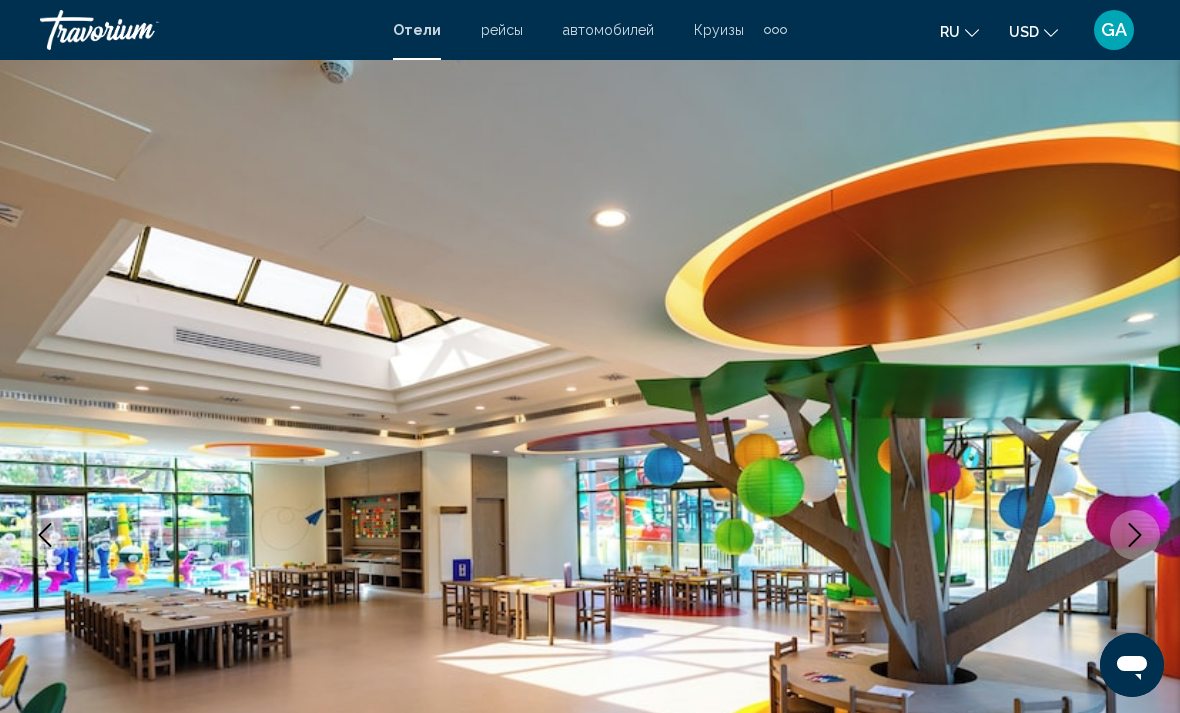 click 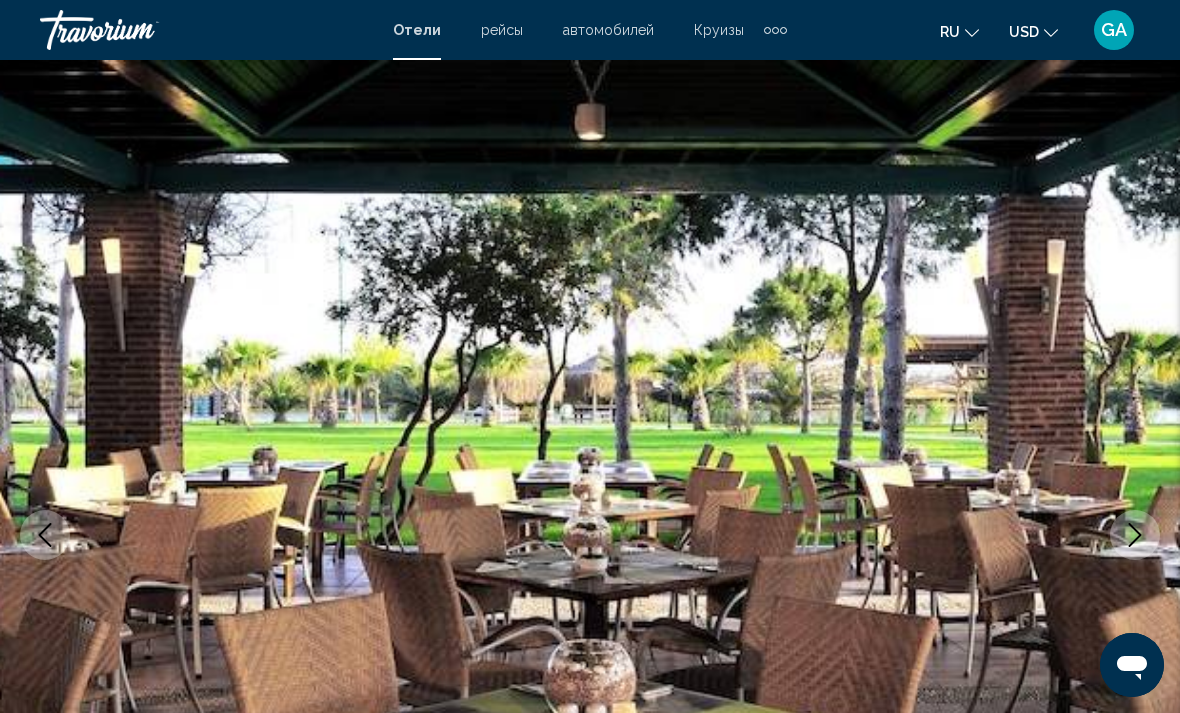 click 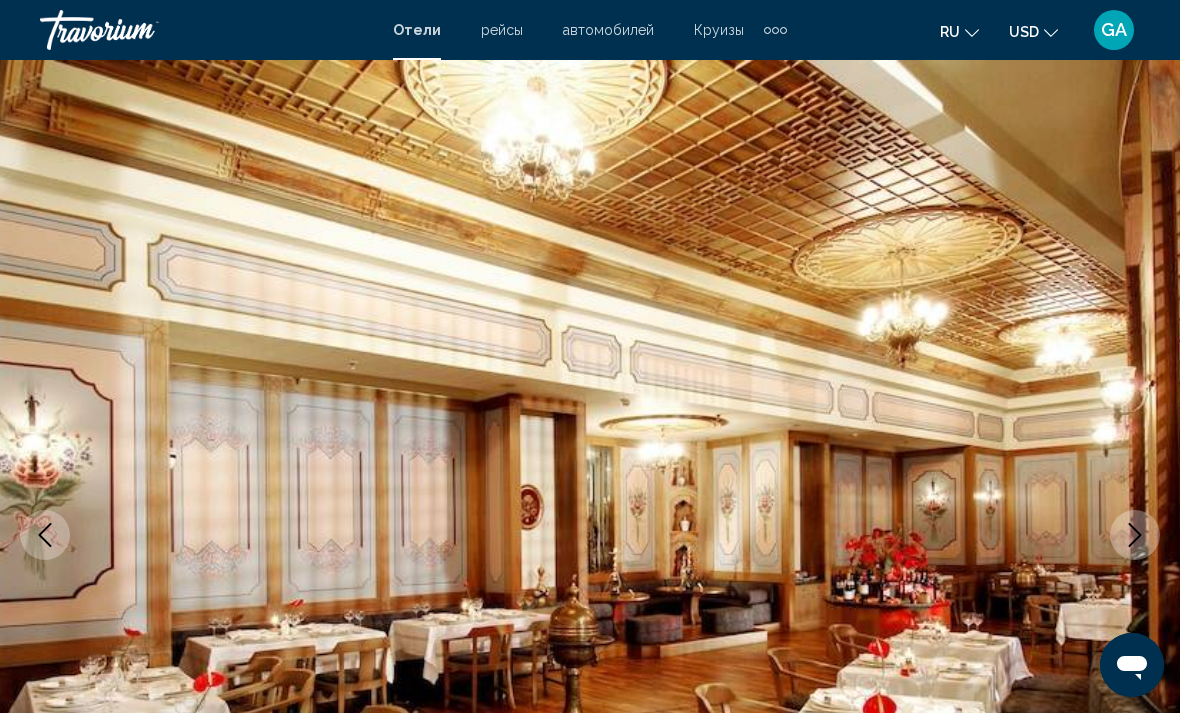 click 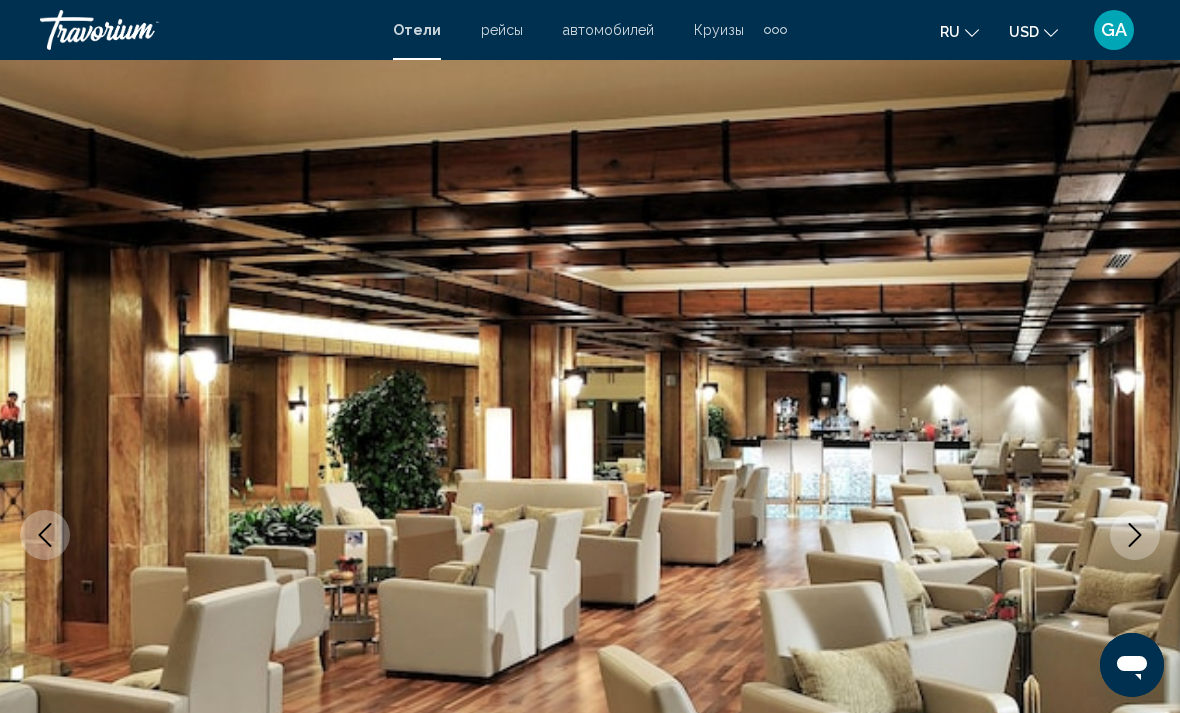 click 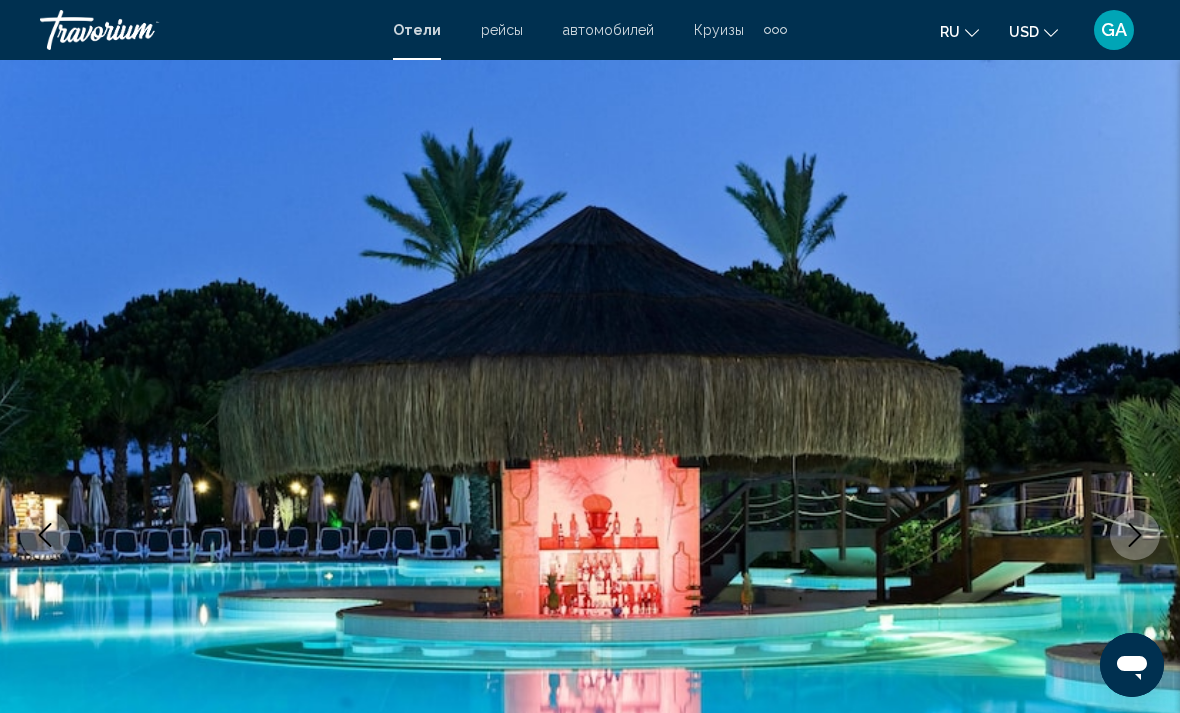 click 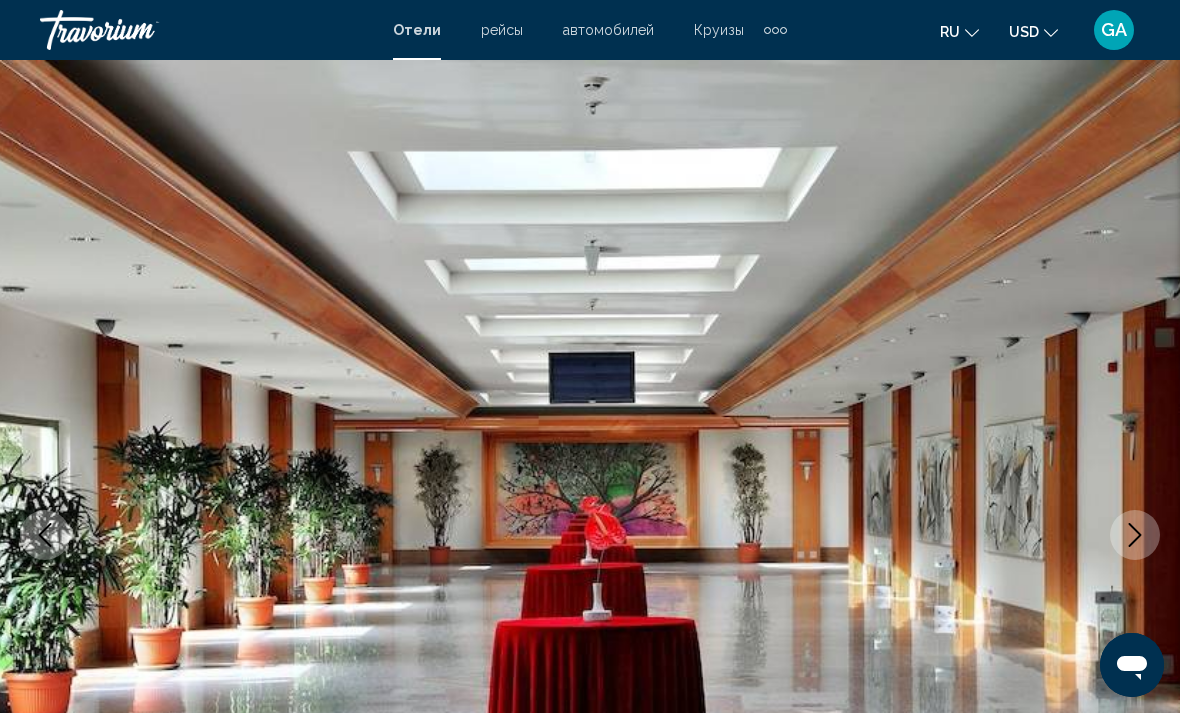 click at bounding box center (1135, 535) 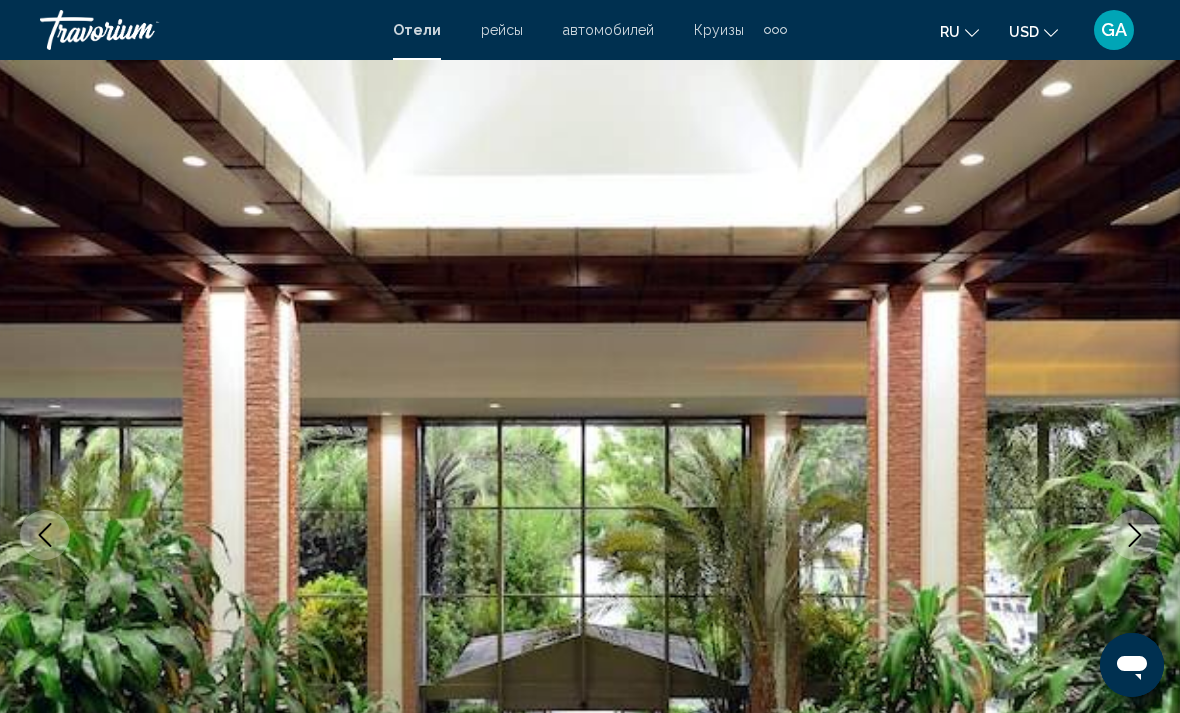 click 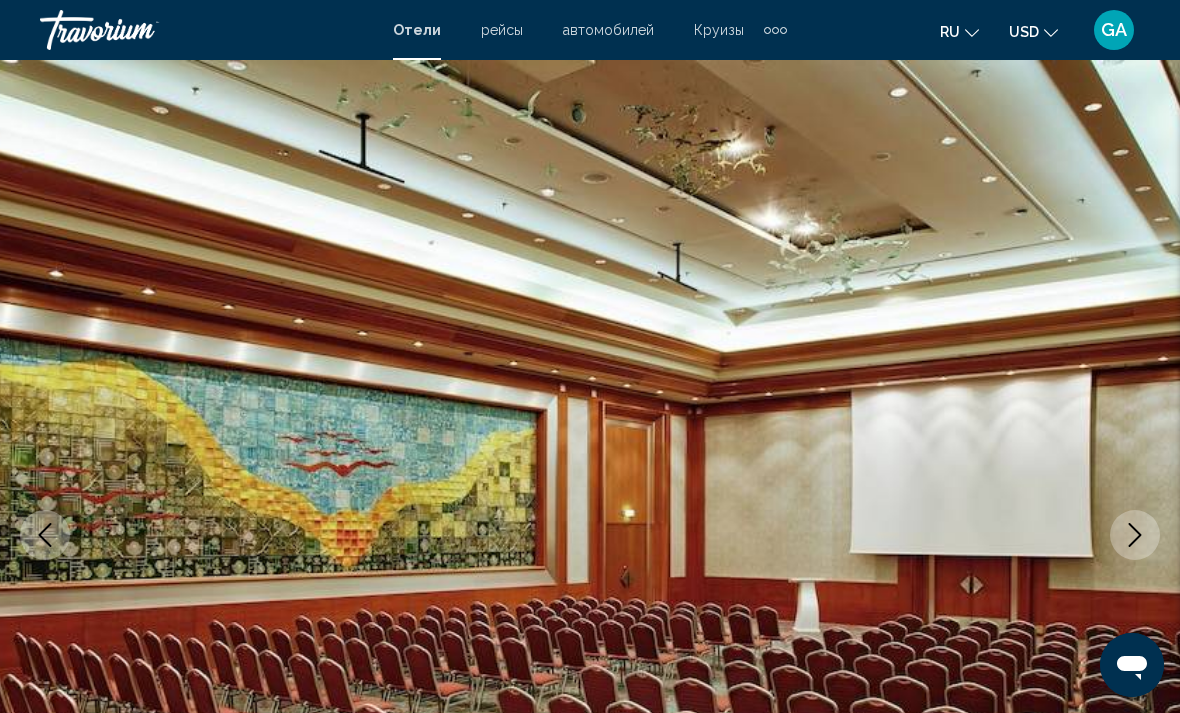 click 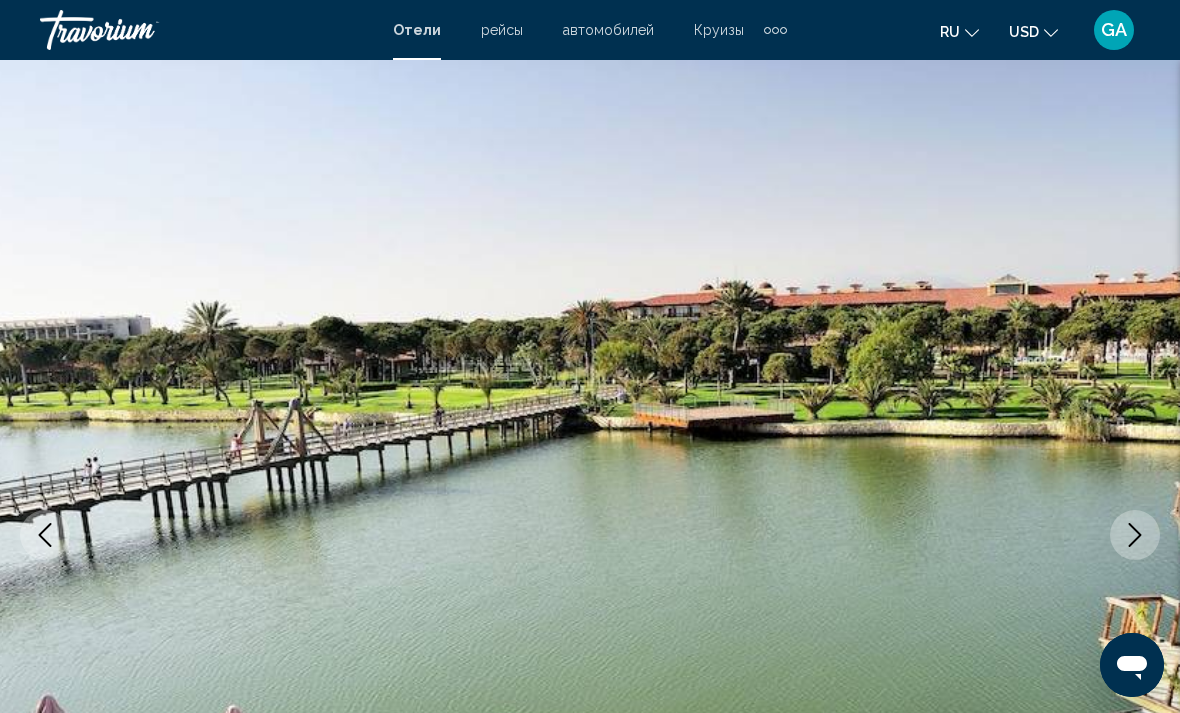 click 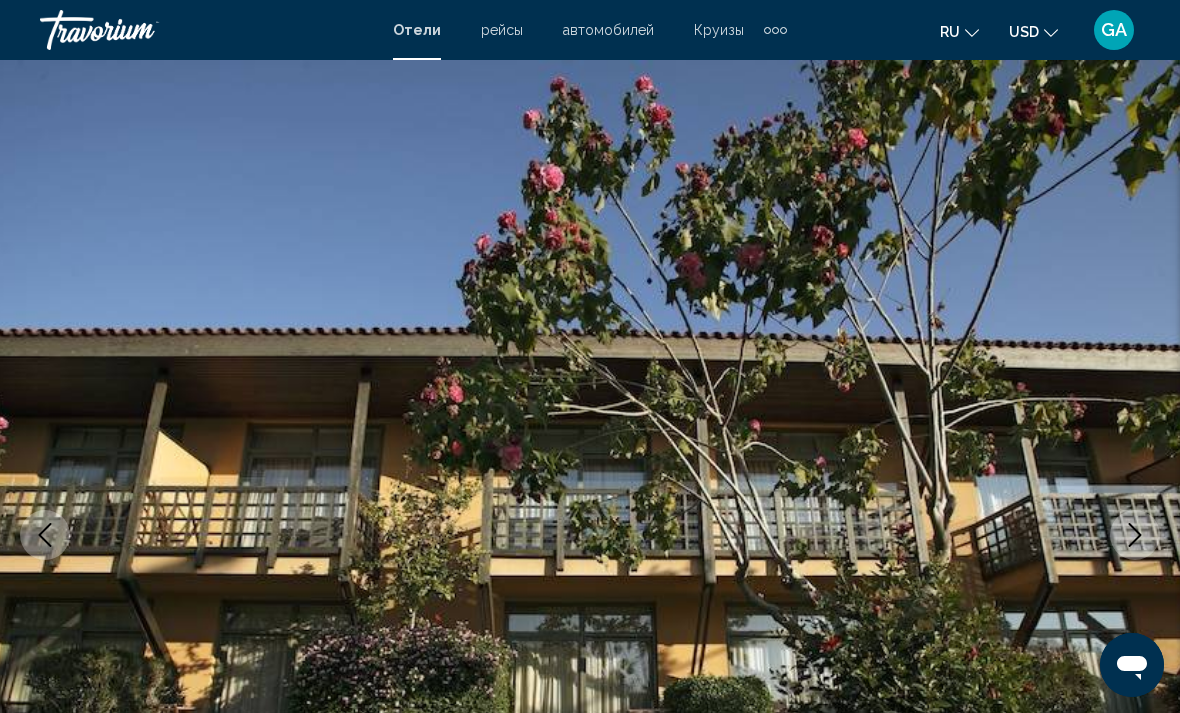 click at bounding box center (1135, 535) 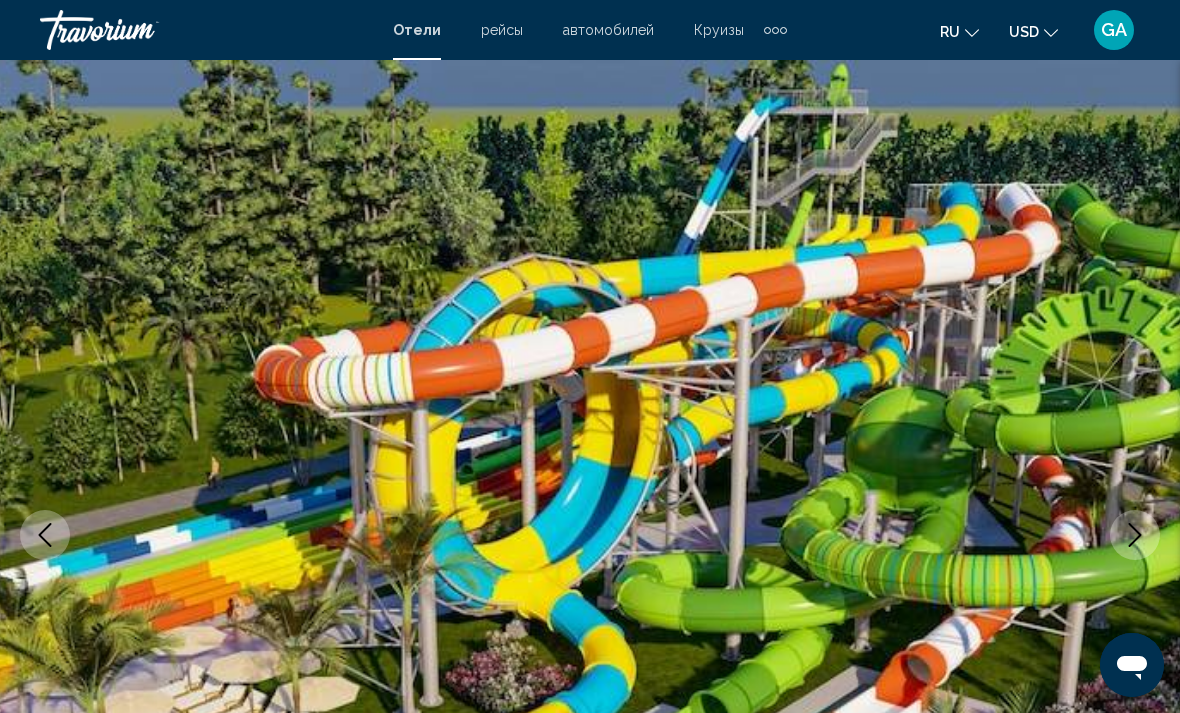 click at bounding box center (1135, 535) 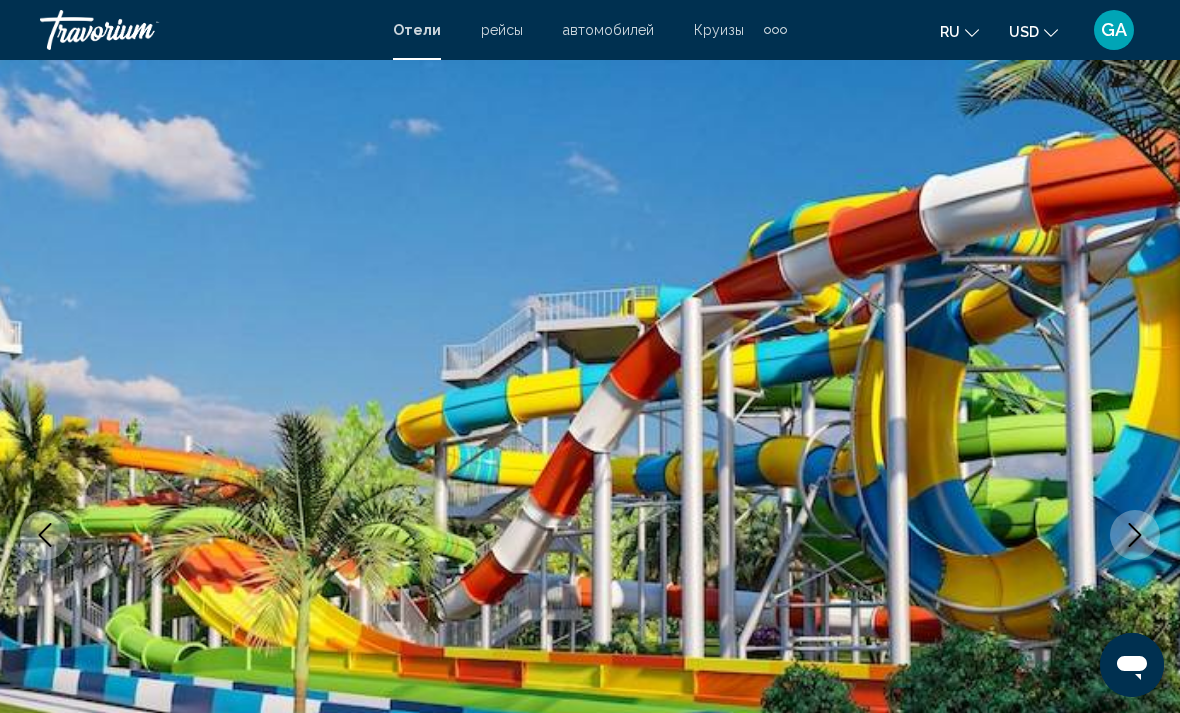 click 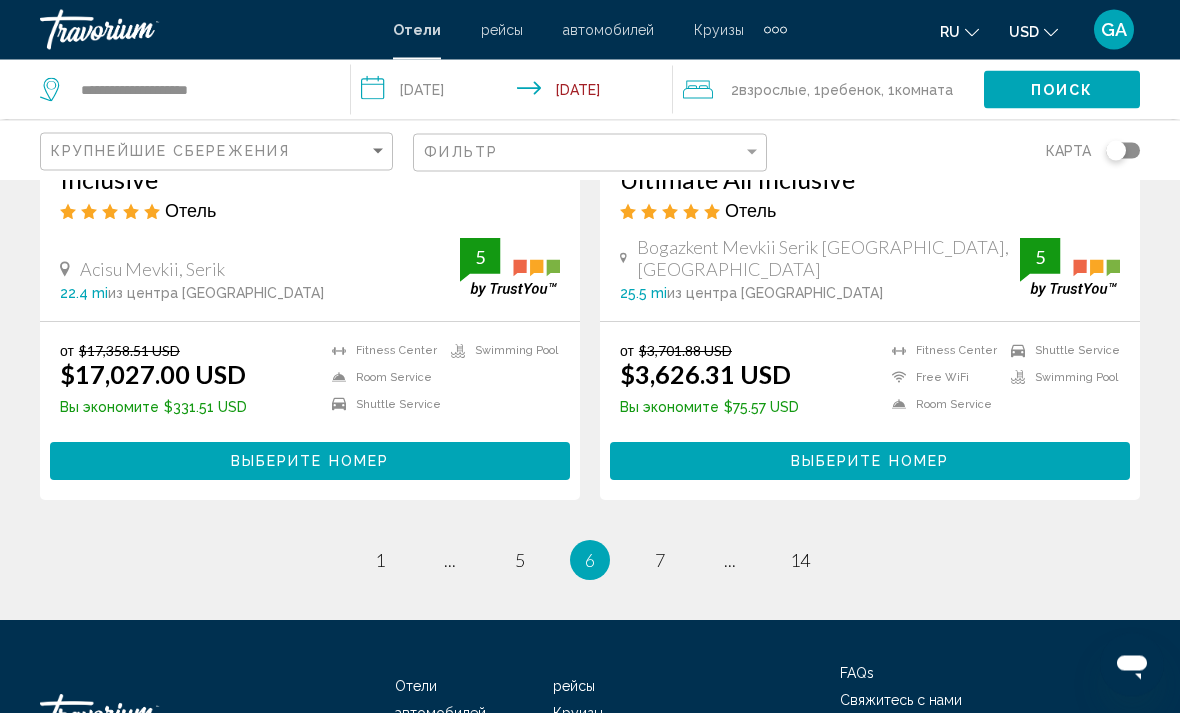 scroll, scrollTop: 4145, scrollLeft: 0, axis: vertical 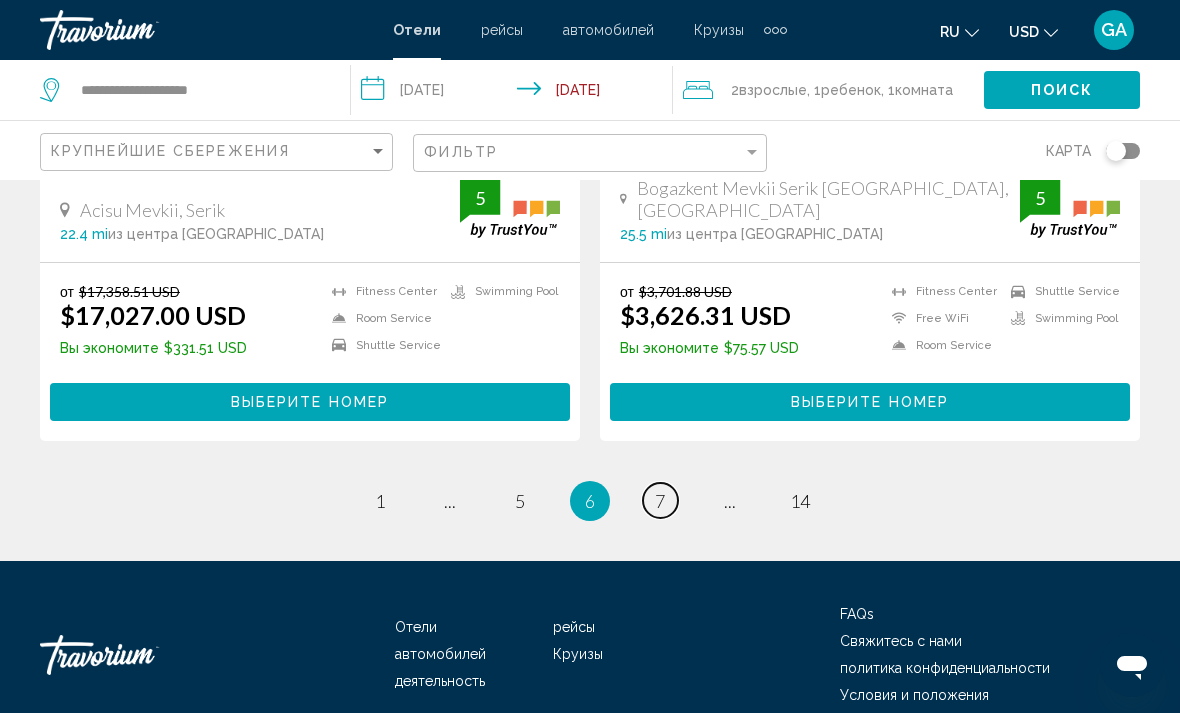 click on "page  7" at bounding box center [660, 500] 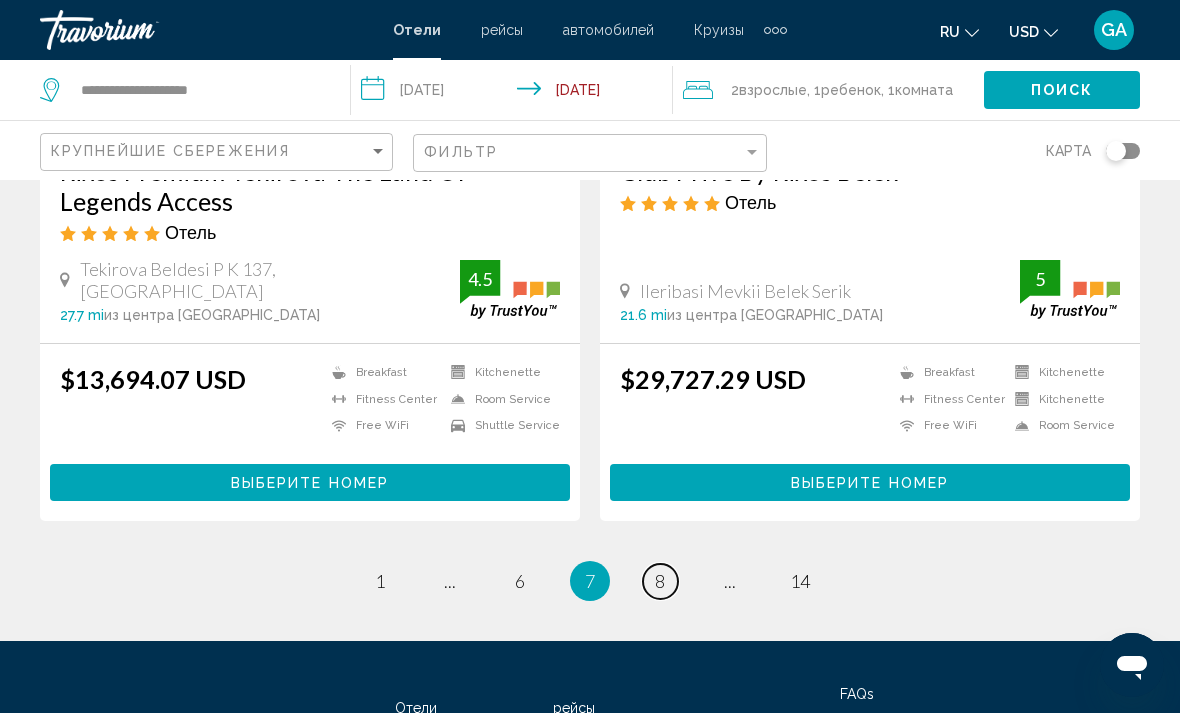scroll, scrollTop: 4081, scrollLeft: 0, axis: vertical 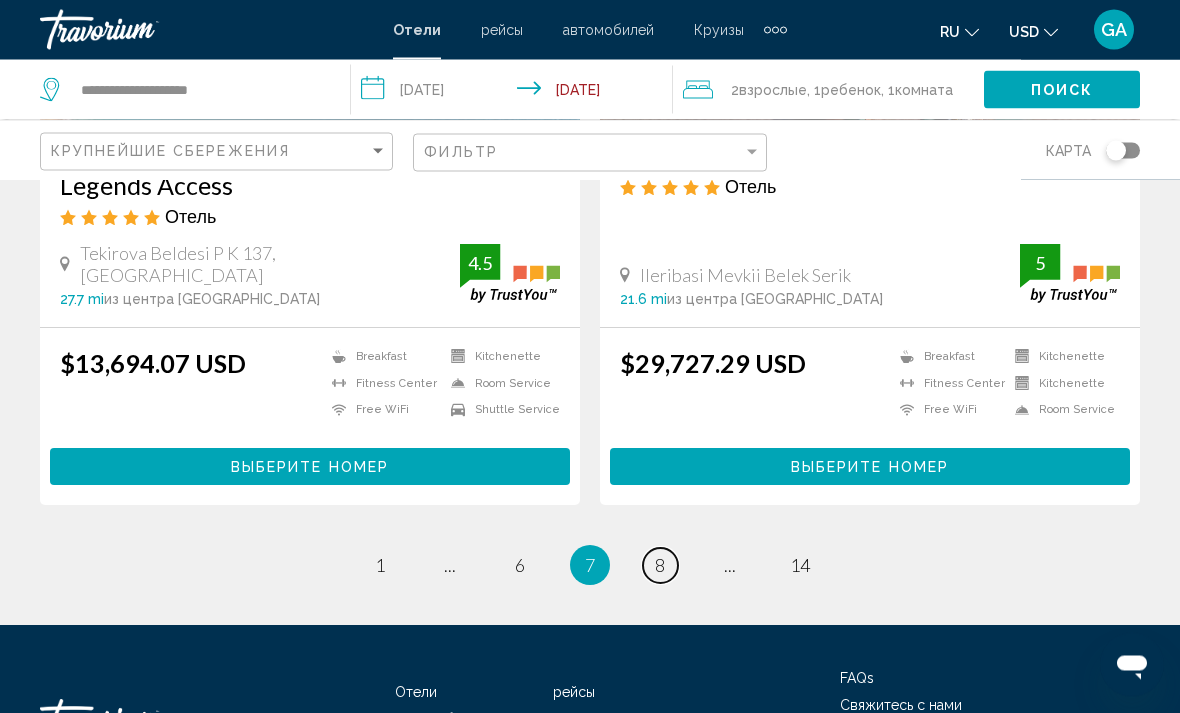 click on "page  8" at bounding box center [660, 566] 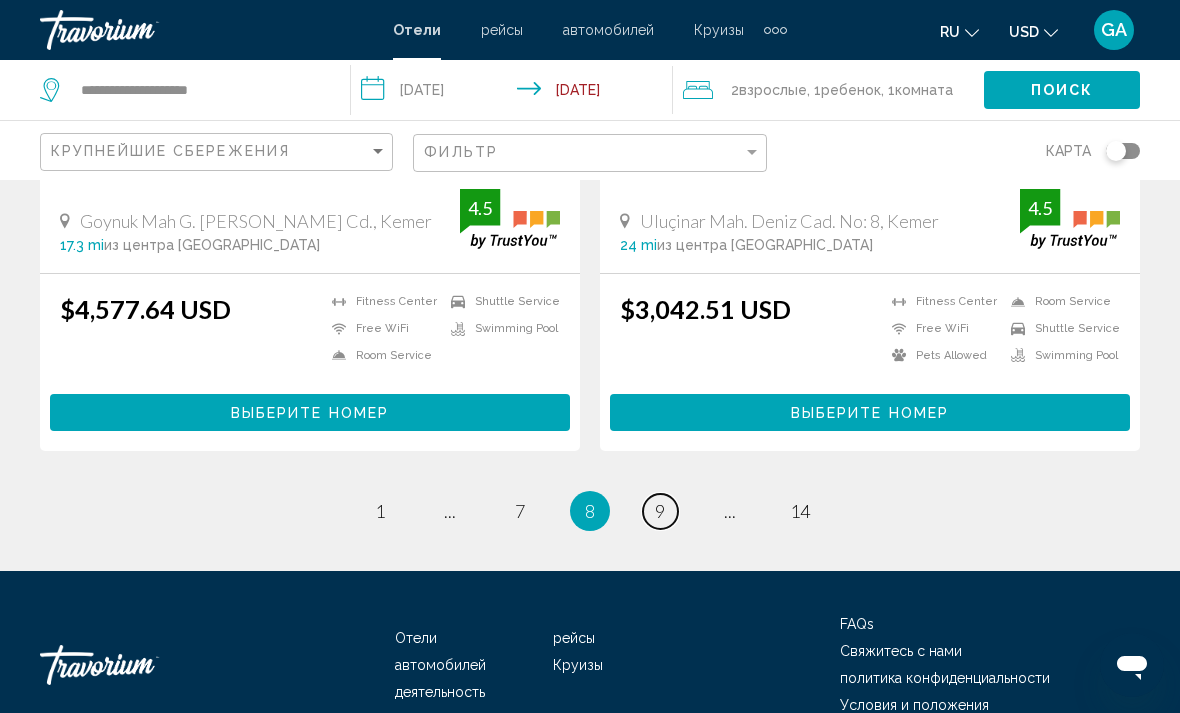 scroll, scrollTop: 4081, scrollLeft: 0, axis: vertical 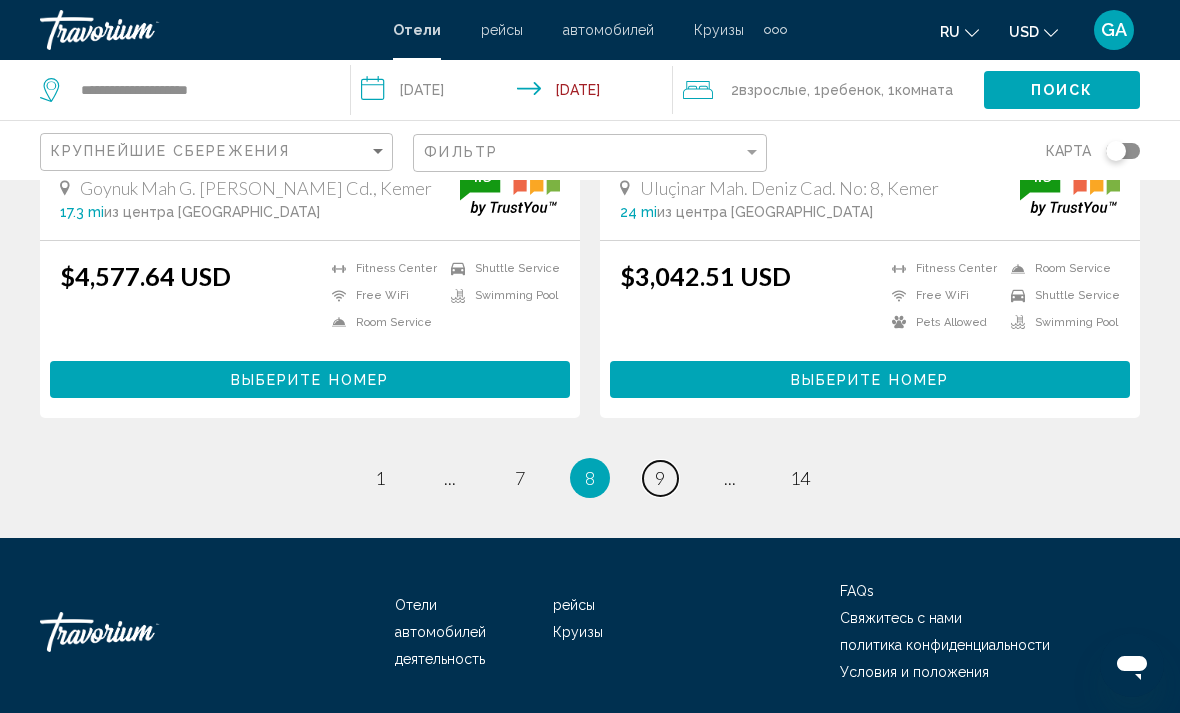 click on "page  9" at bounding box center [660, 478] 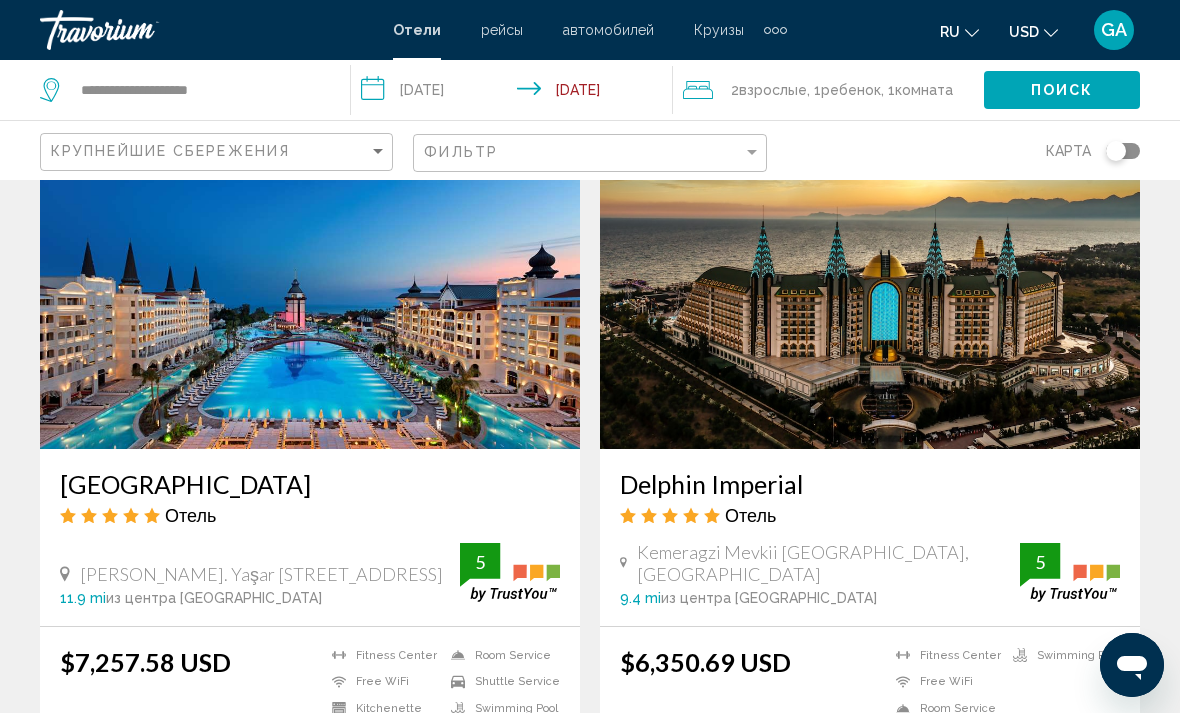 scroll, scrollTop: 2304, scrollLeft: 0, axis: vertical 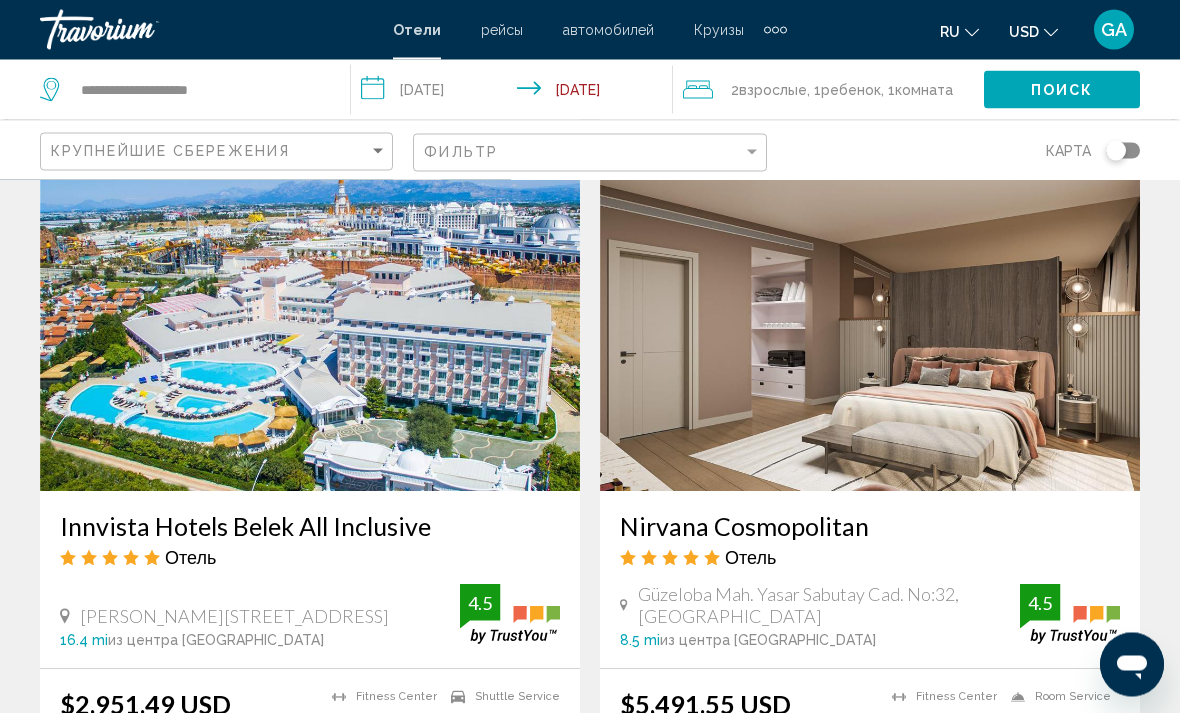 click at bounding box center (870, 332) 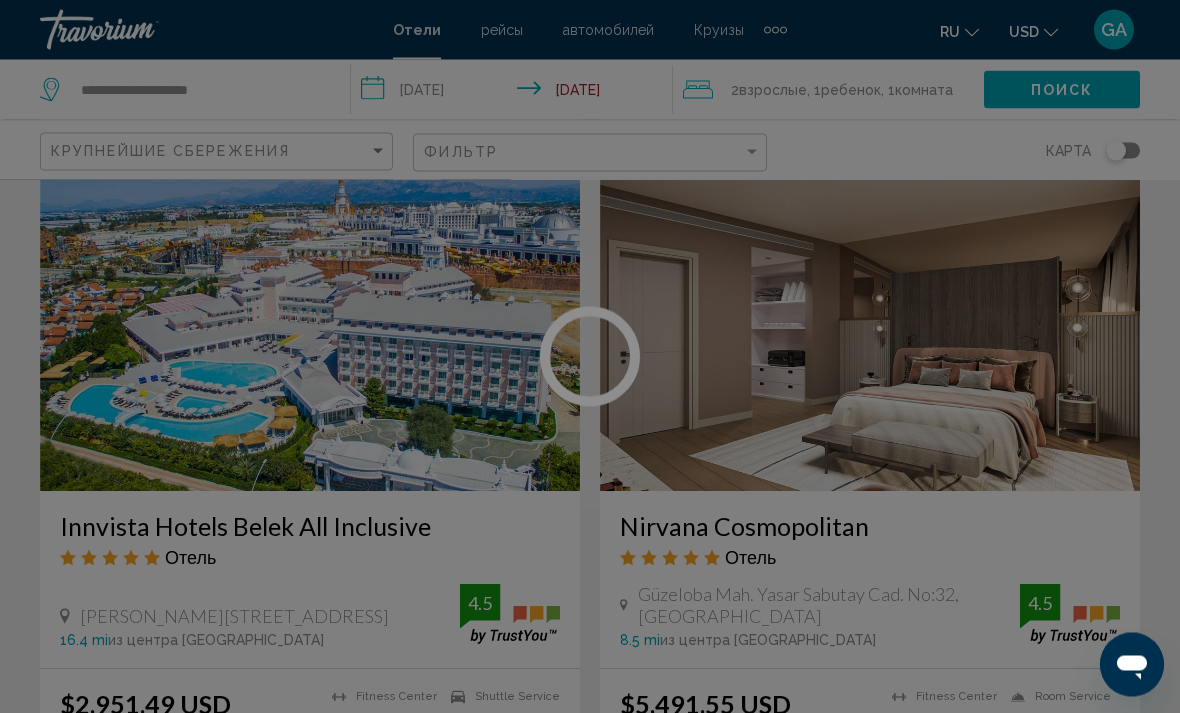 scroll, scrollTop: 1537, scrollLeft: 0, axis: vertical 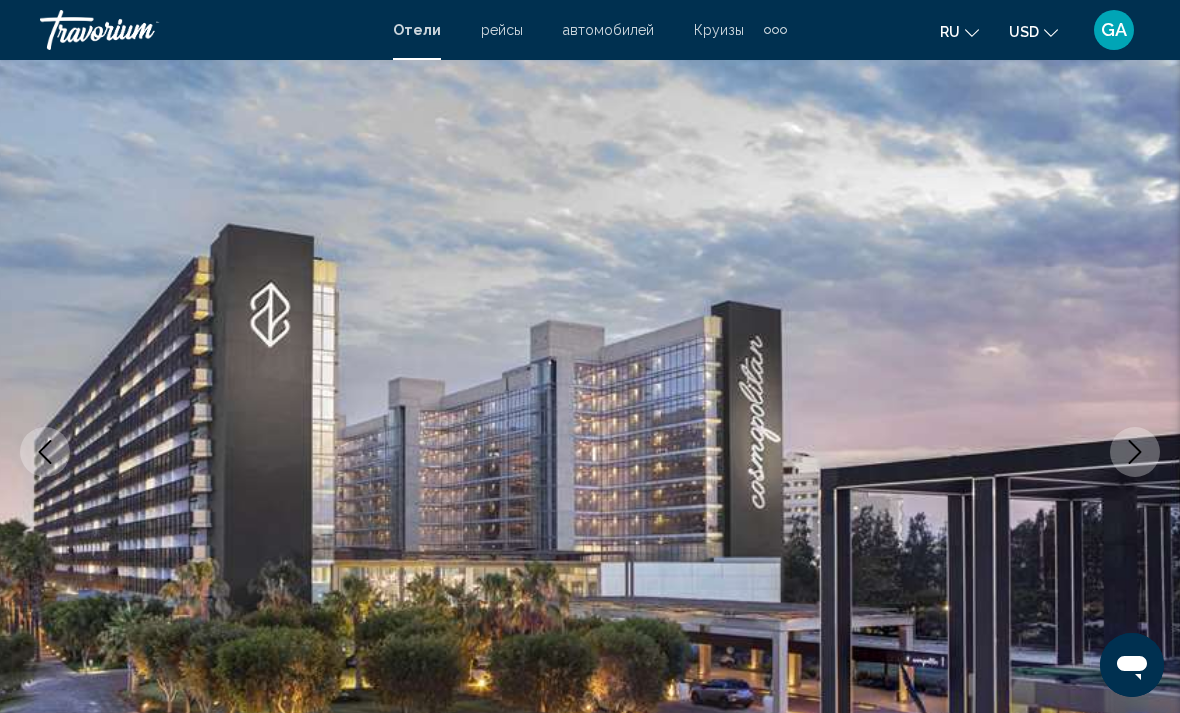 click 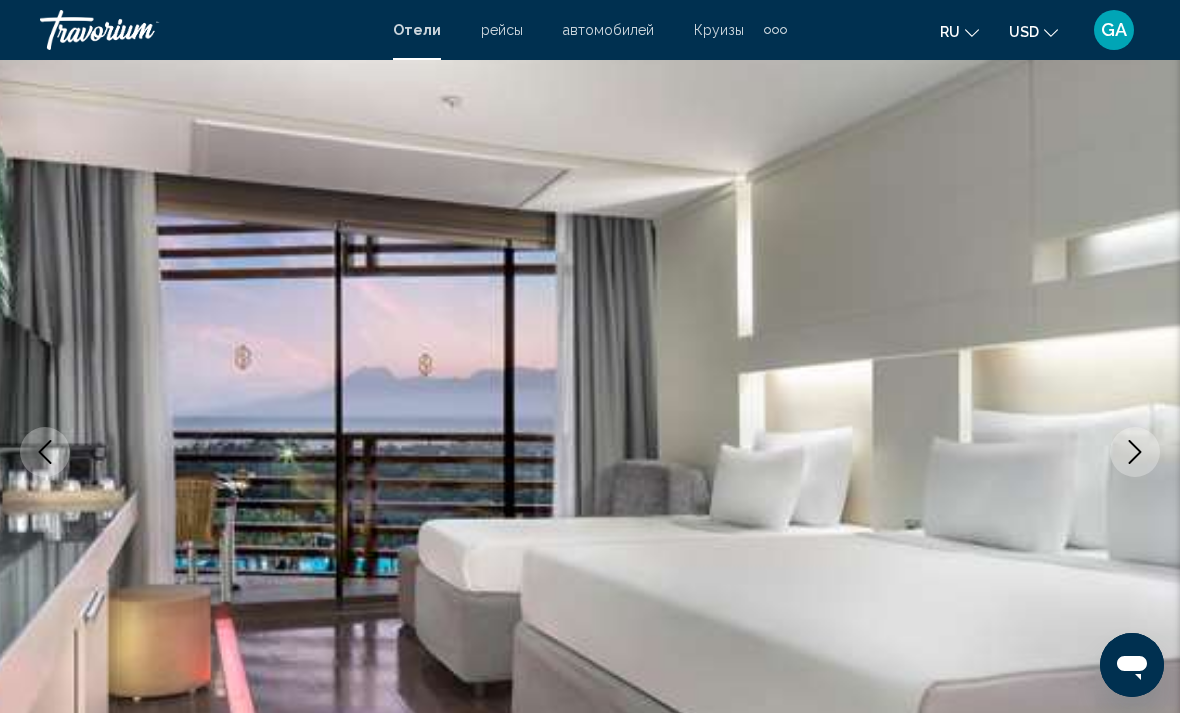 click 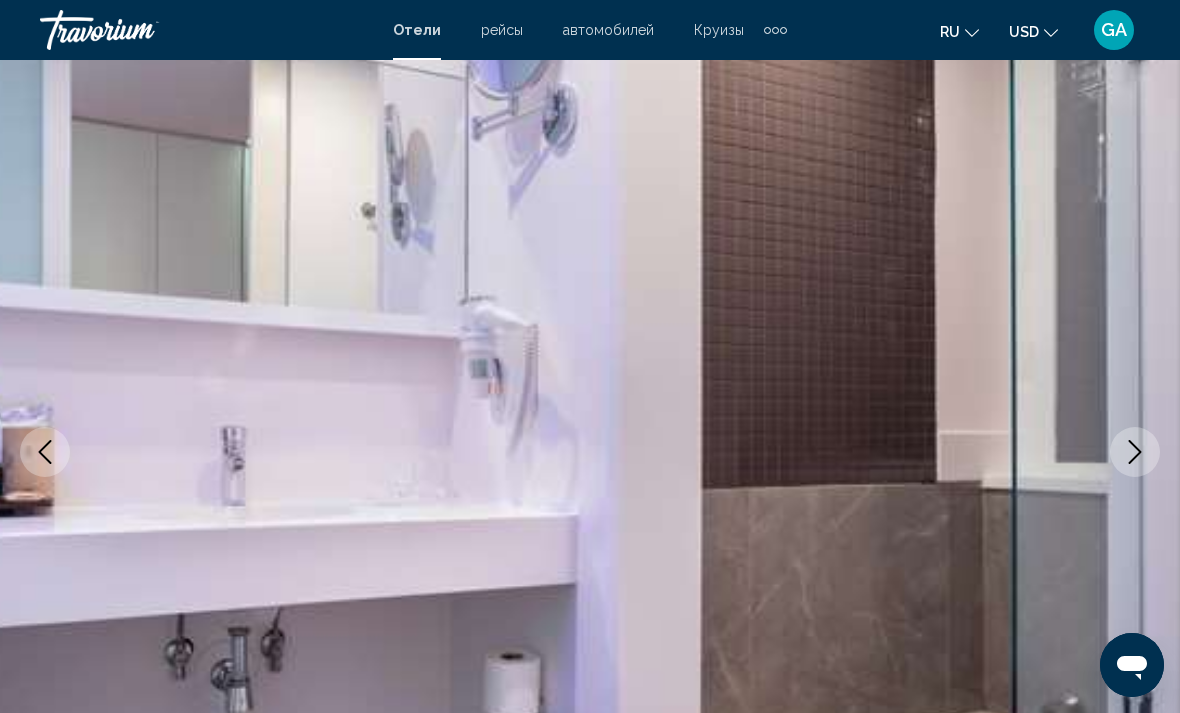 click 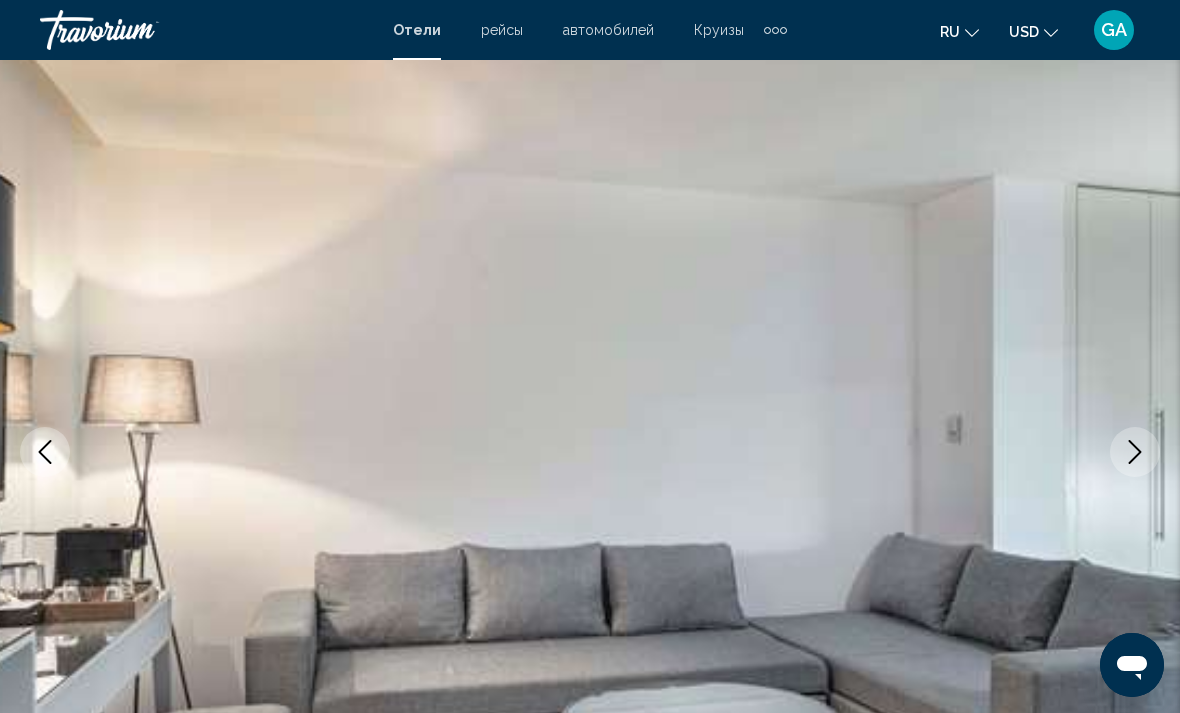 click 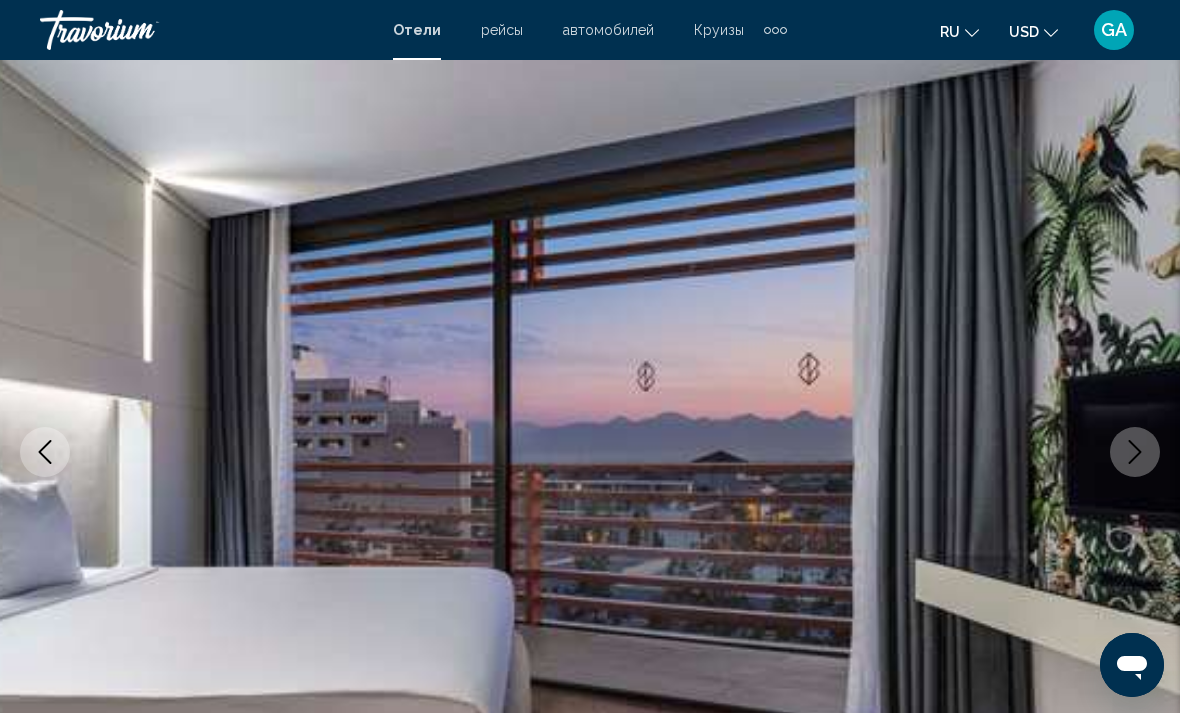 click 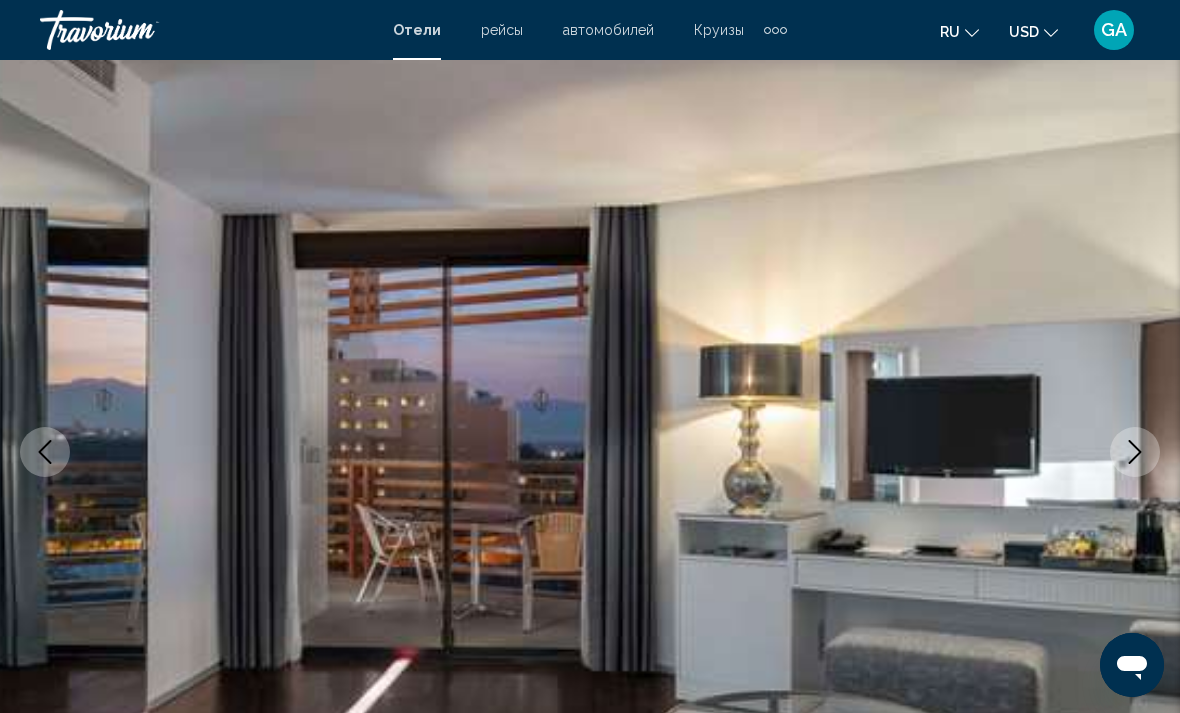 click at bounding box center (1135, 452) 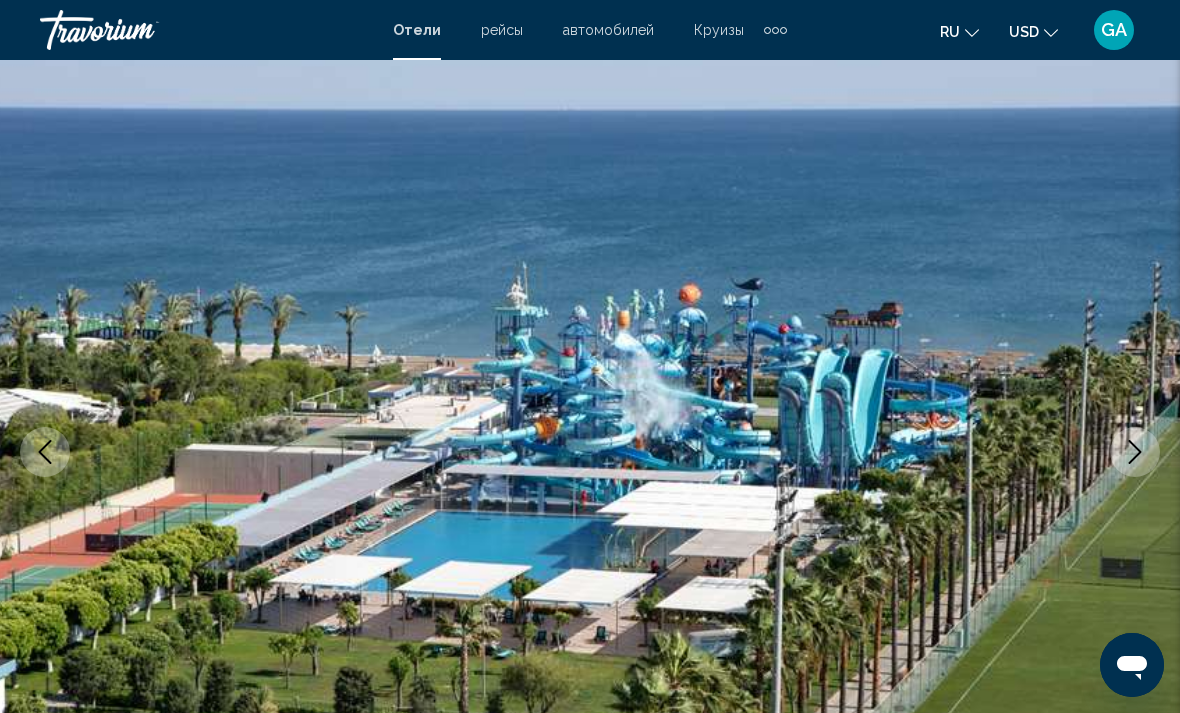 click 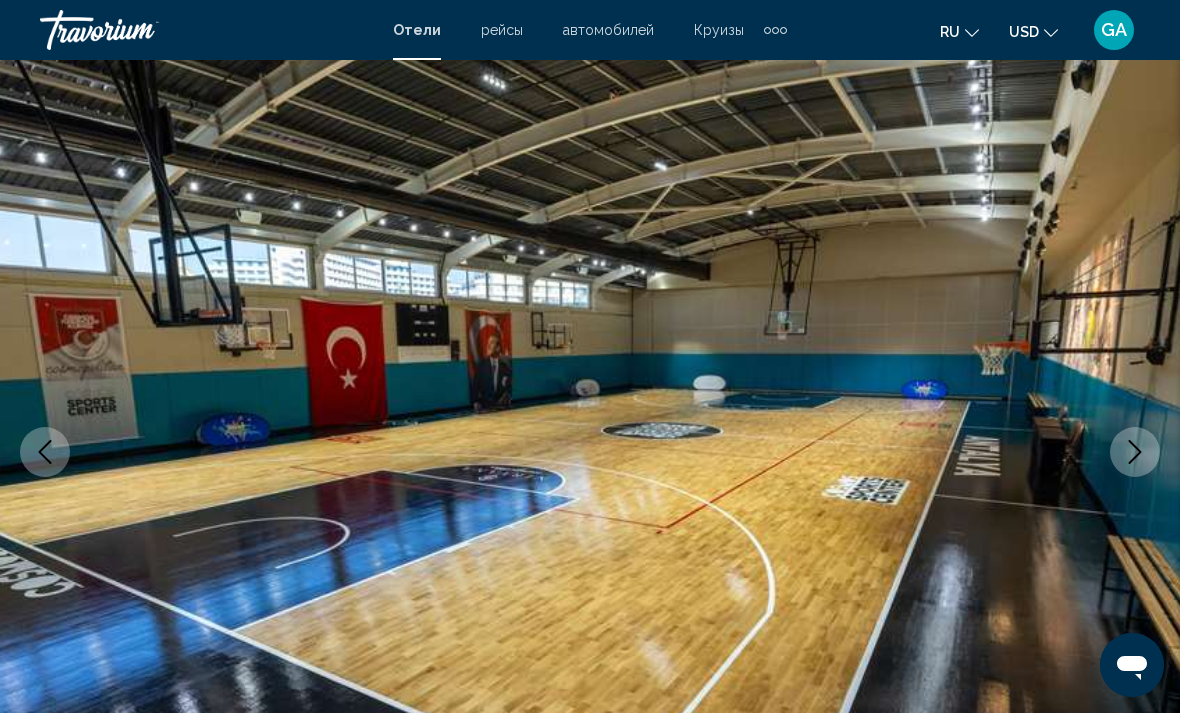 click at bounding box center [1135, 452] 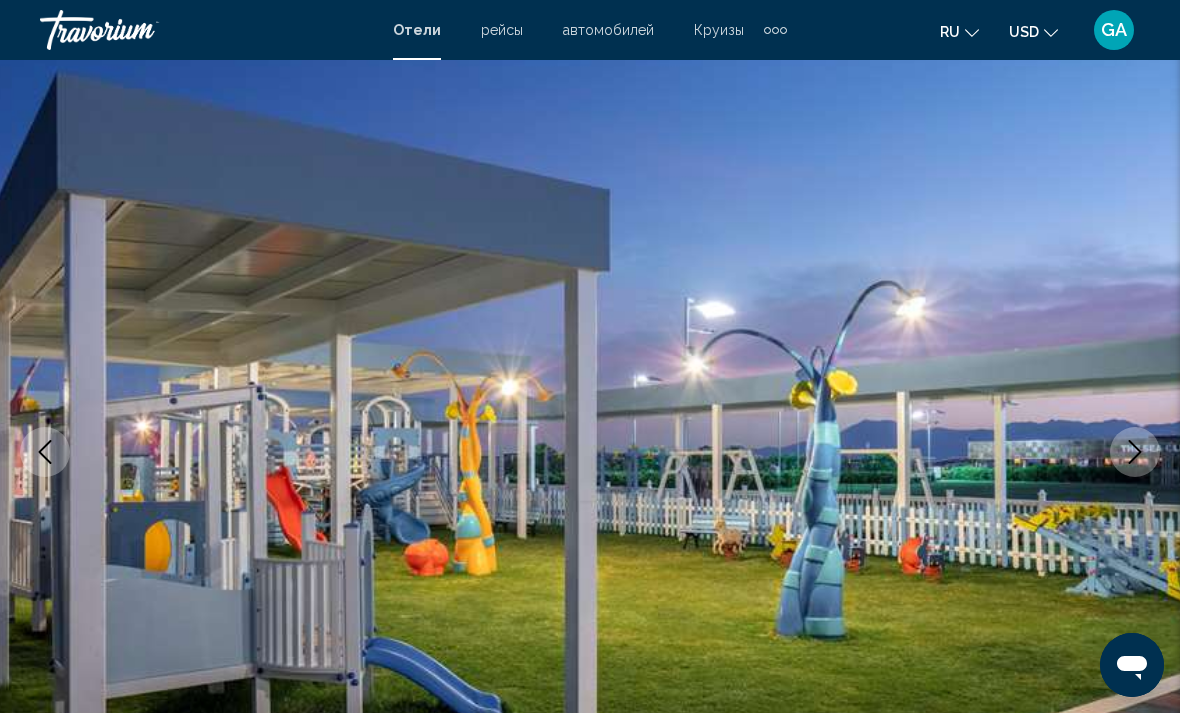 click 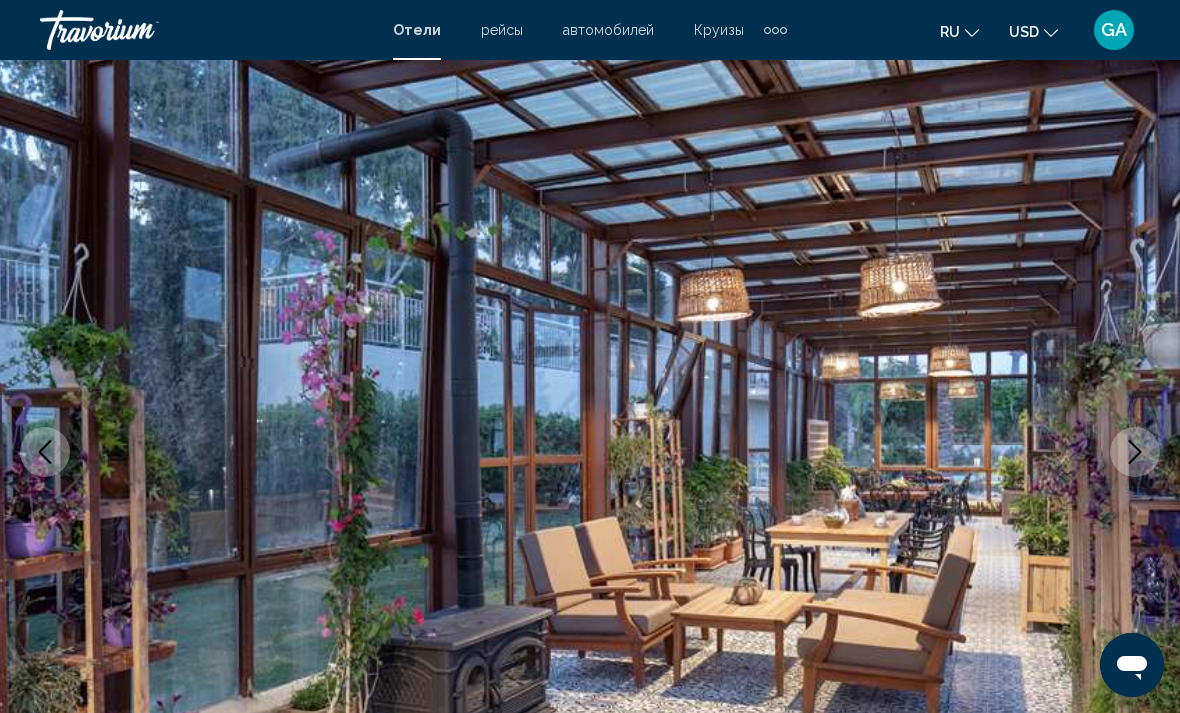 click 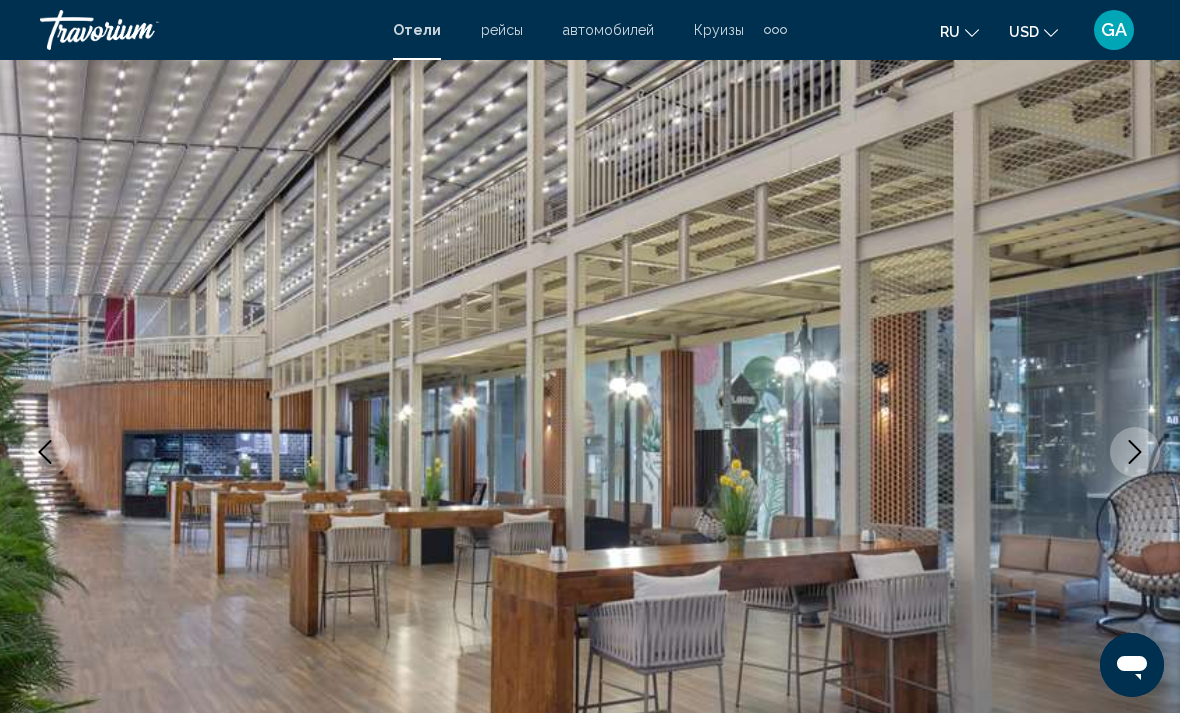 click 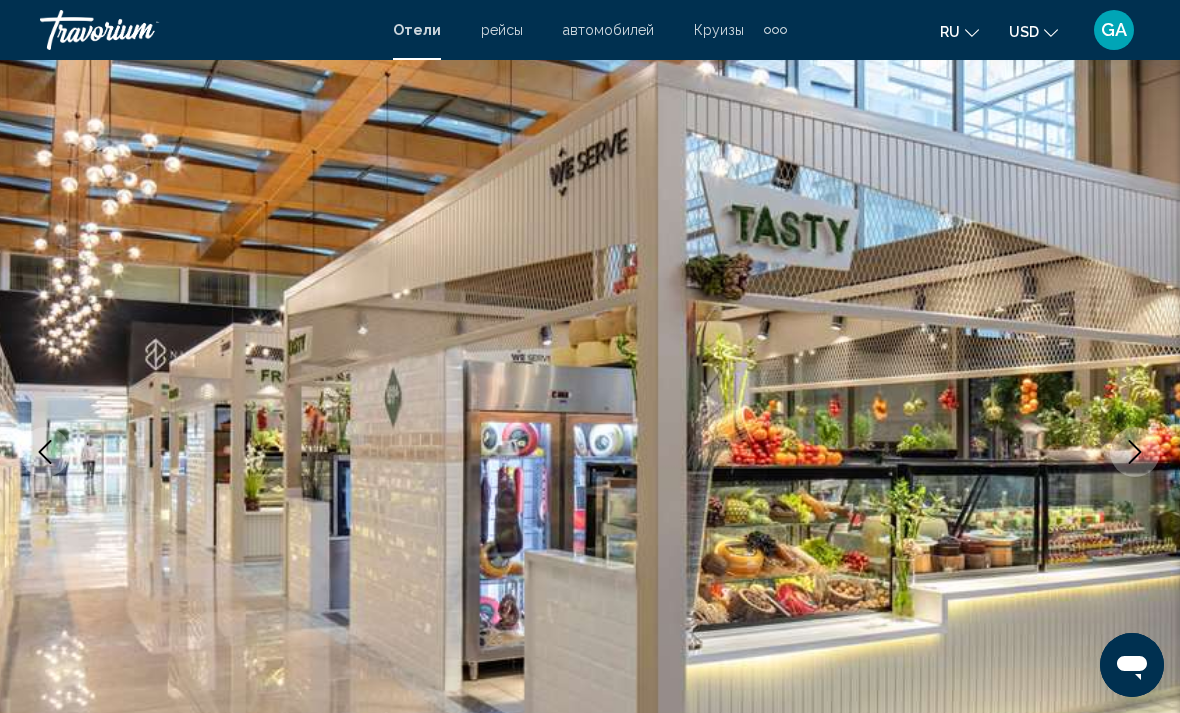 click at bounding box center [1135, 452] 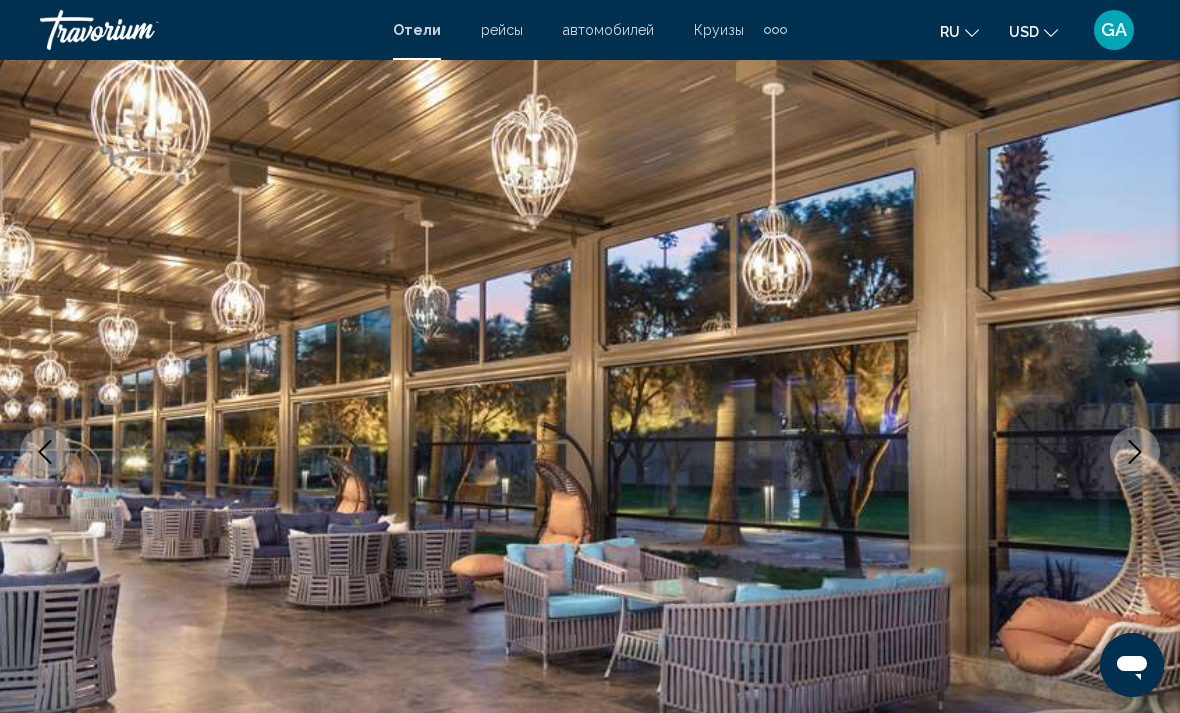 click at bounding box center [1135, 452] 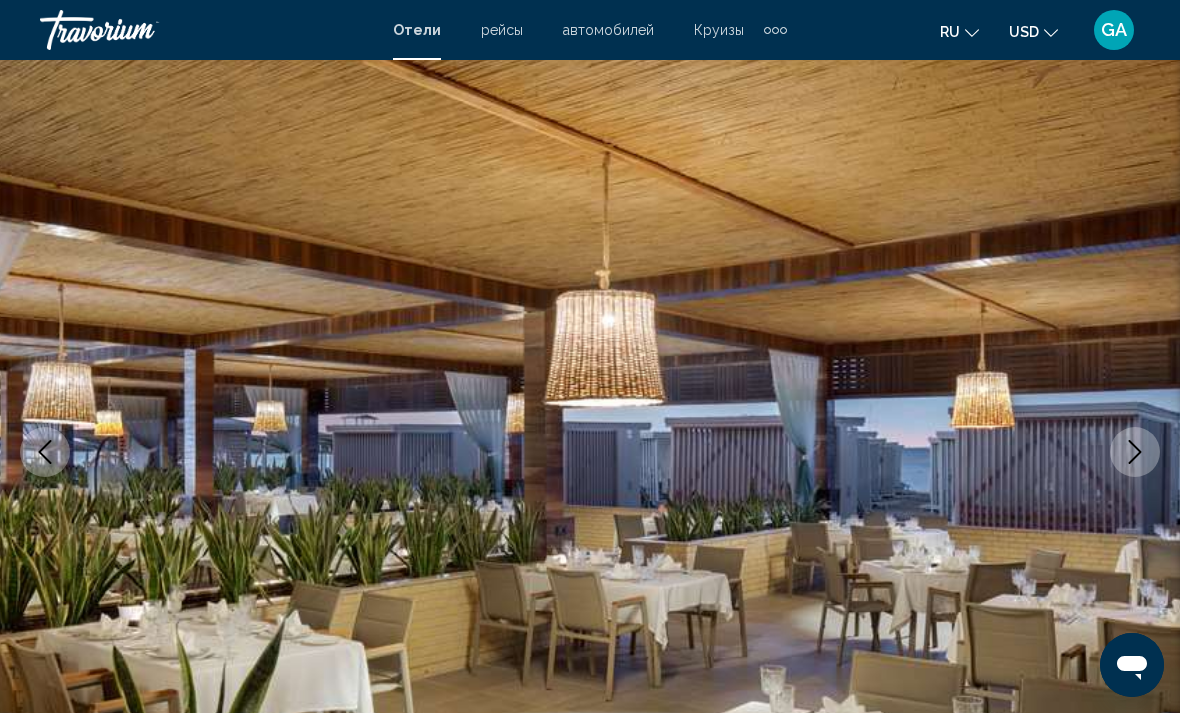 click at bounding box center (1135, 452) 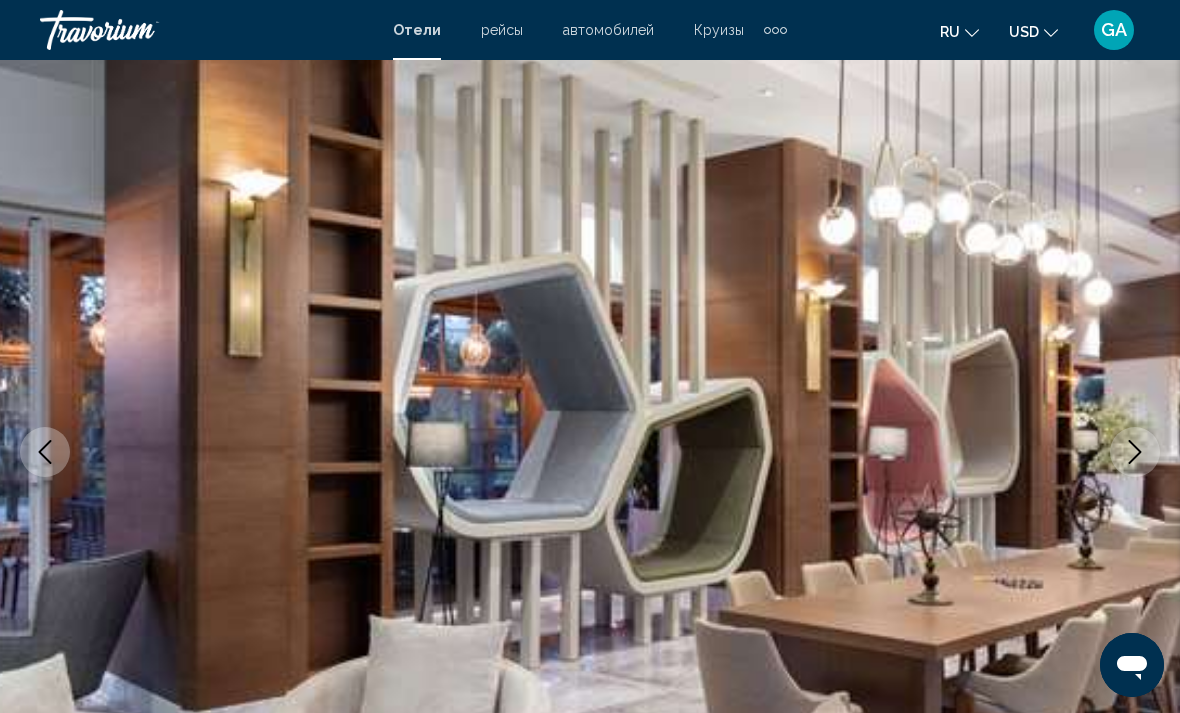 click 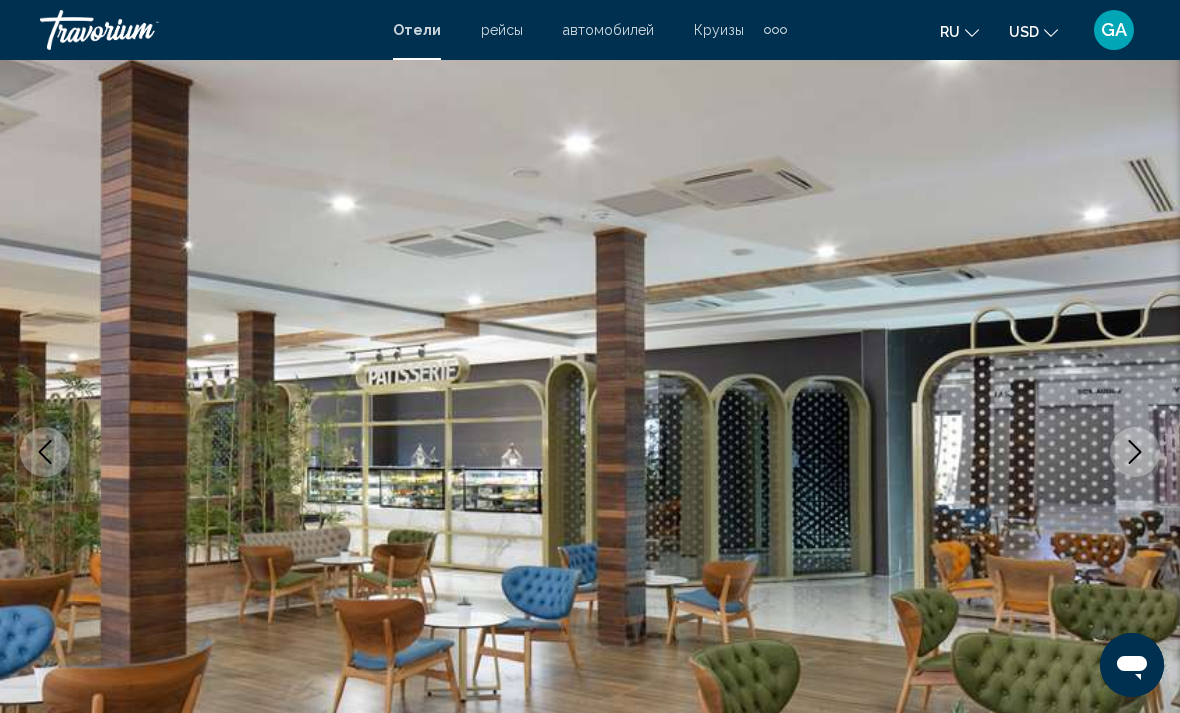 click at bounding box center [1135, 452] 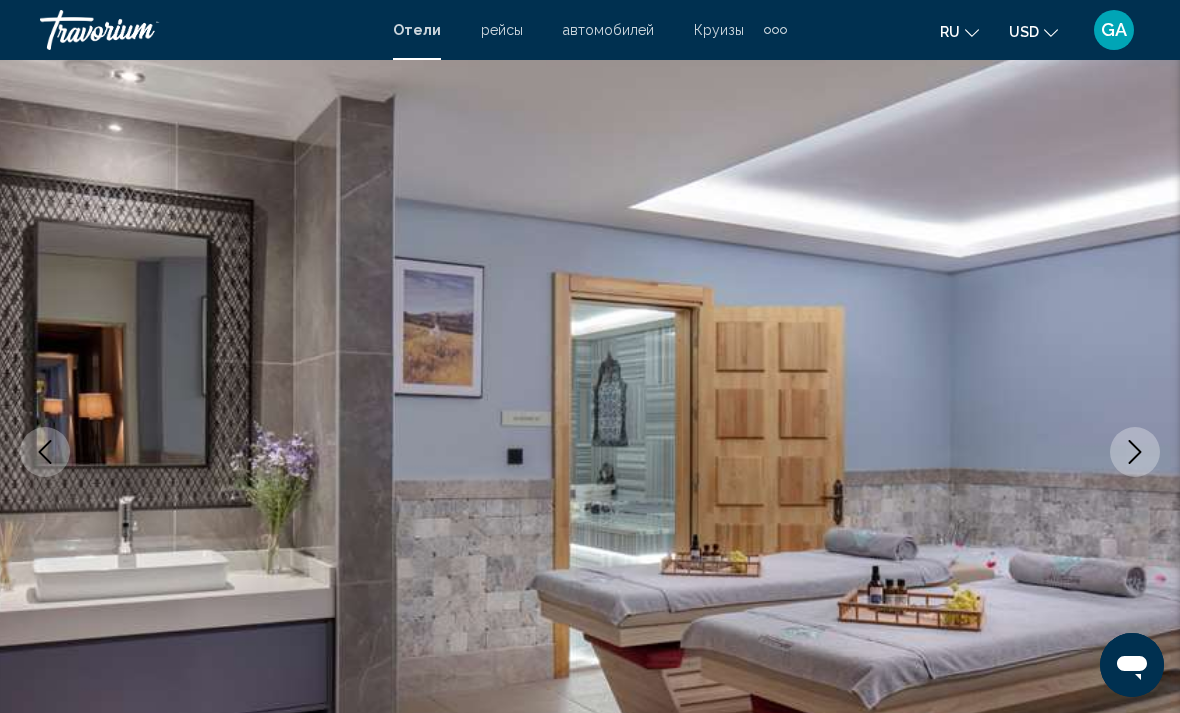 click at bounding box center (1135, 452) 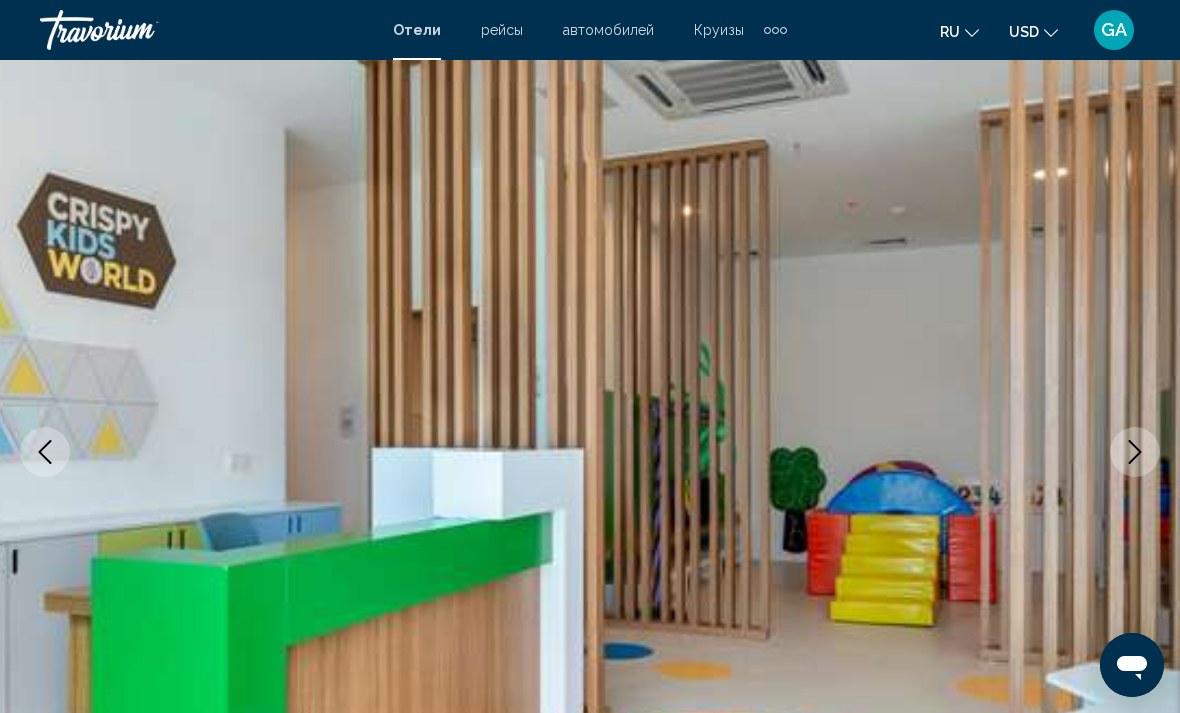 click at bounding box center (1135, 452) 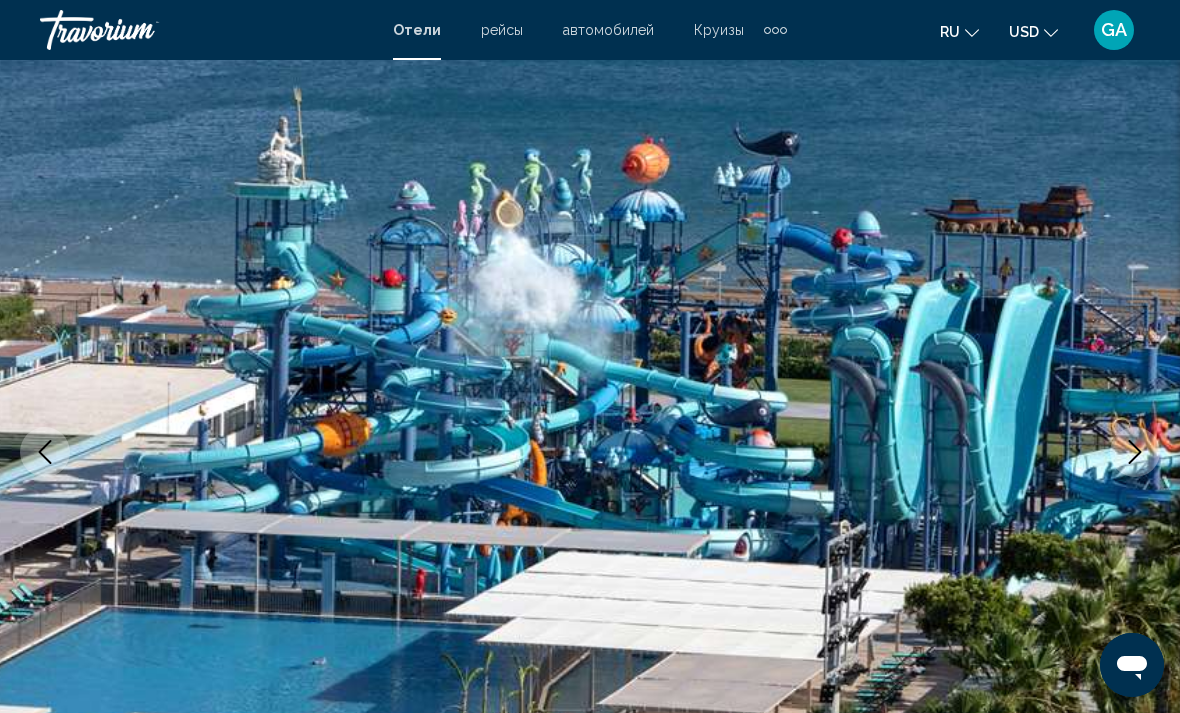 click at bounding box center [1135, 452] 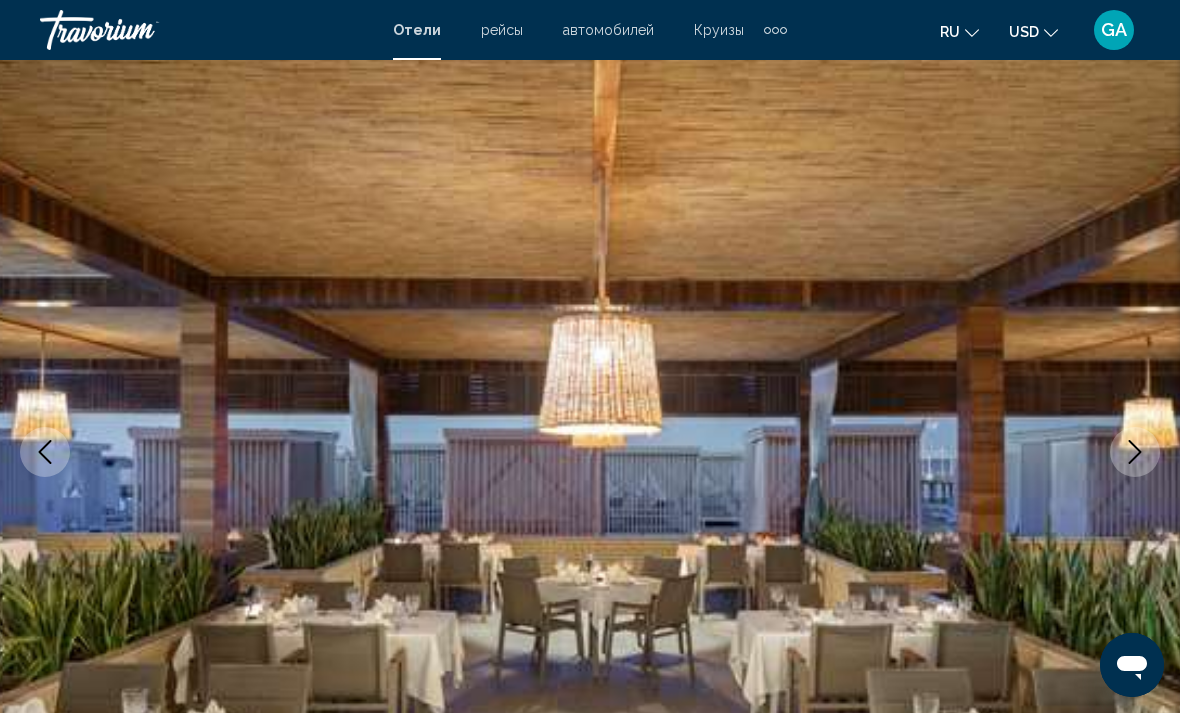 click at bounding box center (1135, 452) 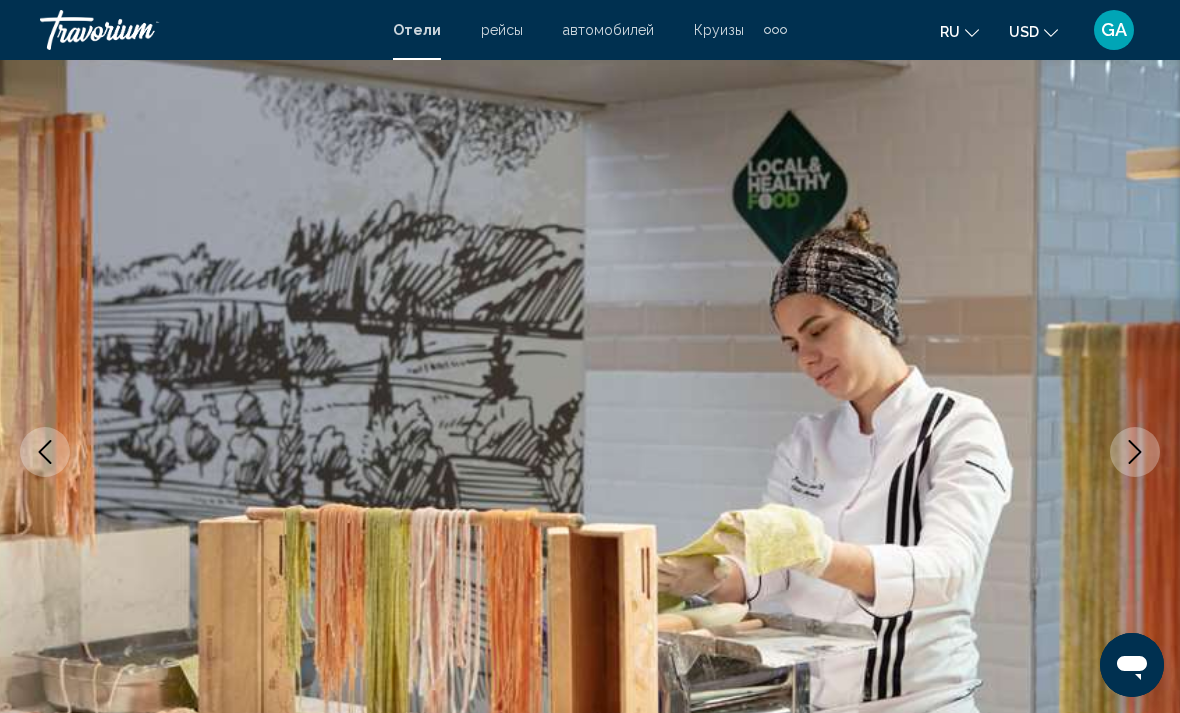 click at bounding box center (1135, 452) 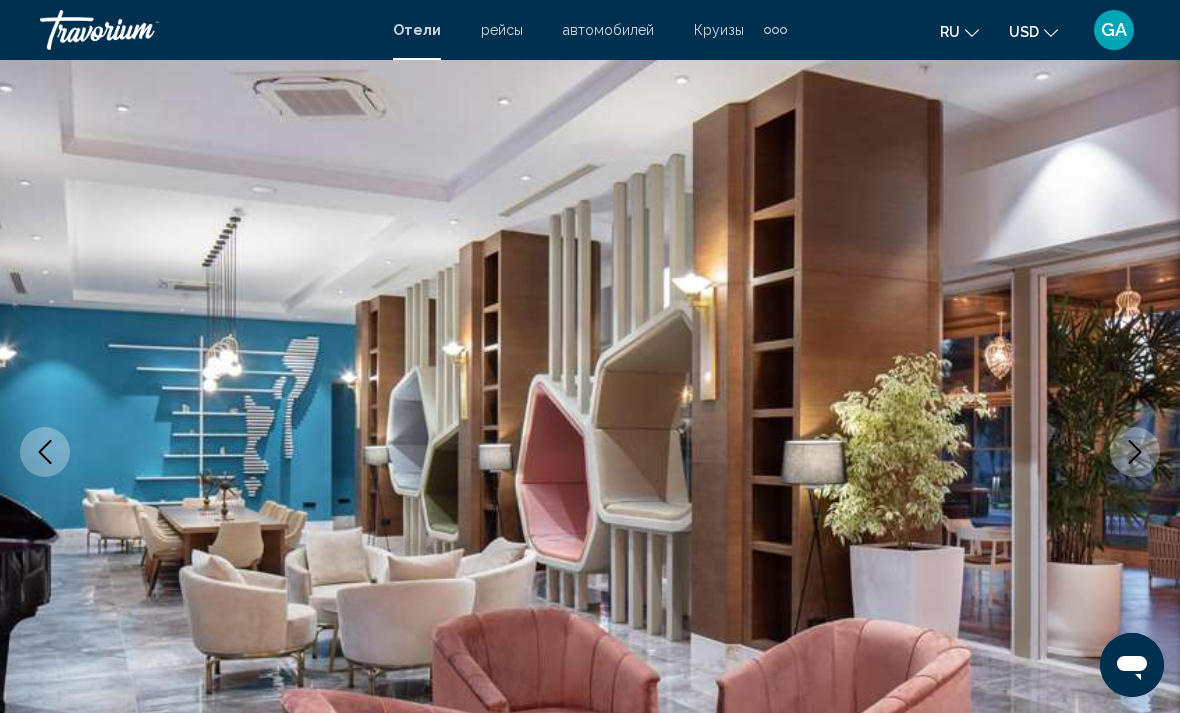 click at bounding box center (1135, 452) 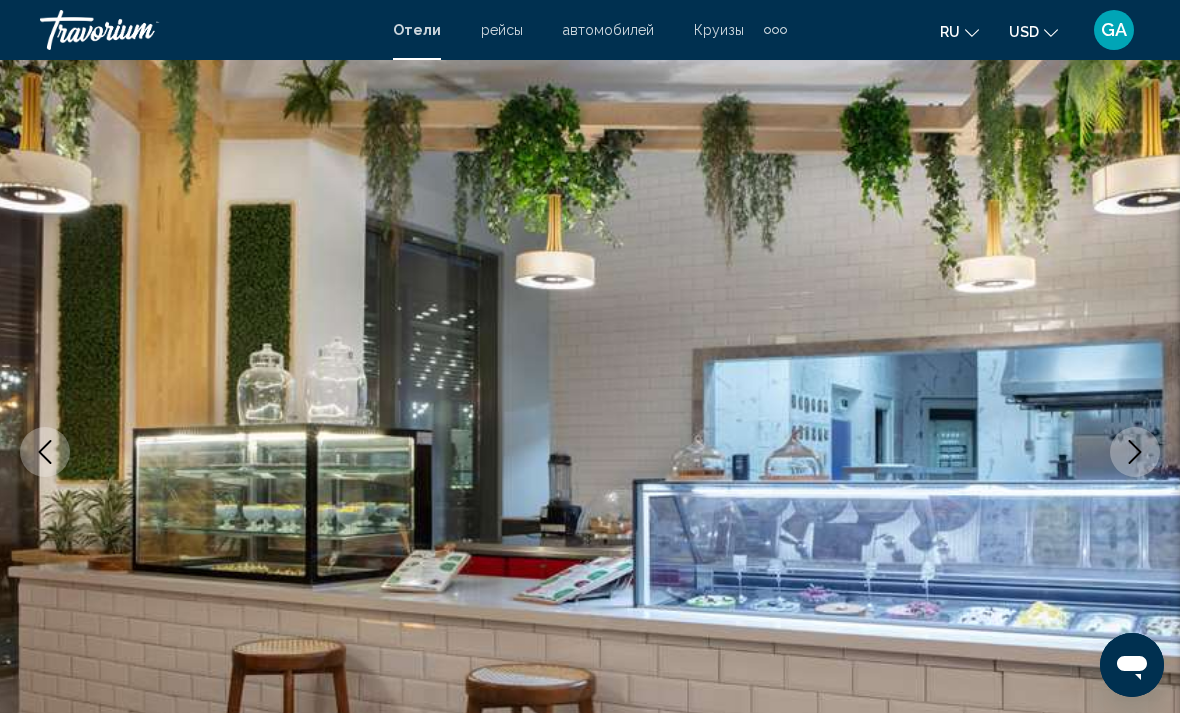 click at bounding box center (1135, 452) 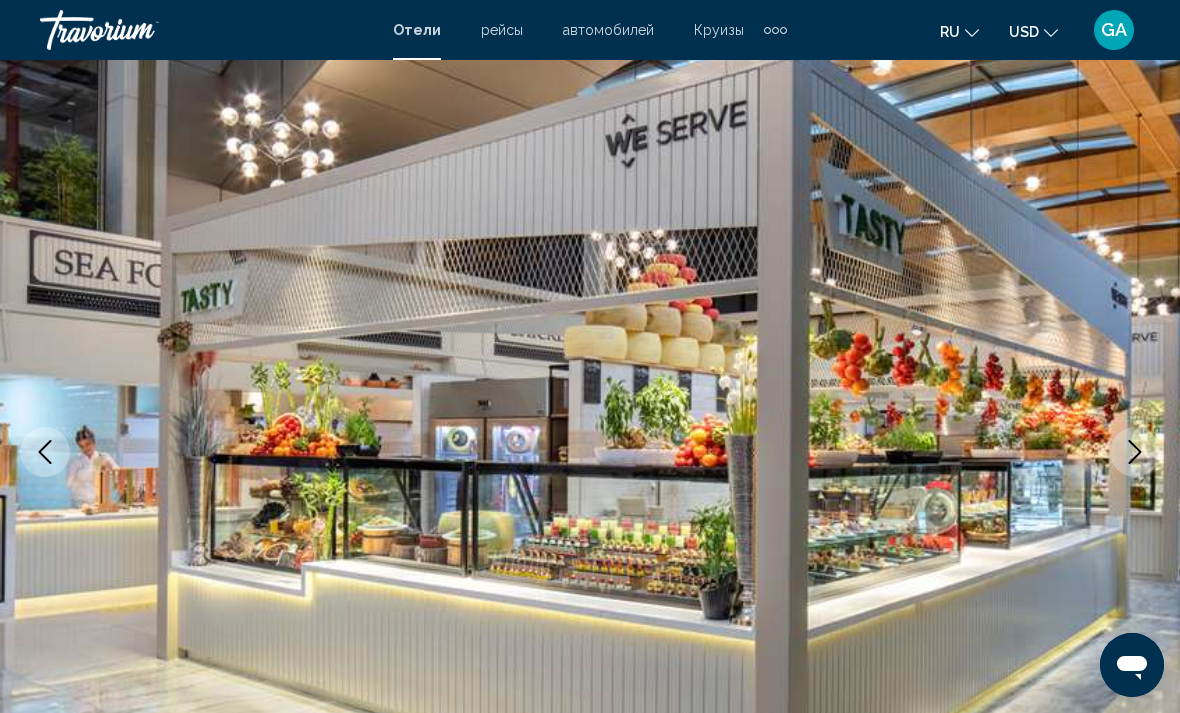 click at bounding box center [1135, 452] 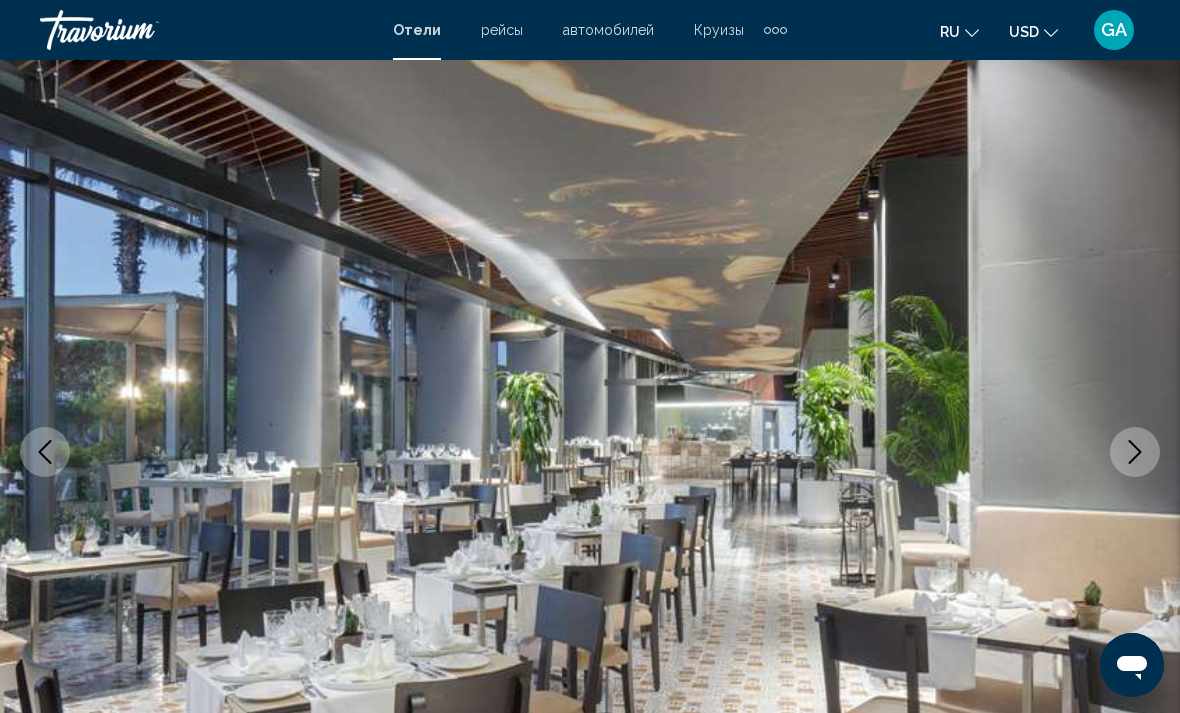 click at bounding box center (1135, 452) 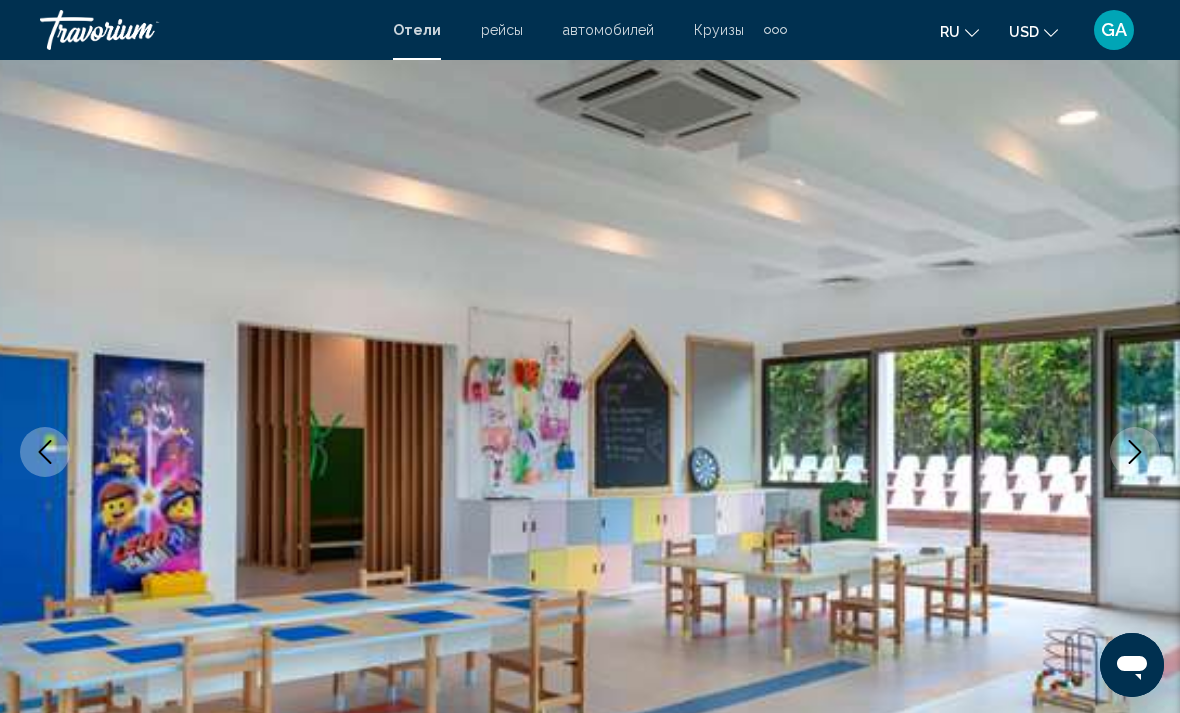 click at bounding box center (1135, 452) 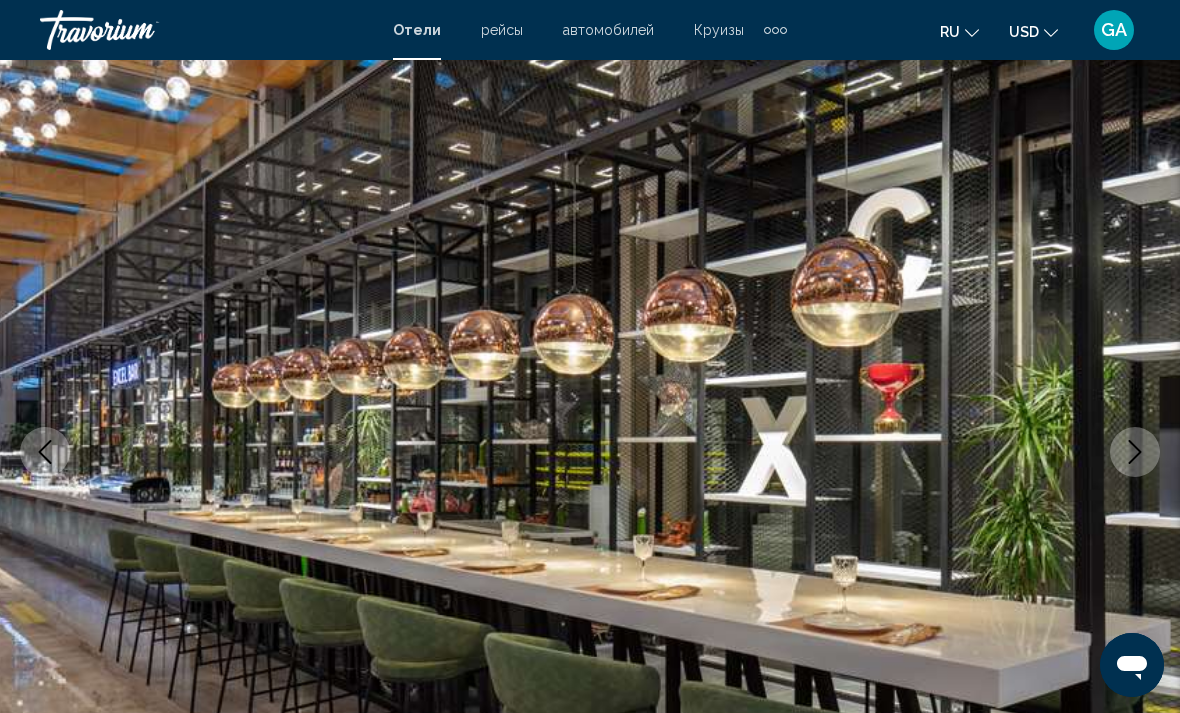 click at bounding box center [1135, 452] 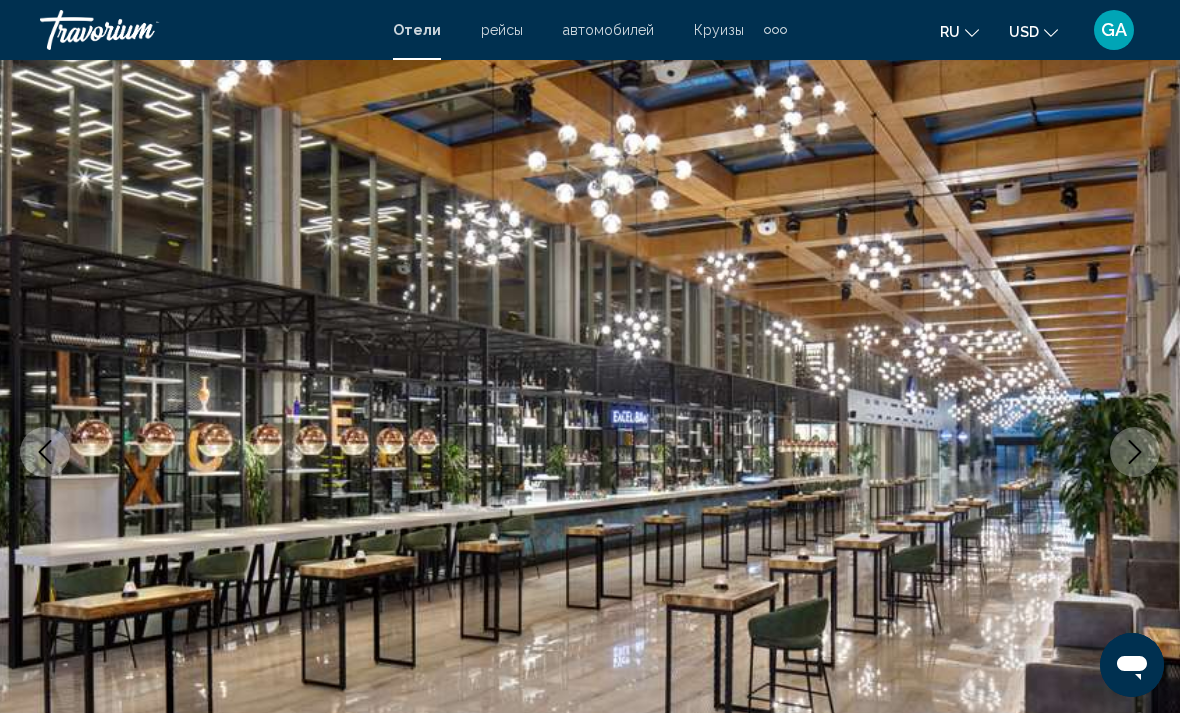 click at bounding box center [1135, 452] 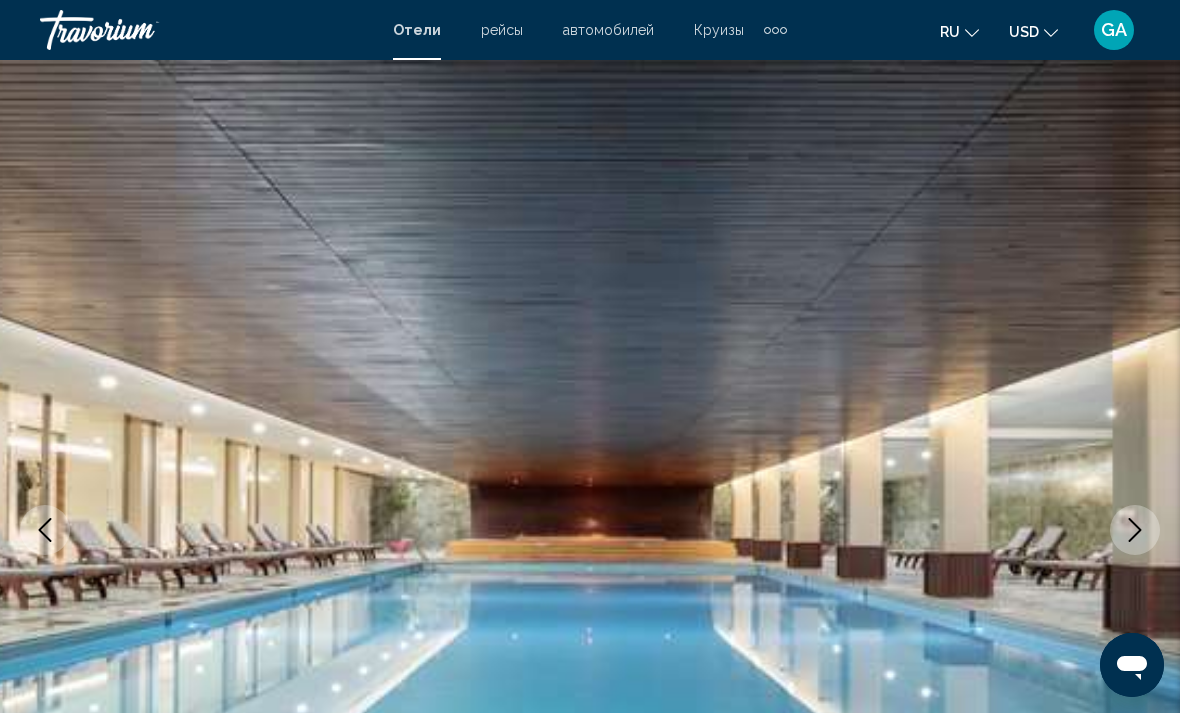 scroll, scrollTop: 0, scrollLeft: 0, axis: both 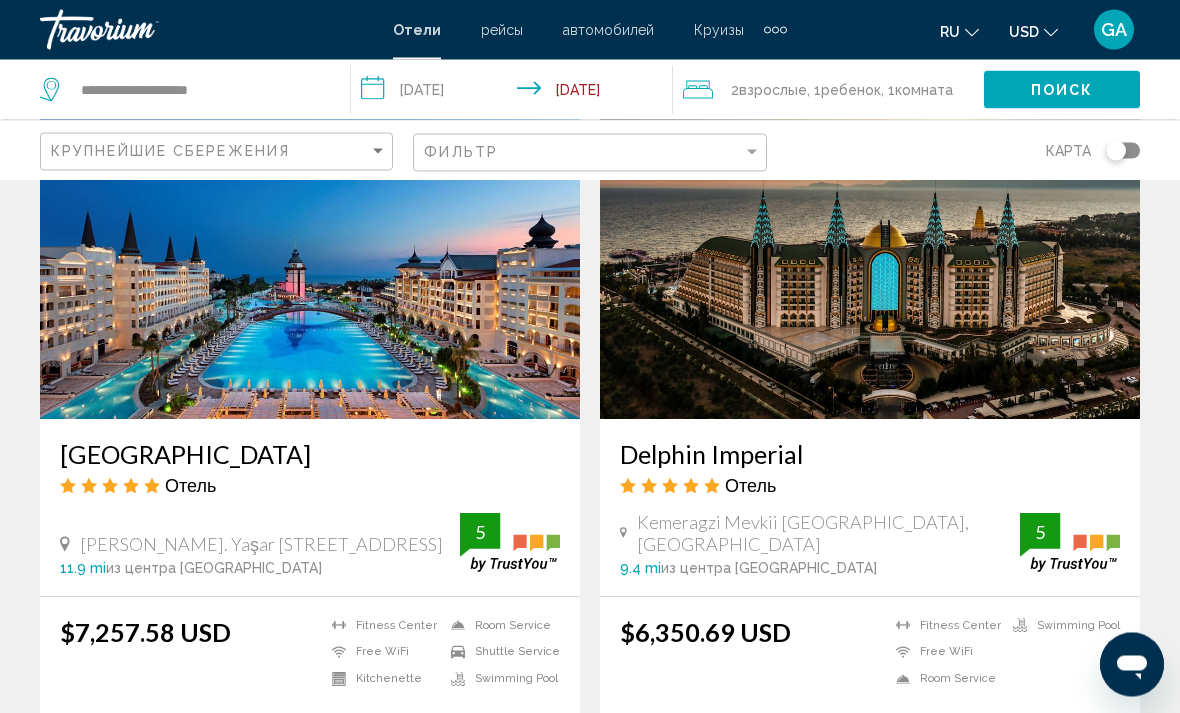 click at bounding box center (310, 260) 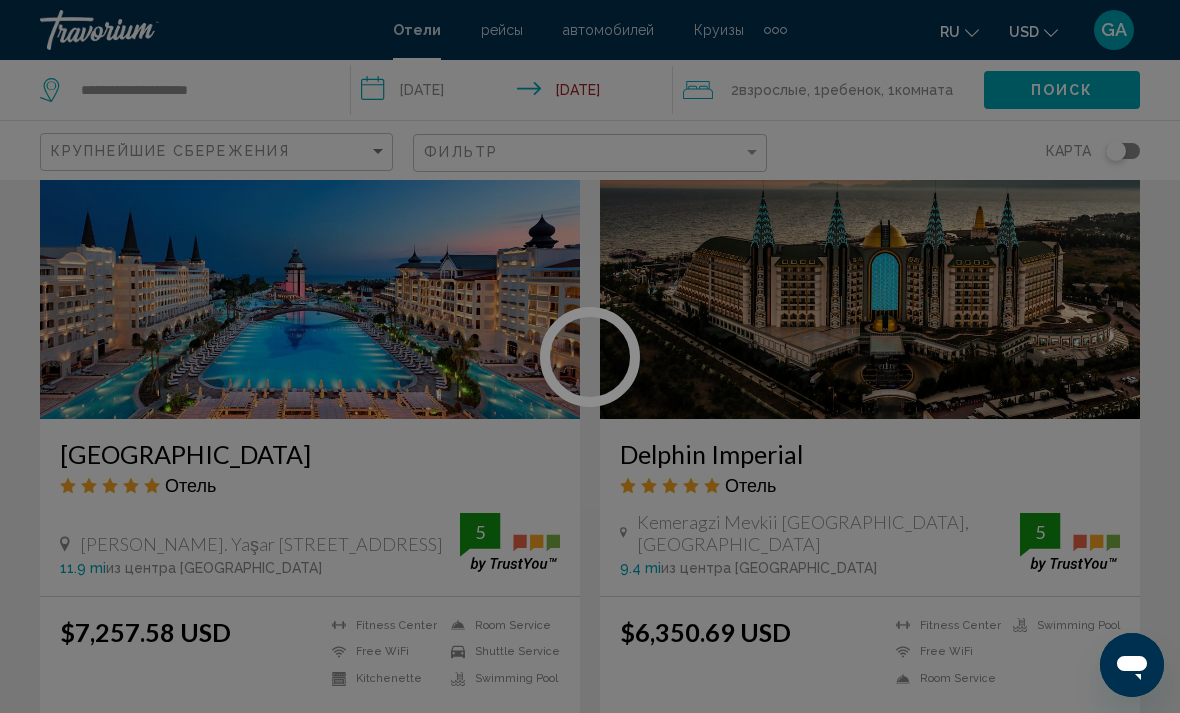 scroll, scrollTop: 0, scrollLeft: 0, axis: both 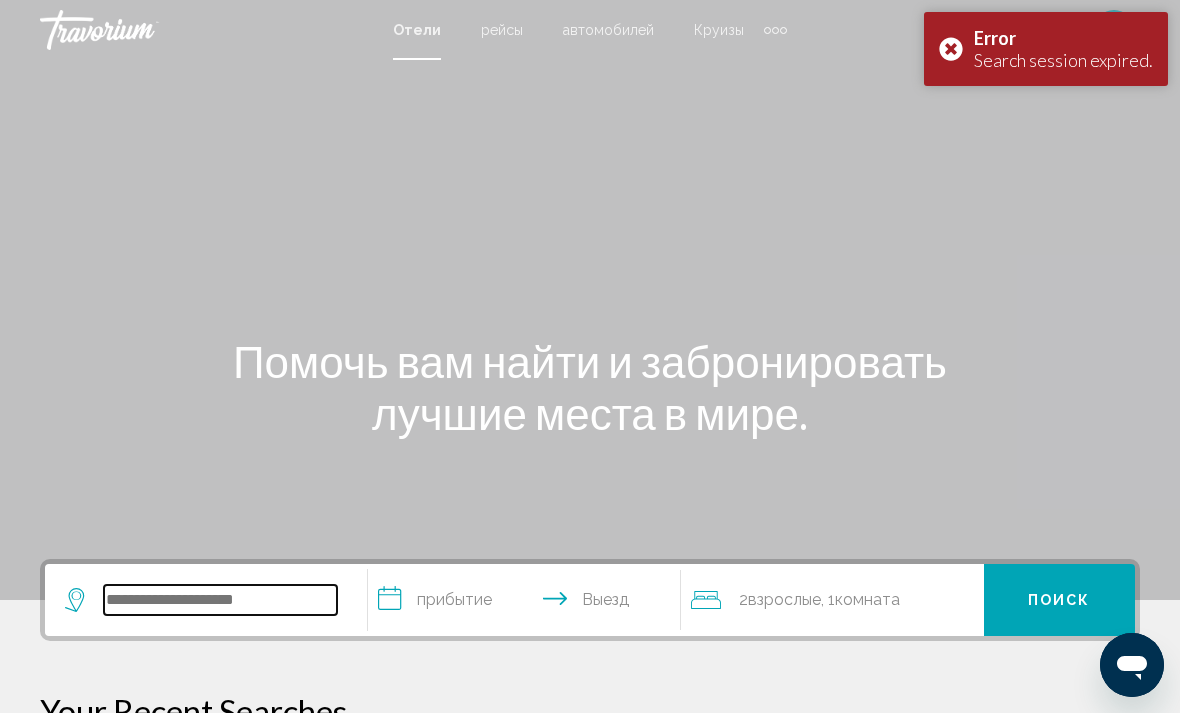 click at bounding box center (220, 600) 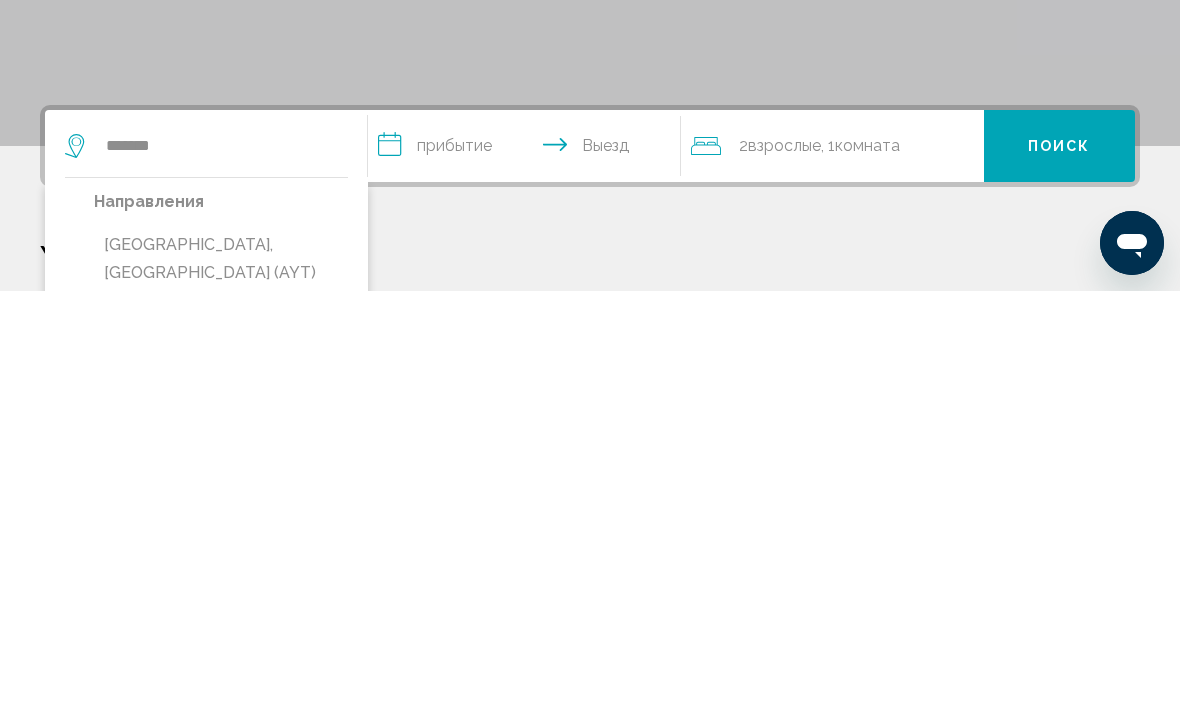 click on "[GEOGRAPHIC_DATA], [GEOGRAPHIC_DATA] (AYT)" at bounding box center (221, 681) 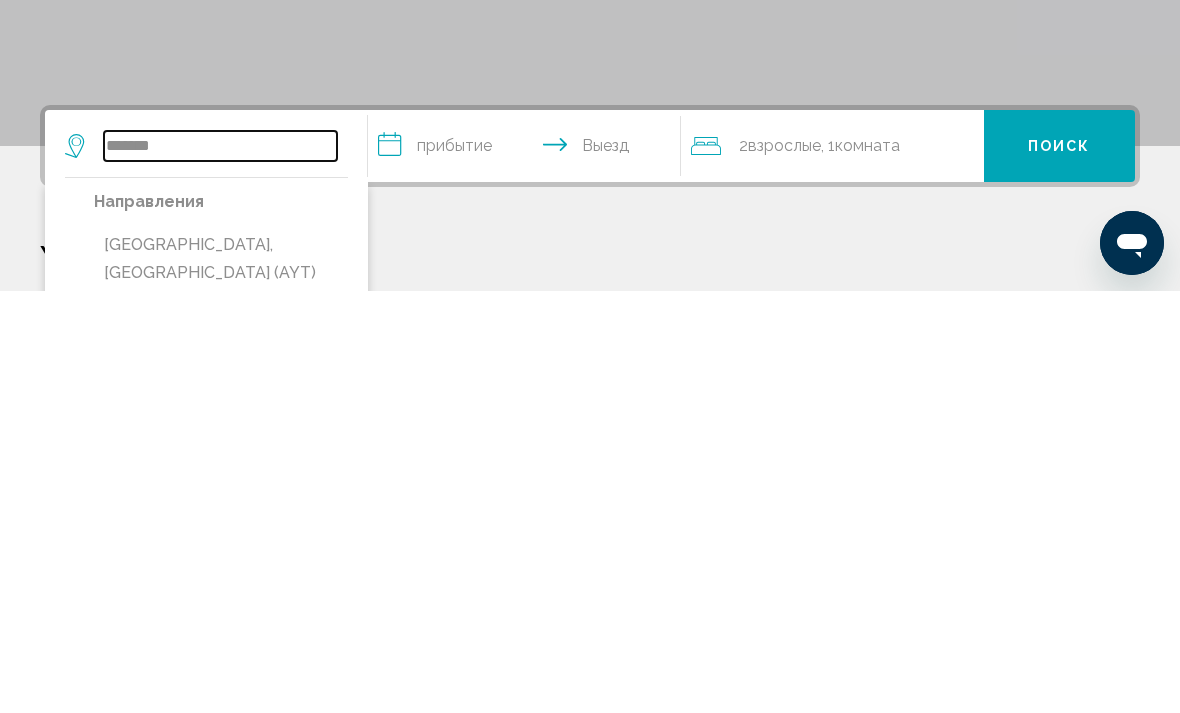 type on "**********" 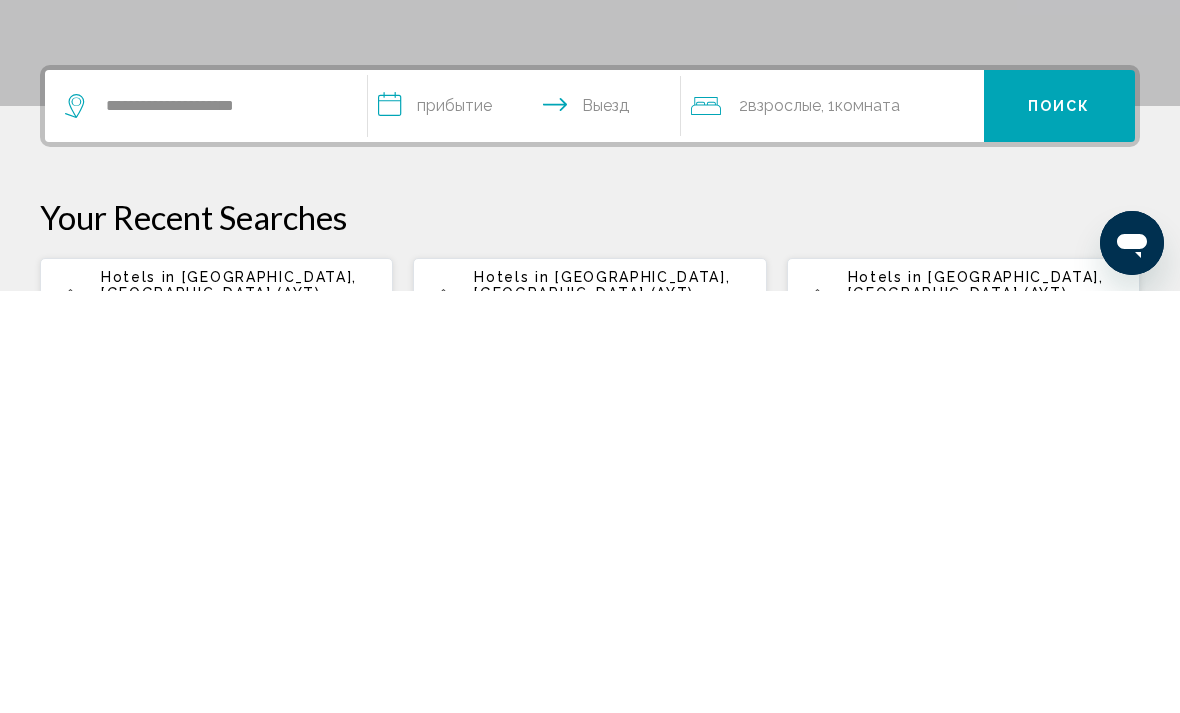 click on "**********" at bounding box center (528, 531) 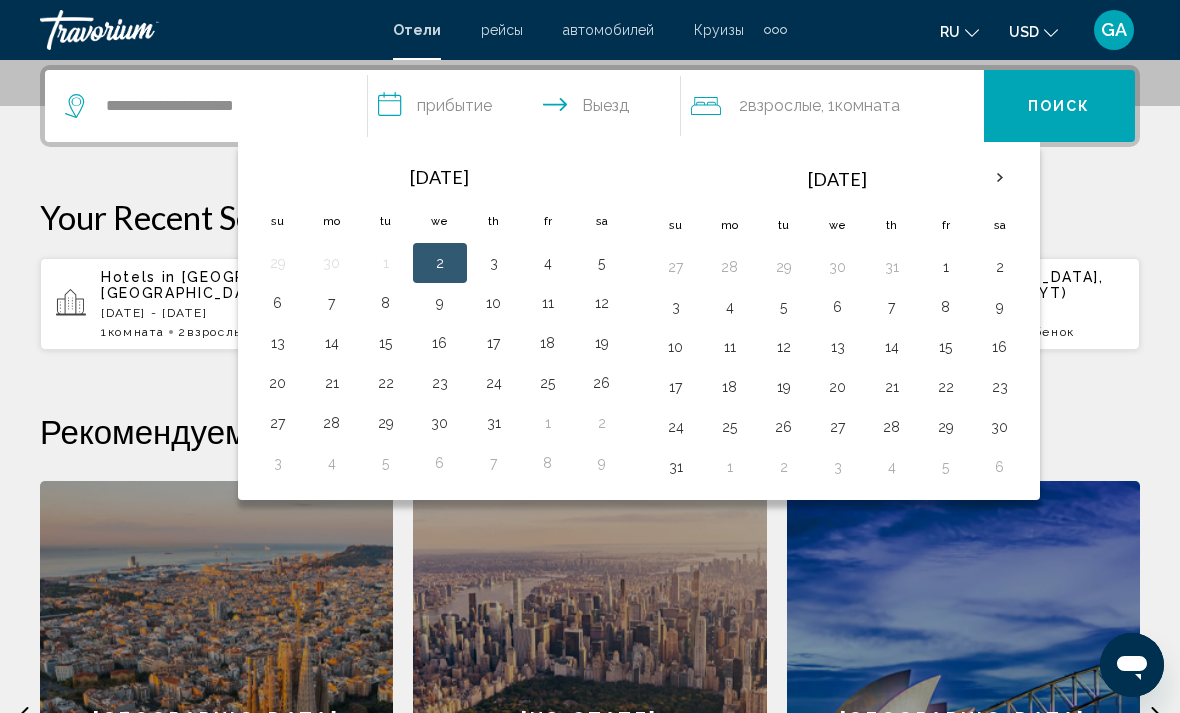 click on "6" at bounding box center (278, 303) 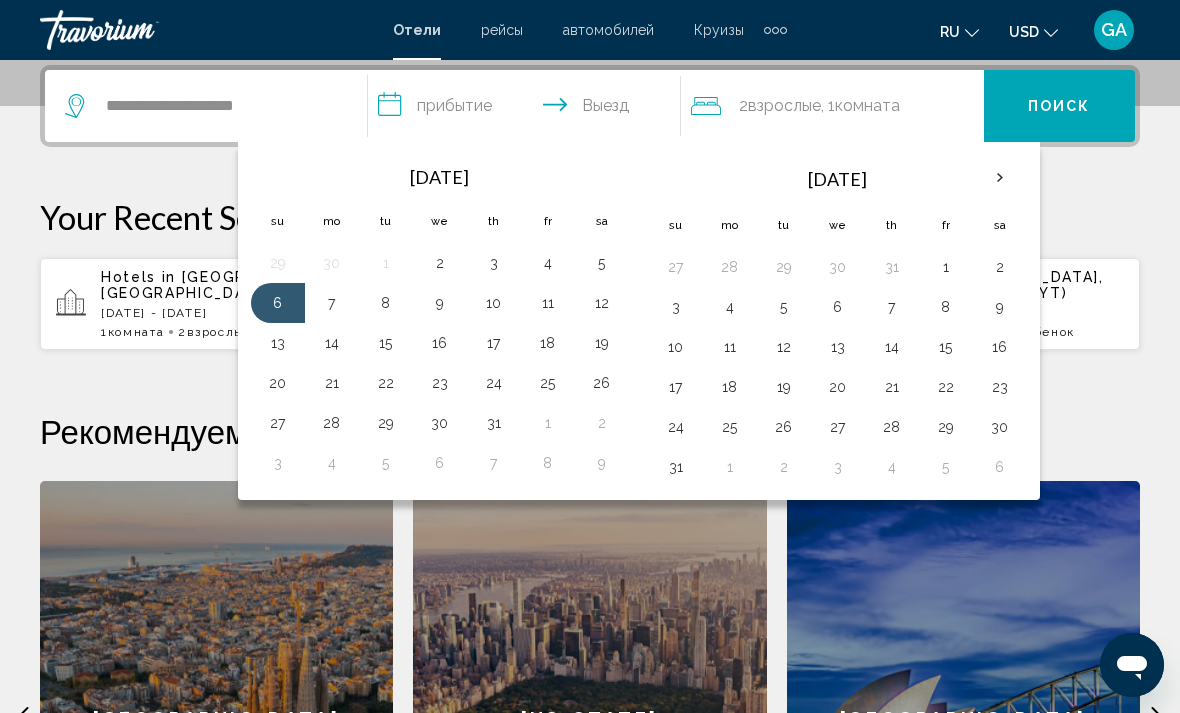 click on "15" at bounding box center (386, 343) 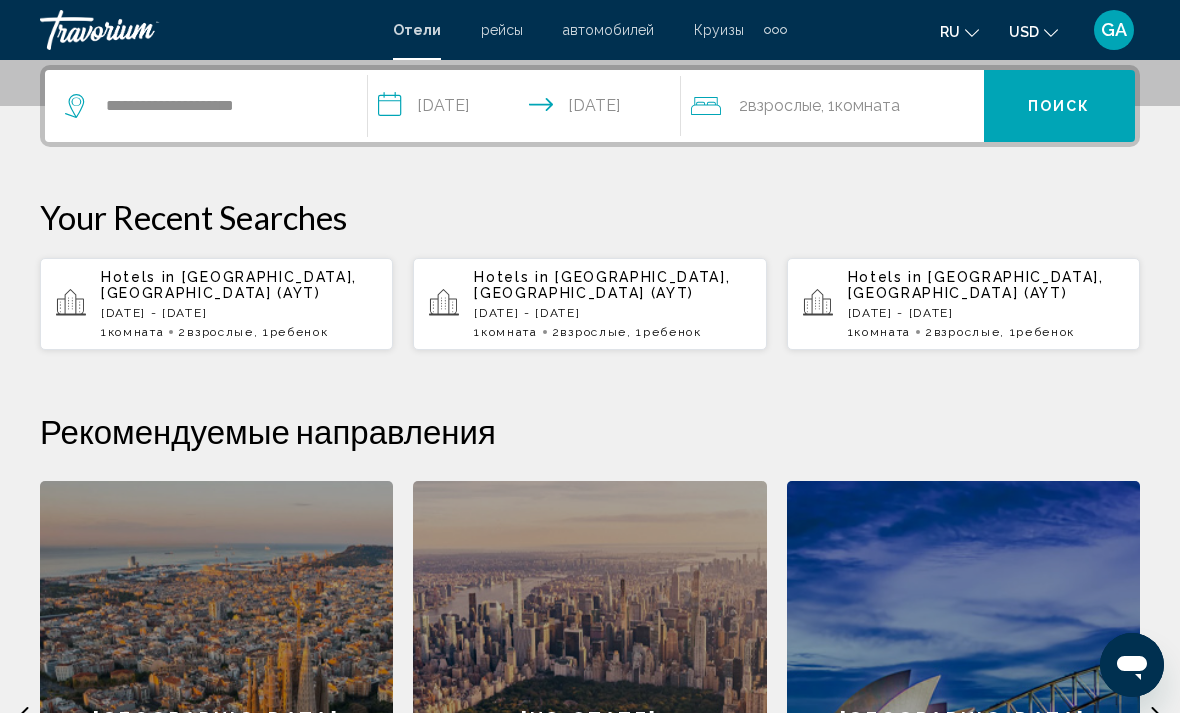 click on "2  Взрослый Взрослые , 1  Комната номера" 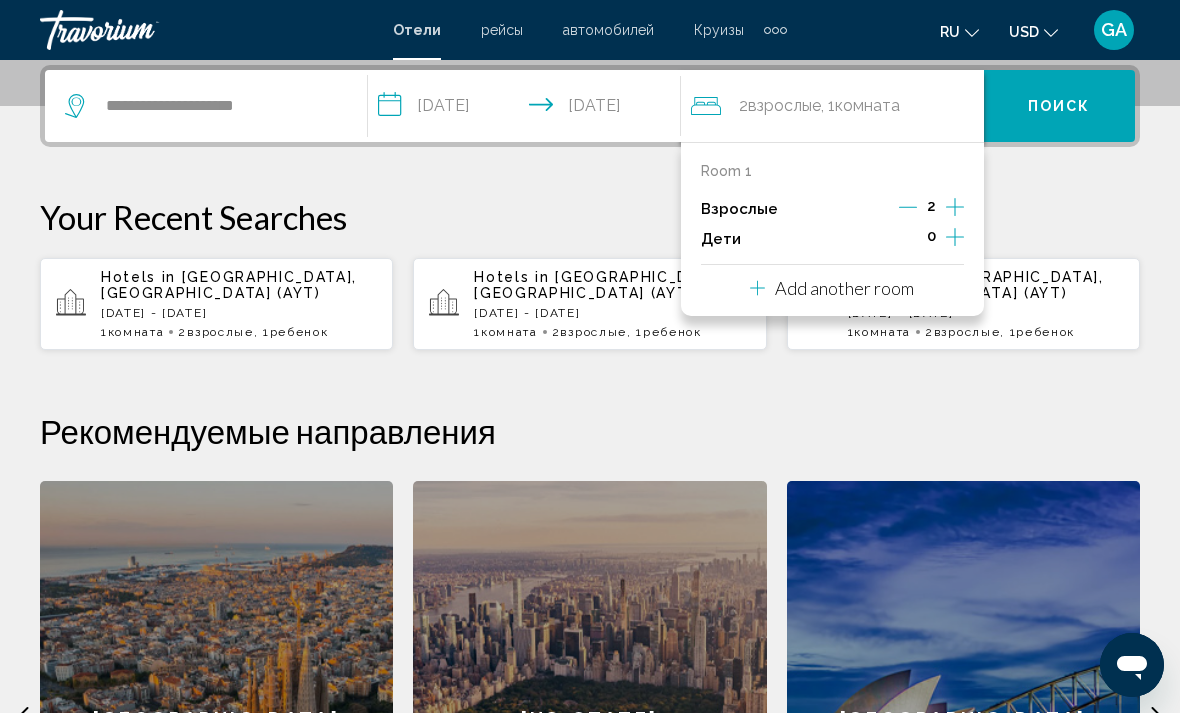 click 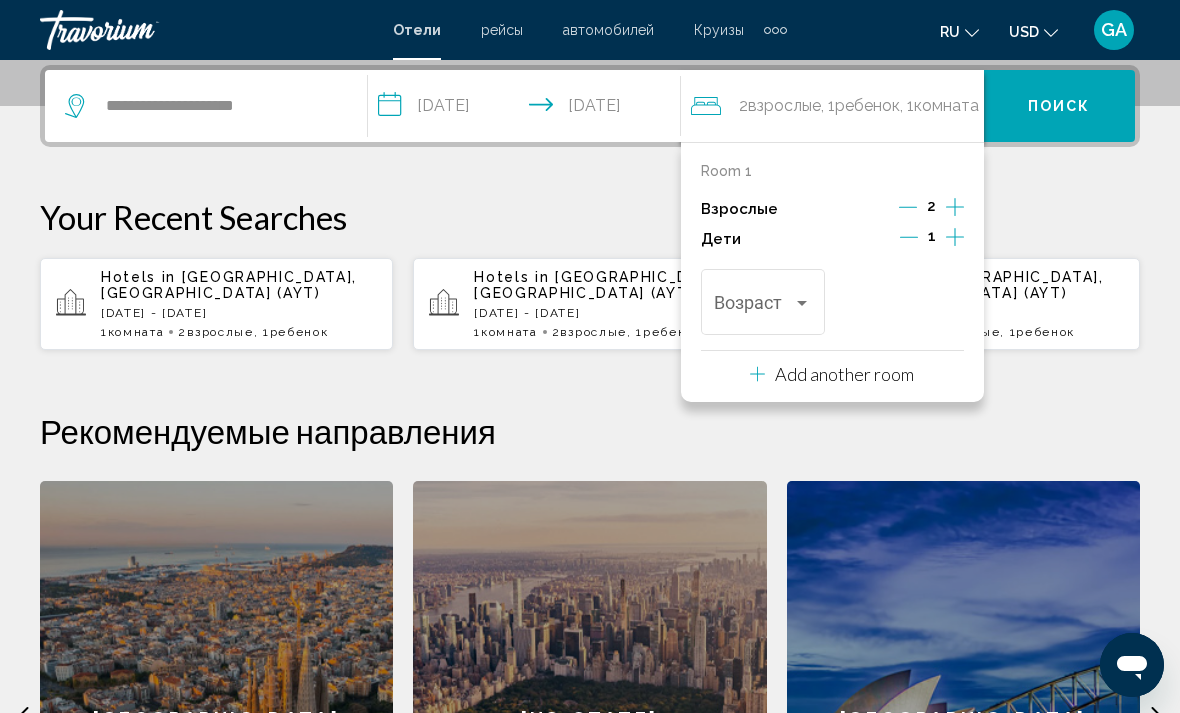 click at bounding box center [753, 307] 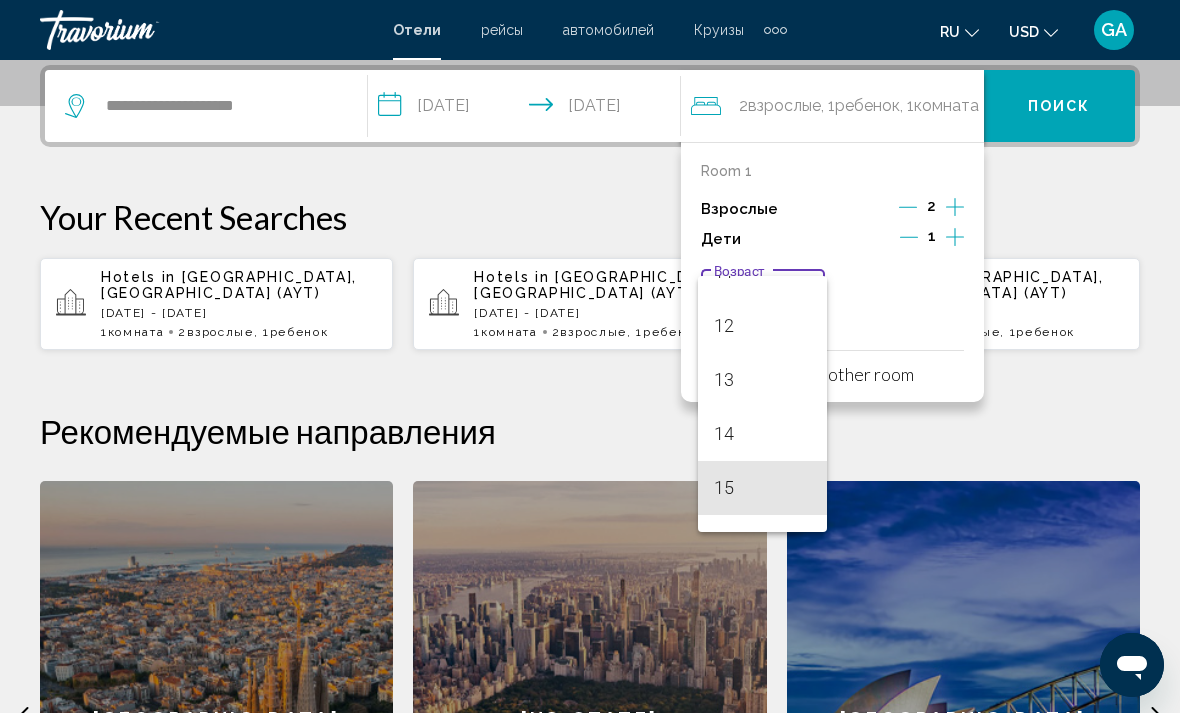 scroll, scrollTop: 622, scrollLeft: 0, axis: vertical 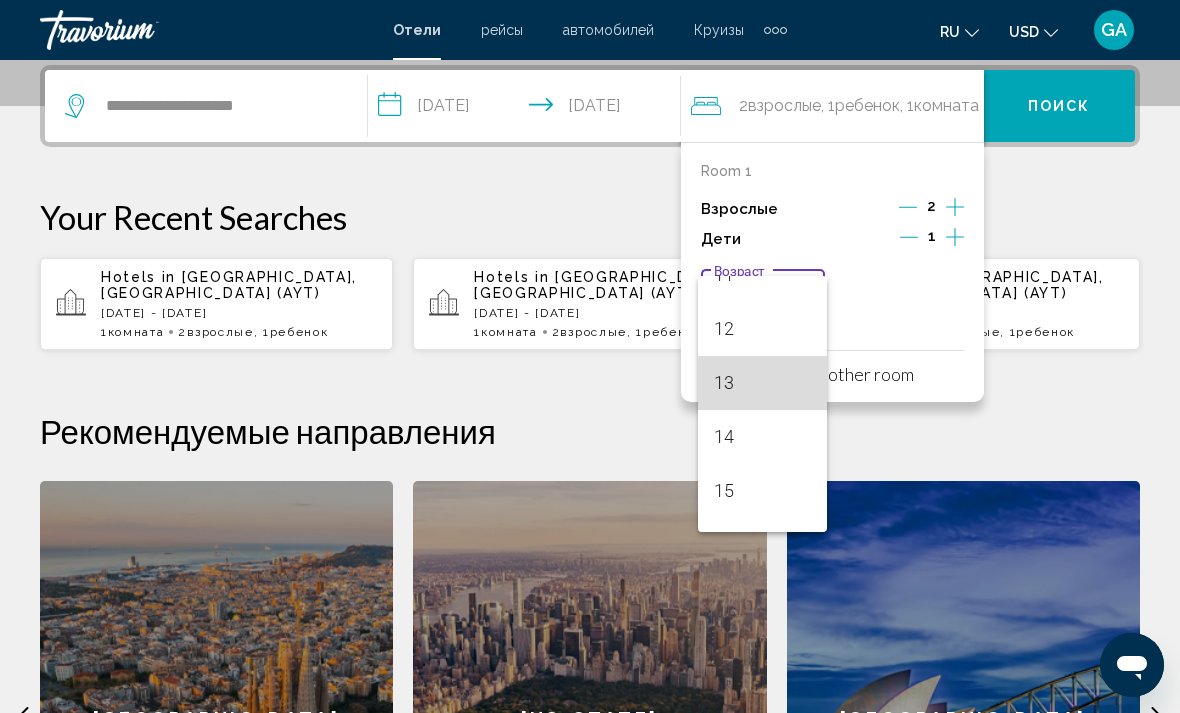 click on "13" at bounding box center (762, 383) 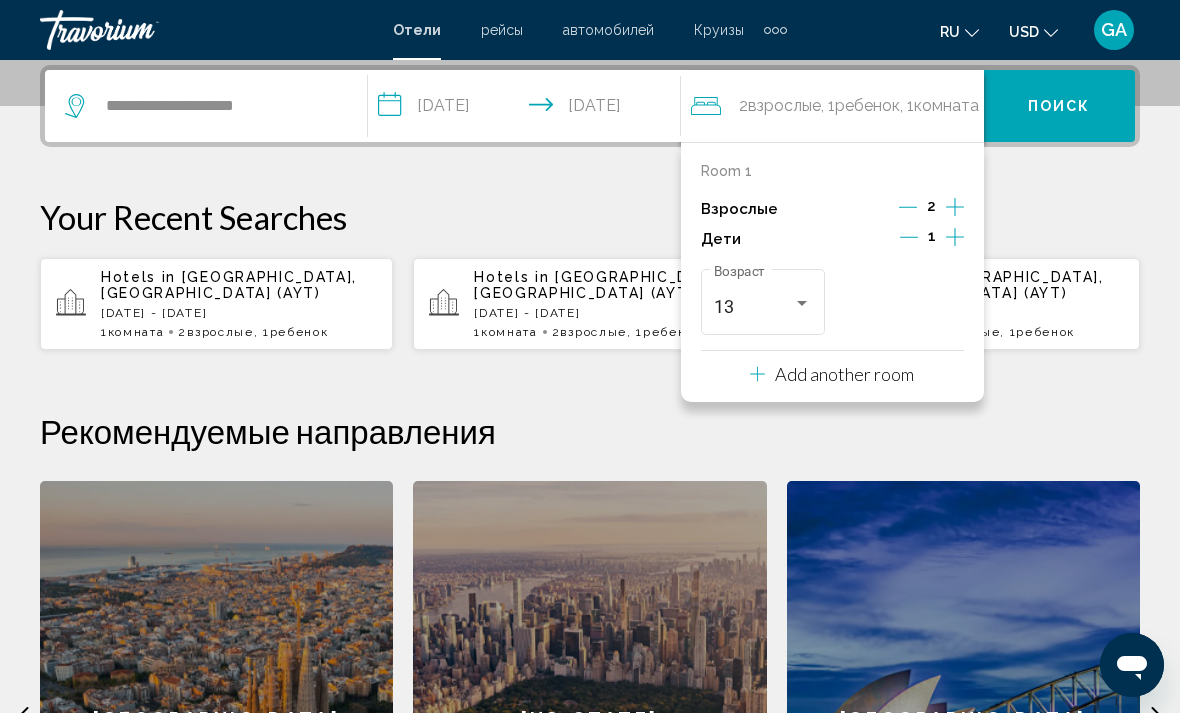 click on "Поиск" at bounding box center [1059, 107] 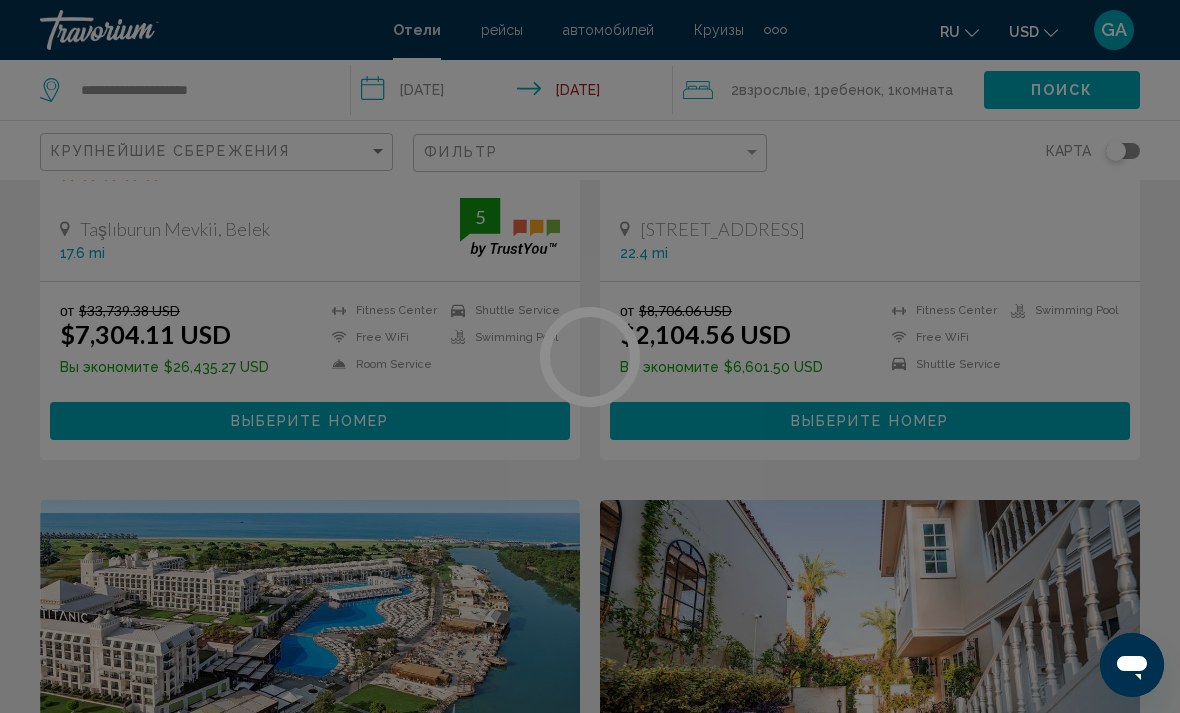 scroll, scrollTop: 0, scrollLeft: 0, axis: both 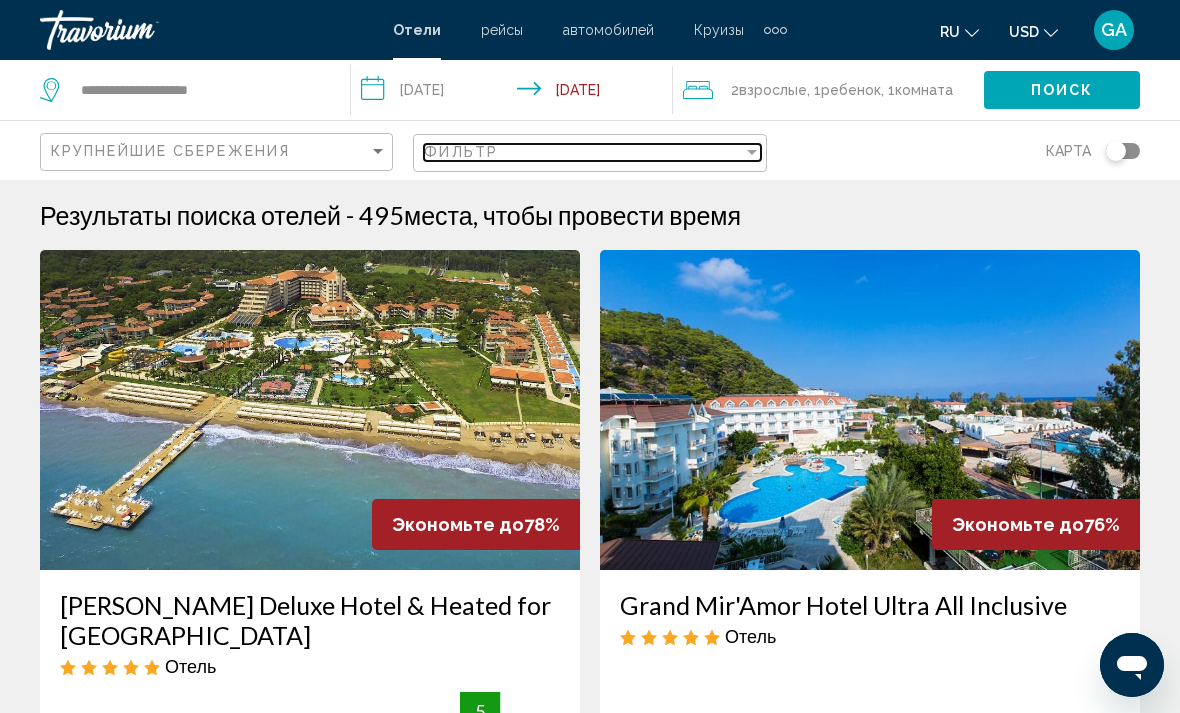 click at bounding box center (752, 152) 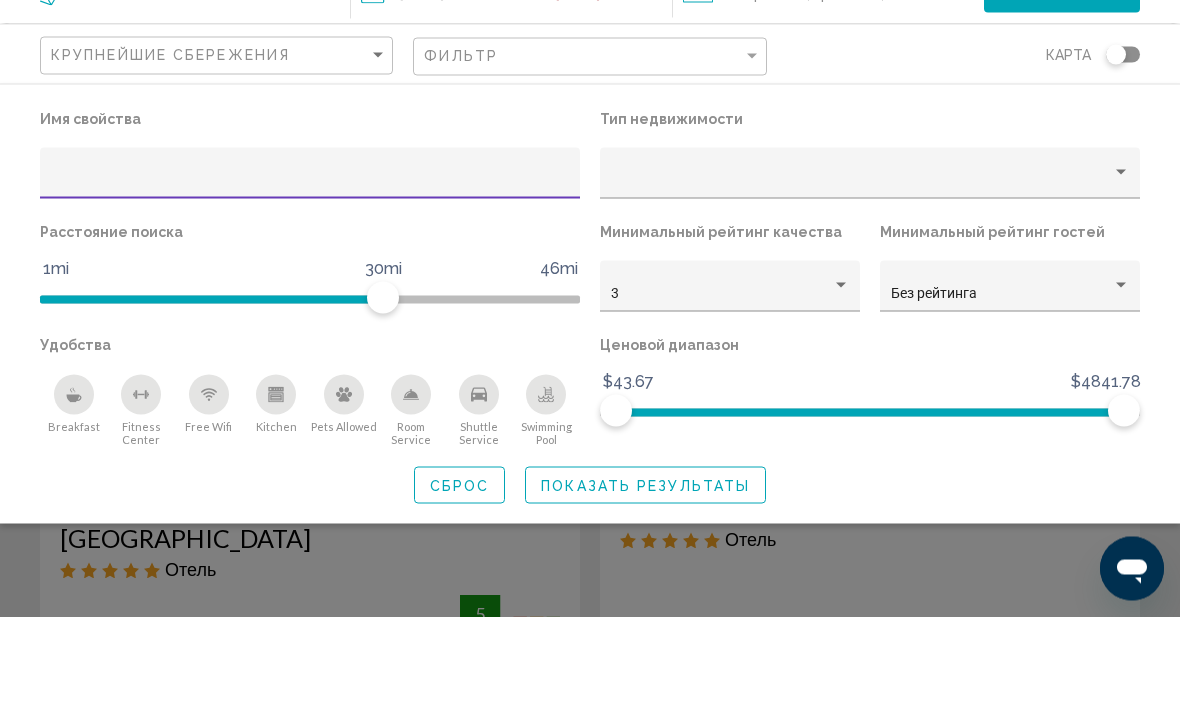click on "3" 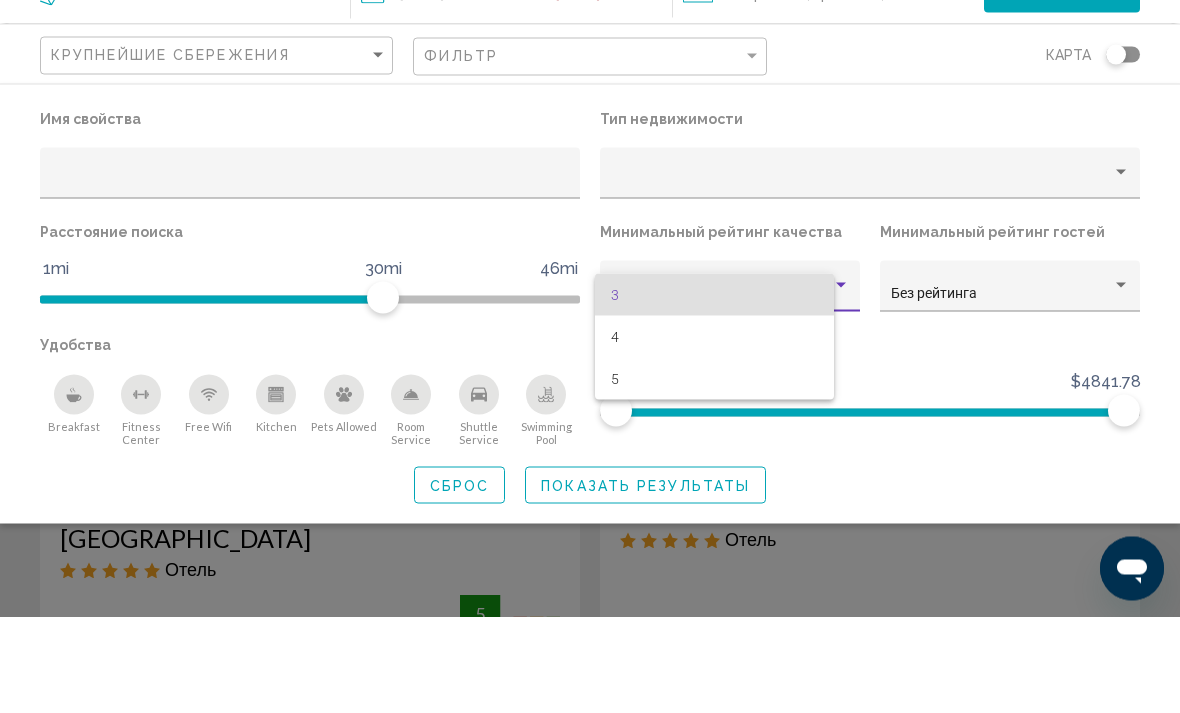 scroll, scrollTop: 97, scrollLeft: 0, axis: vertical 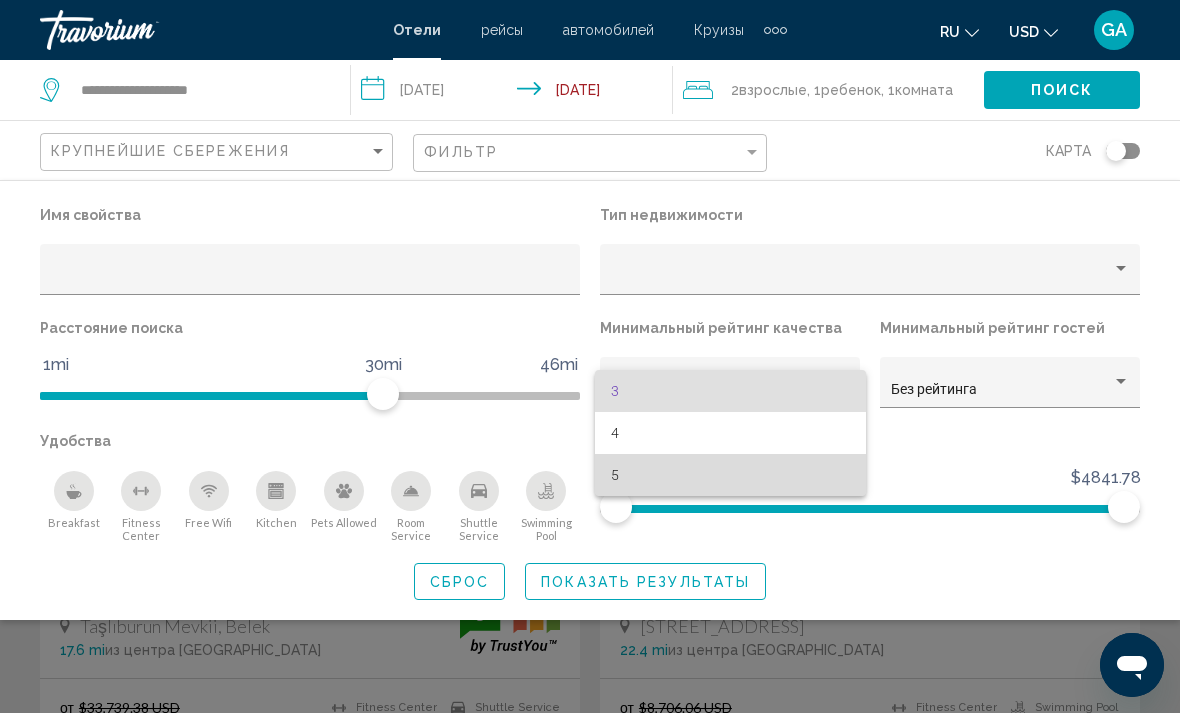 click on "5" at bounding box center [730, 475] 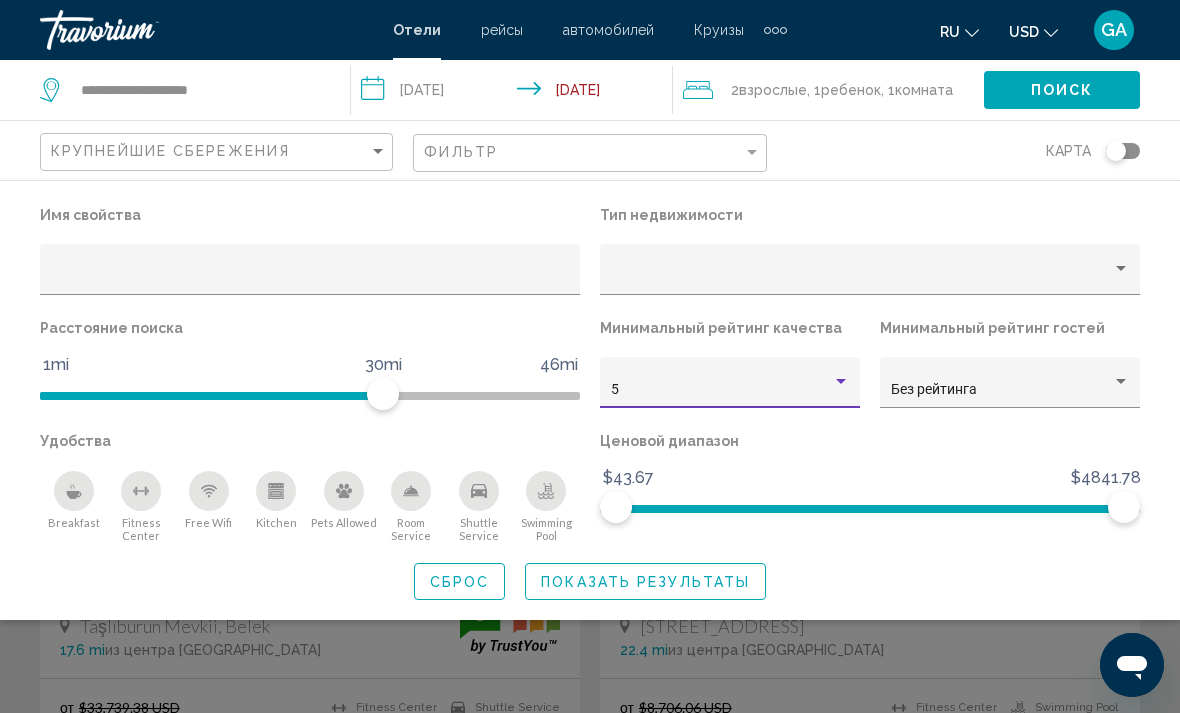click at bounding box center [1121, 269] 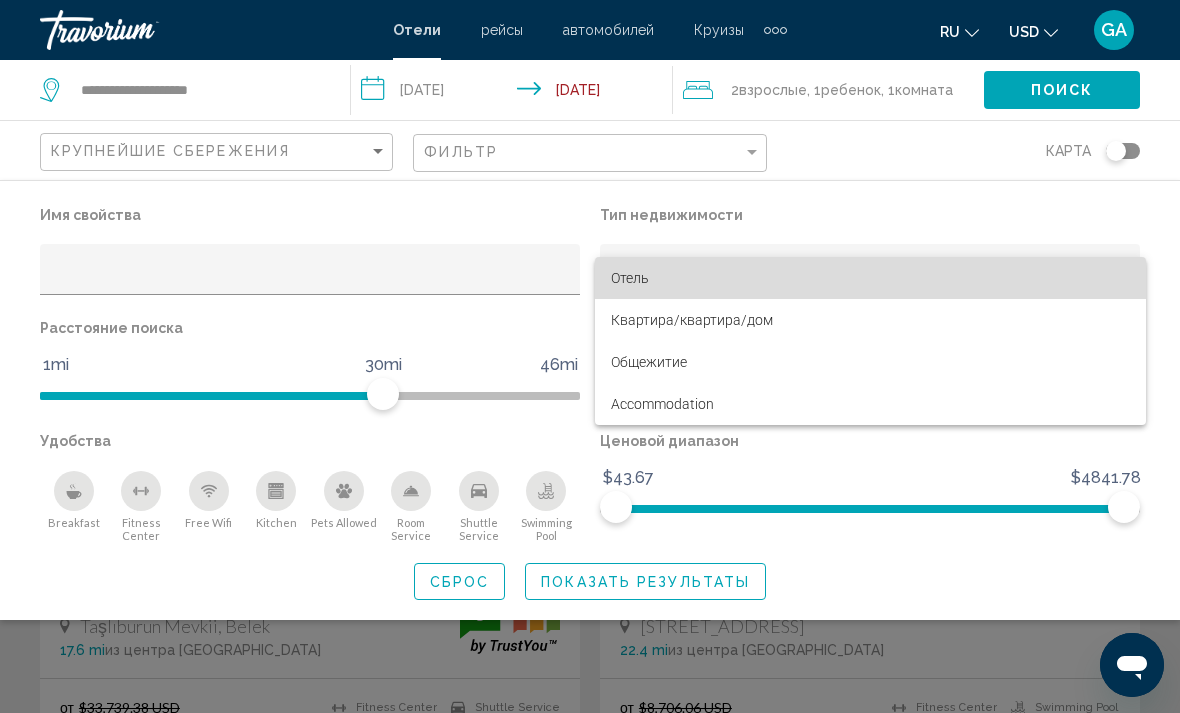 click on "Отель" at bounding box center [870, 278] 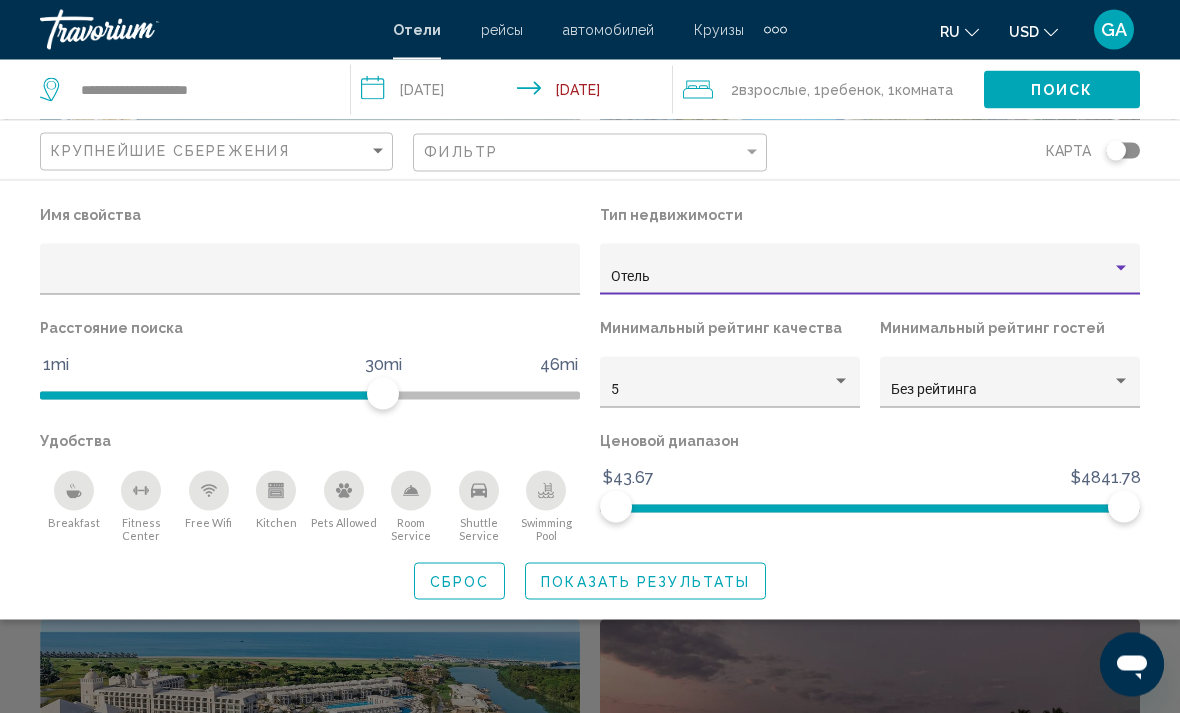 scroll, scrollTop: 375, scrollLeft: 0, axis: vertical 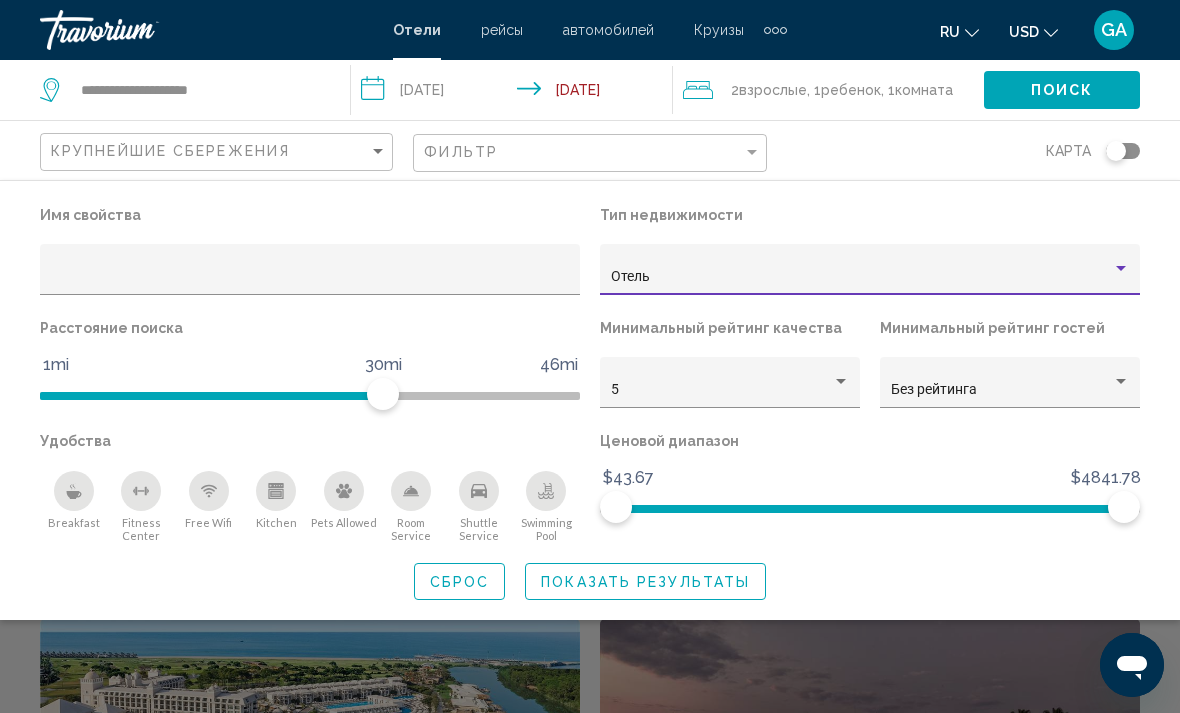 click on "Показать результаты" 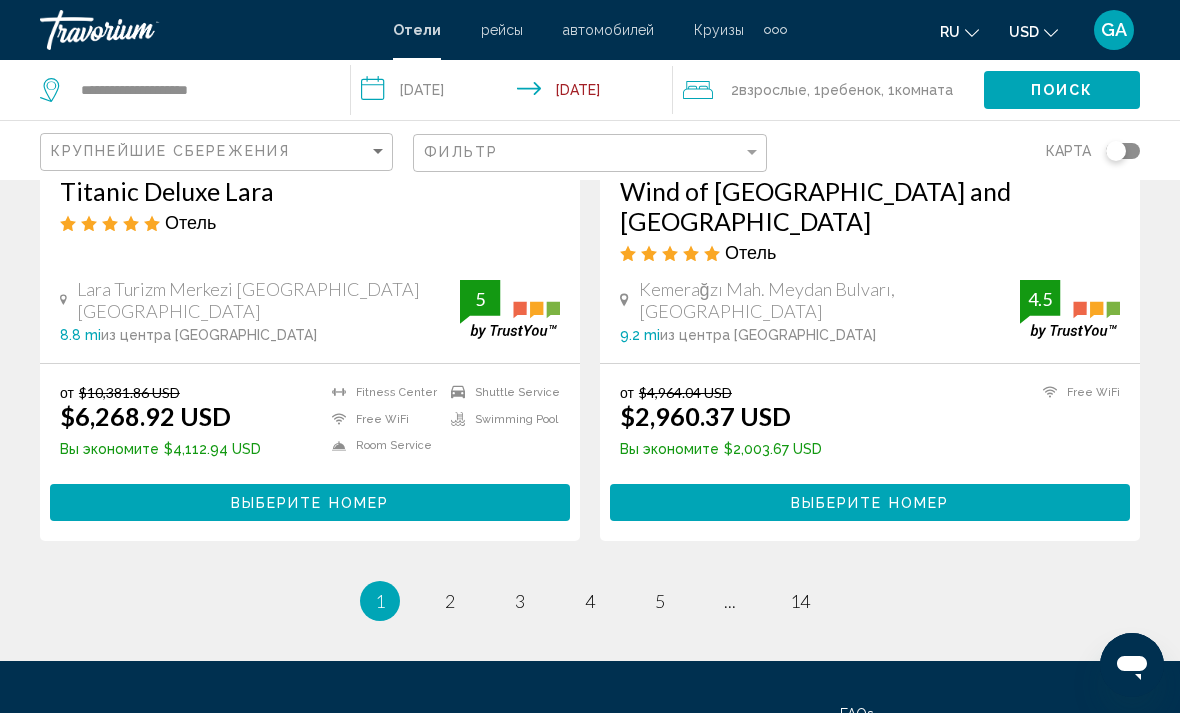 scroll, scrollTop: 4111, scrollLeft: 0, axis: vertical 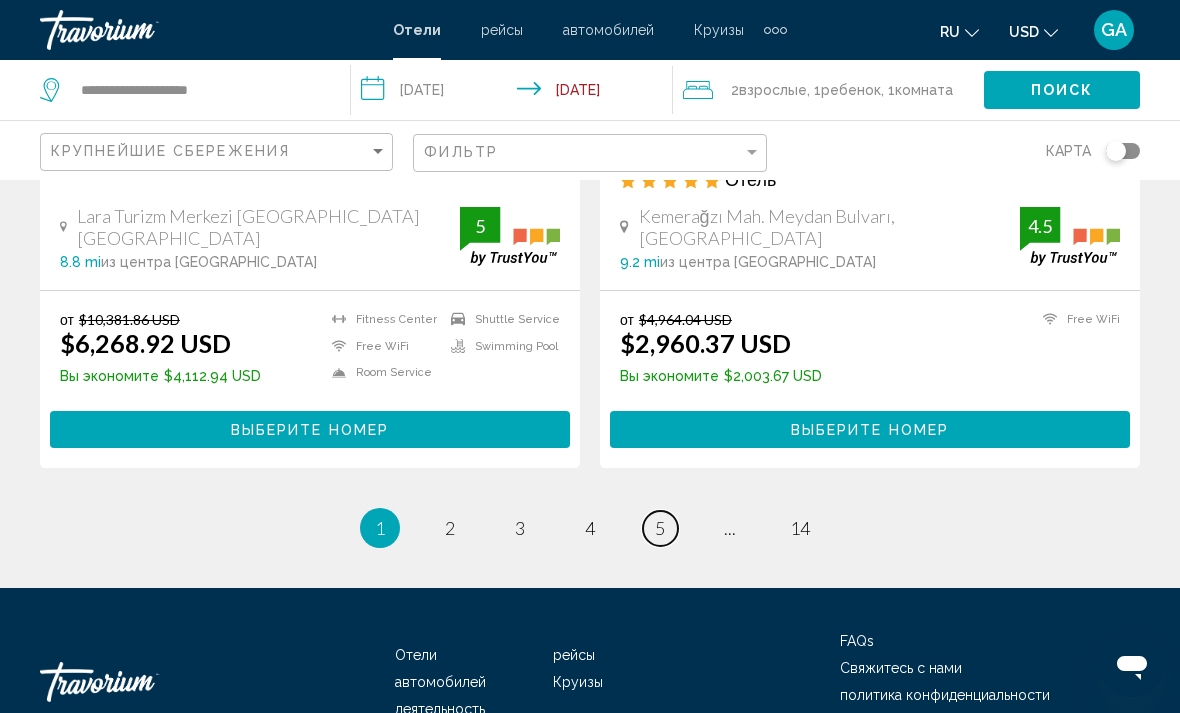 click on "page  5" at bounding box center [660, 528] 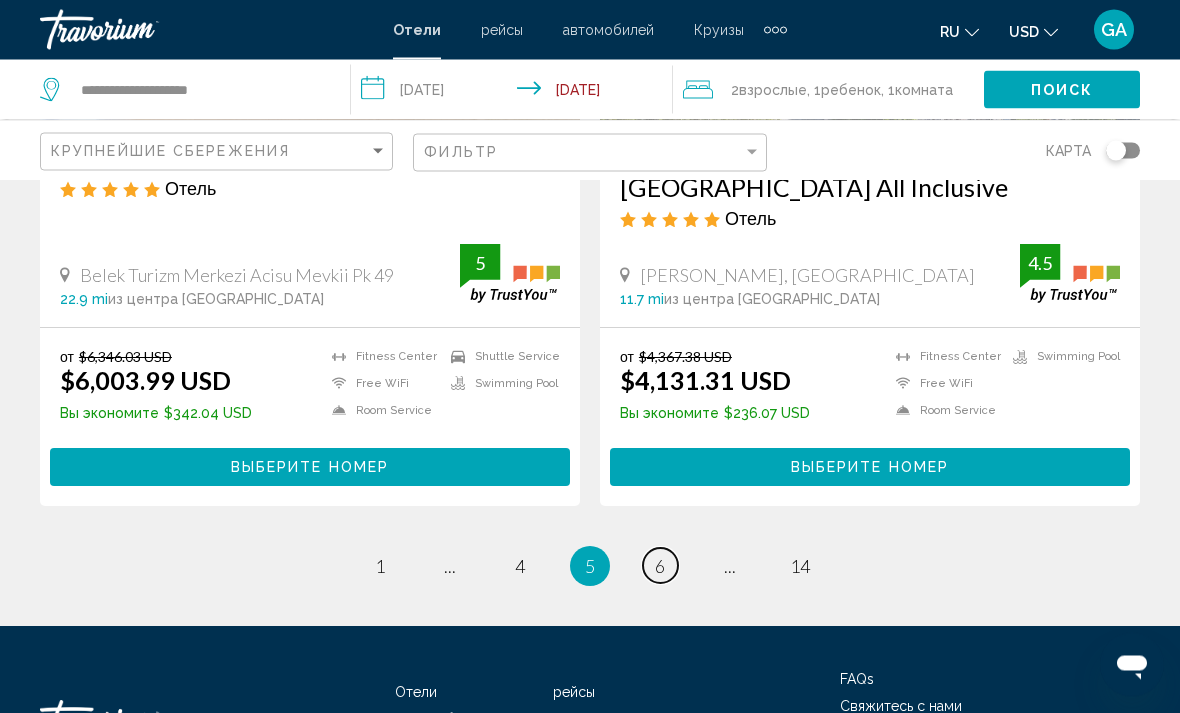scroll, scrollTop: 4021, scrollLeft: 0, axis: vertical 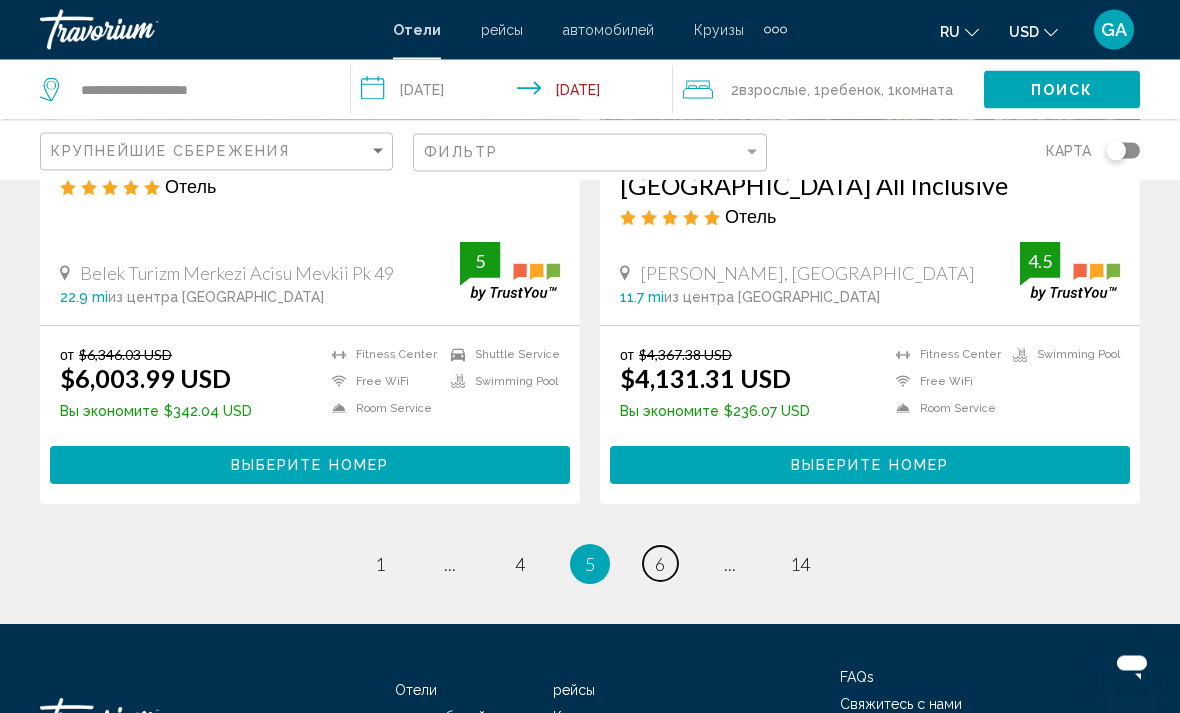 click on "6" at bounding box center [660, 565] 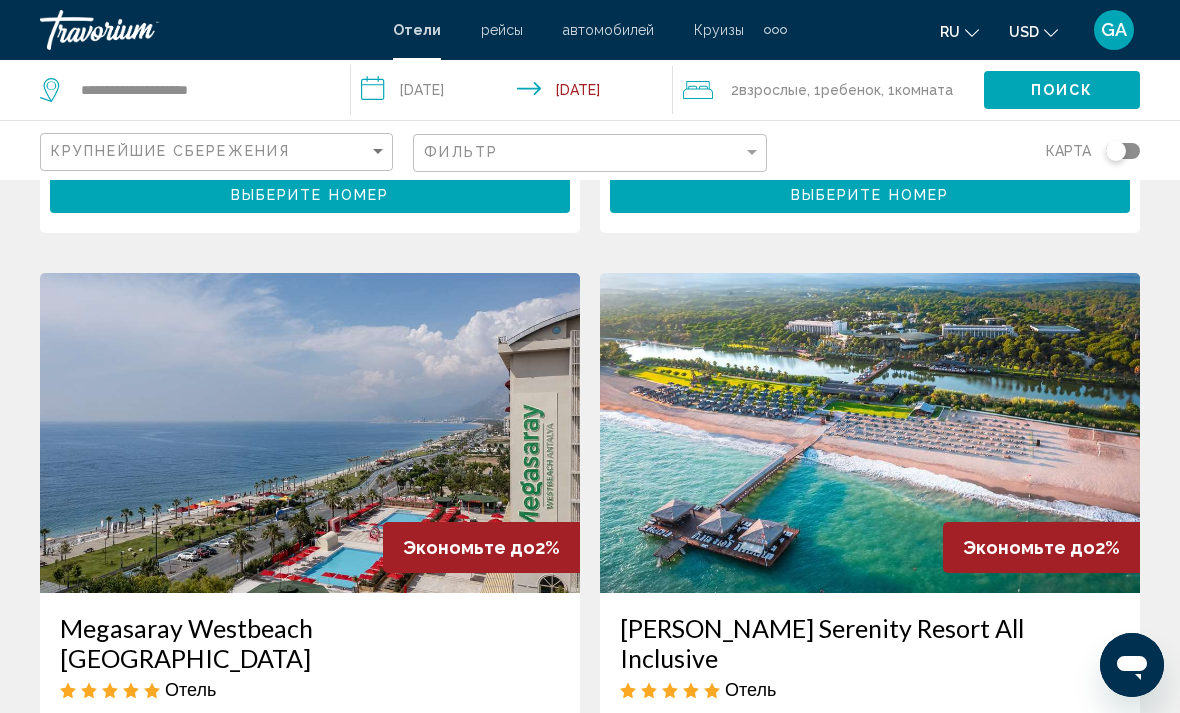 scroll, scrollTop: 3606, scrollLeft: 0, axis: vertical 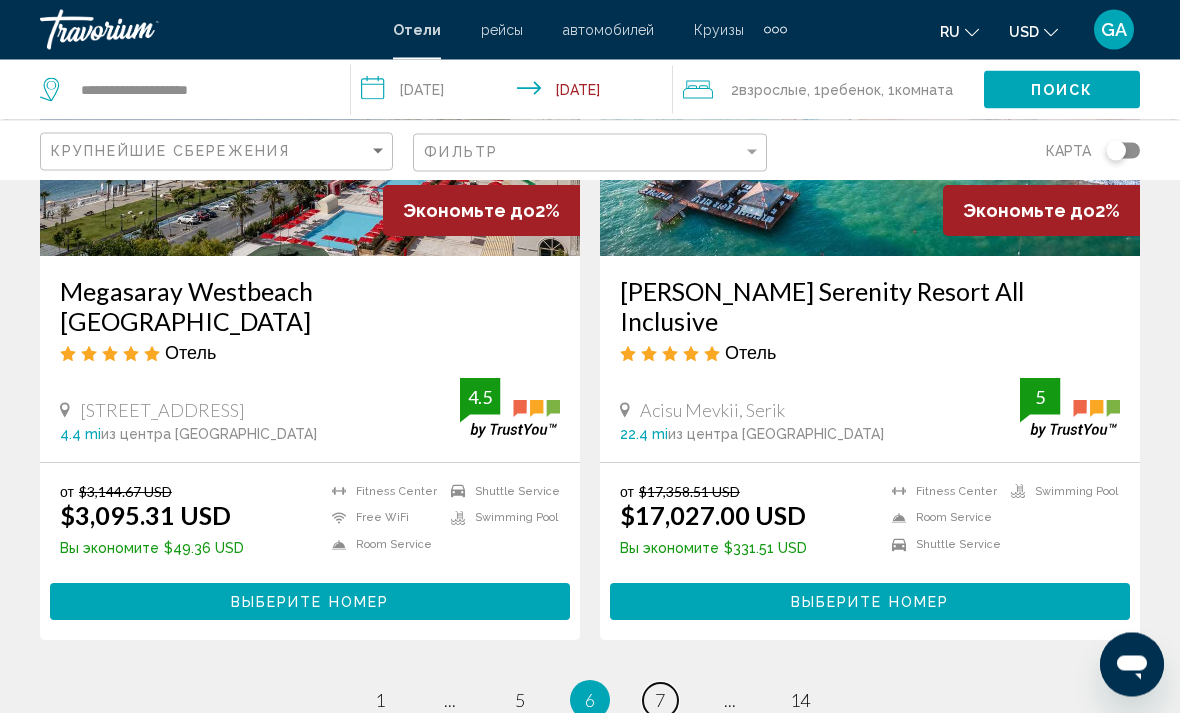 click on "7" at bounding box center (660, 701) 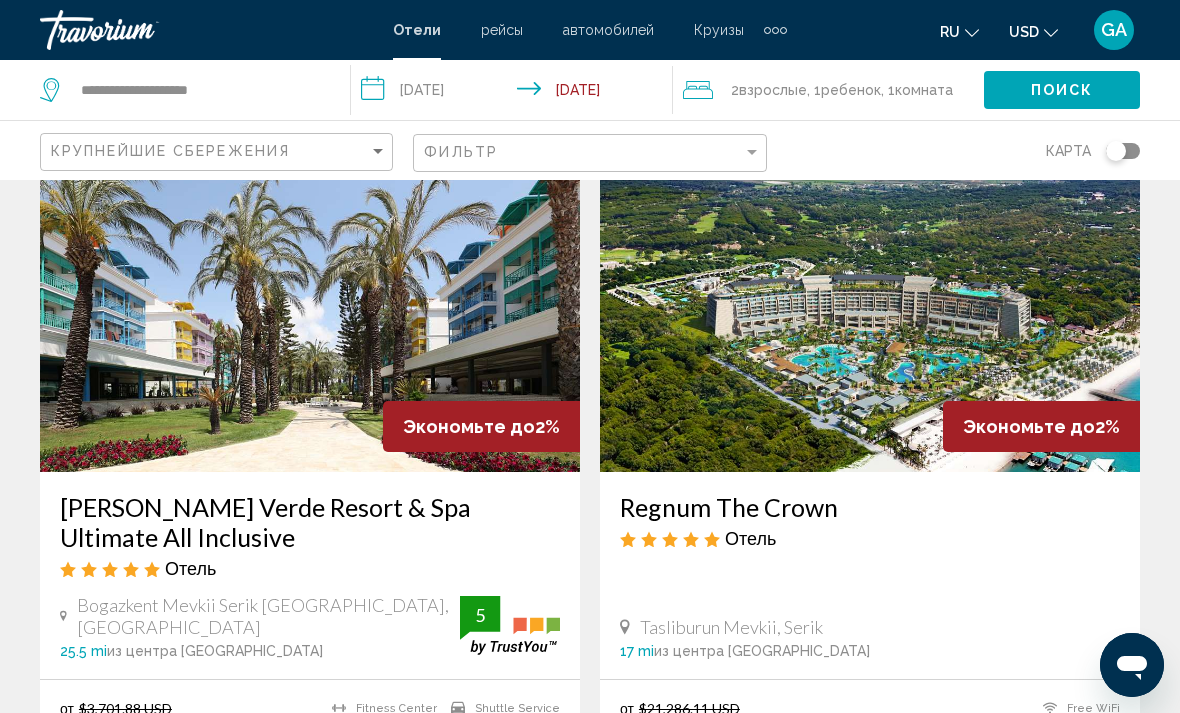 scroll, scrollTop: 0, scrollLeft: 0, axis: both 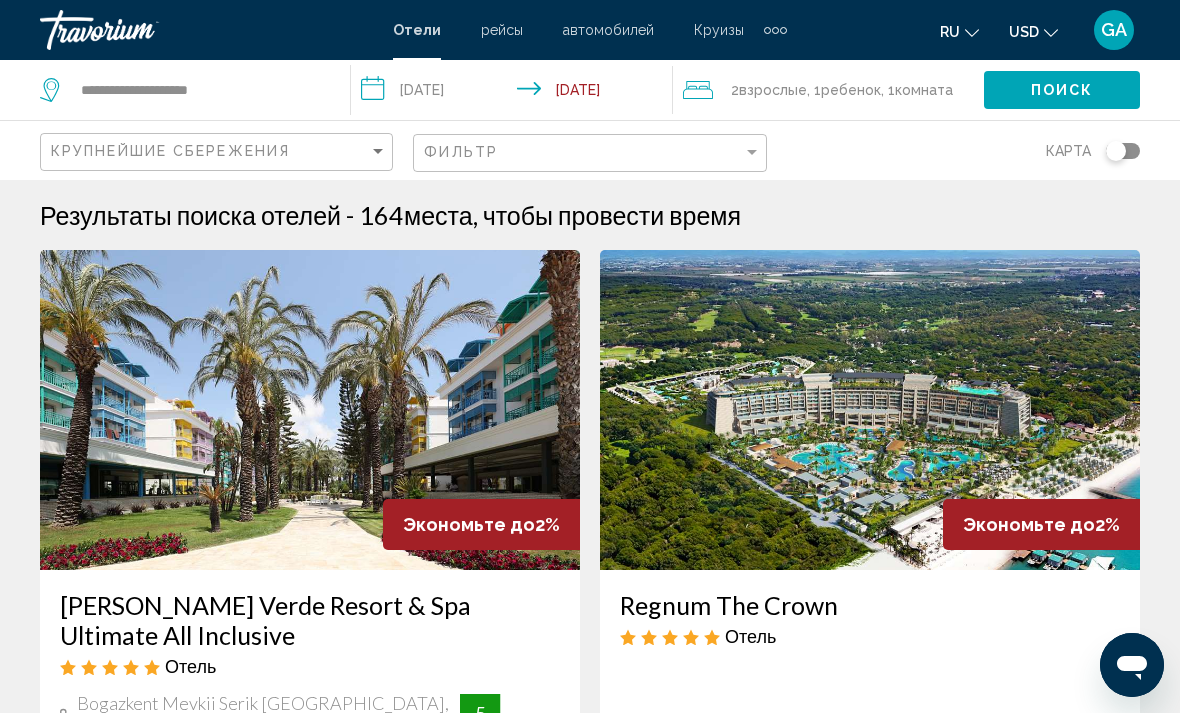 click at bounding box center (310, 410) 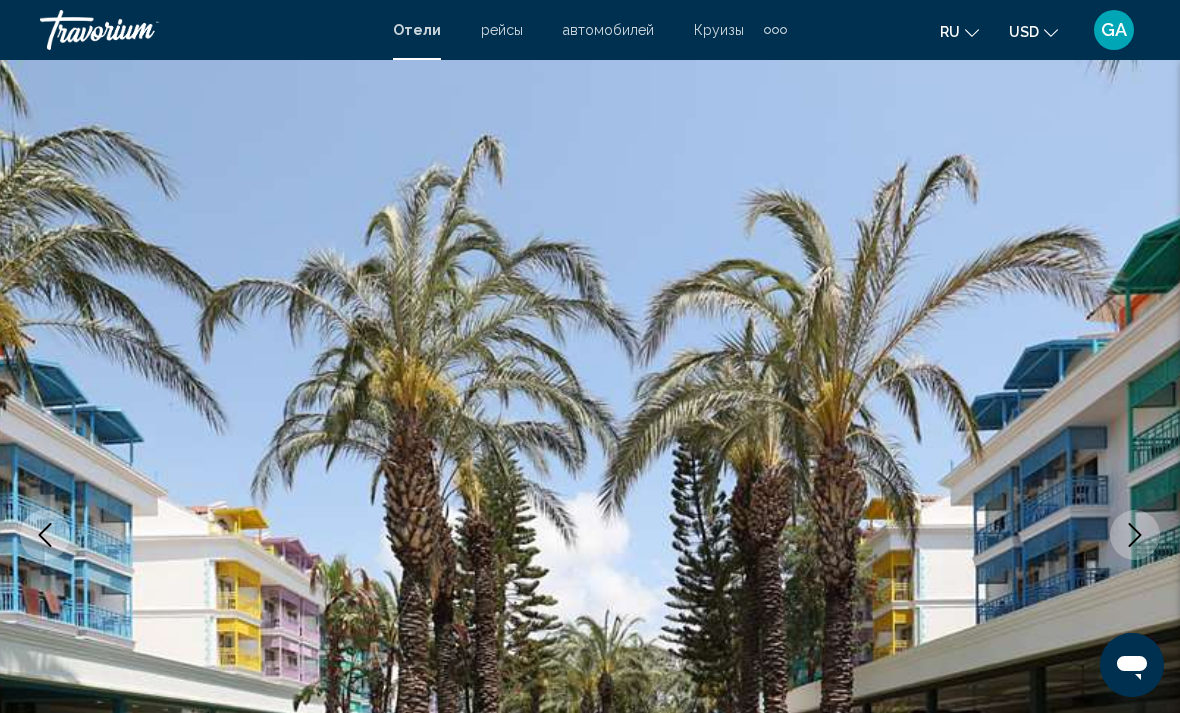 click 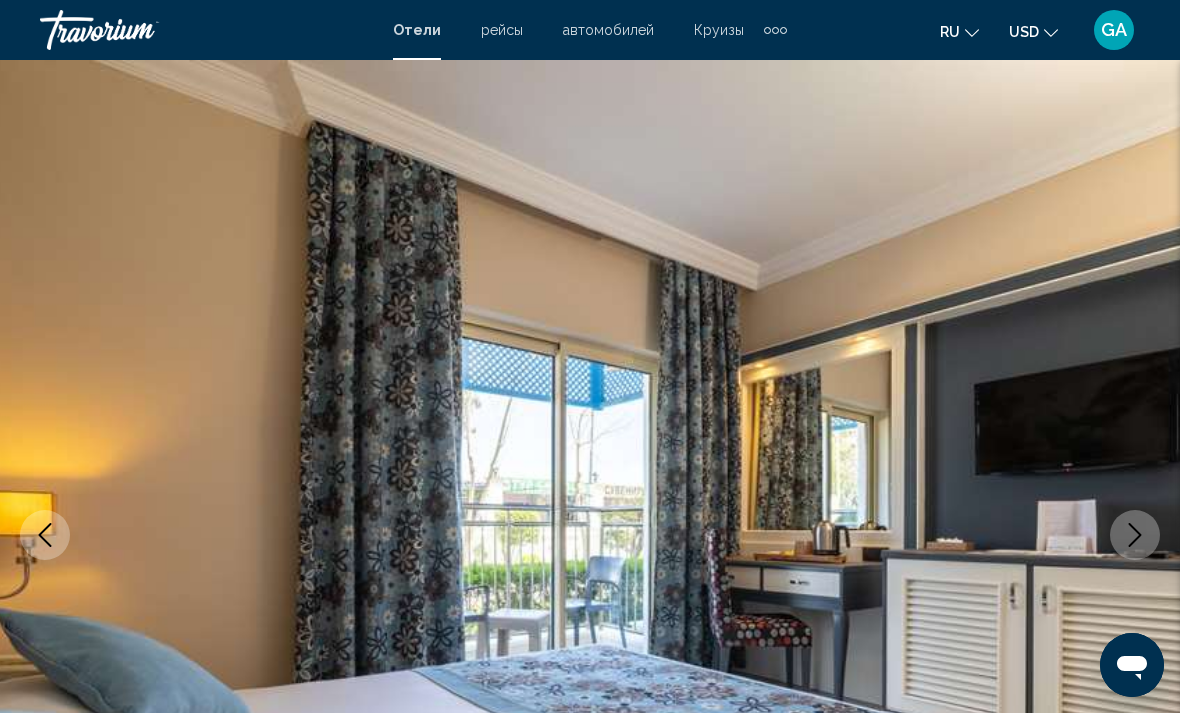 click 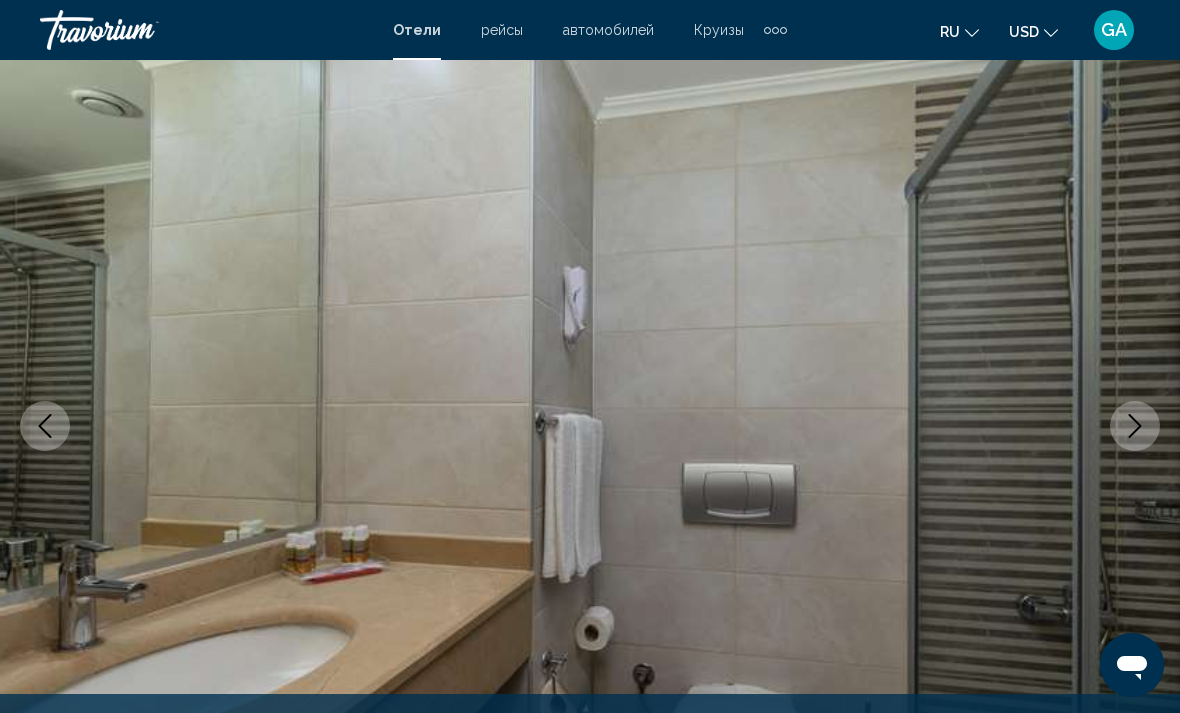 scroll, scrollTop: 110, scrollLeft: 0, axis: vertical 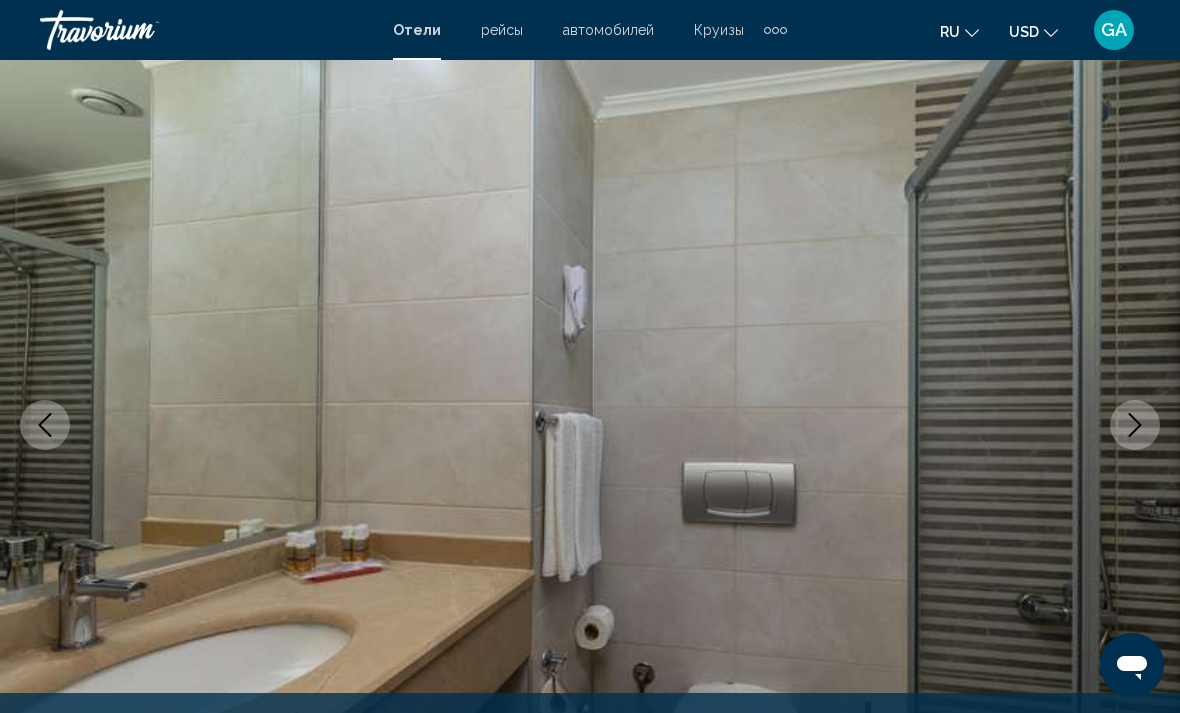 click 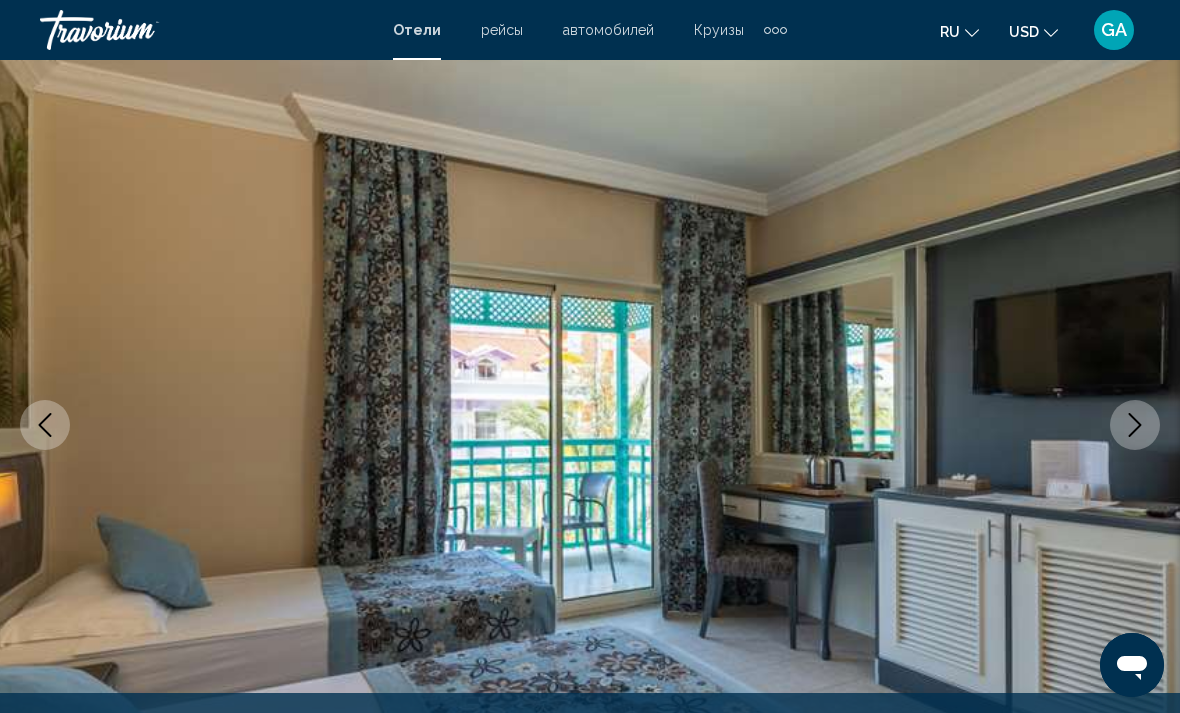 click 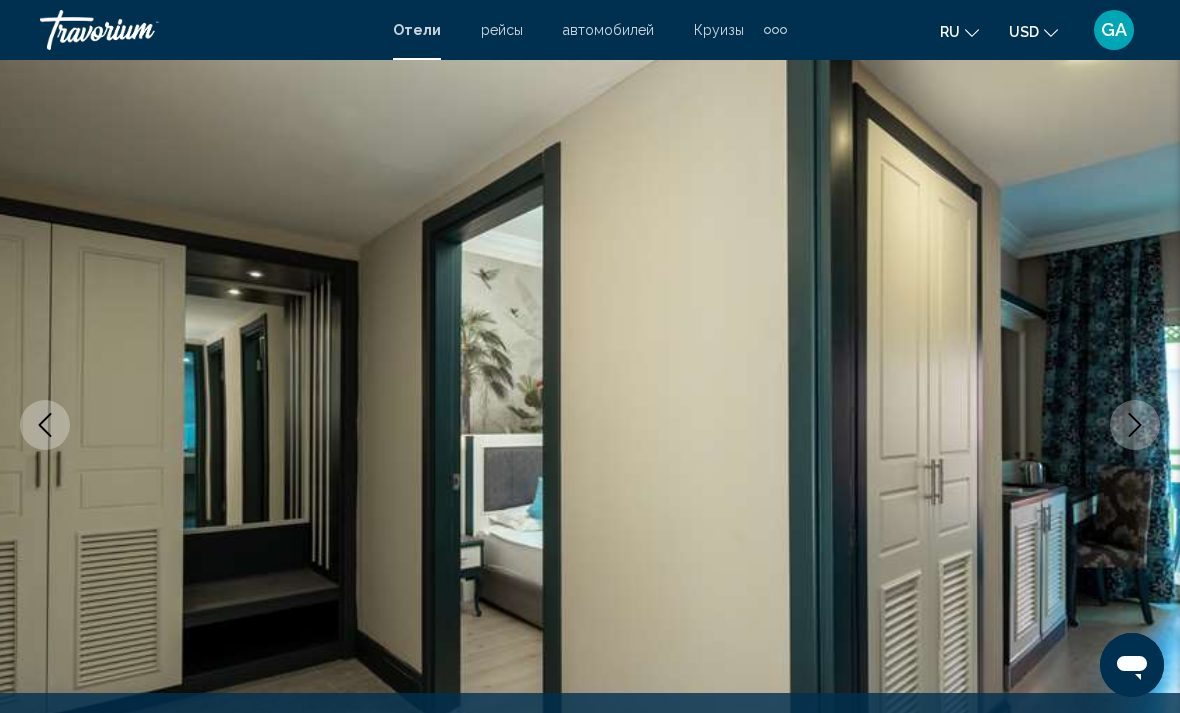 click 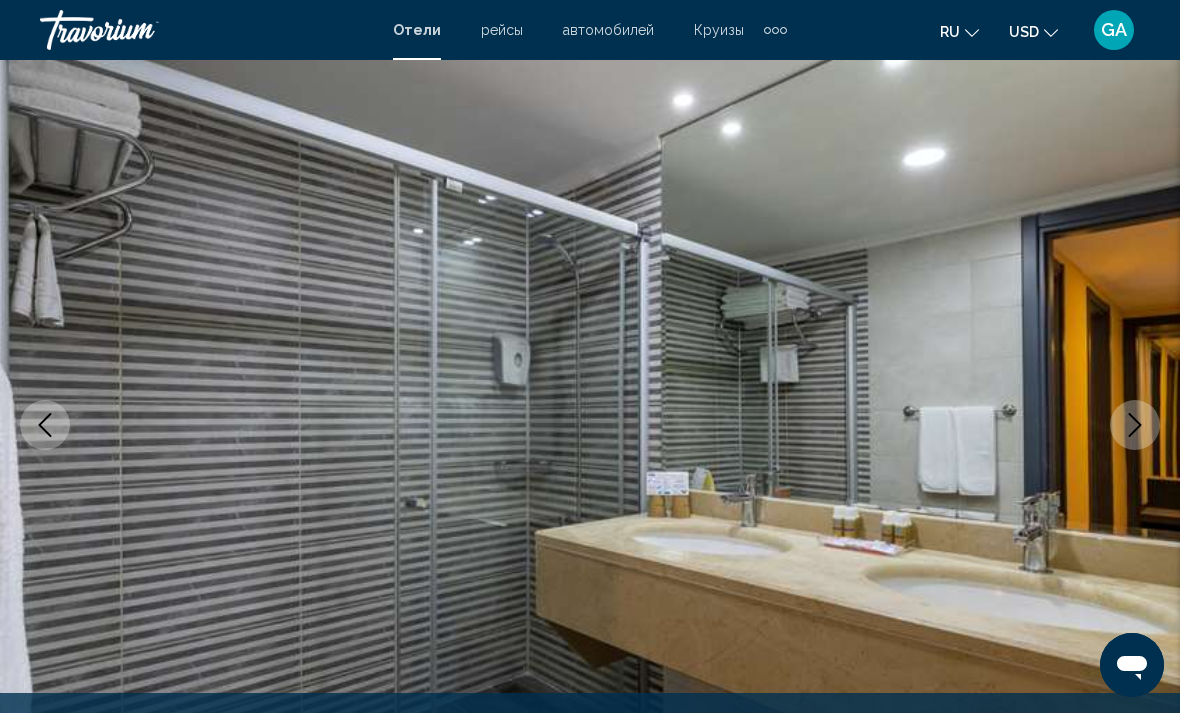 click 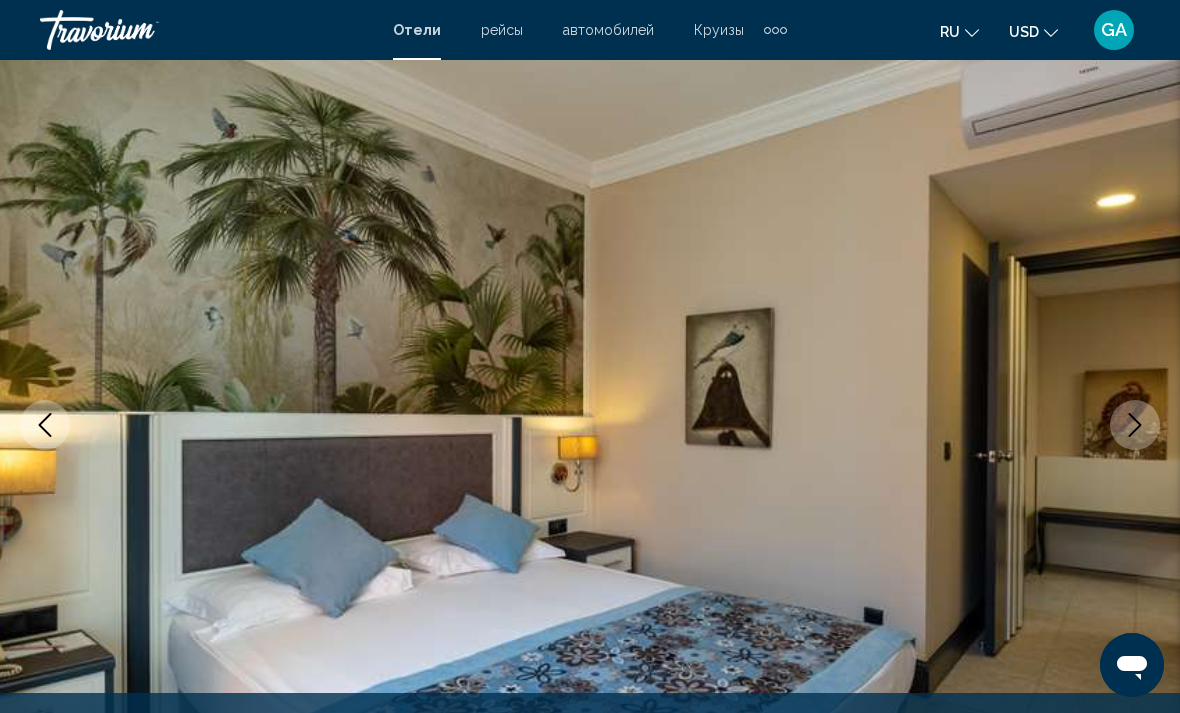 click 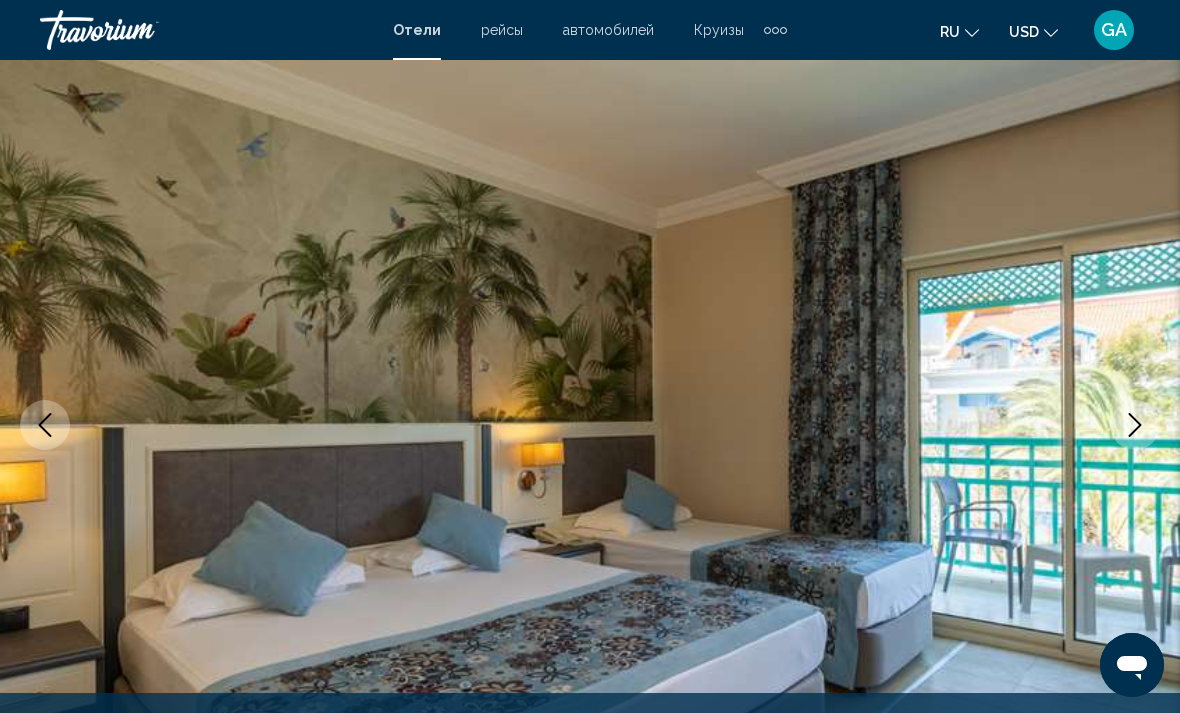 click 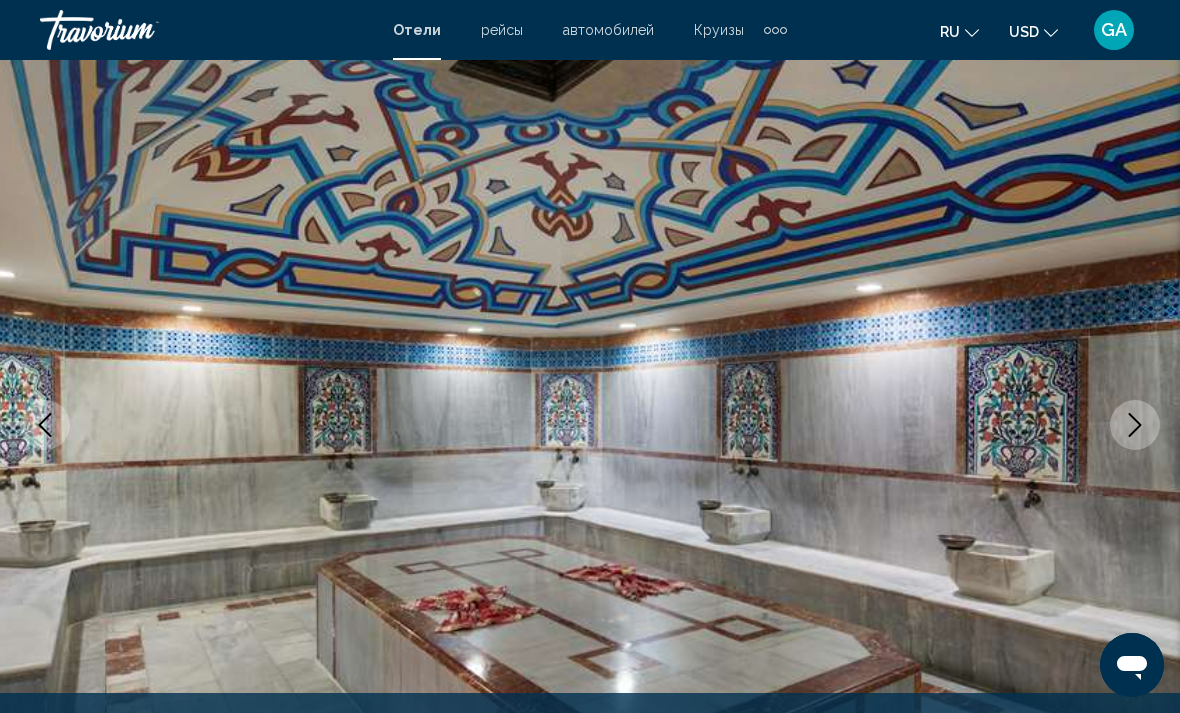 click 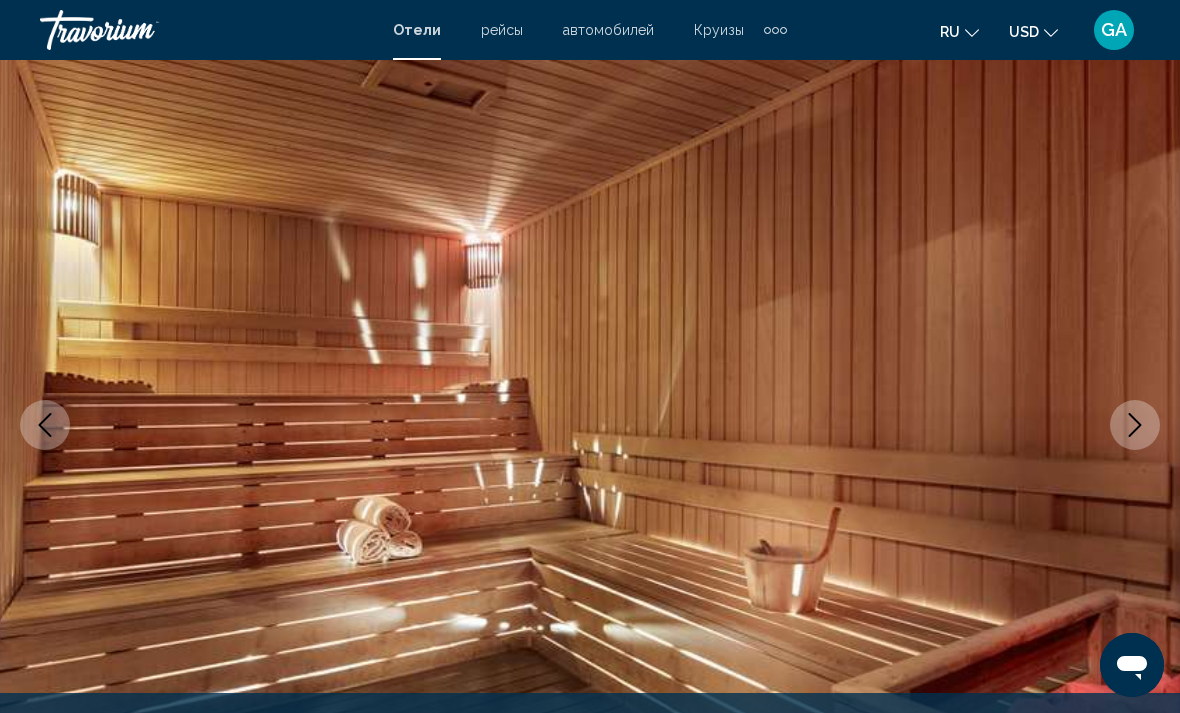 click 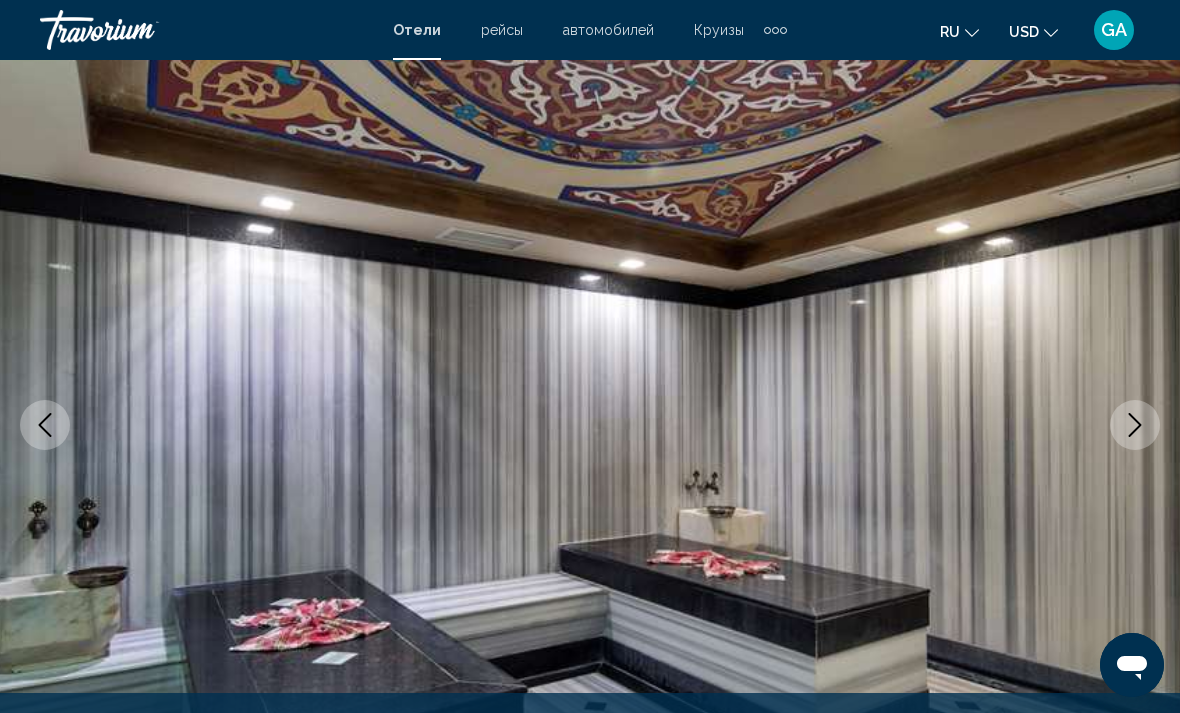 click 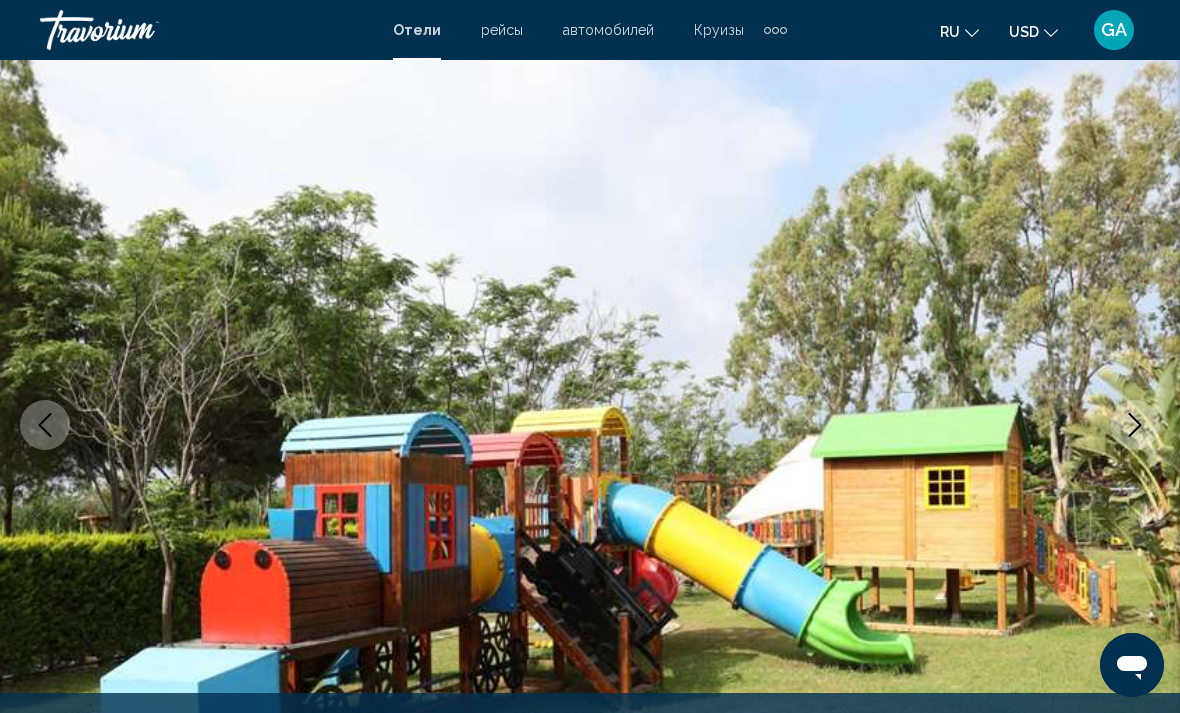 click 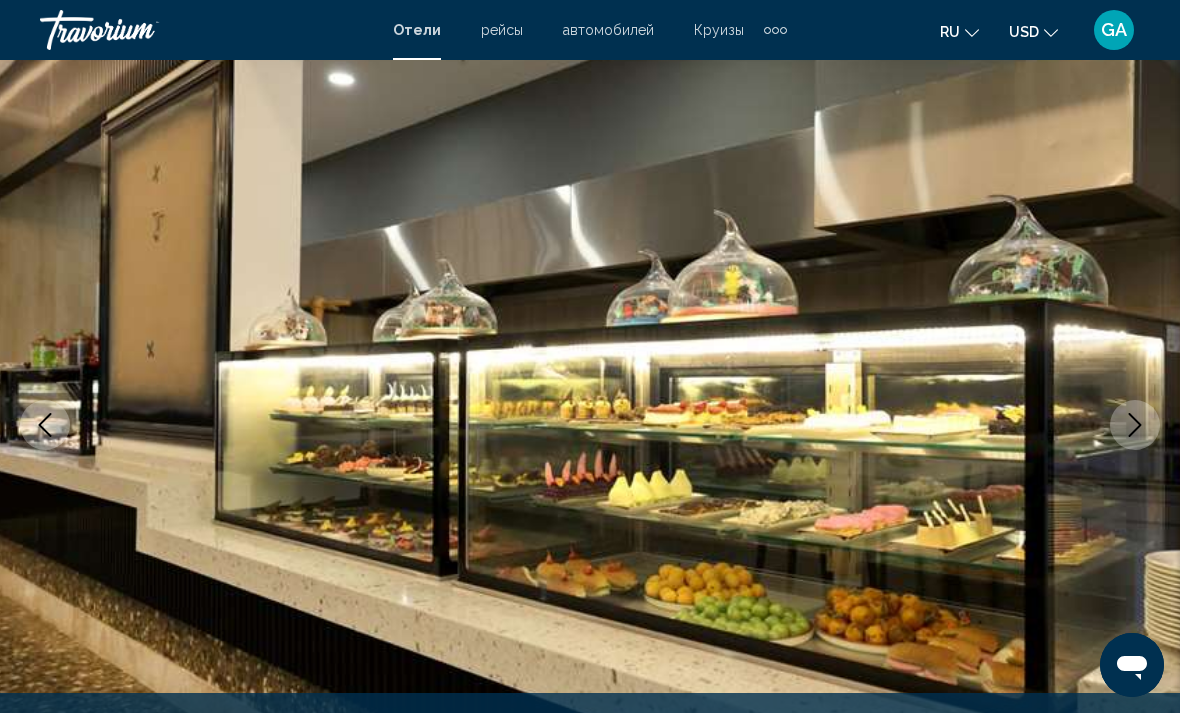 click 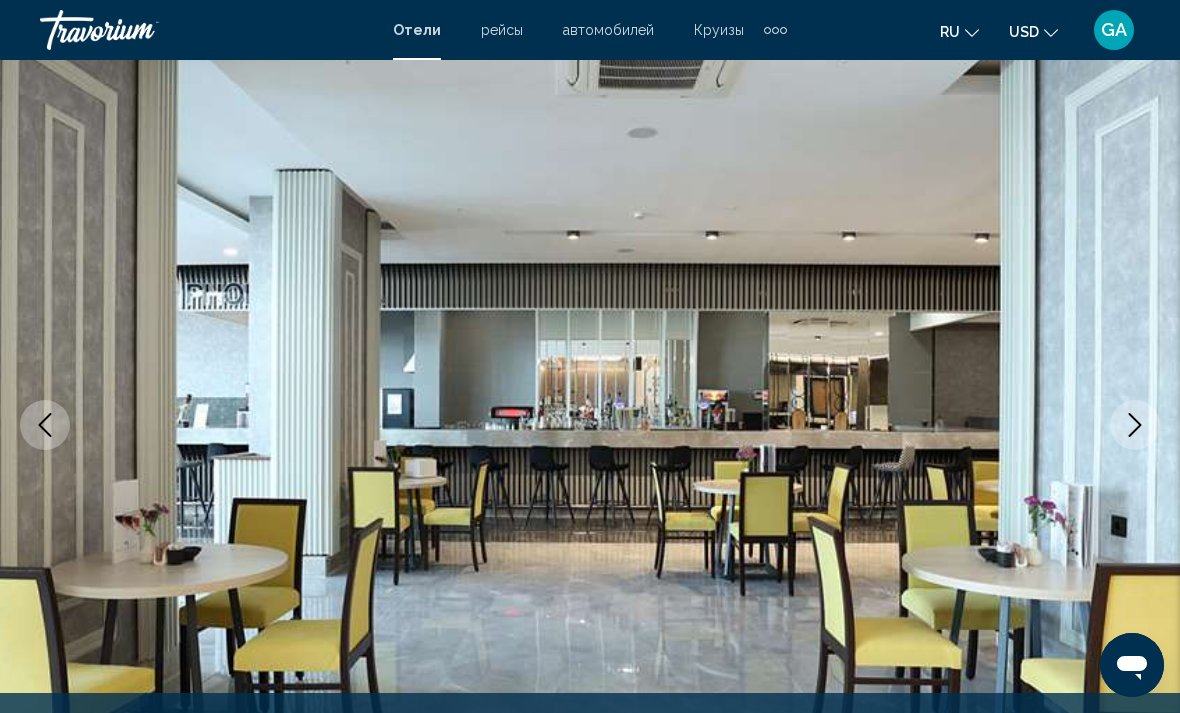 click 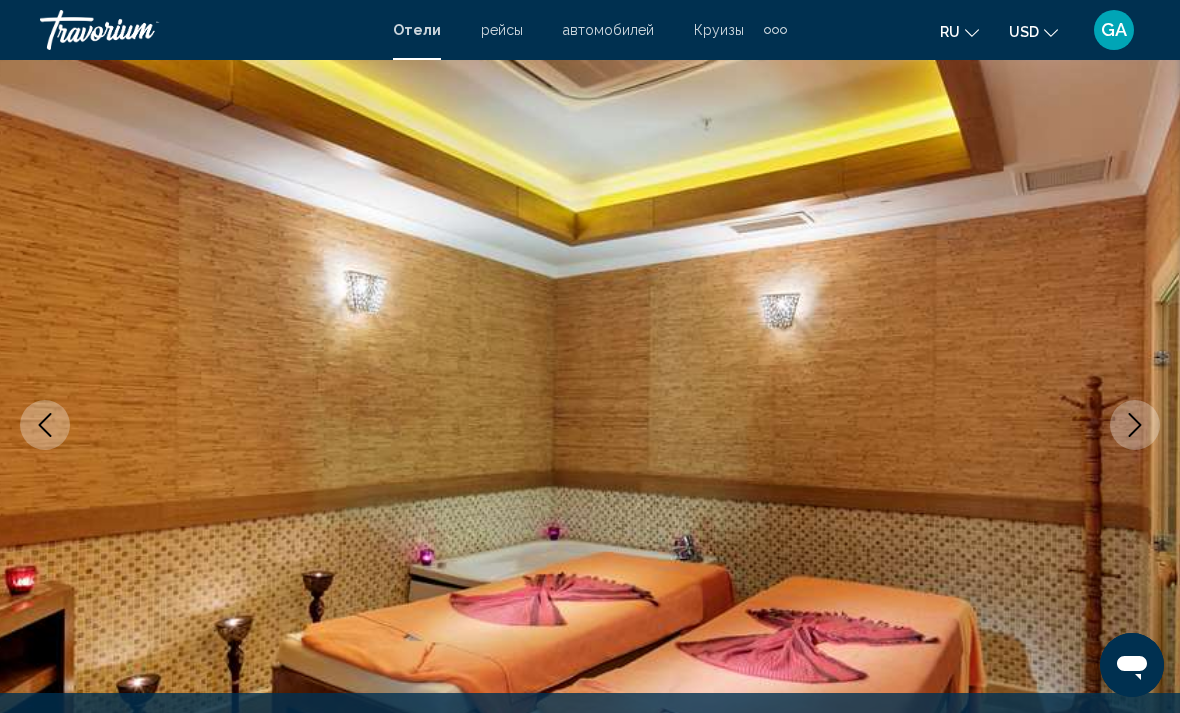 click 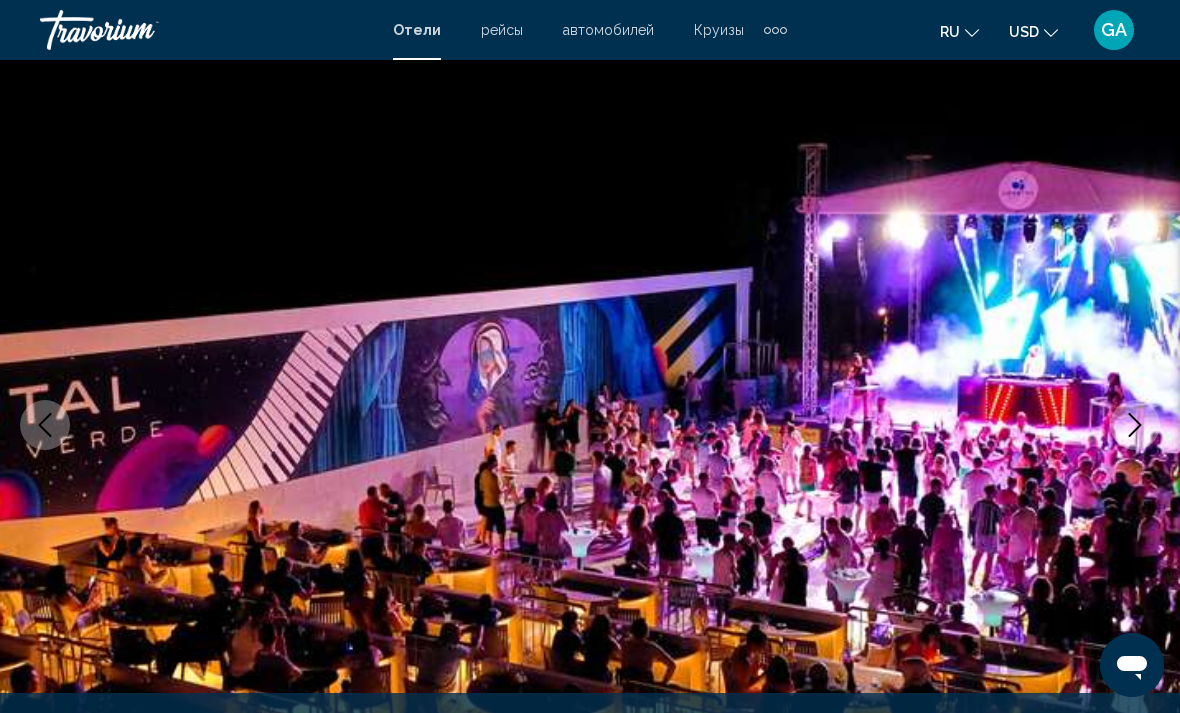 click 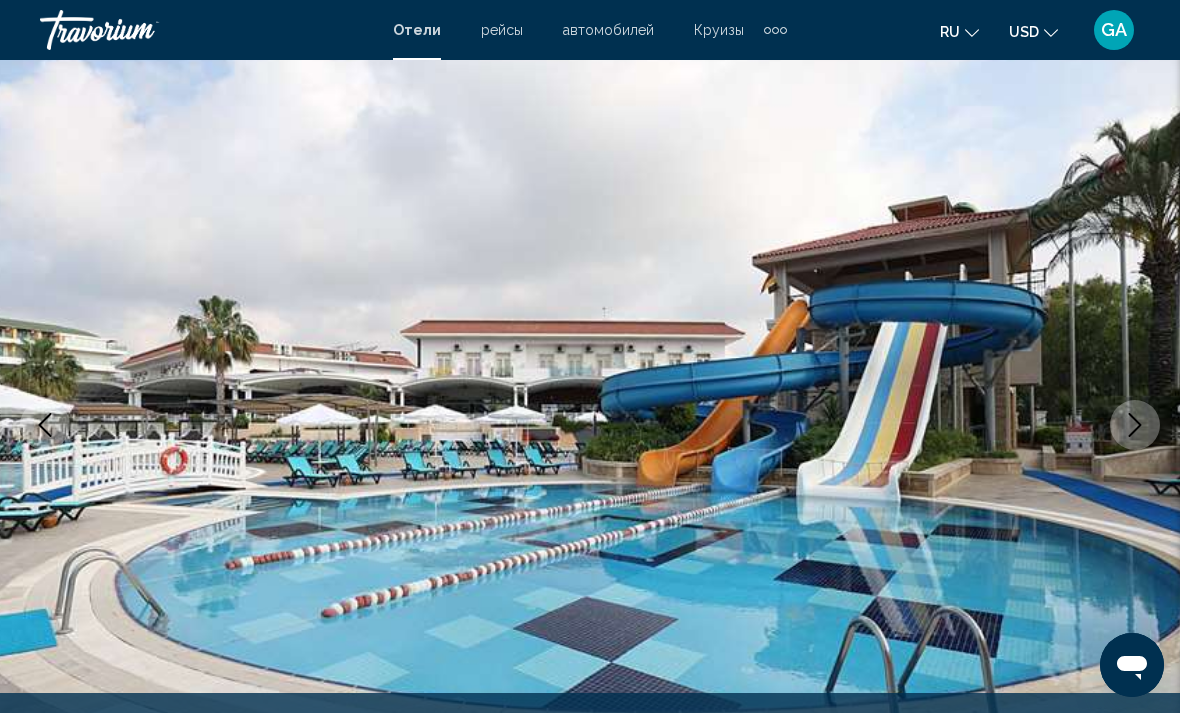 click 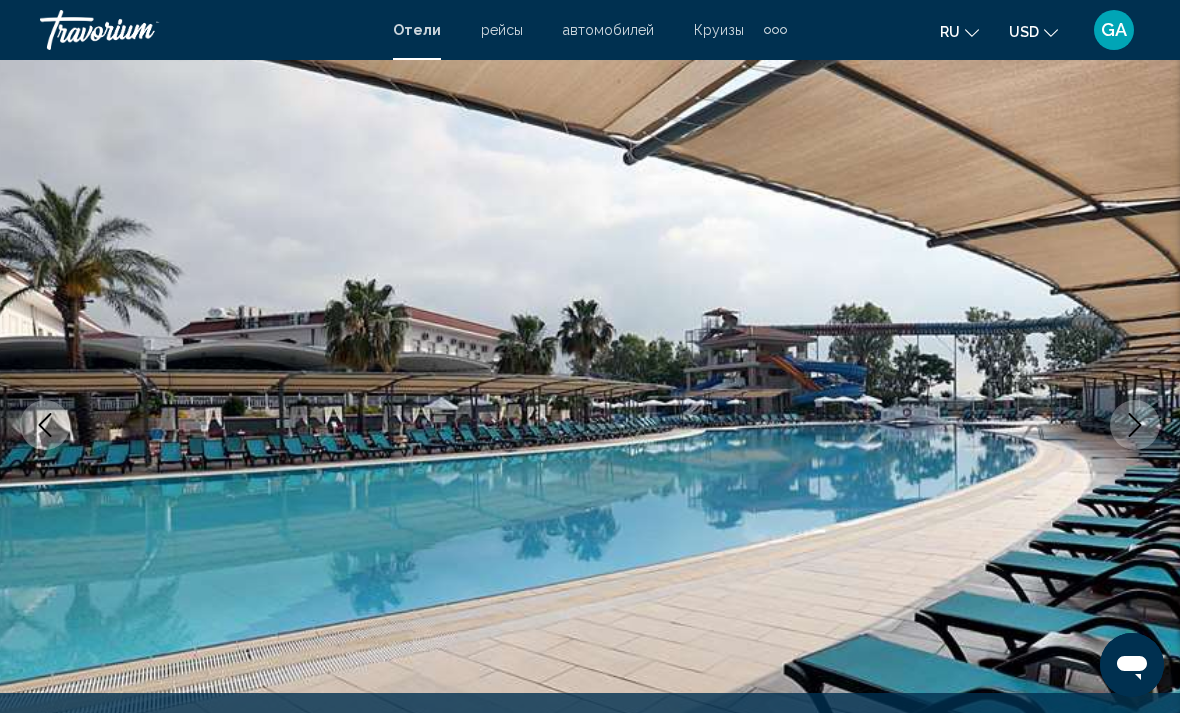 click 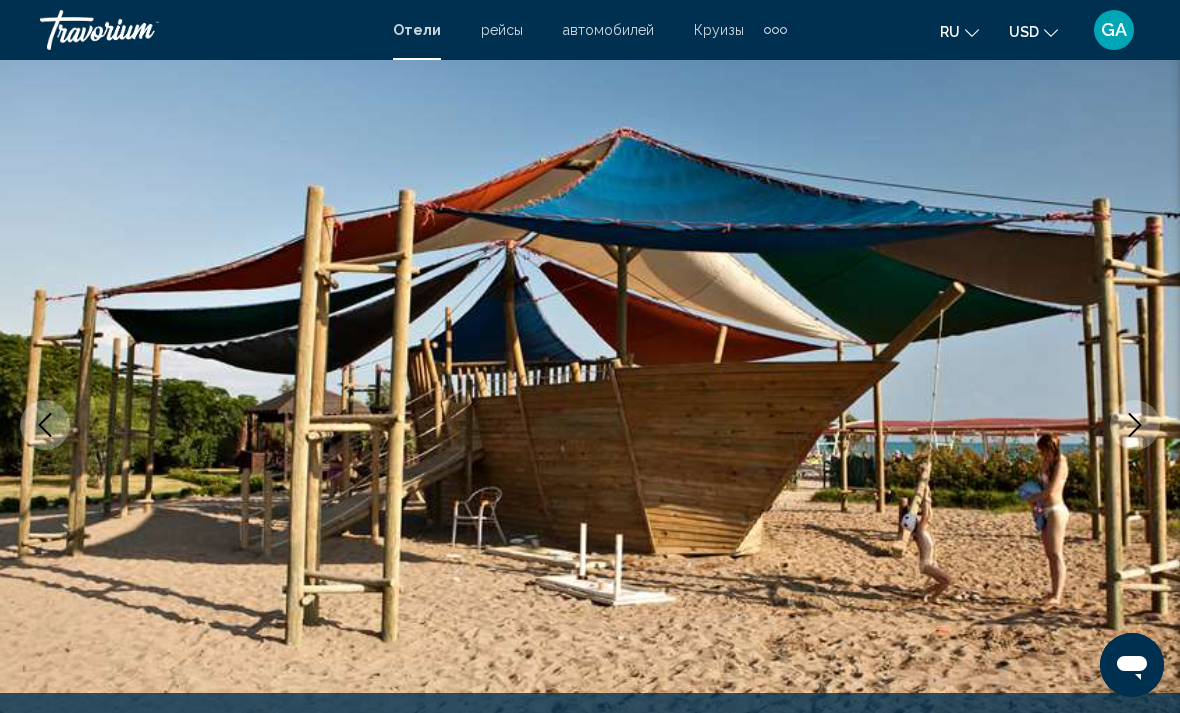 click 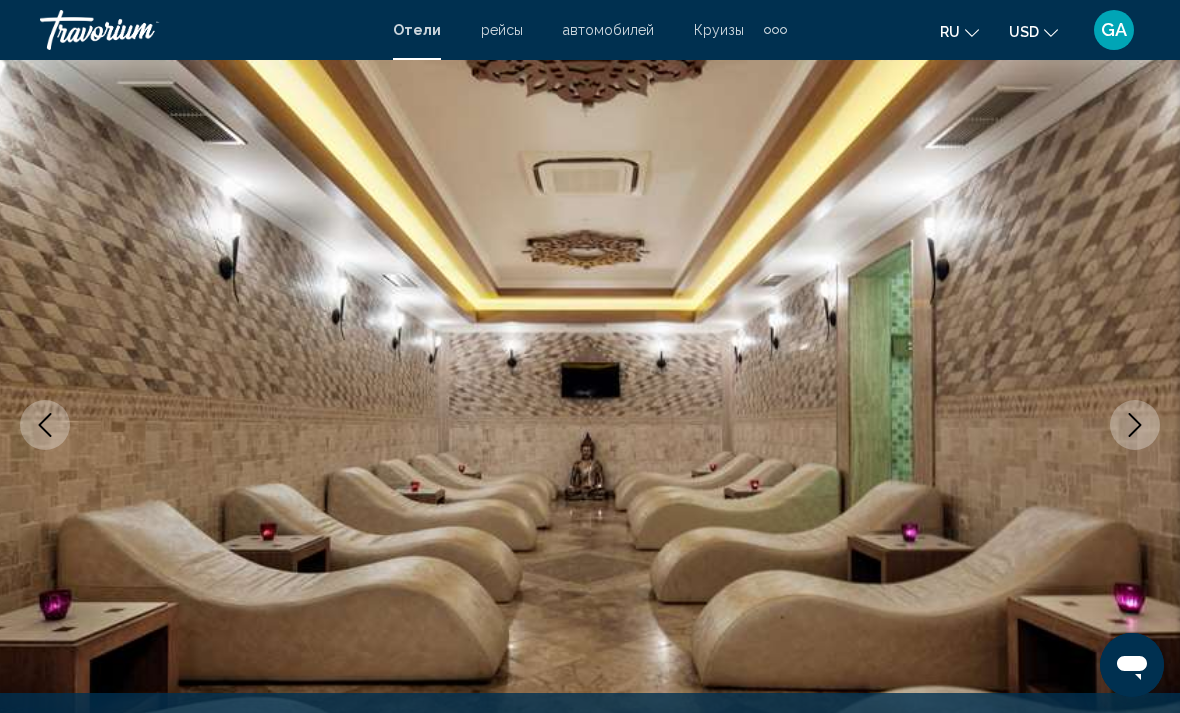 click 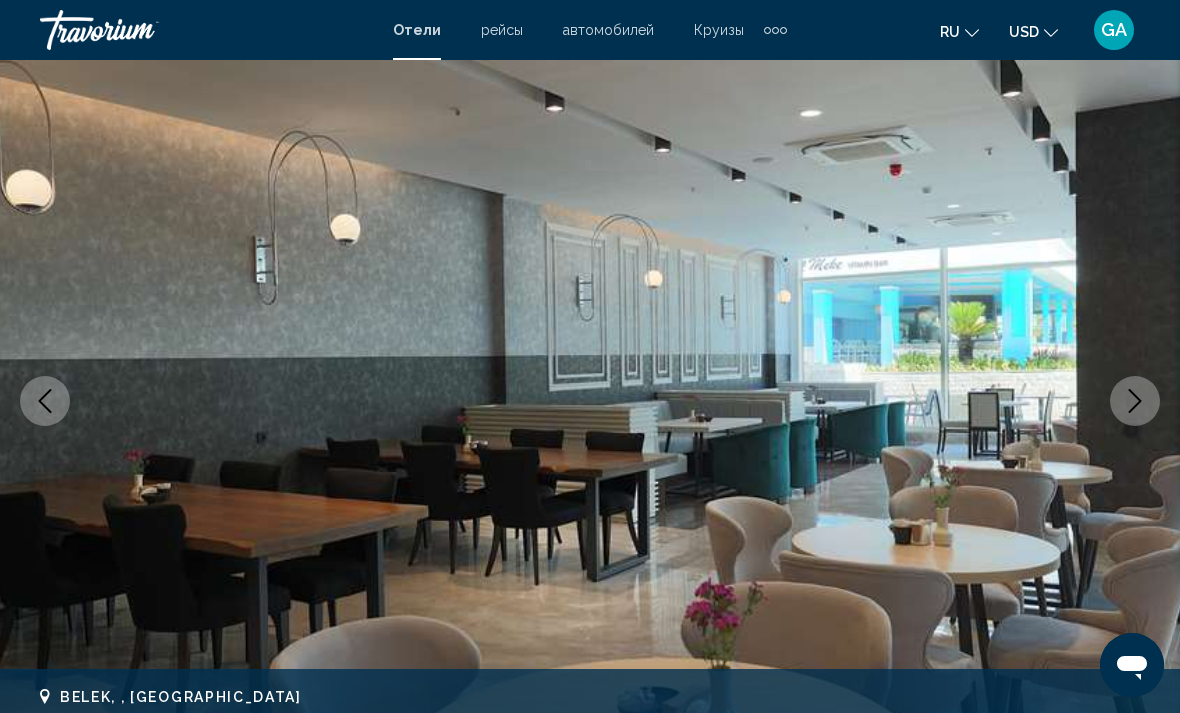 scroll, scrollTop: 124, scrollLeft: 0, axis: vertical 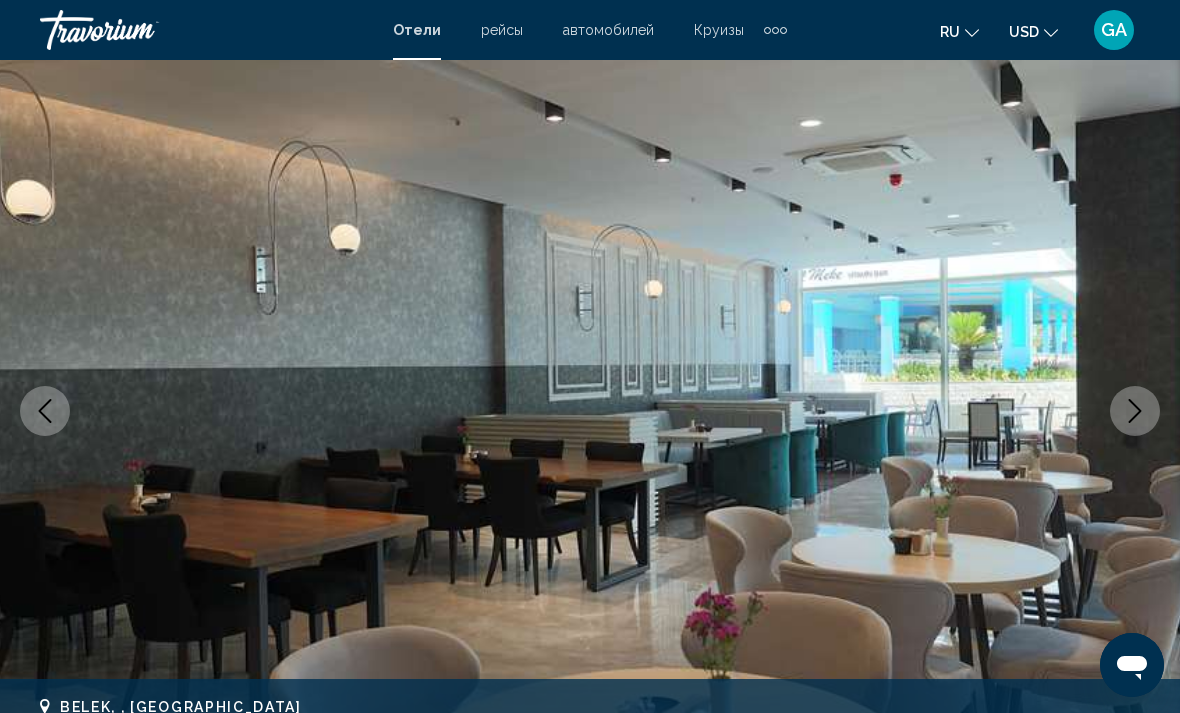 click at bounding box center [1135, 411] 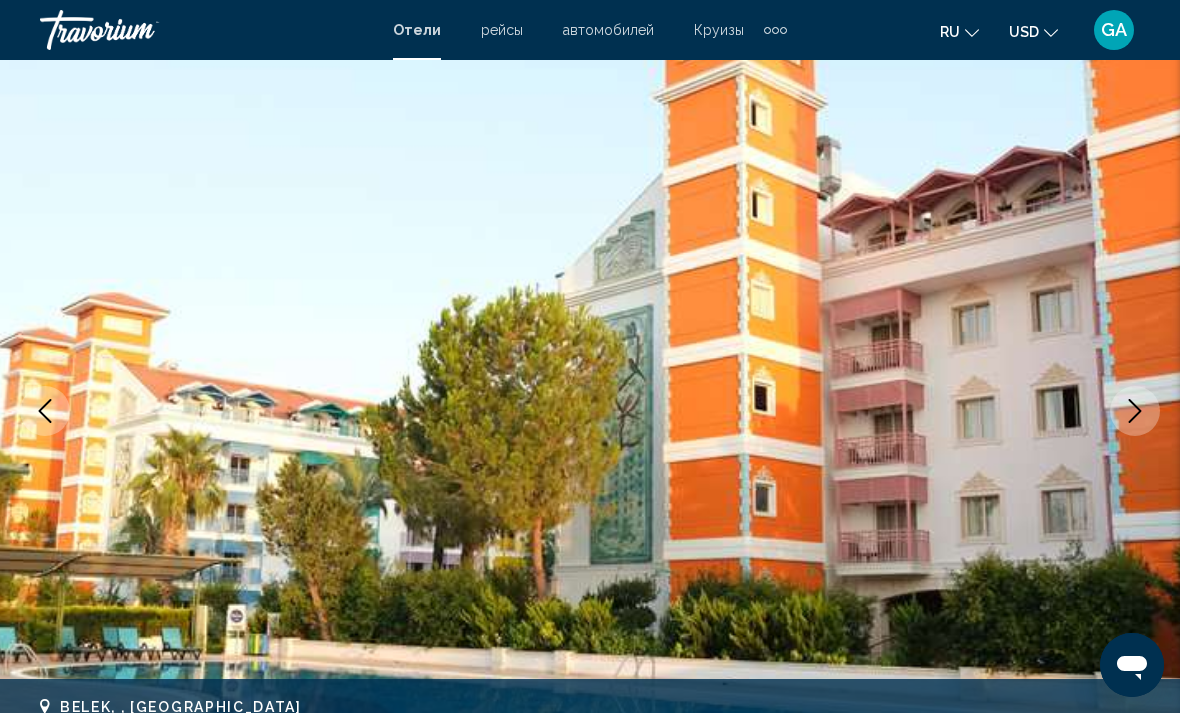 click 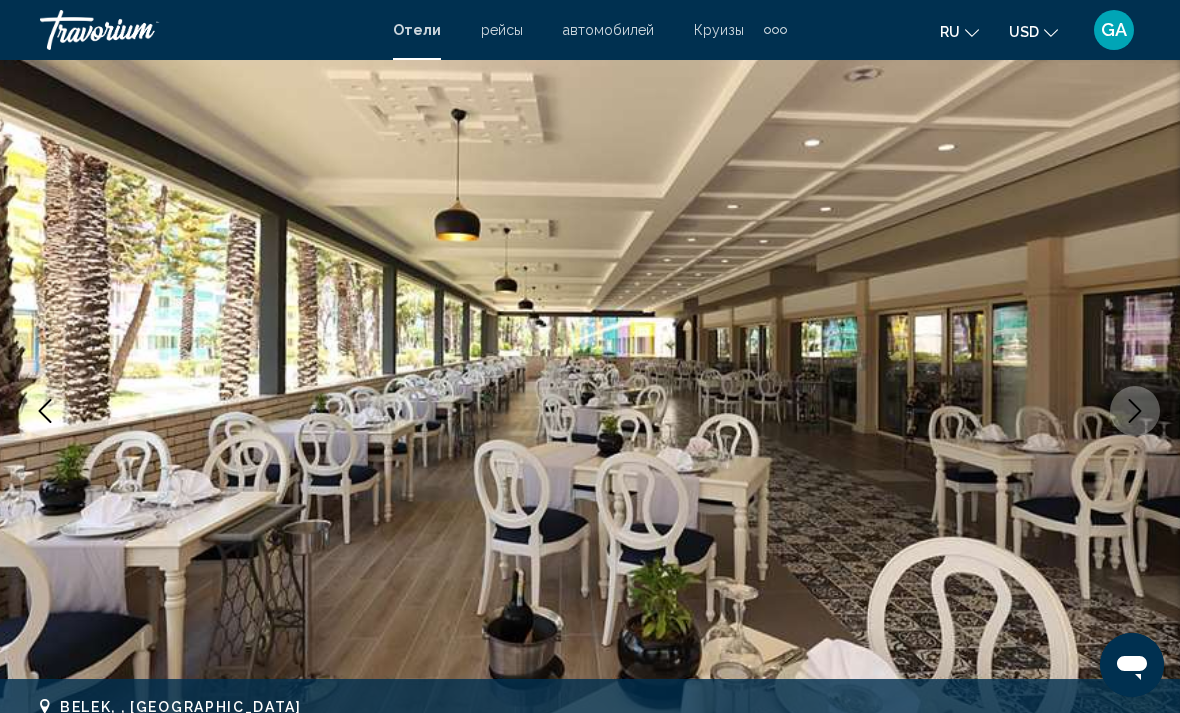 click 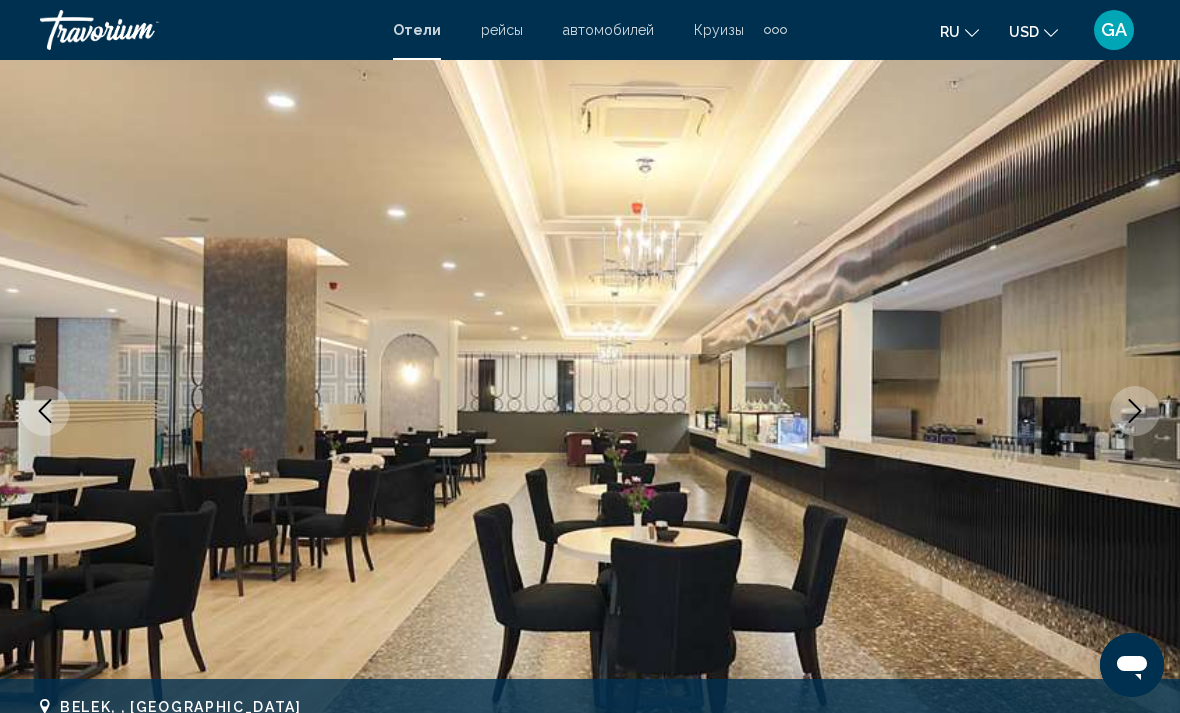 click 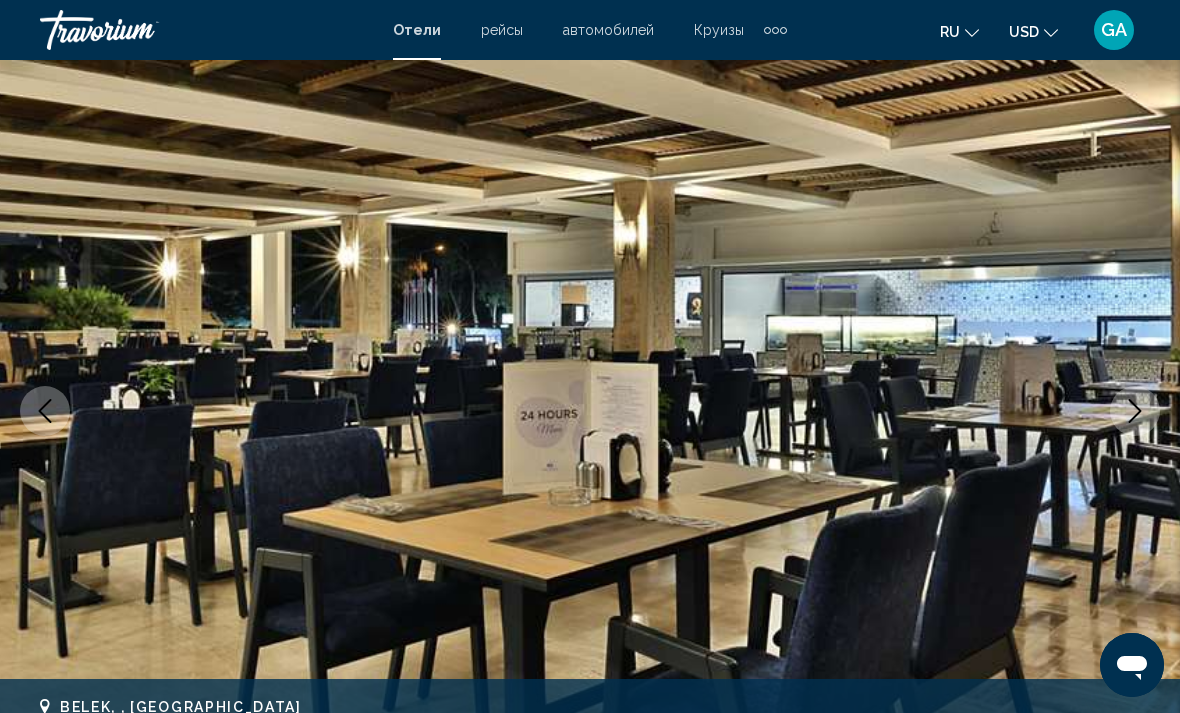 click 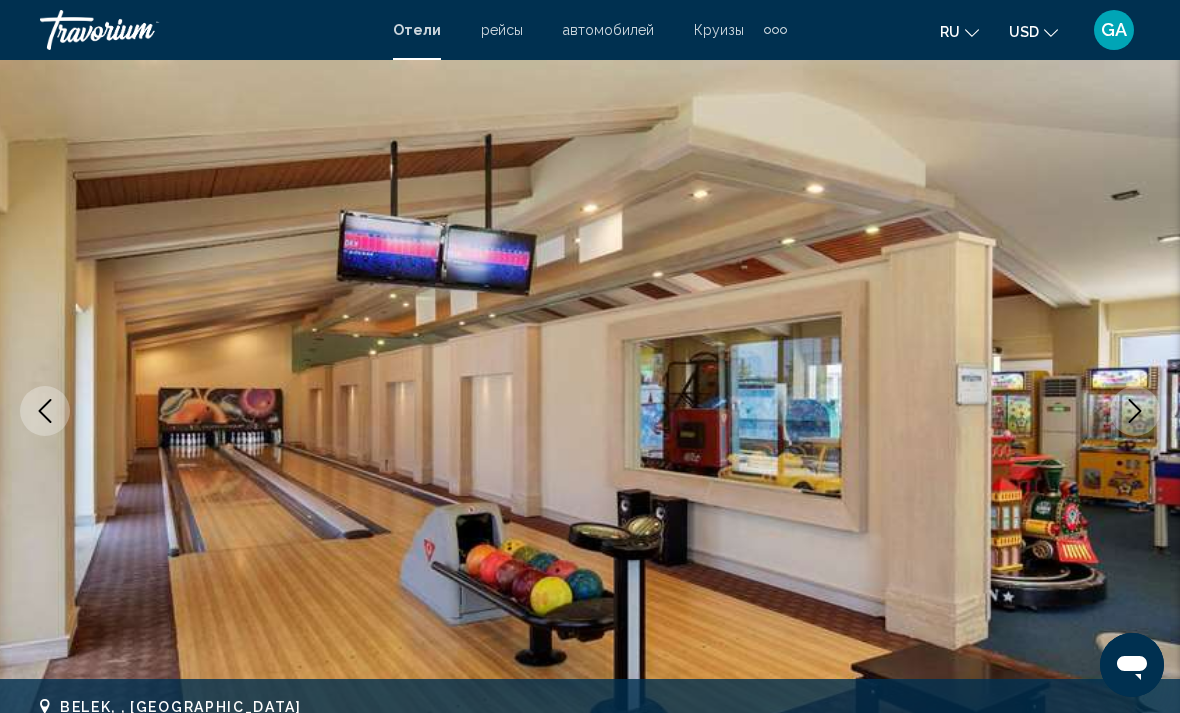 click 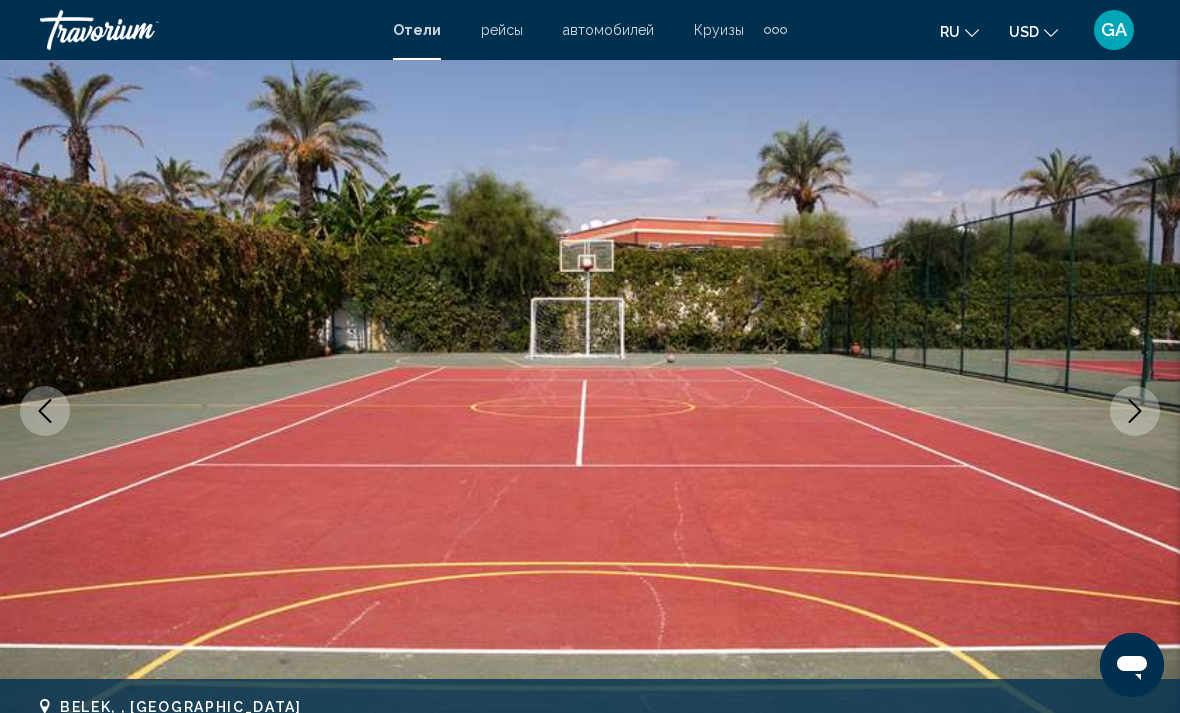 click 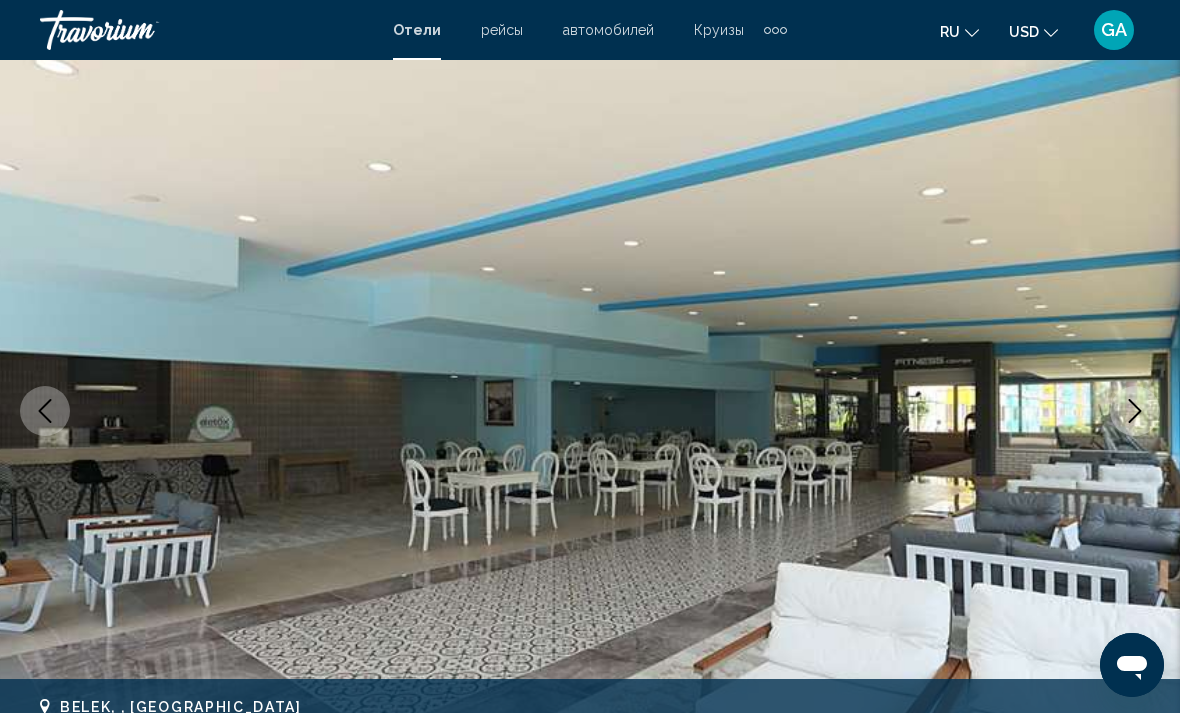click 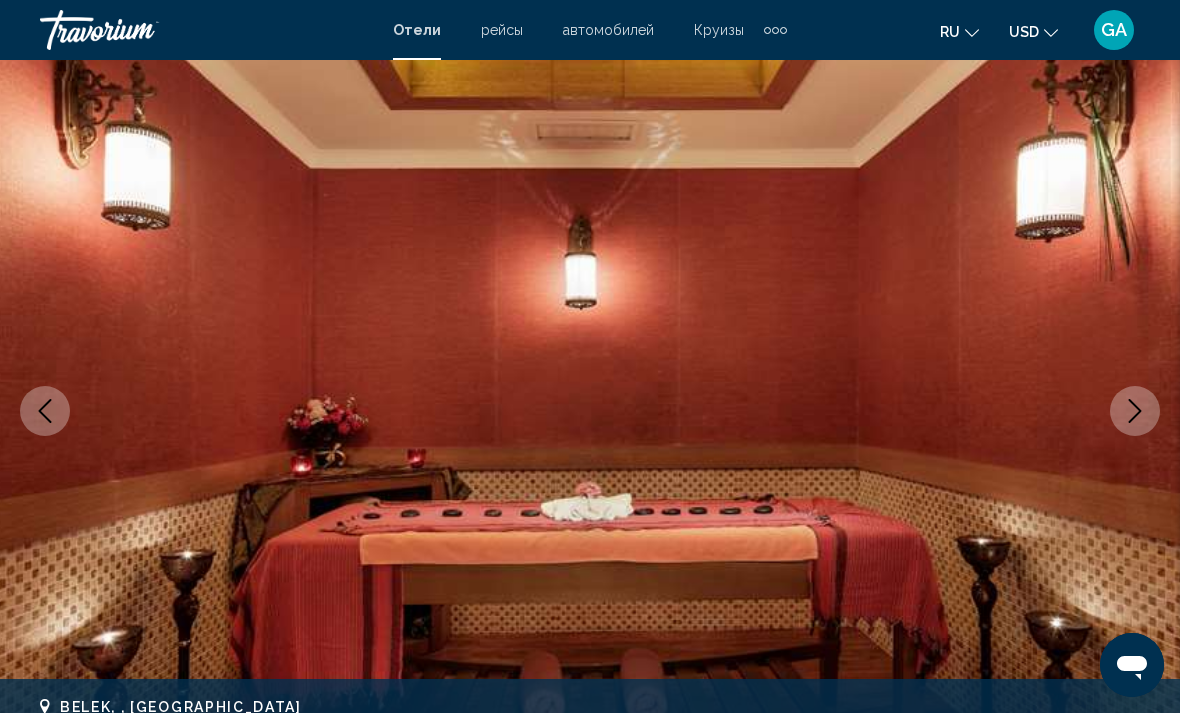 click 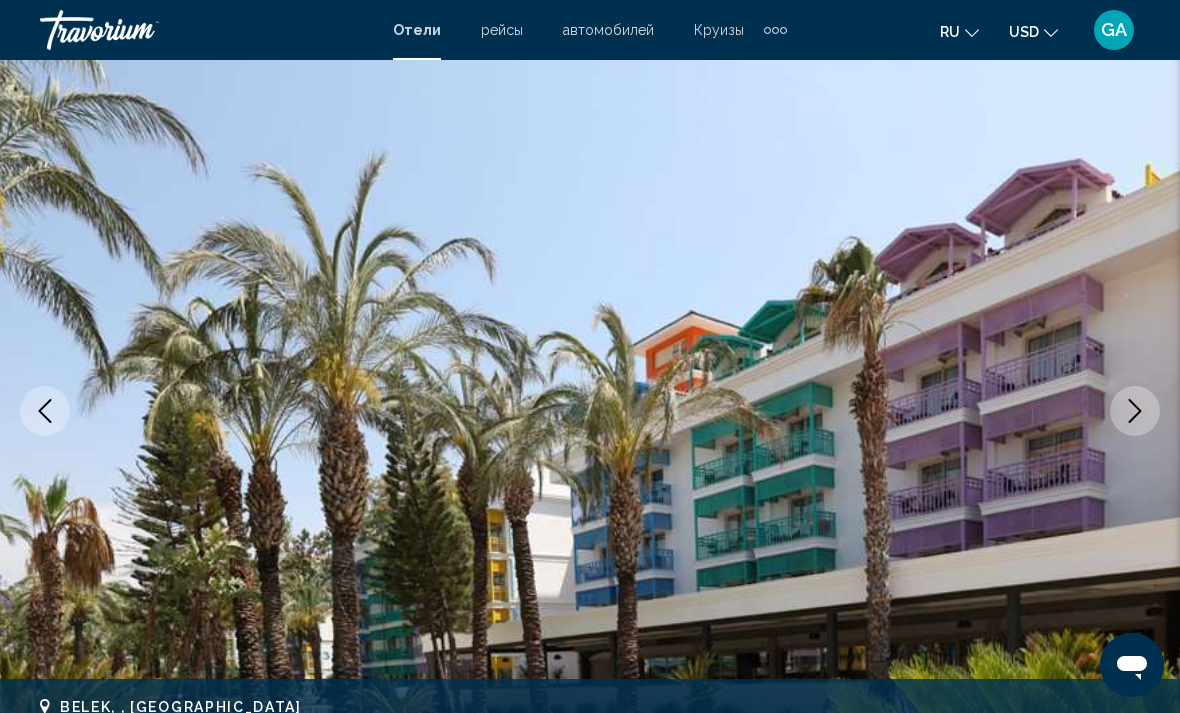 click 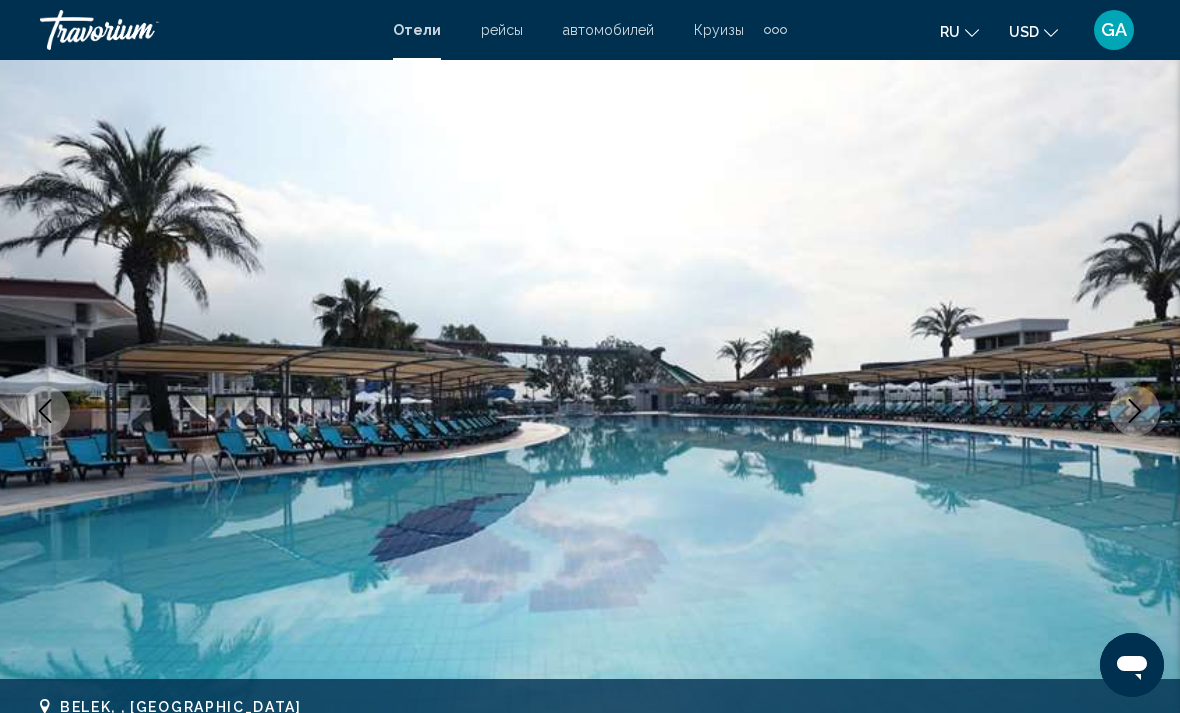 click 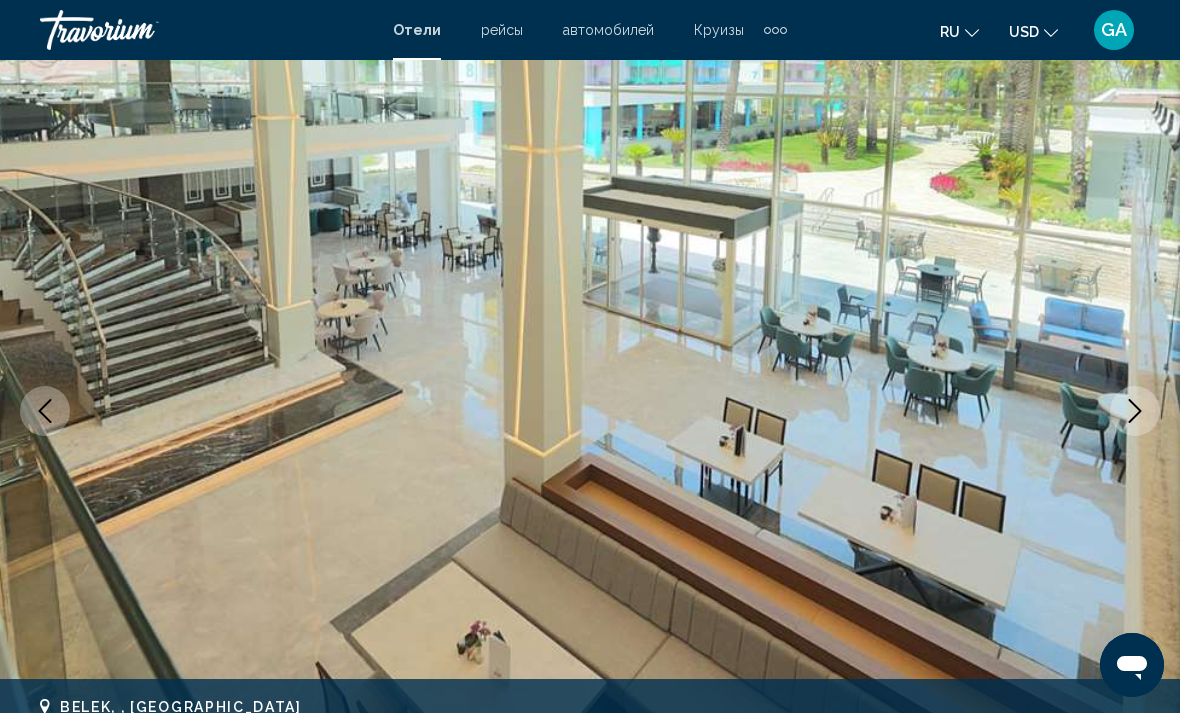 click 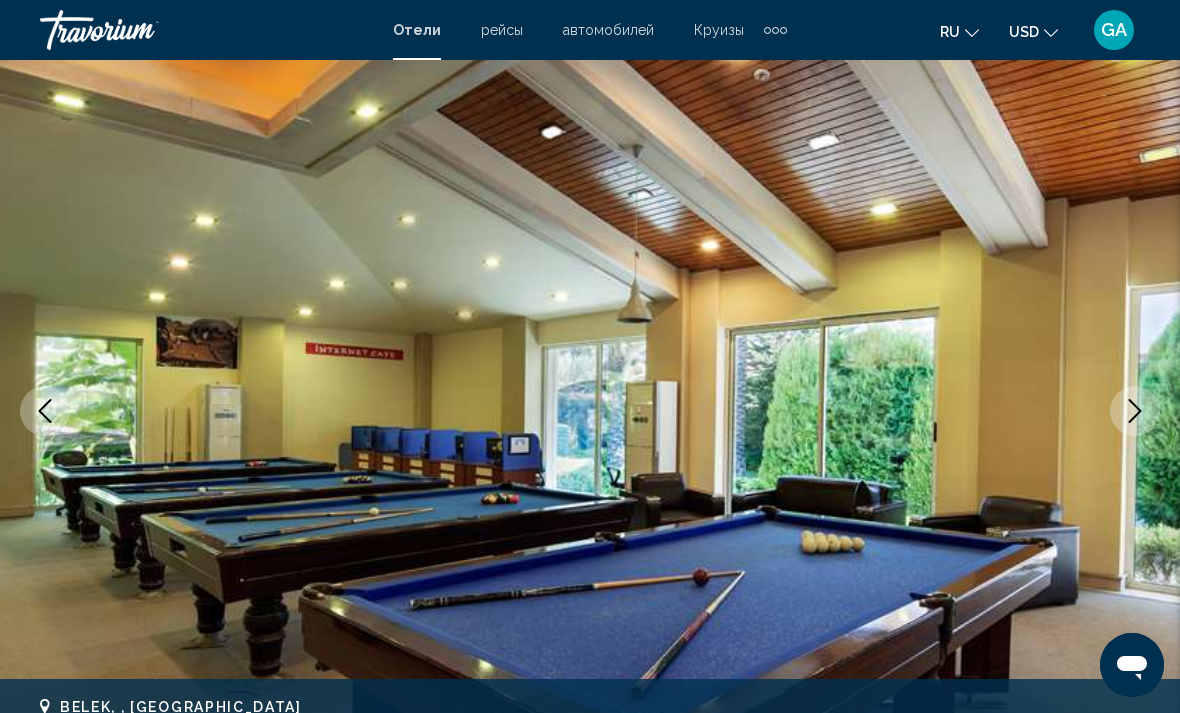 click at bounding box center [1135, 411] 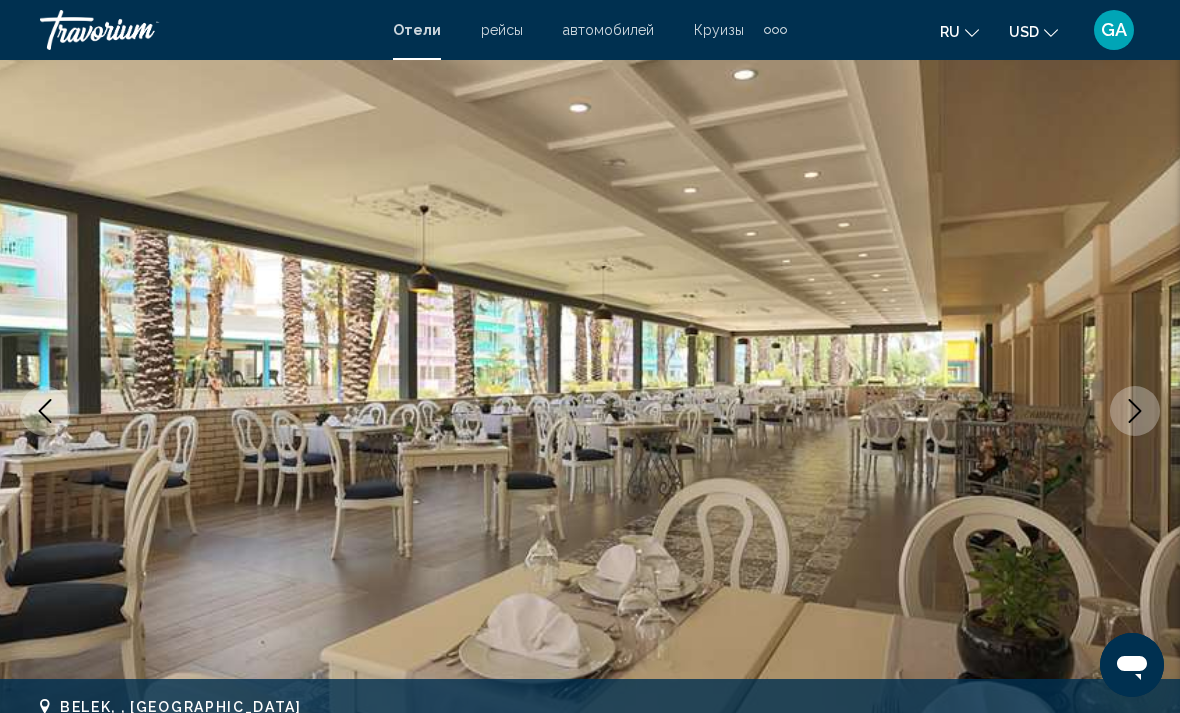click at bounding box center [1135, 411] 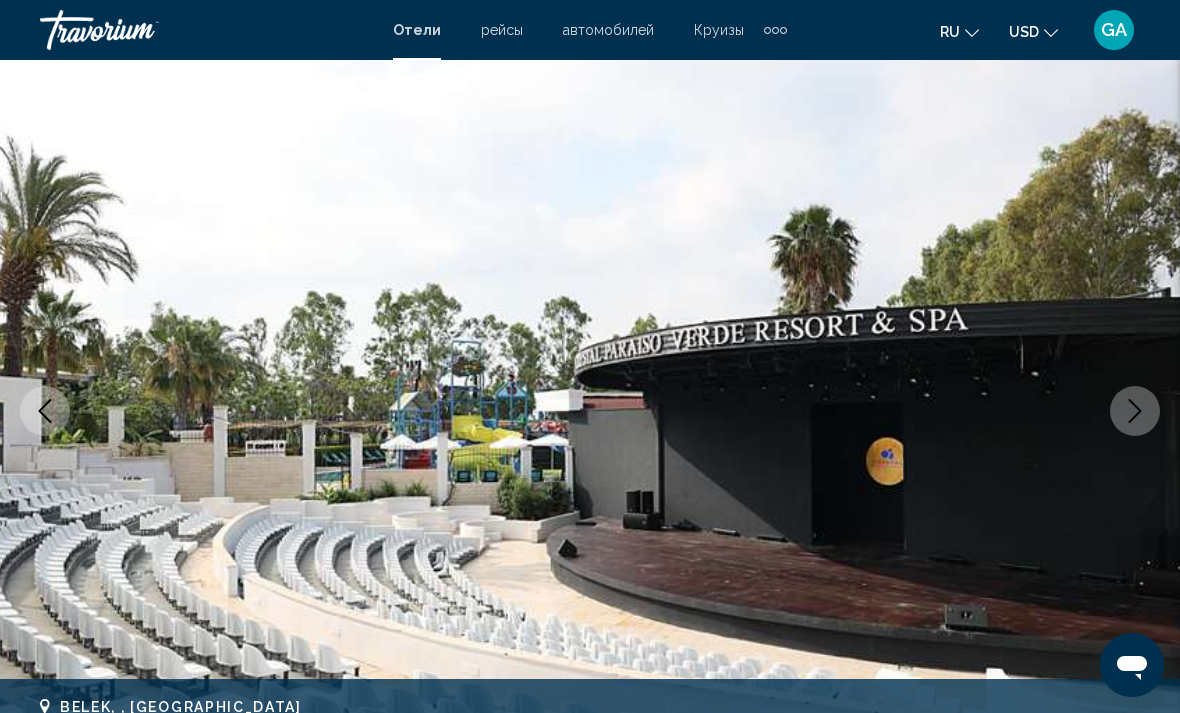 click 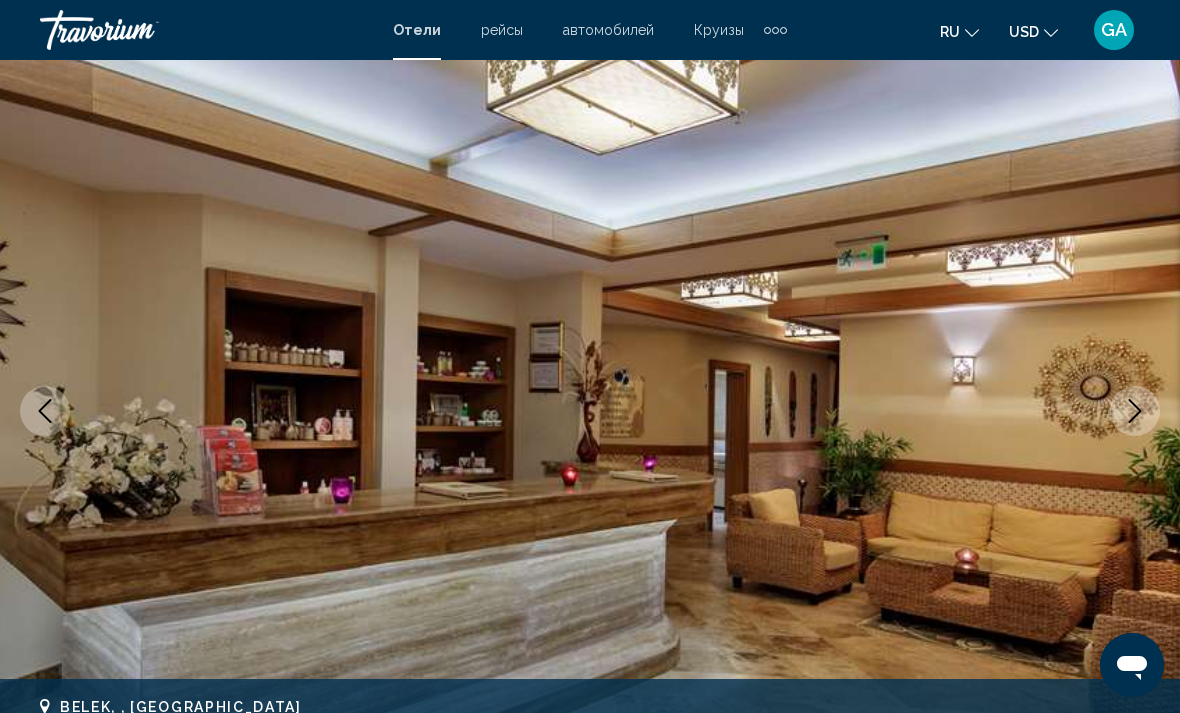 click 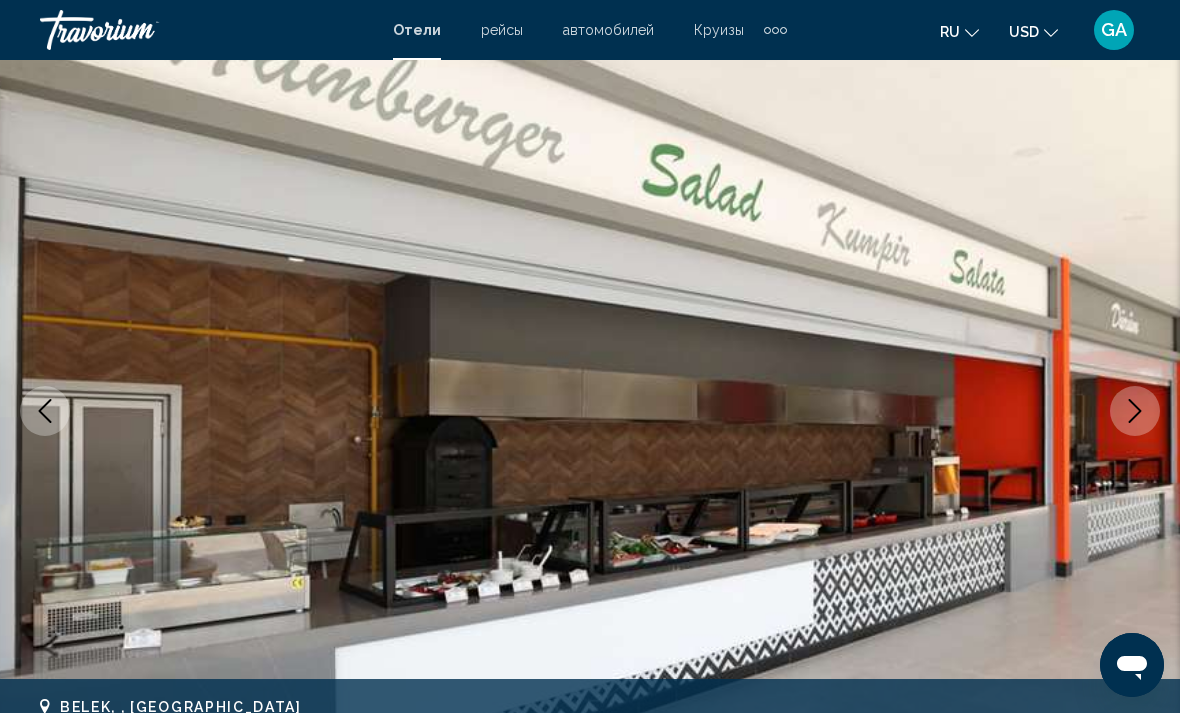 click 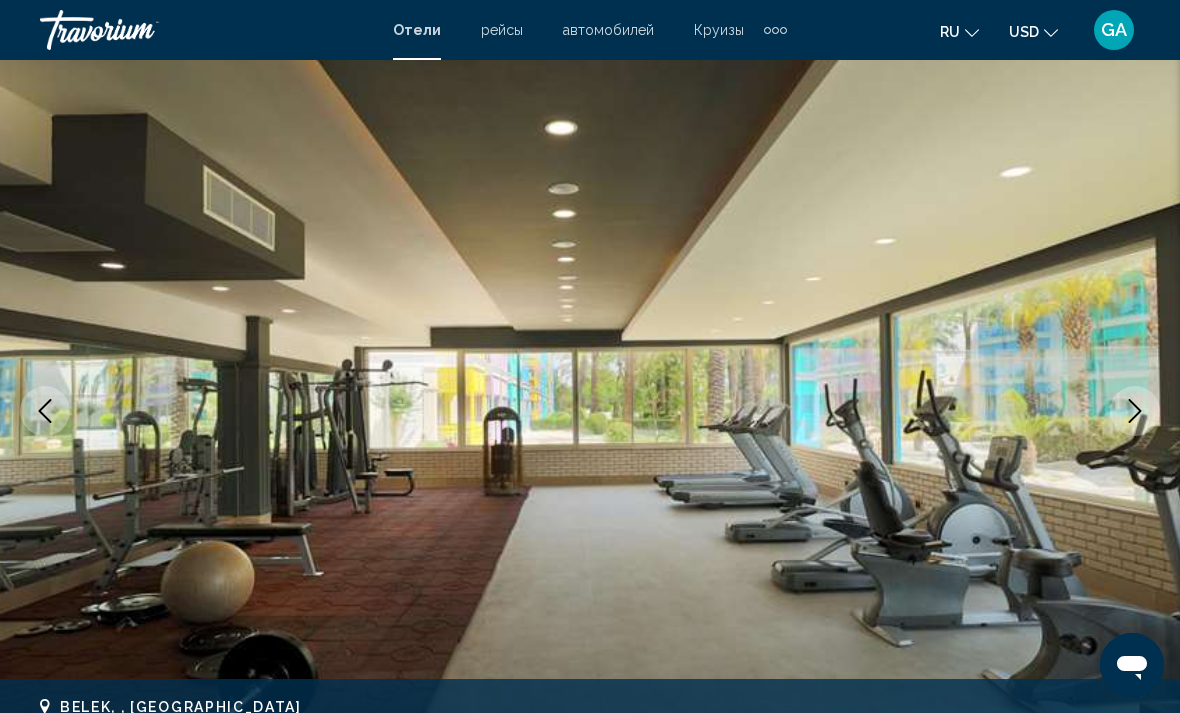 click 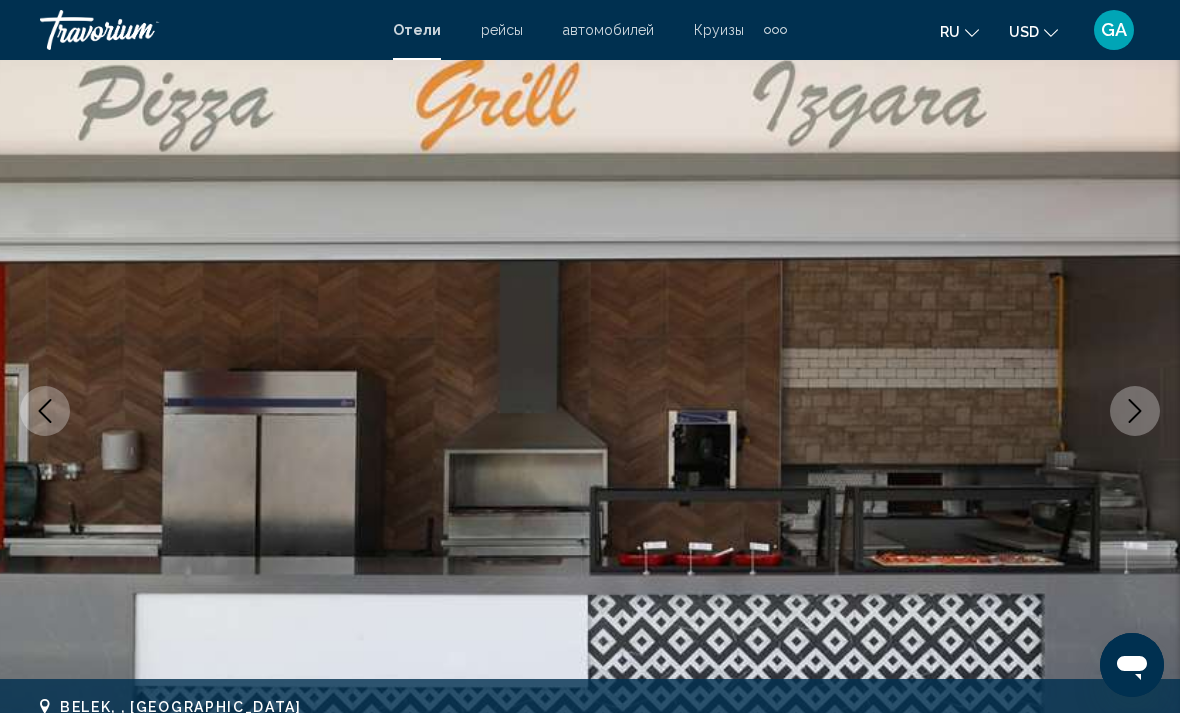 click 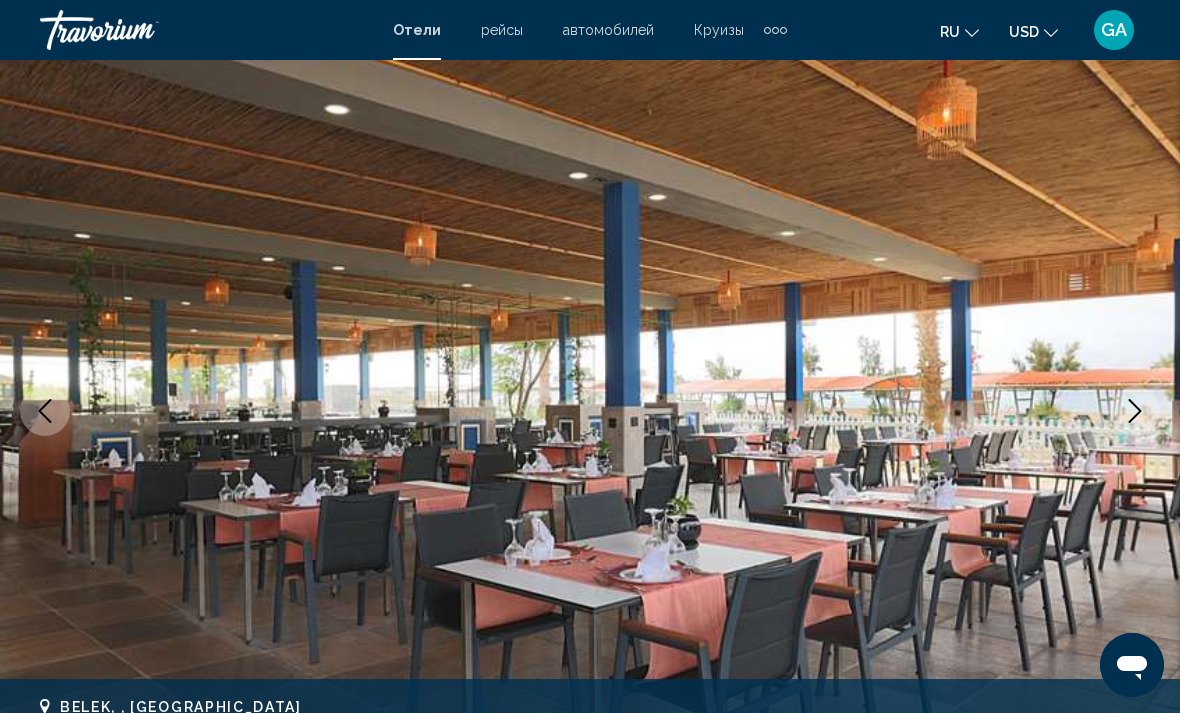 click at bounding box center [1135, 411] 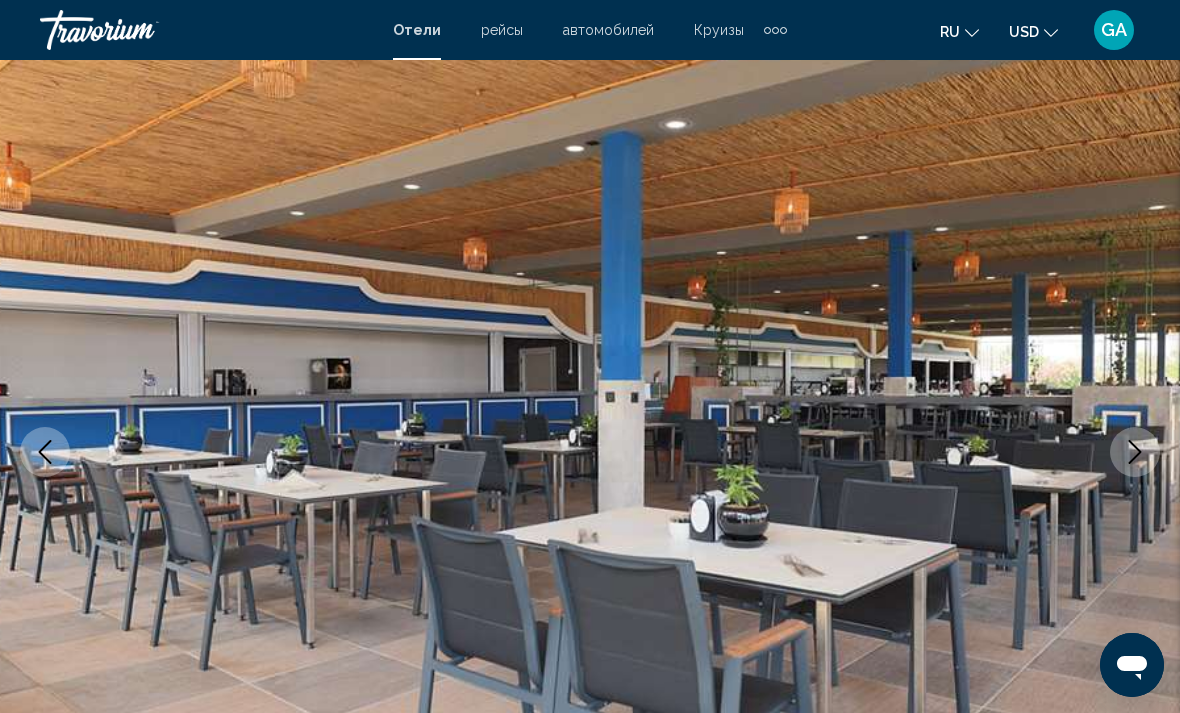 scroll, scrollTop: 0, scrollLeft: 0, axis: both 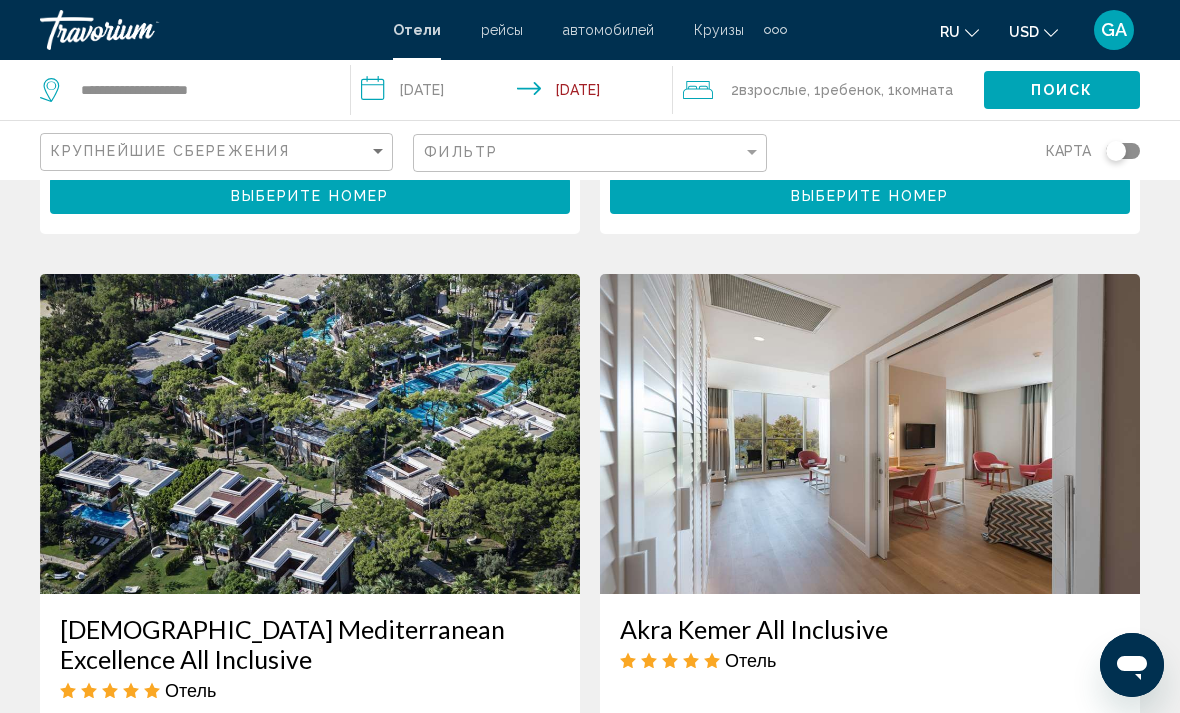 click at bounding box center [310, 434] 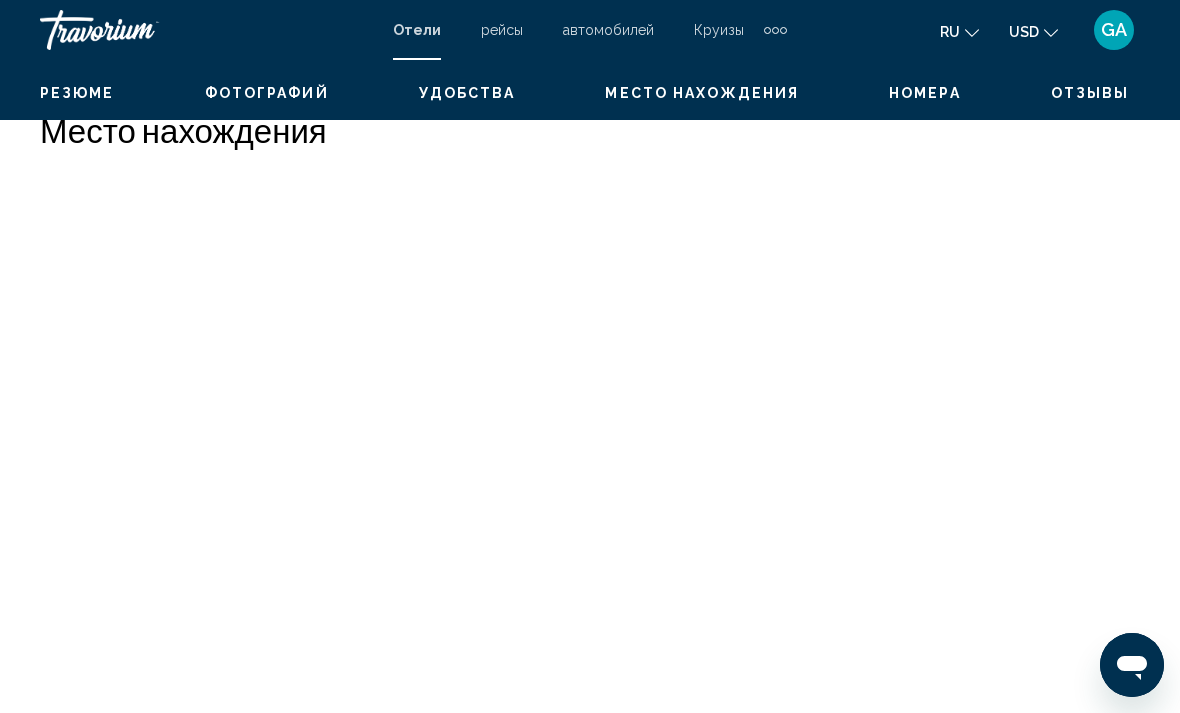 scroll, scrollTop: 0, scrollLeft: 0, axis: both 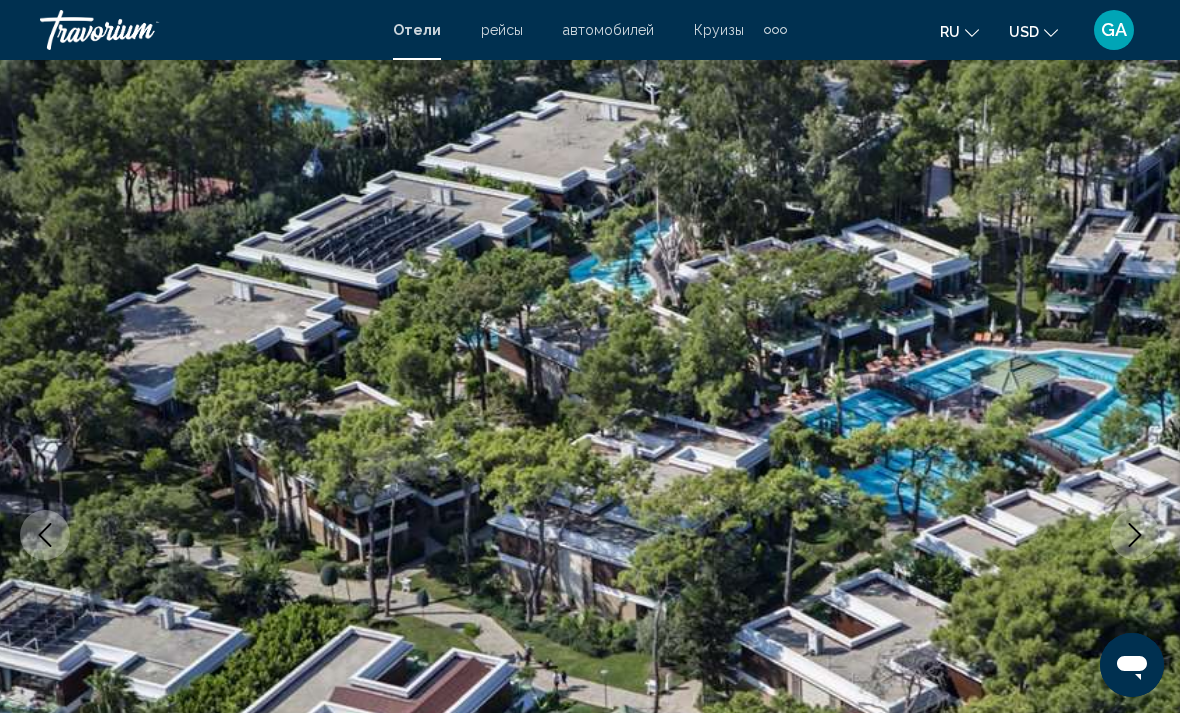 click 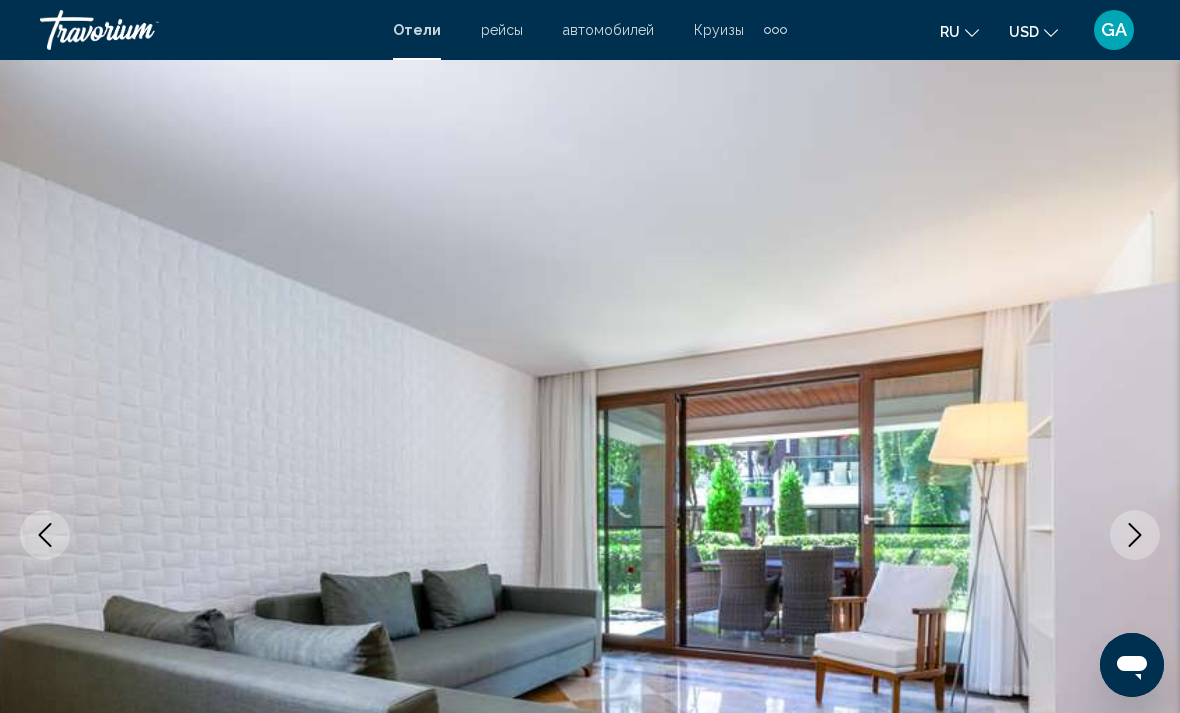 click 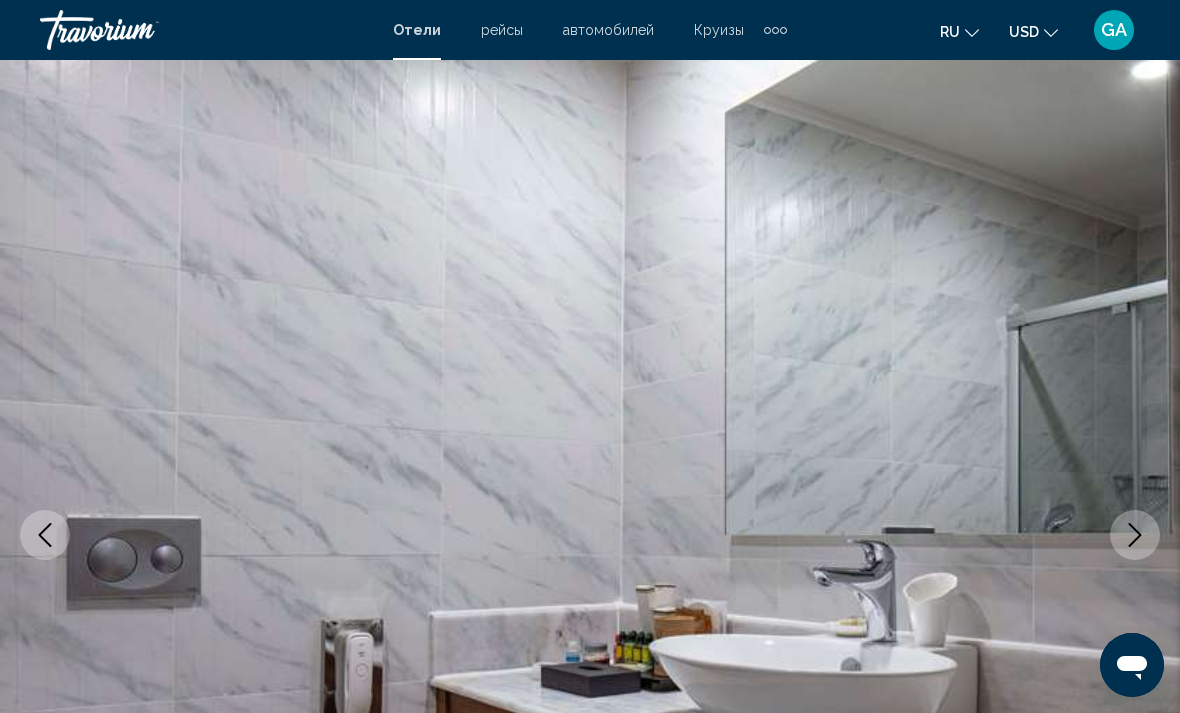 click 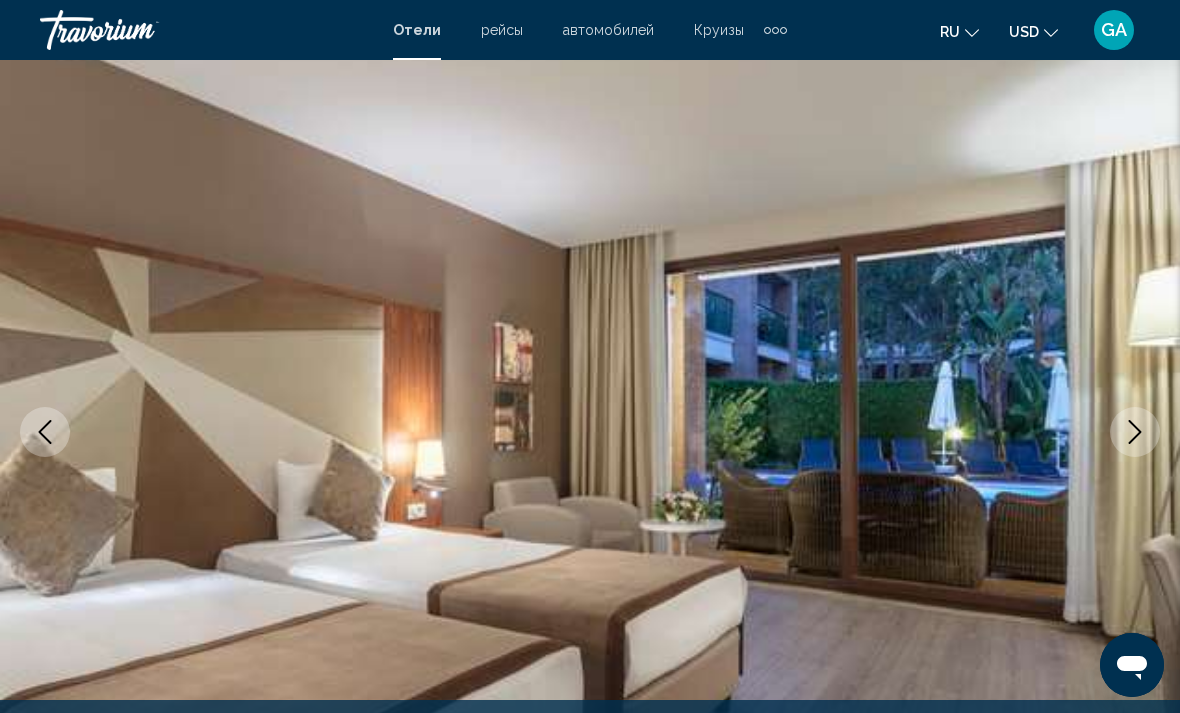 scroll, scrollTop: 116, scrollLeft: 0, axis: vertical 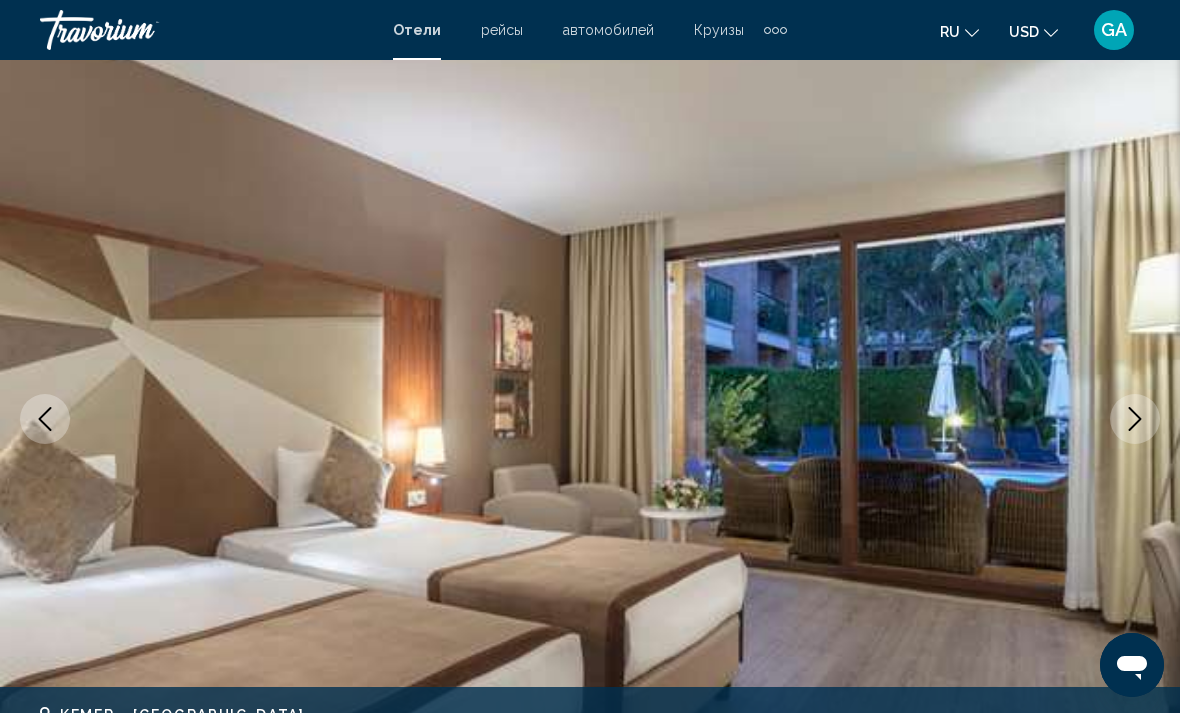 click at bounding box center [1135, 419] 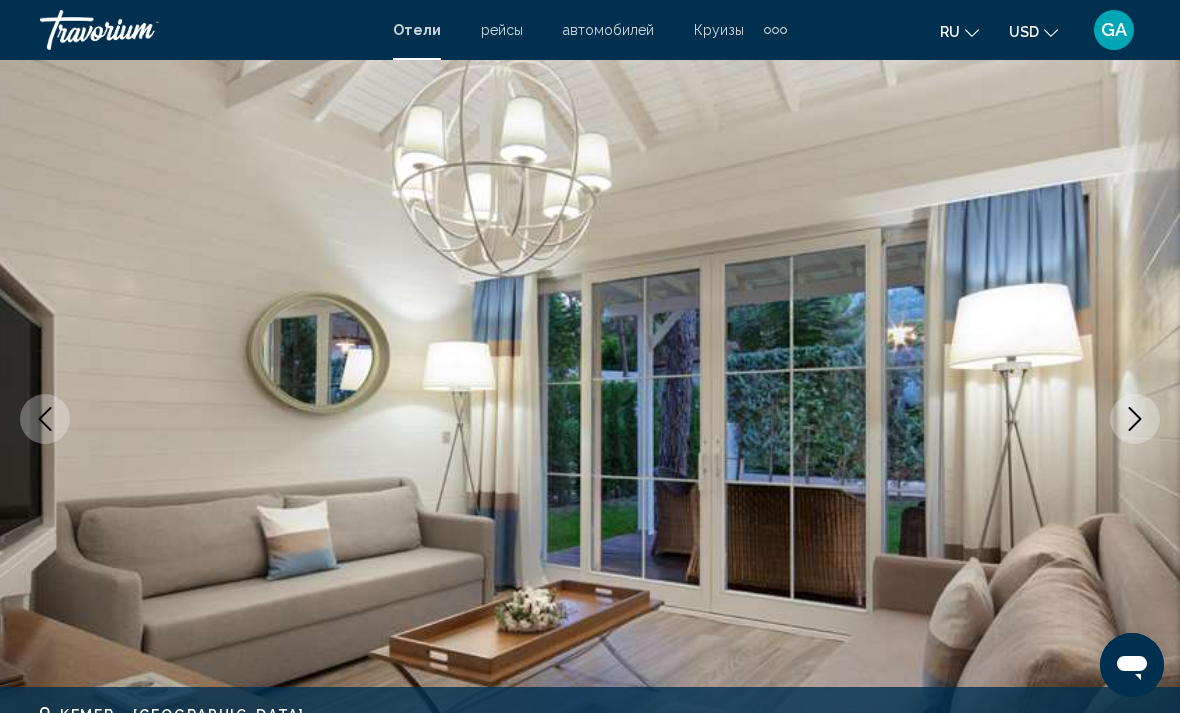 click 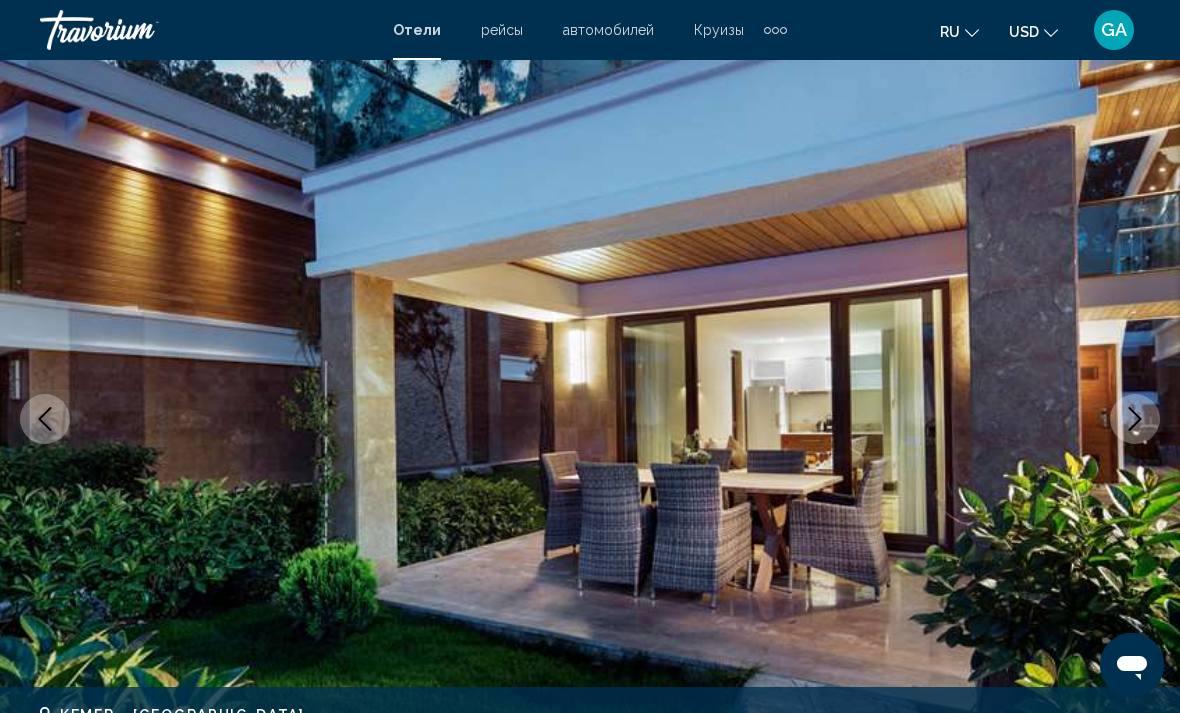 click 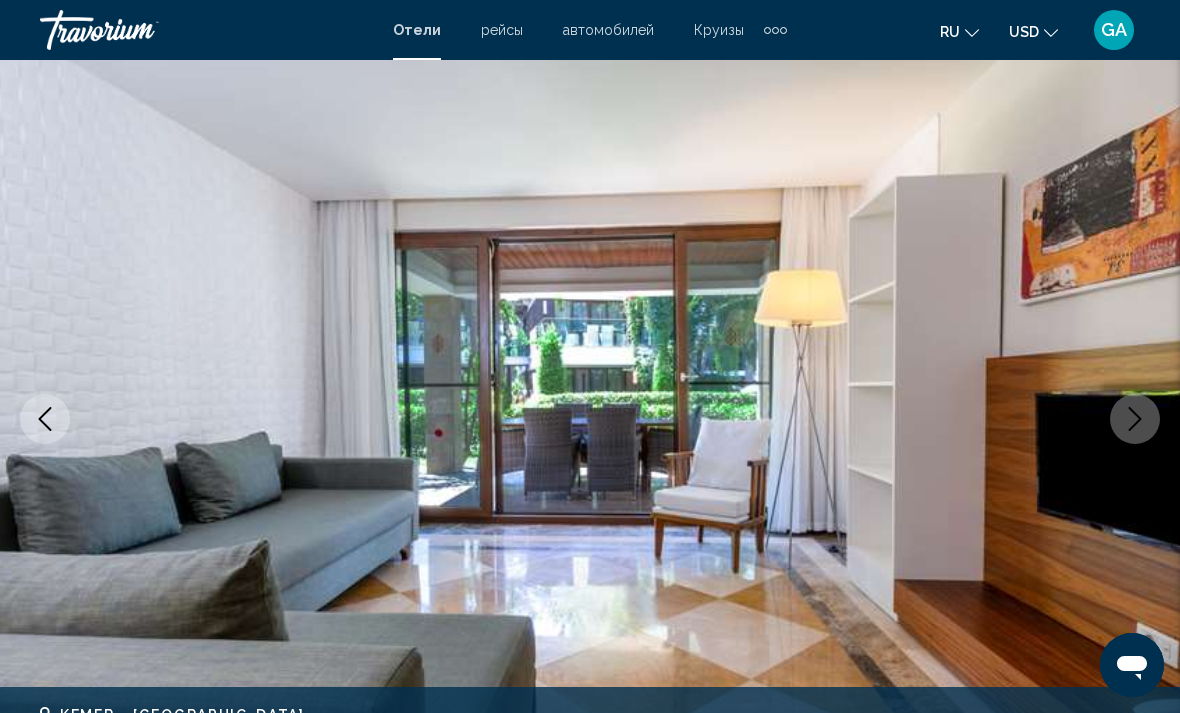 click at bounding box center [1135, 419] 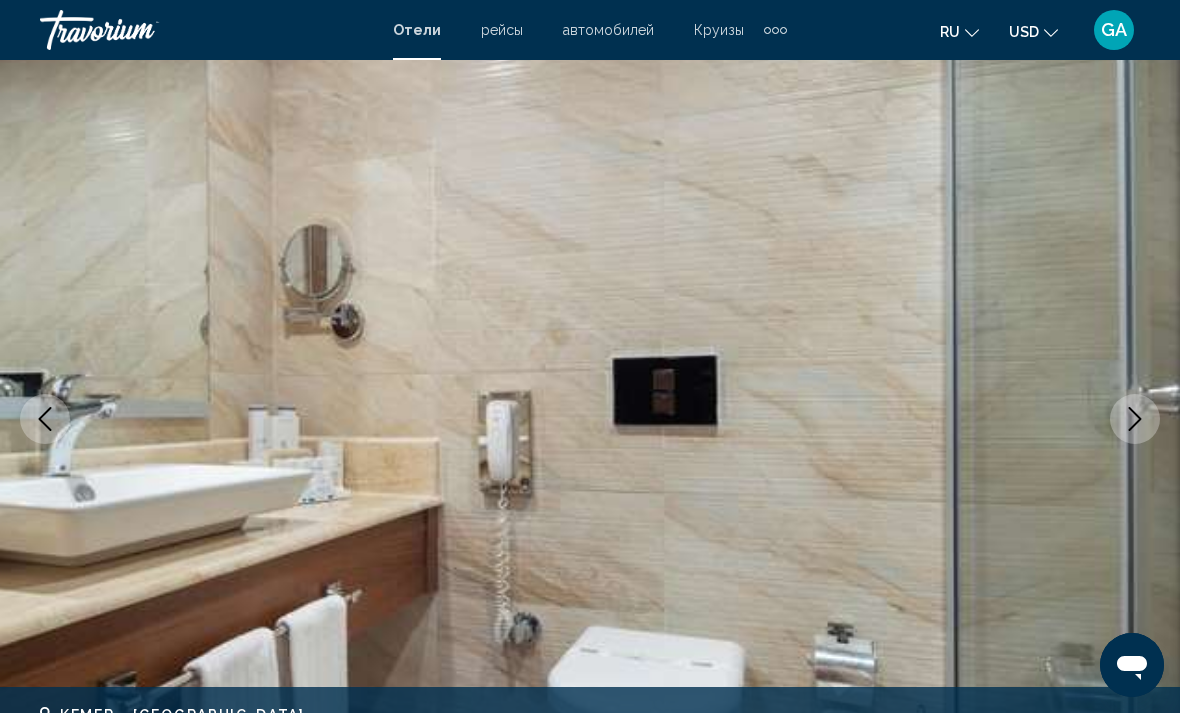click 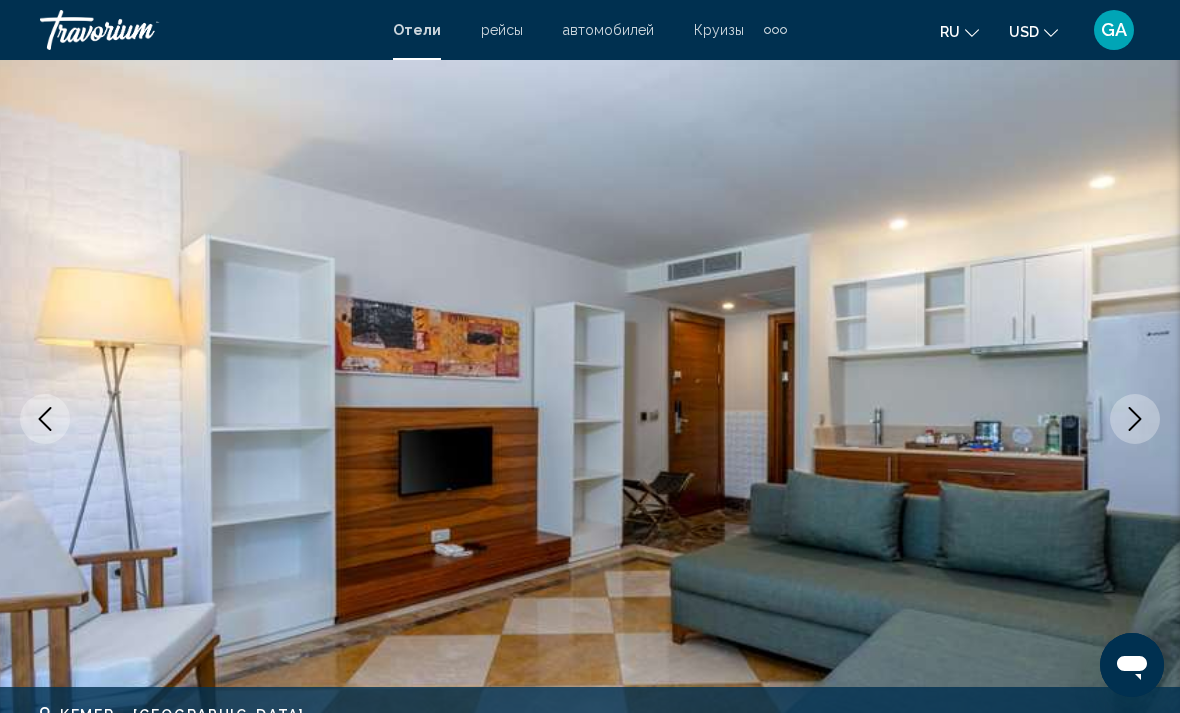 click 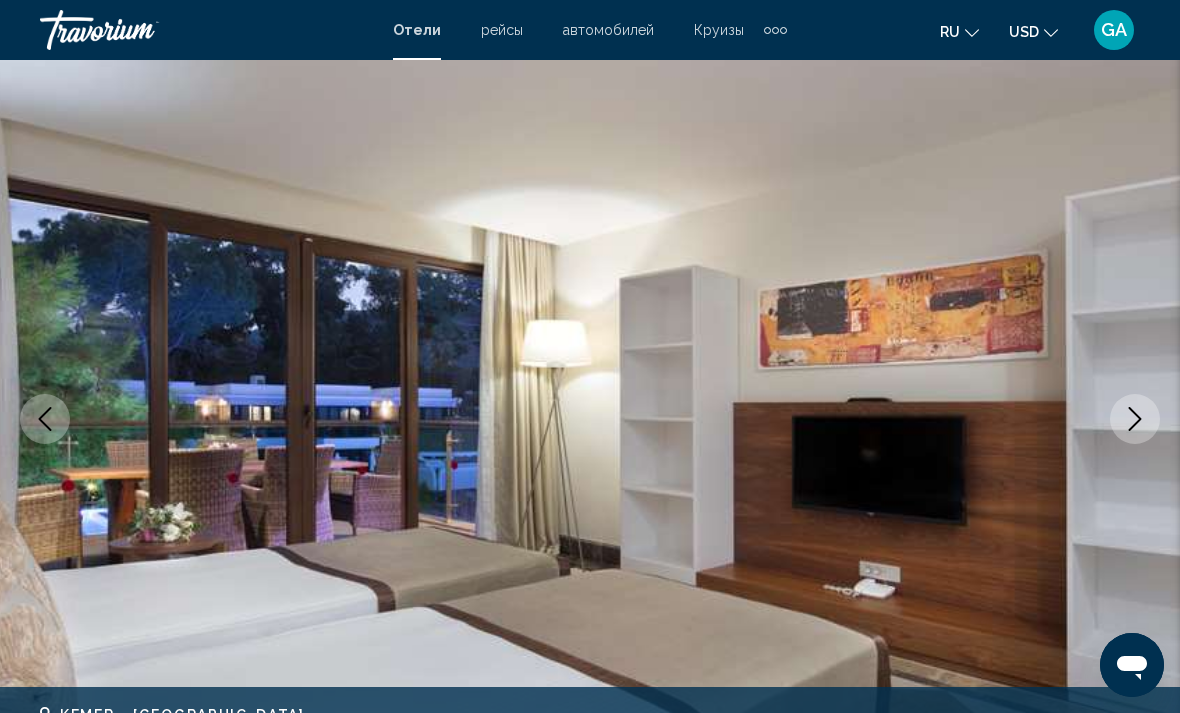 click at bounding box center (1135, 419) 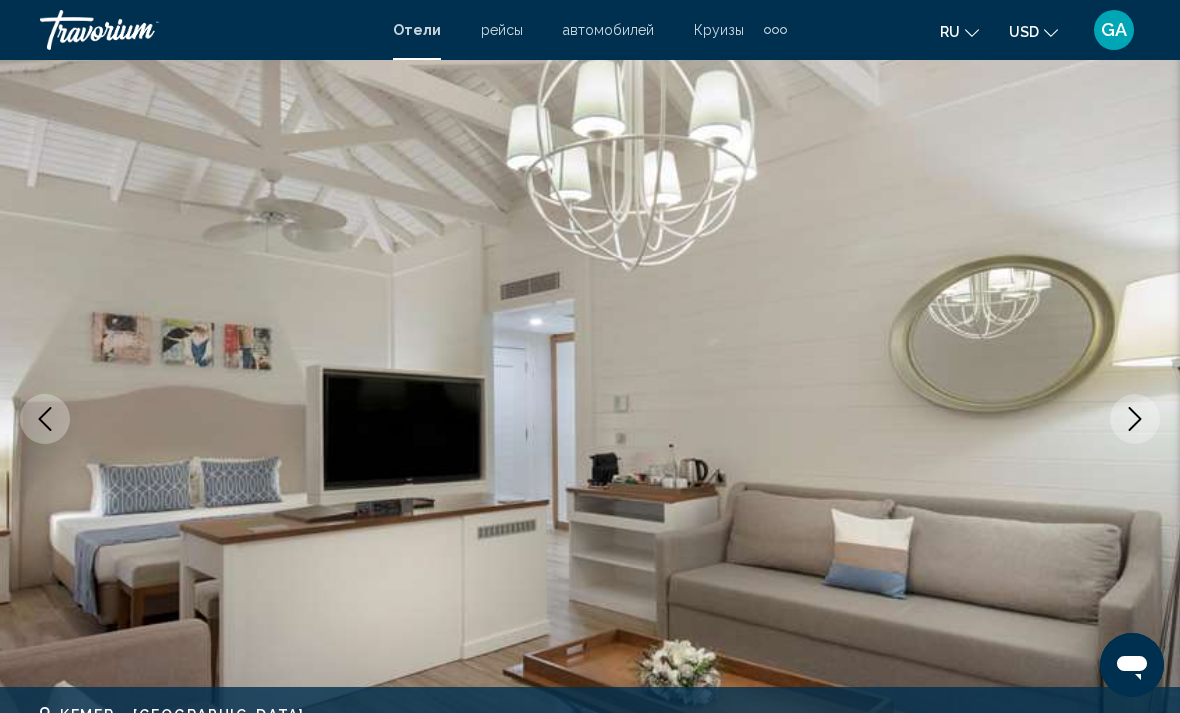 click 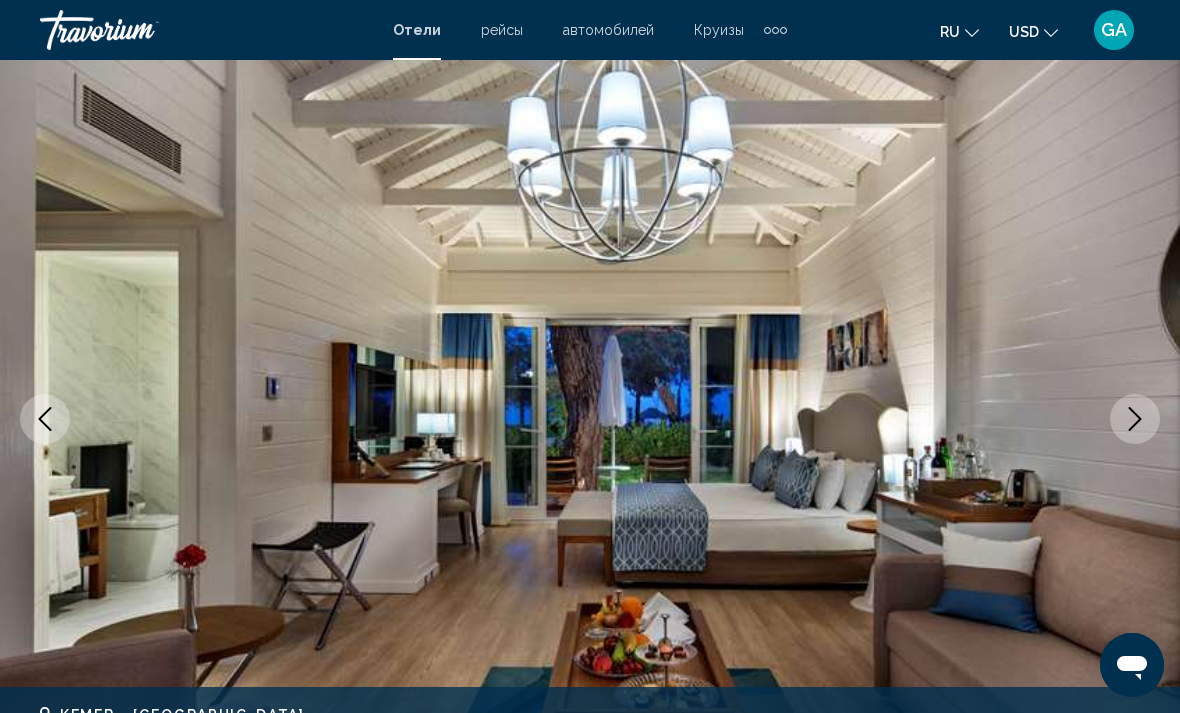 click at bounding box center [1135, 419] 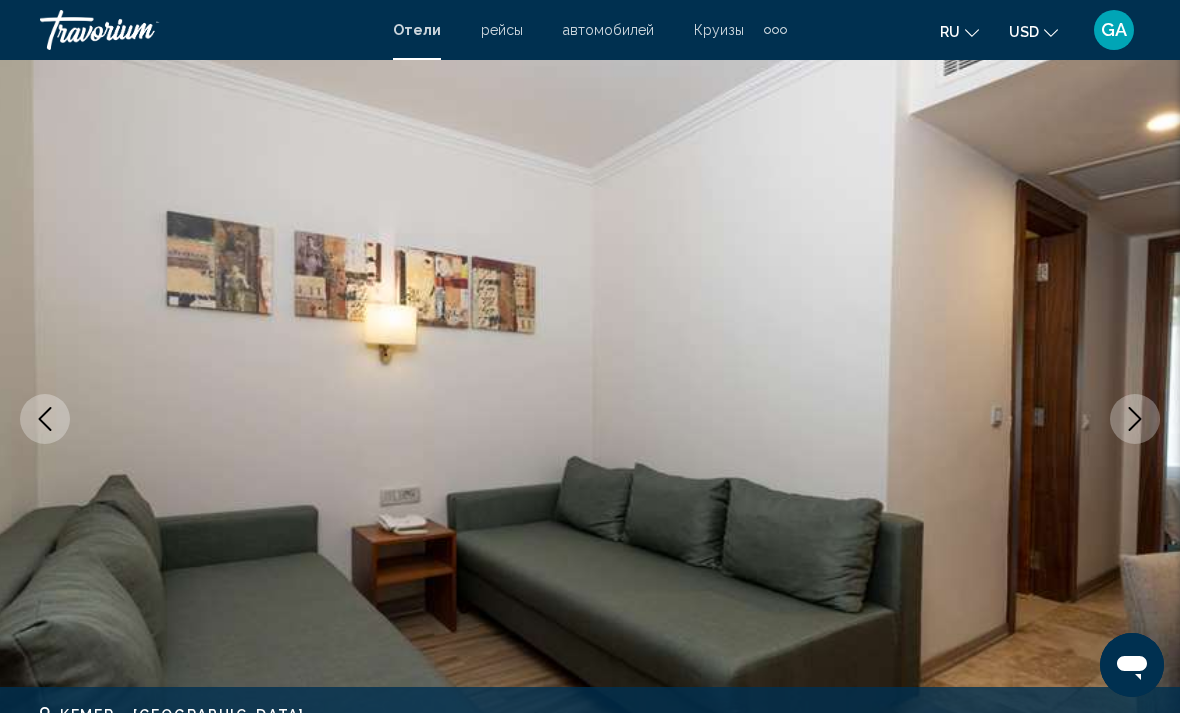 click at bounding box center (1135, 419) 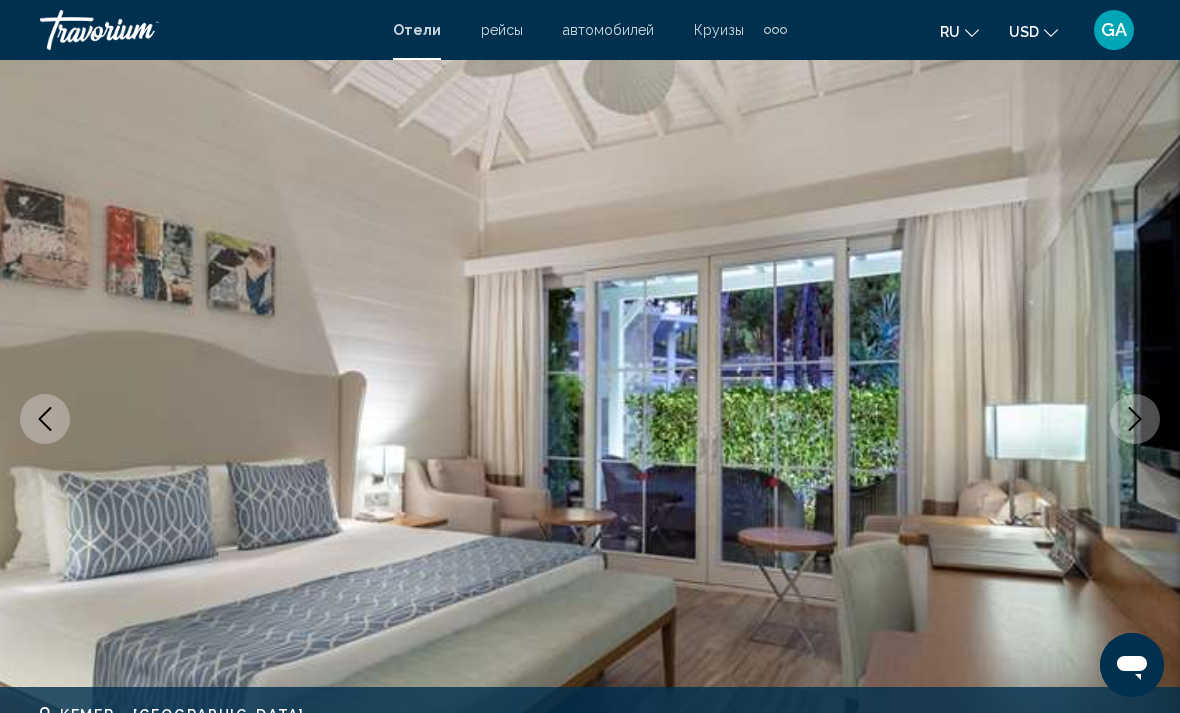 click at bounding box center [1135, 419] 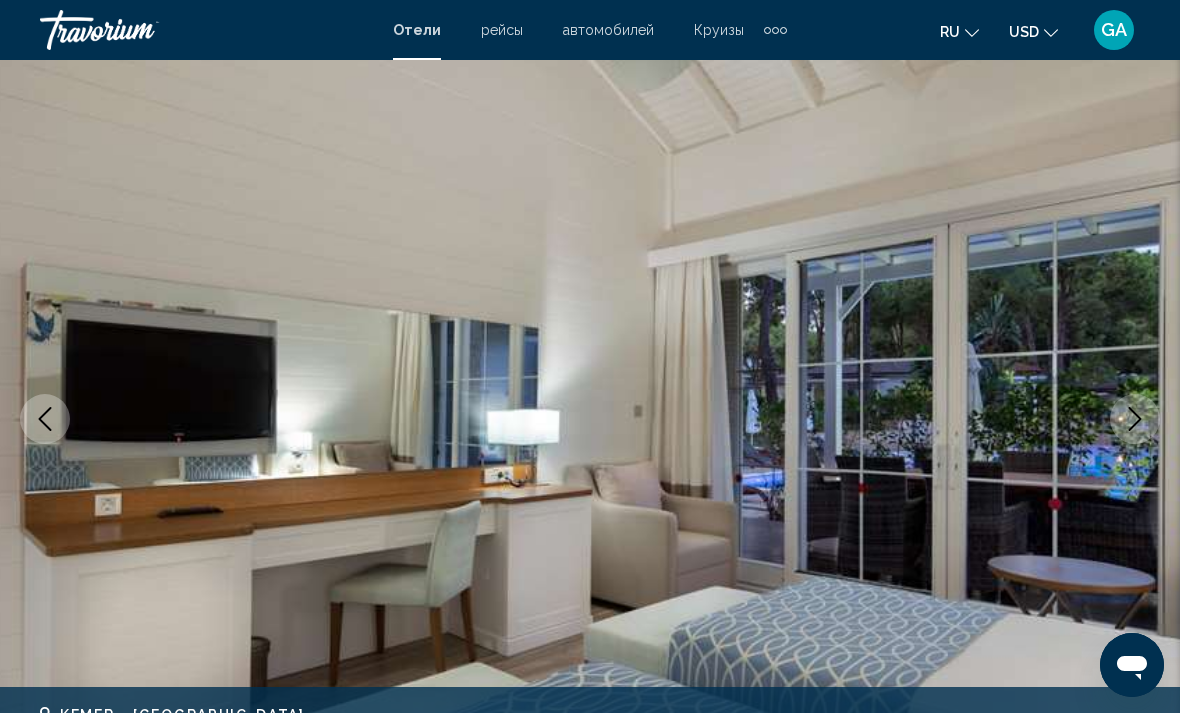 click at bounding box center [590, 419] 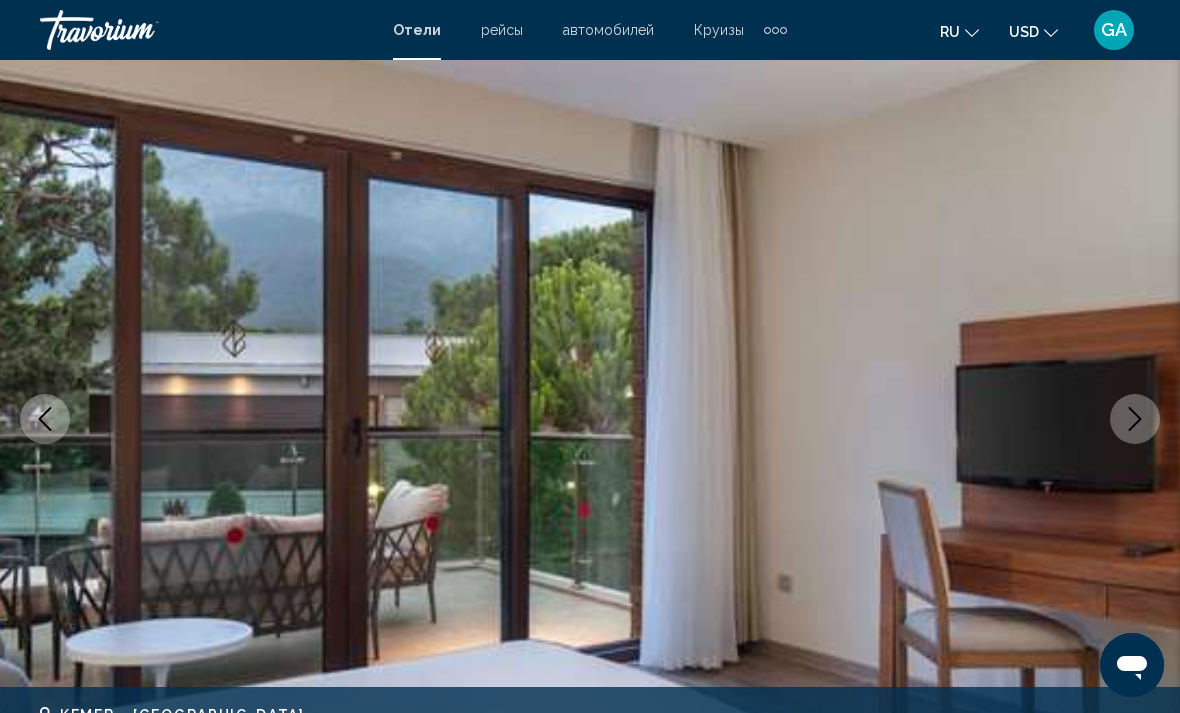 click 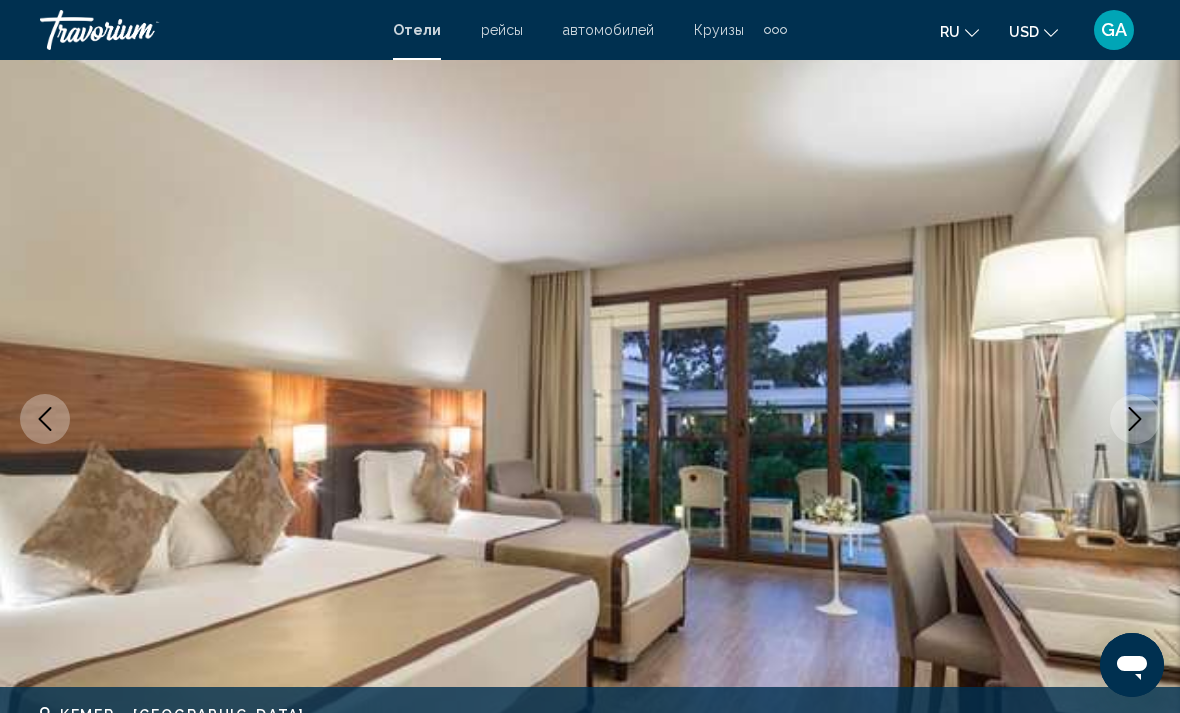 click 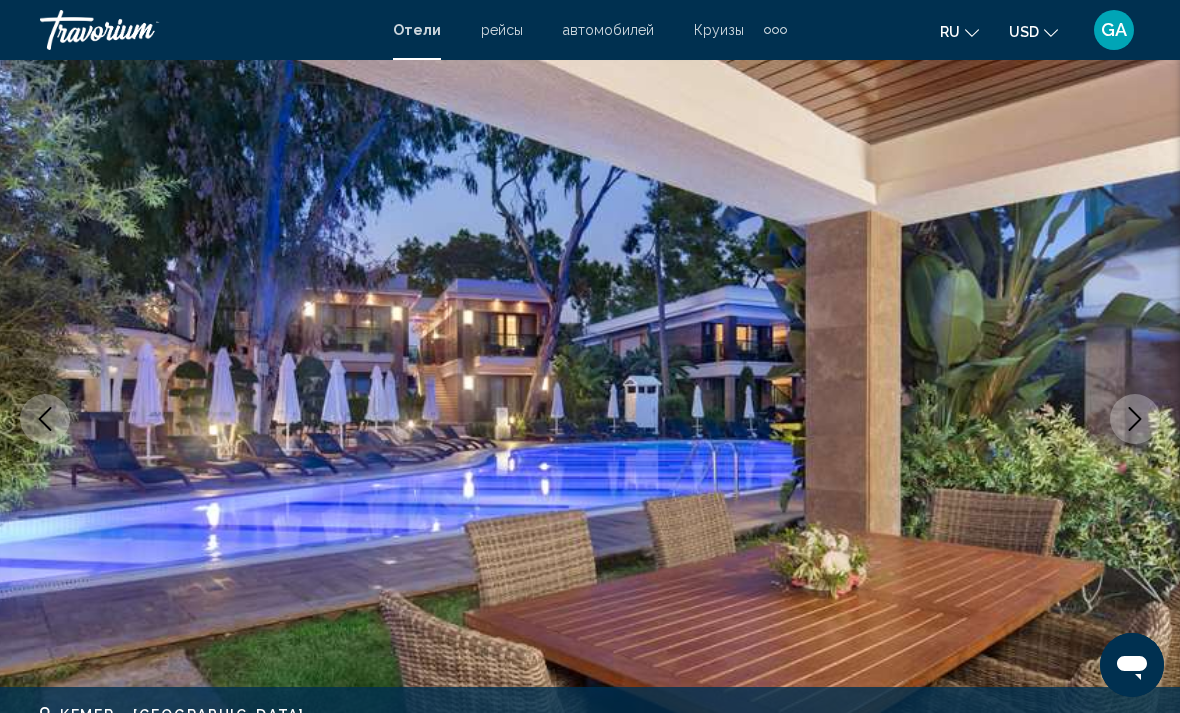 click 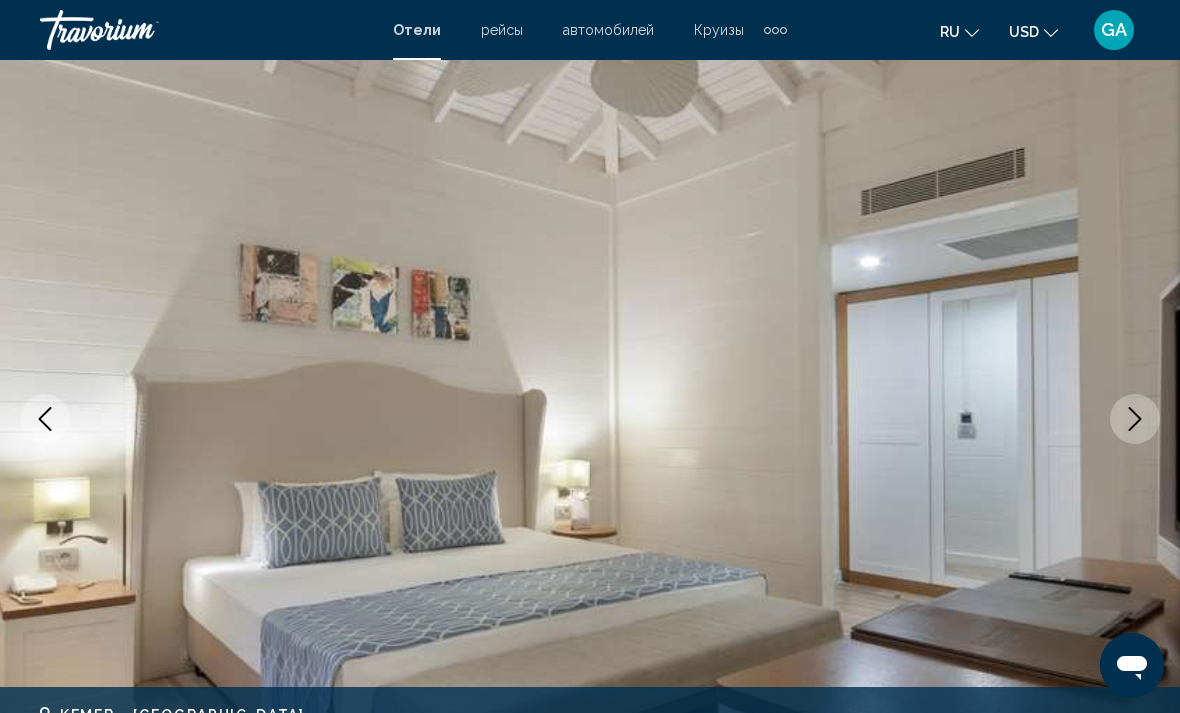 click 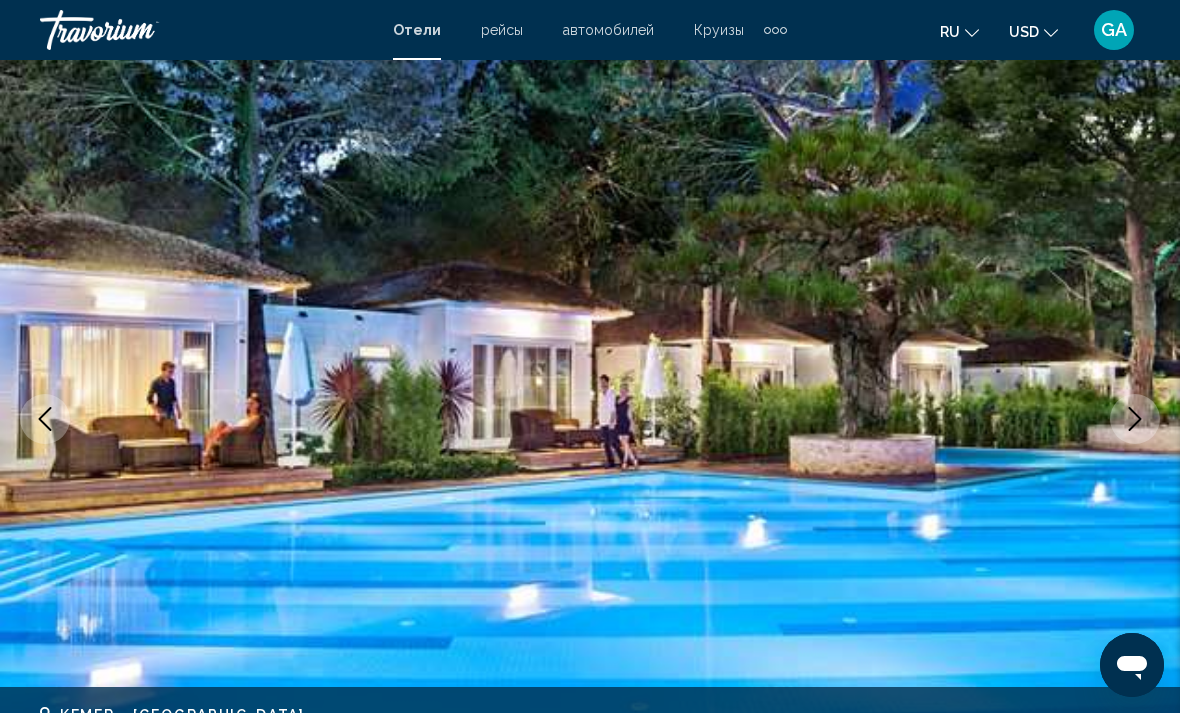 click 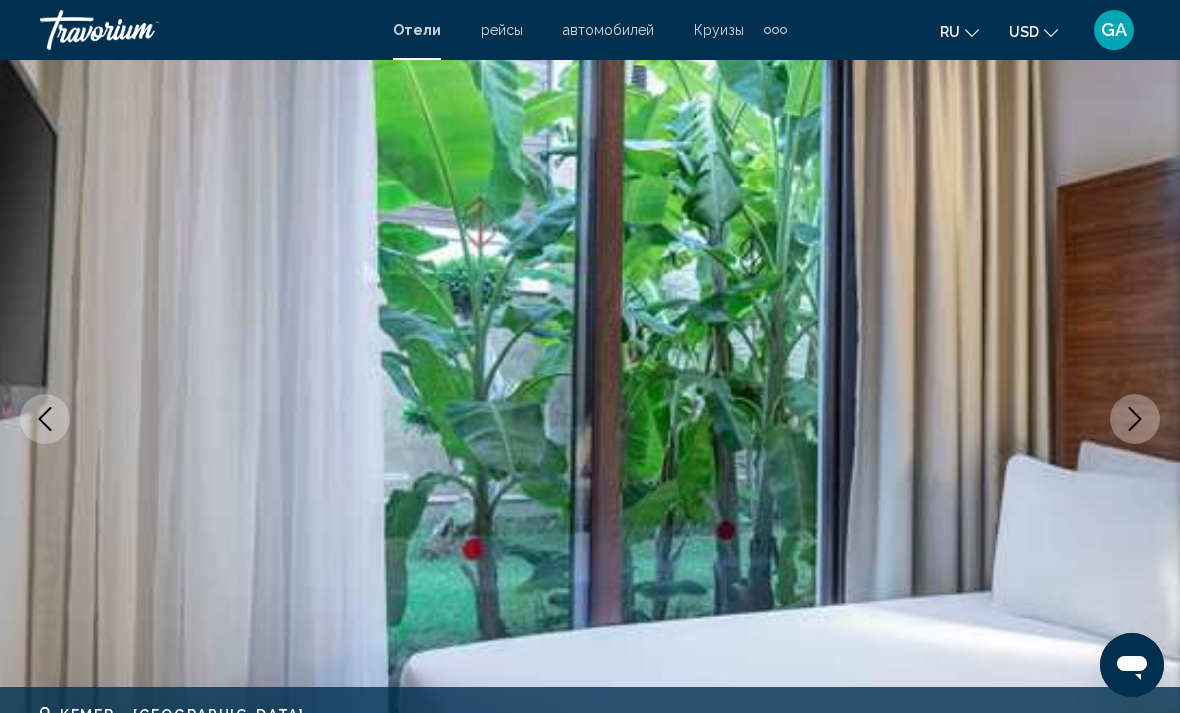 click 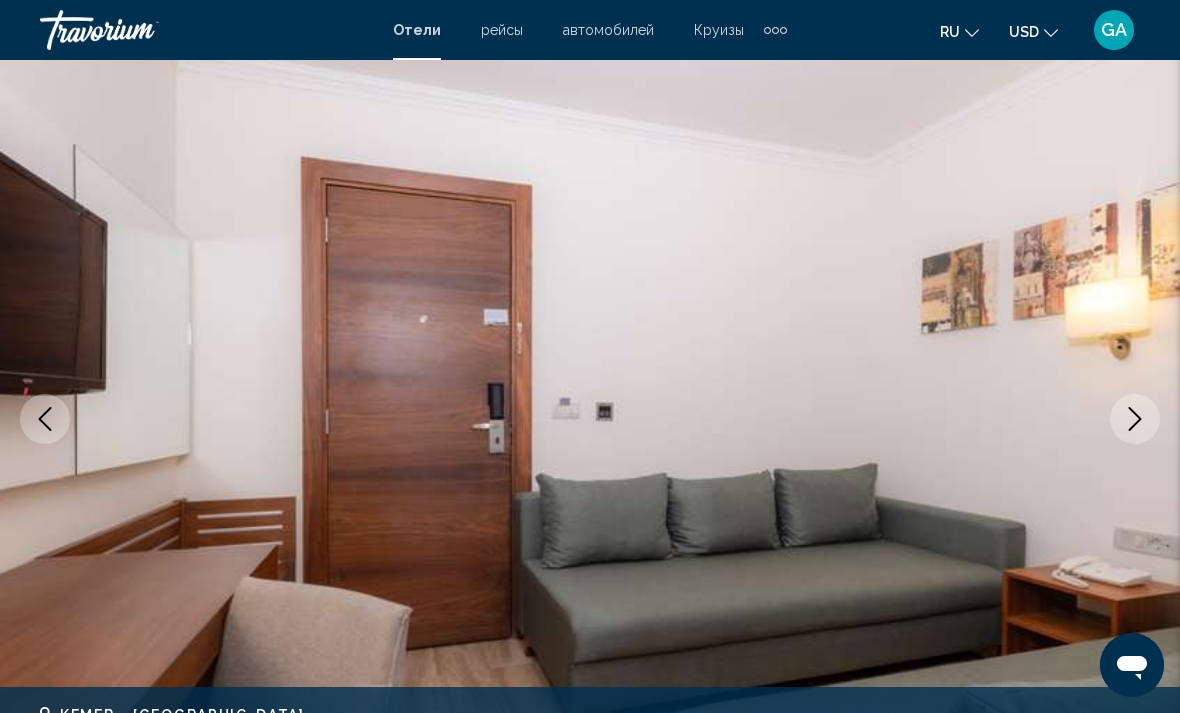 click 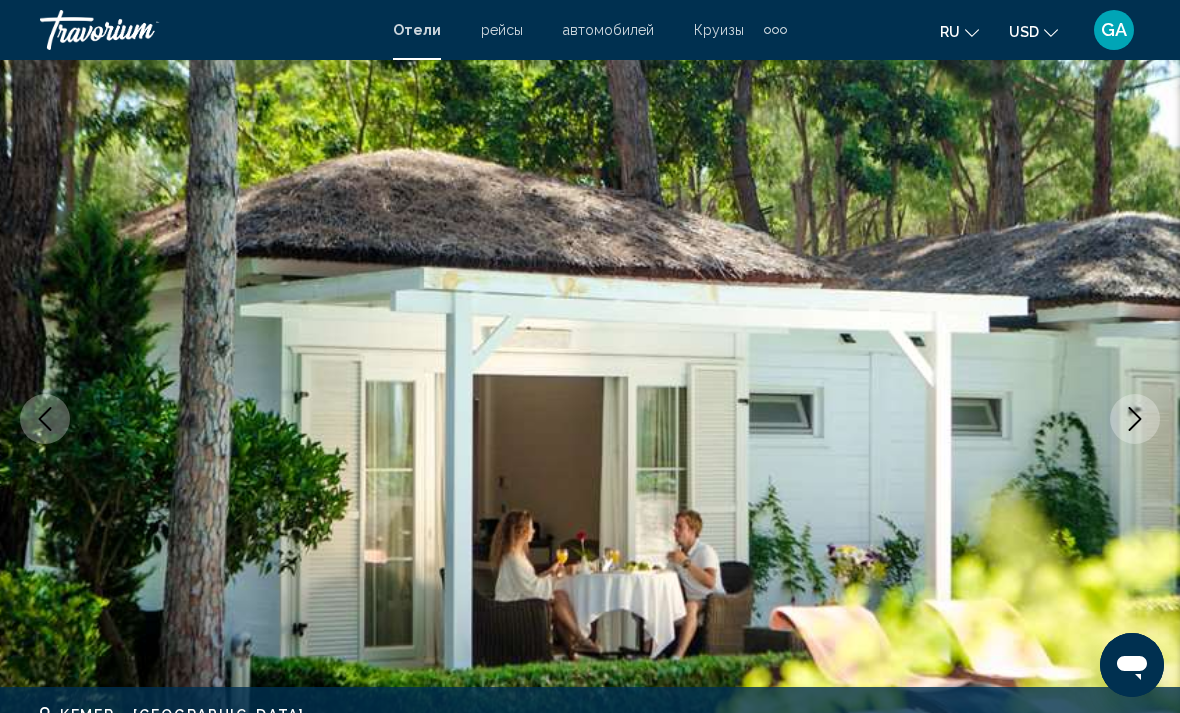 click at bounding box center [1135, 419] 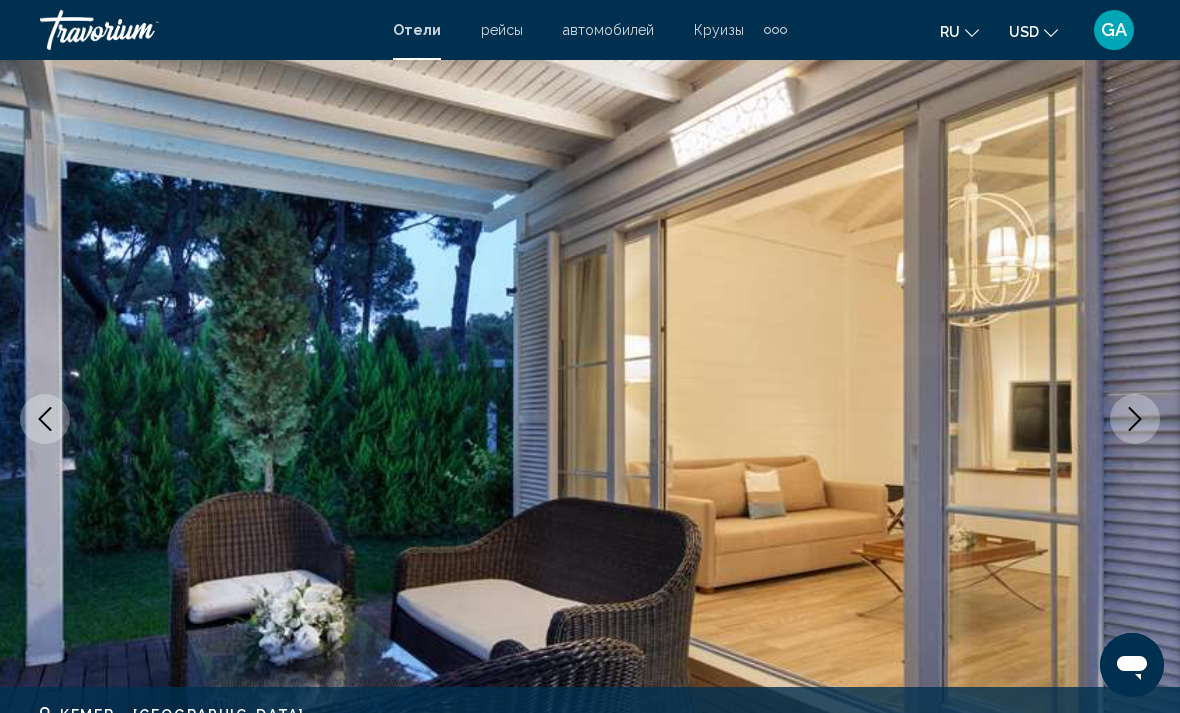 click at bounding box center (1135, 419) 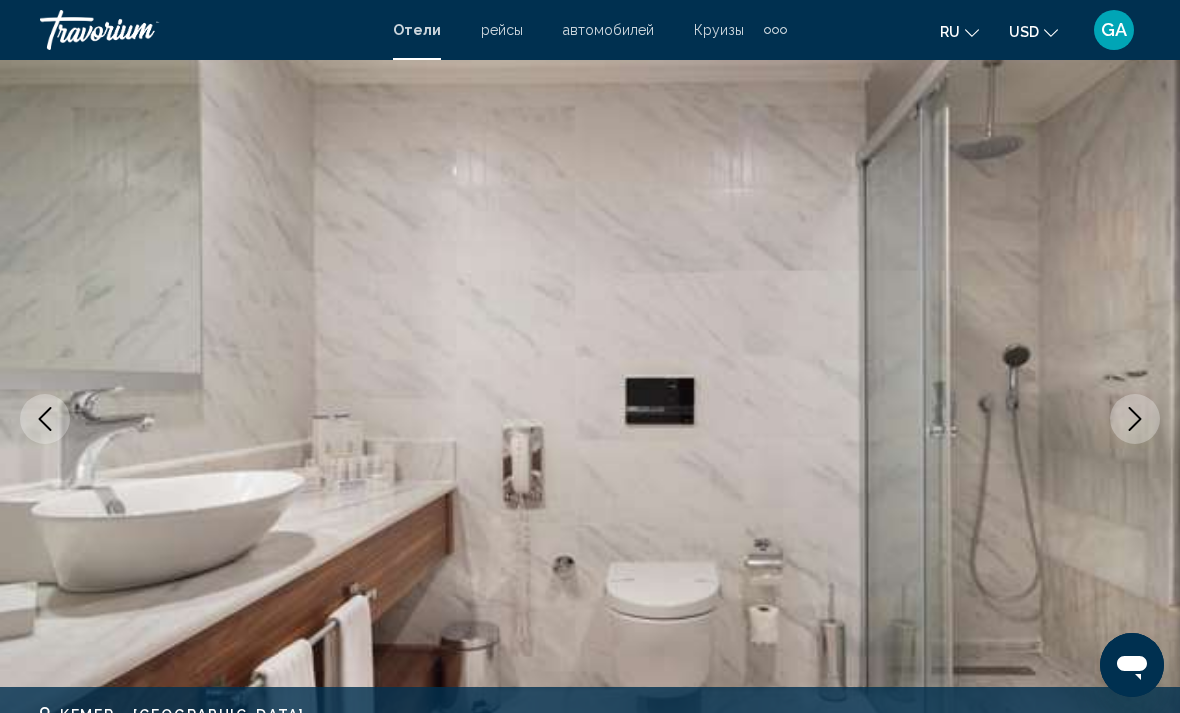 click 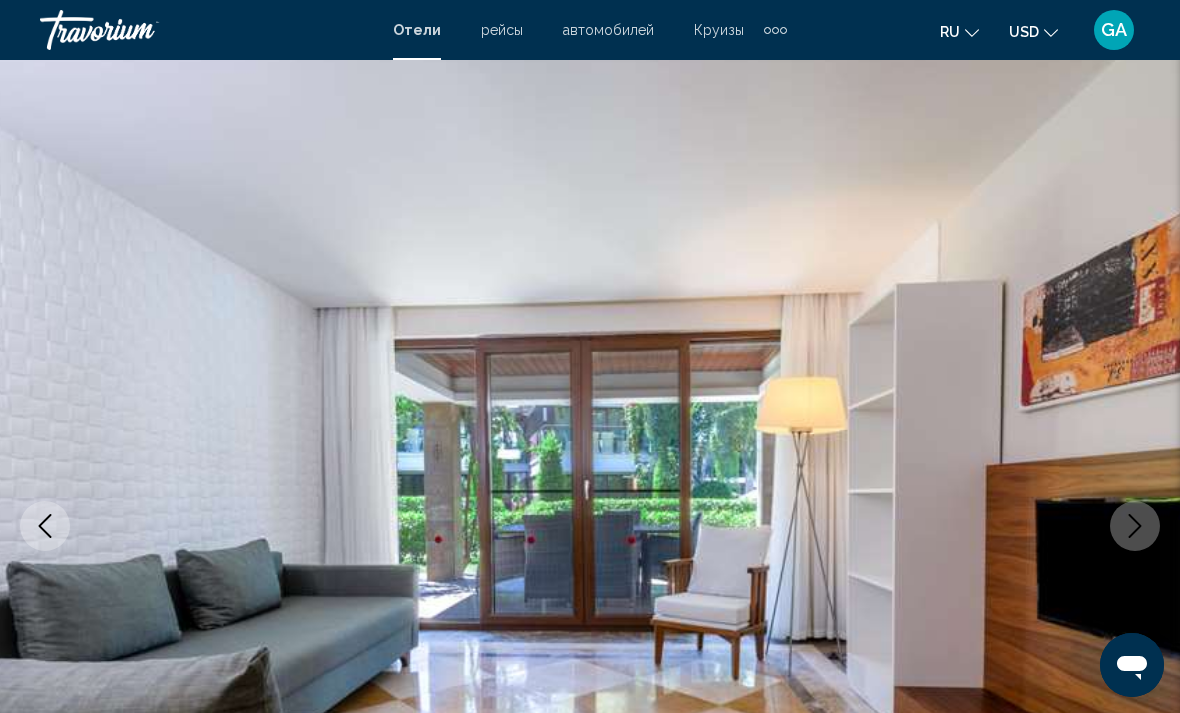 scroll, scrollTop: 0, scrollLeft: 0, axis: both 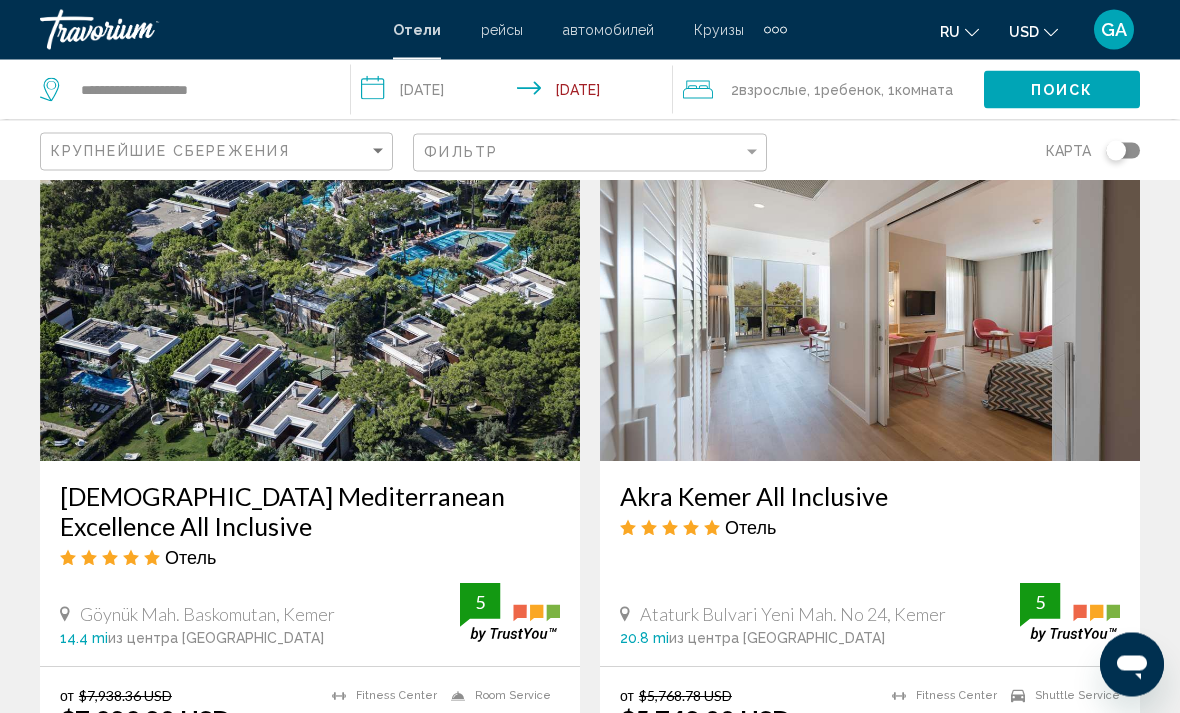 click on "**********" at bounding box center [515, 93] 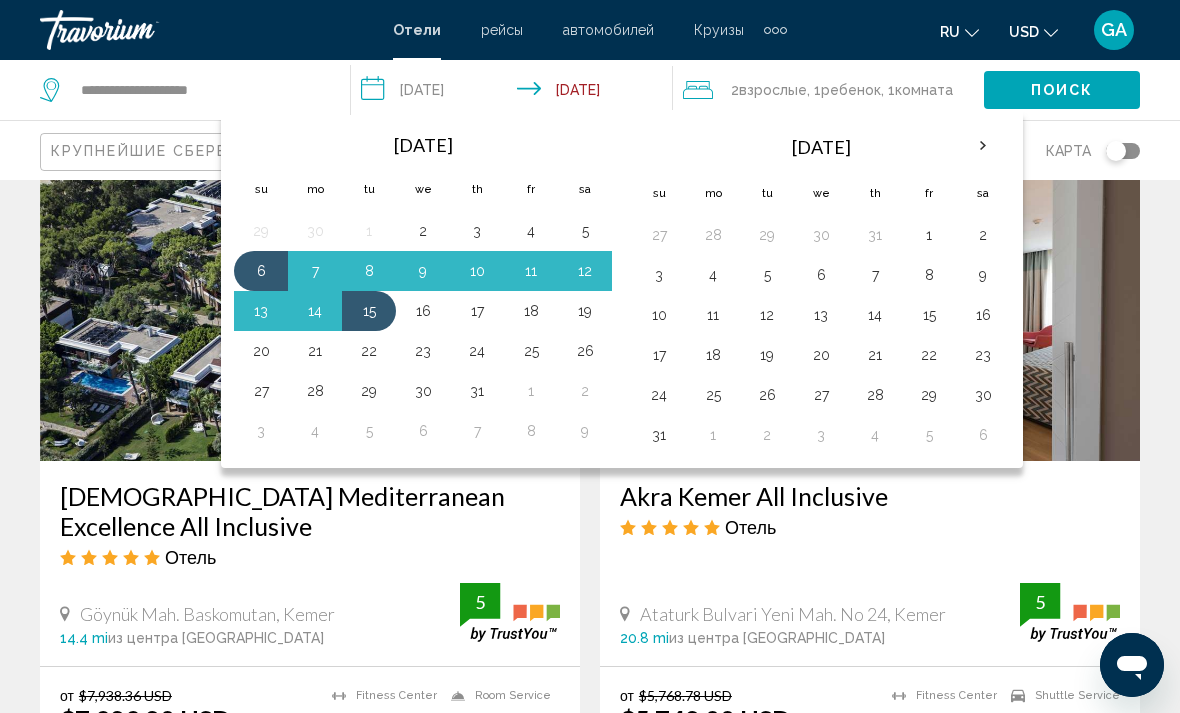 click on "7" at bounding box center (315, 271) 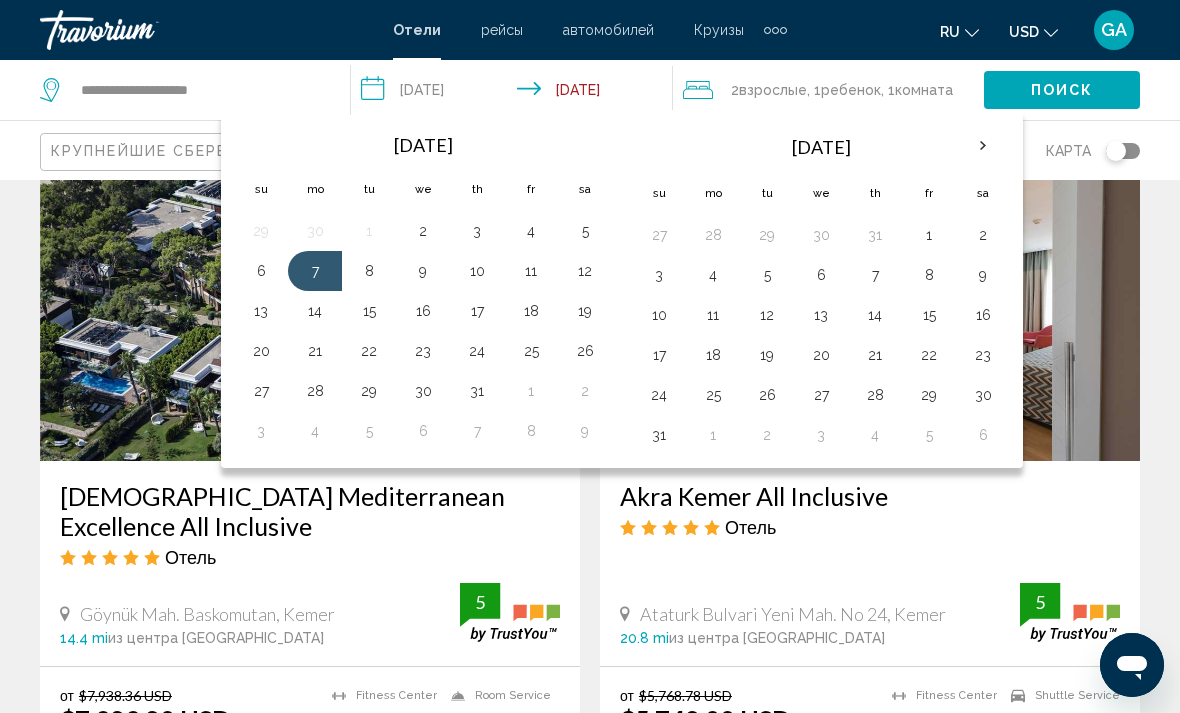 click on "15" at bounding box center (369, 311) 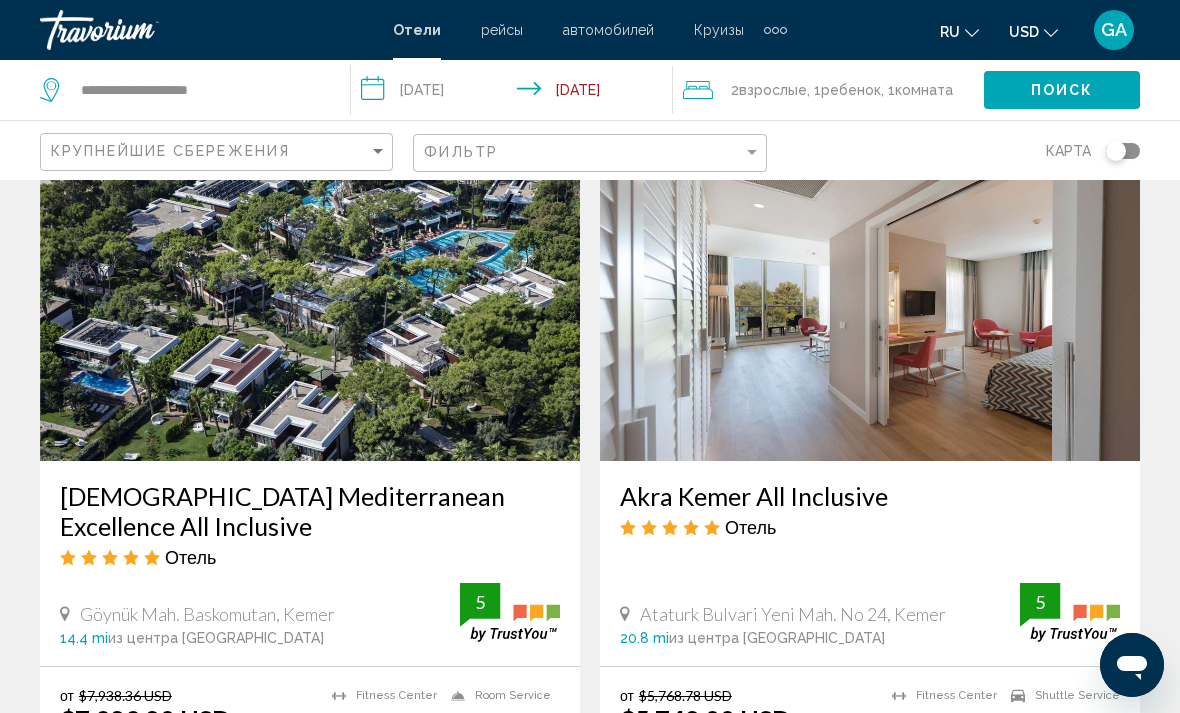 click on "Поиск" 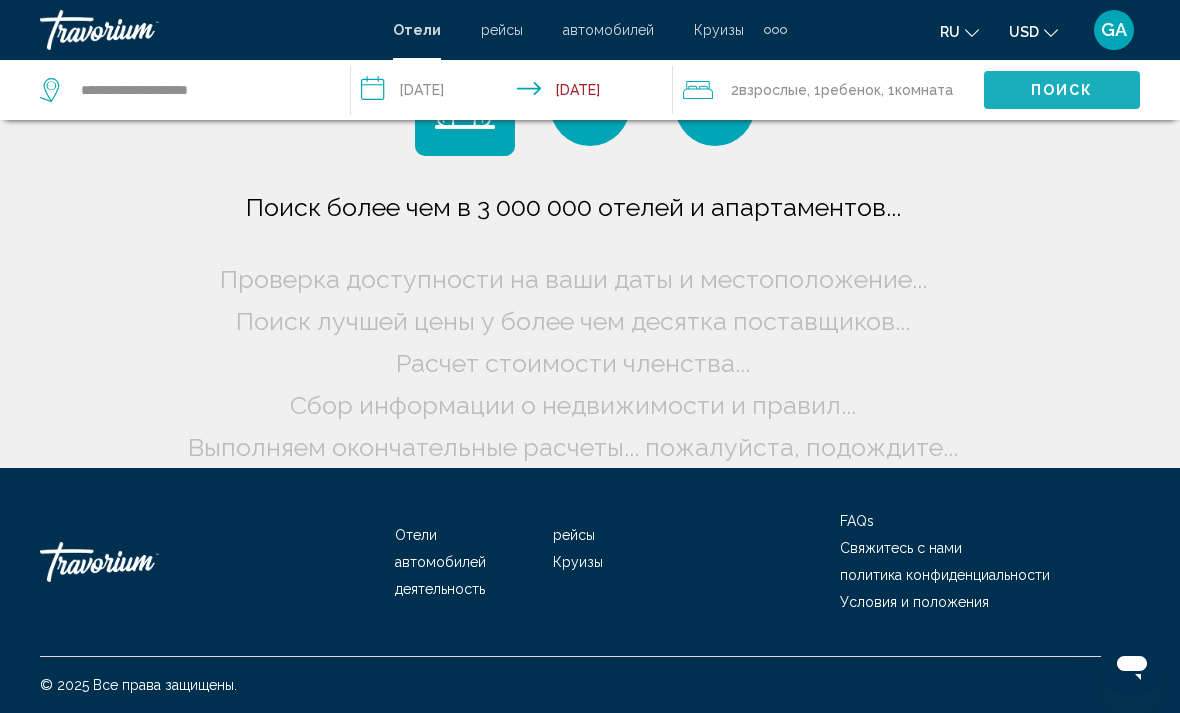 scroll, scrollTop: 30, scrollLeft: 0, axis: vertical 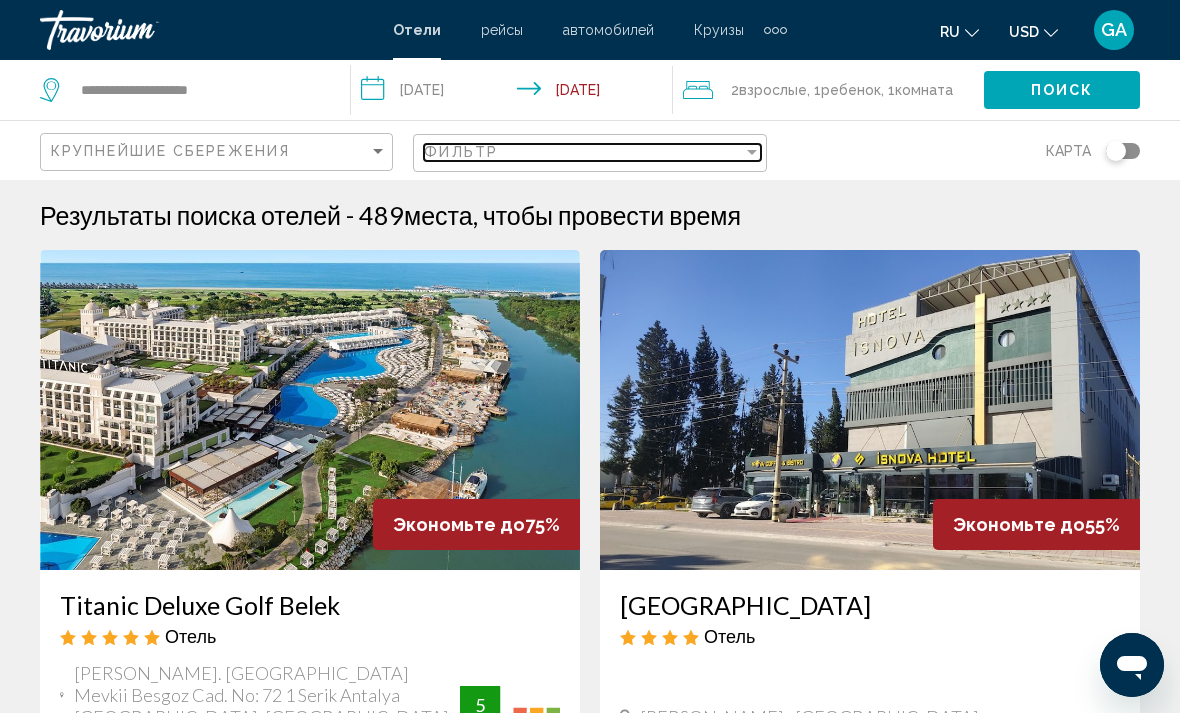click at bounding box center [752, 152] 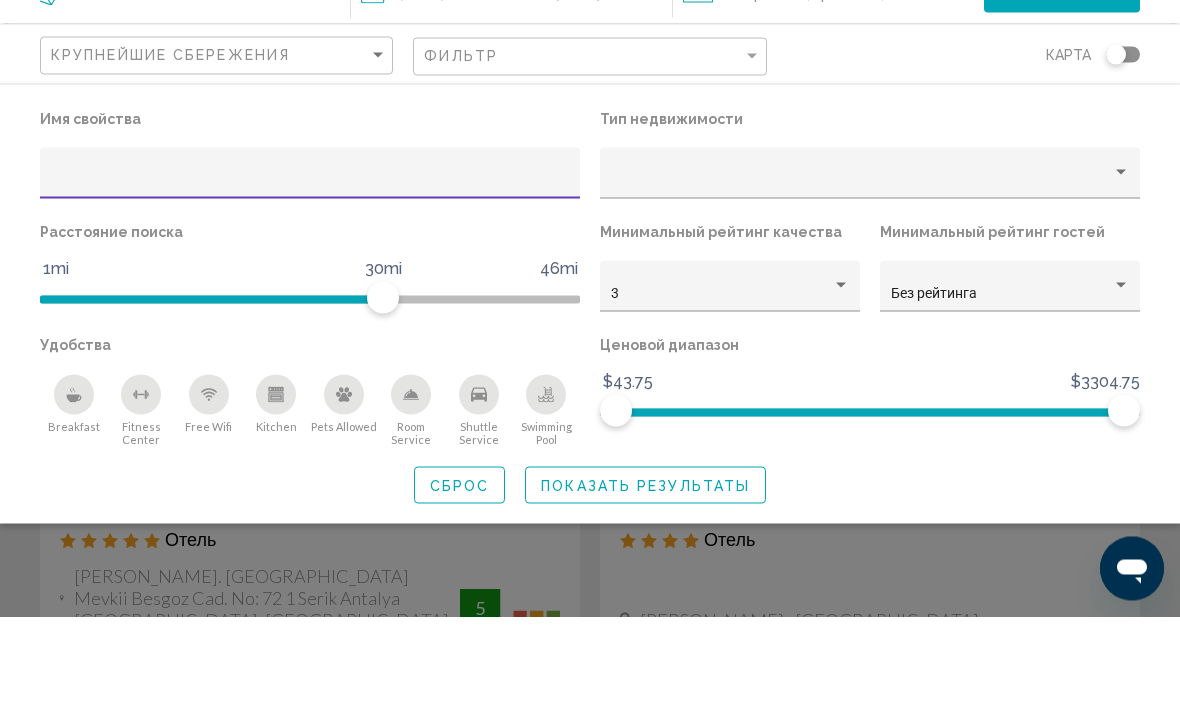 click 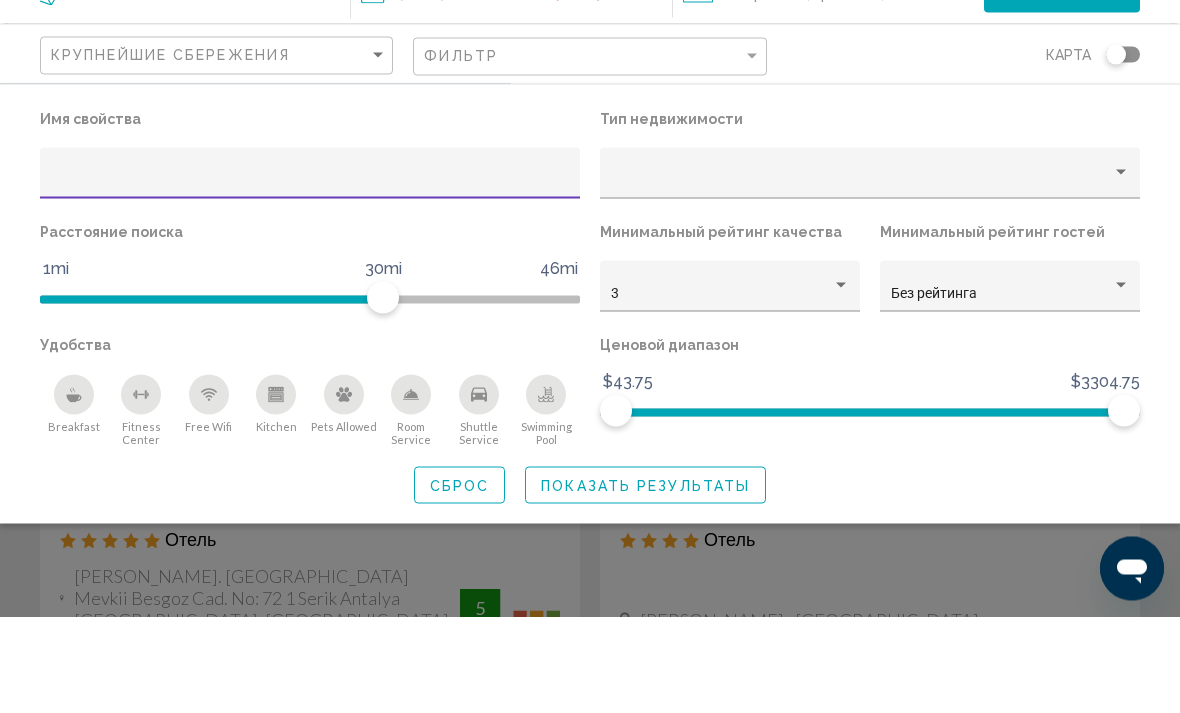 click at bounding box center (310, 277) 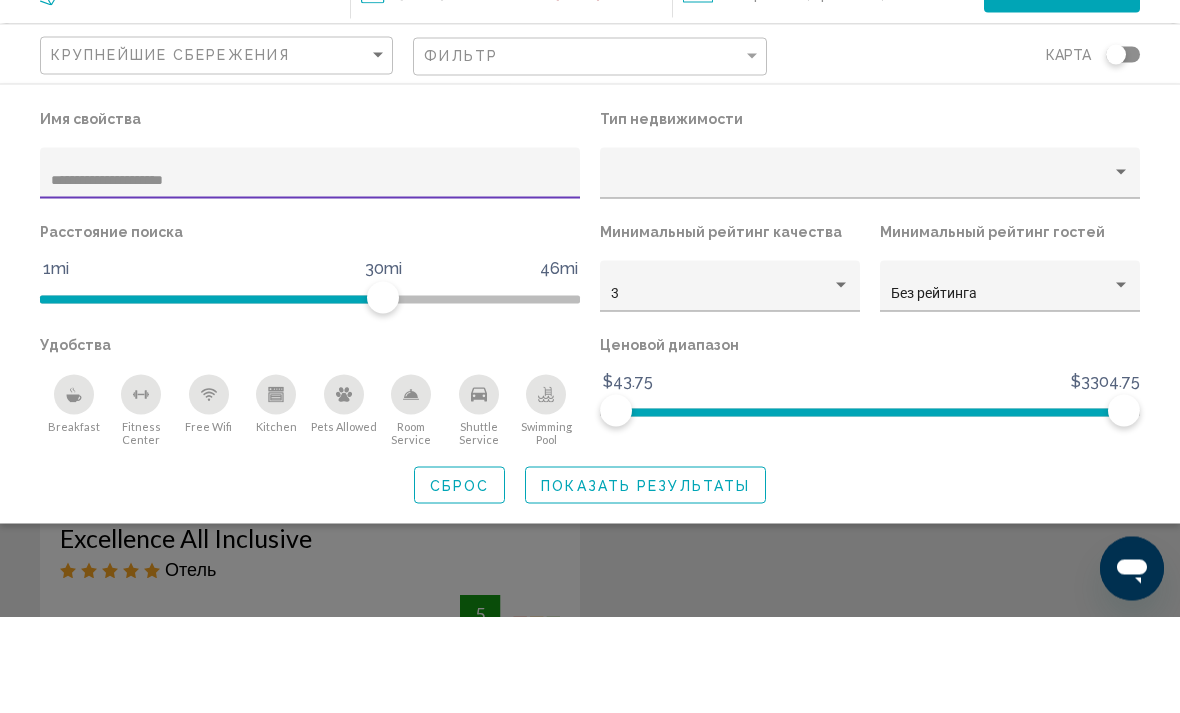 type on "**********" 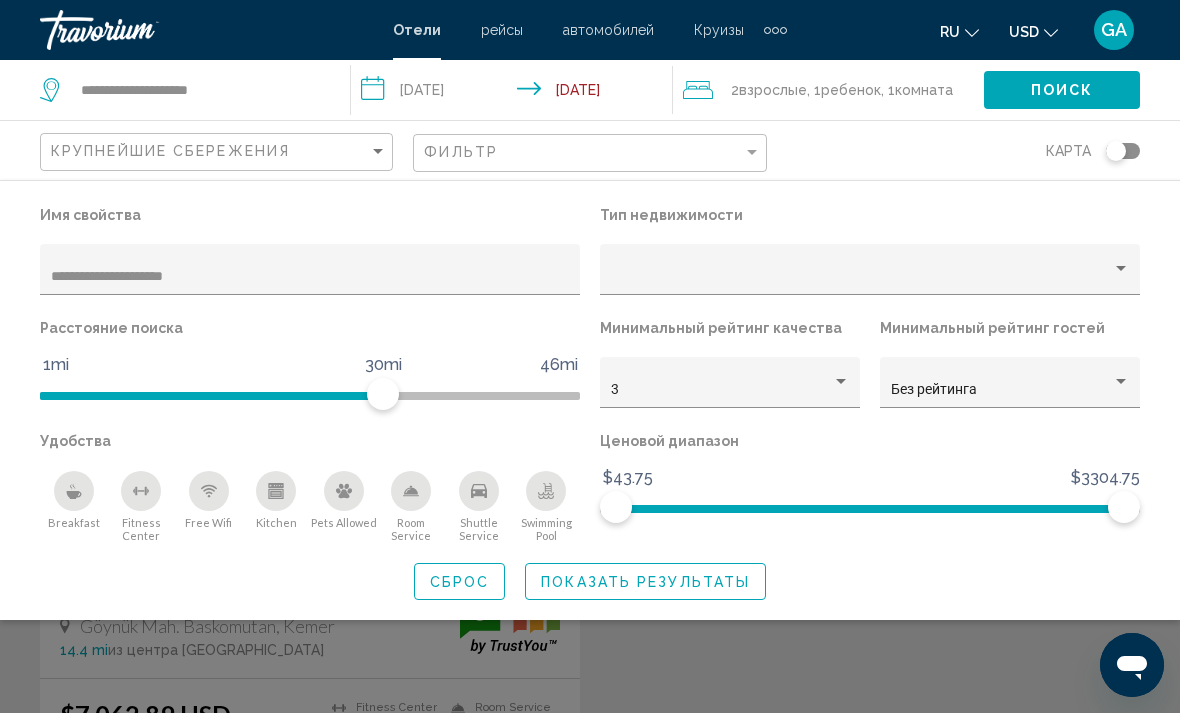 click on "Показать результаты" 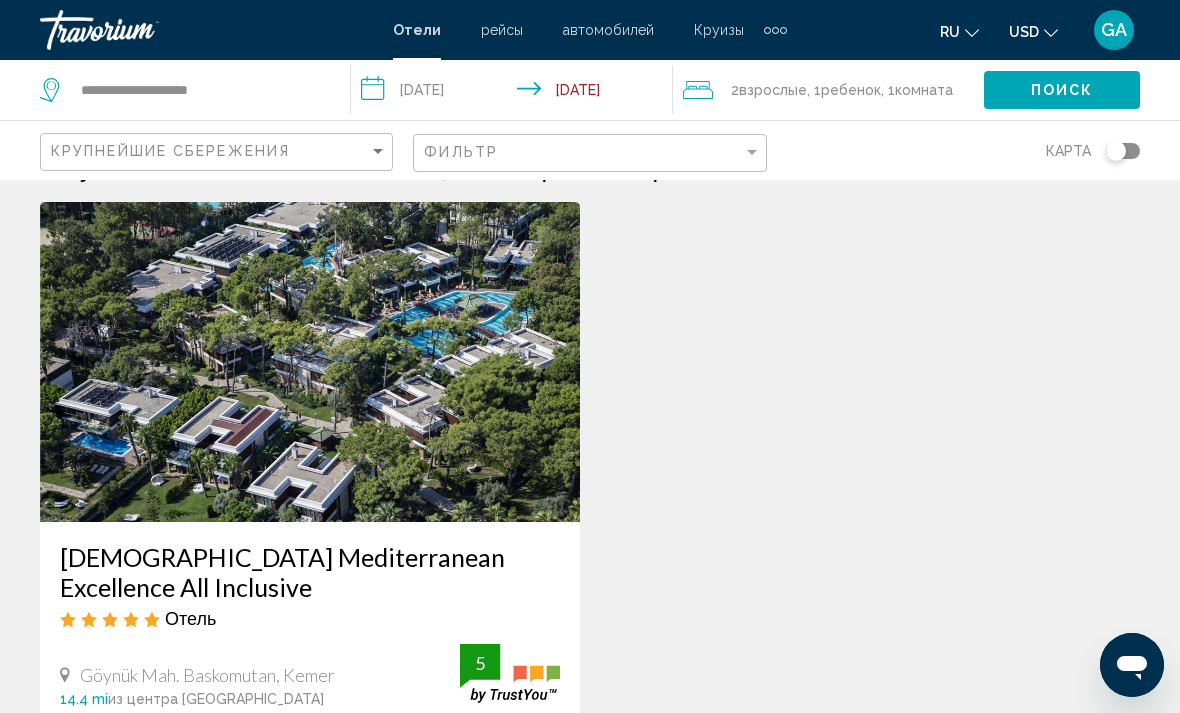 scroll, scrollTop: 49, scrollLeft: 0, axis: vertical 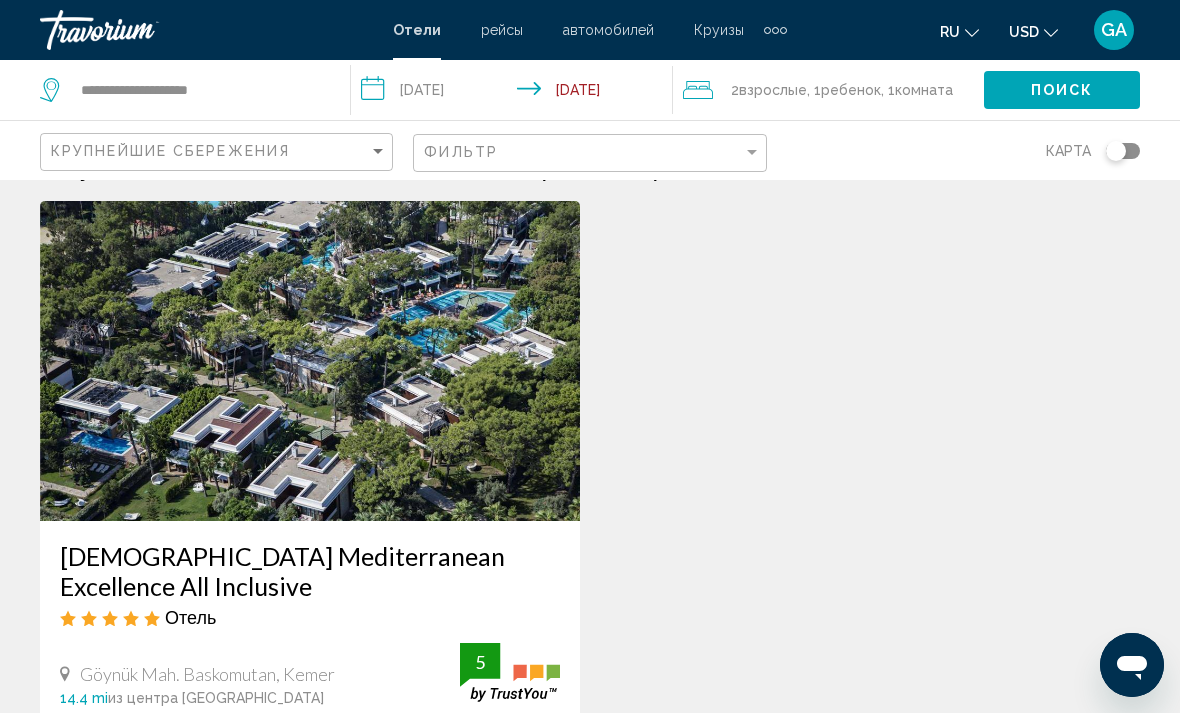 click at bounding box center (310, 361) 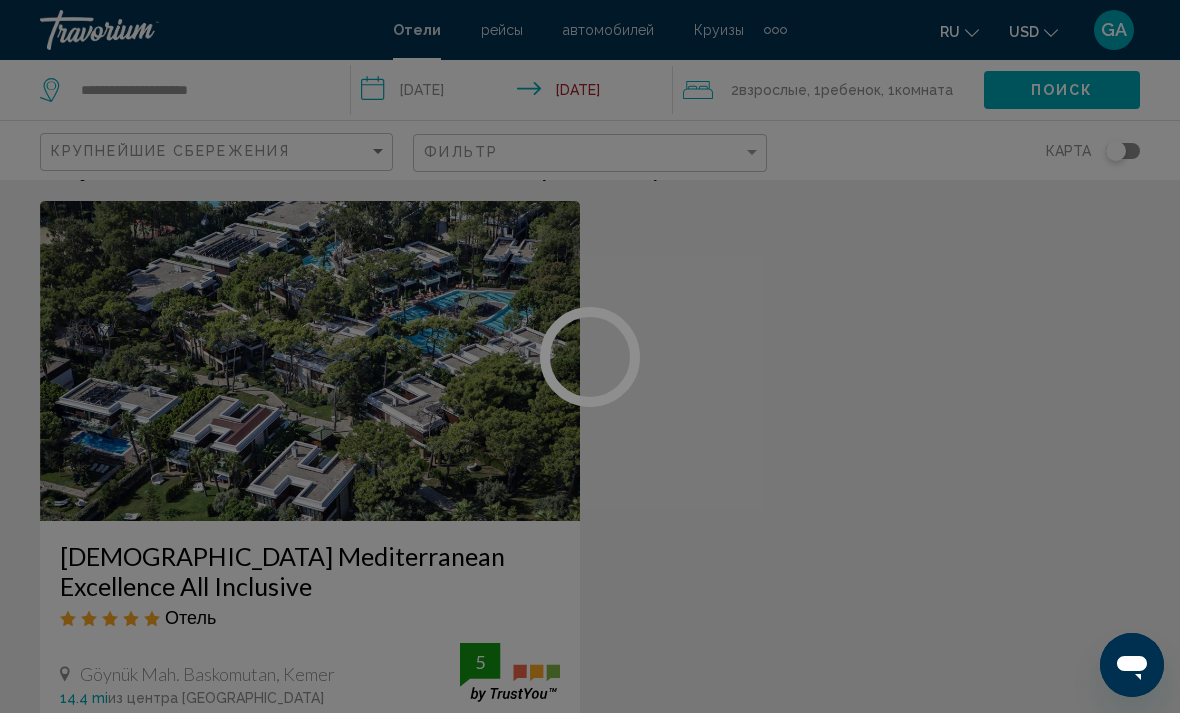 scroll, scrollTop: 0, scrollLeft: 0, axis: both 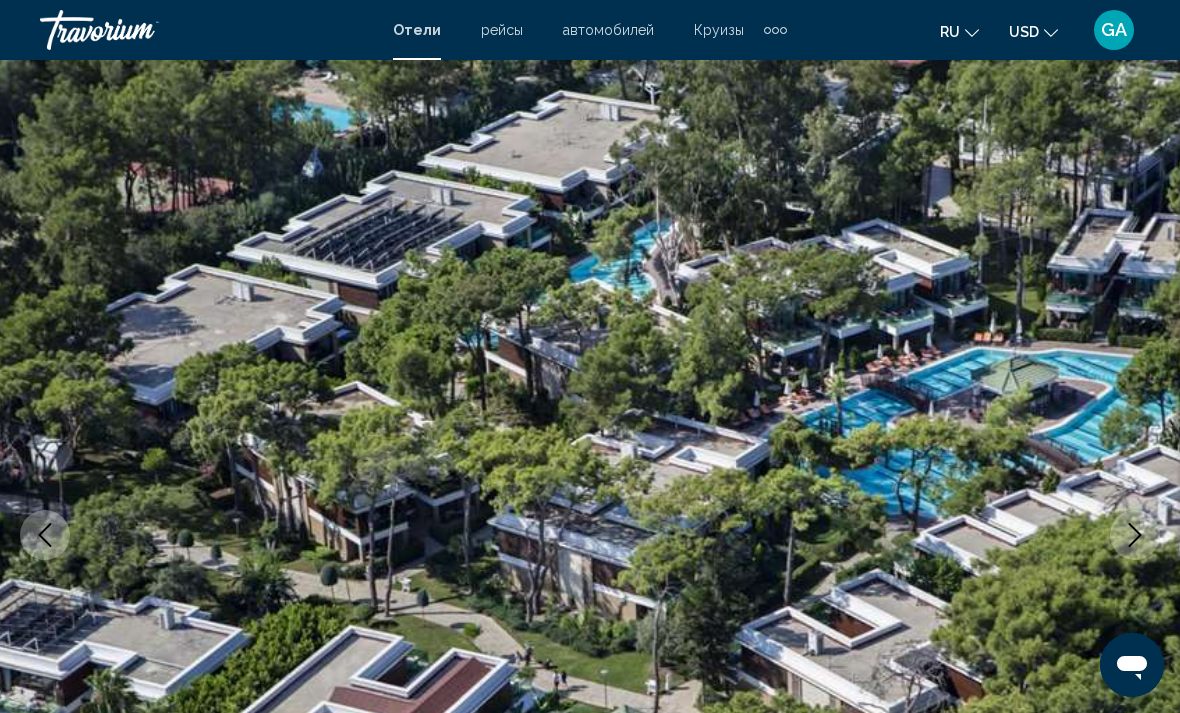 click 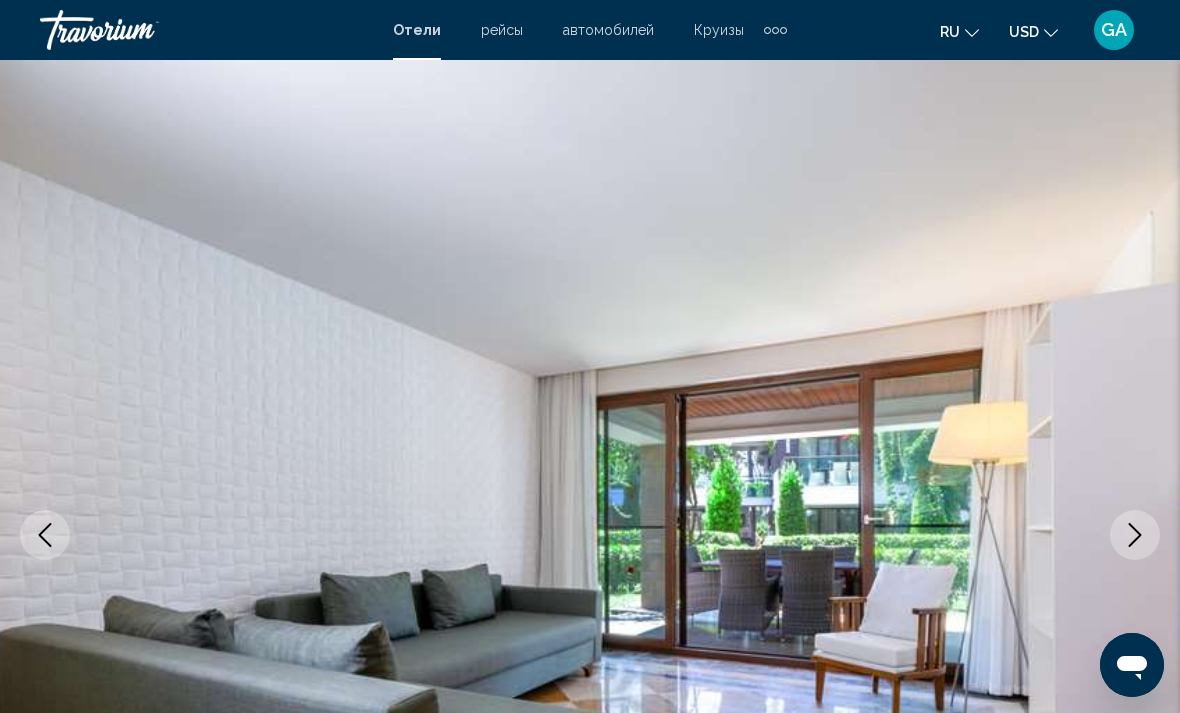 click 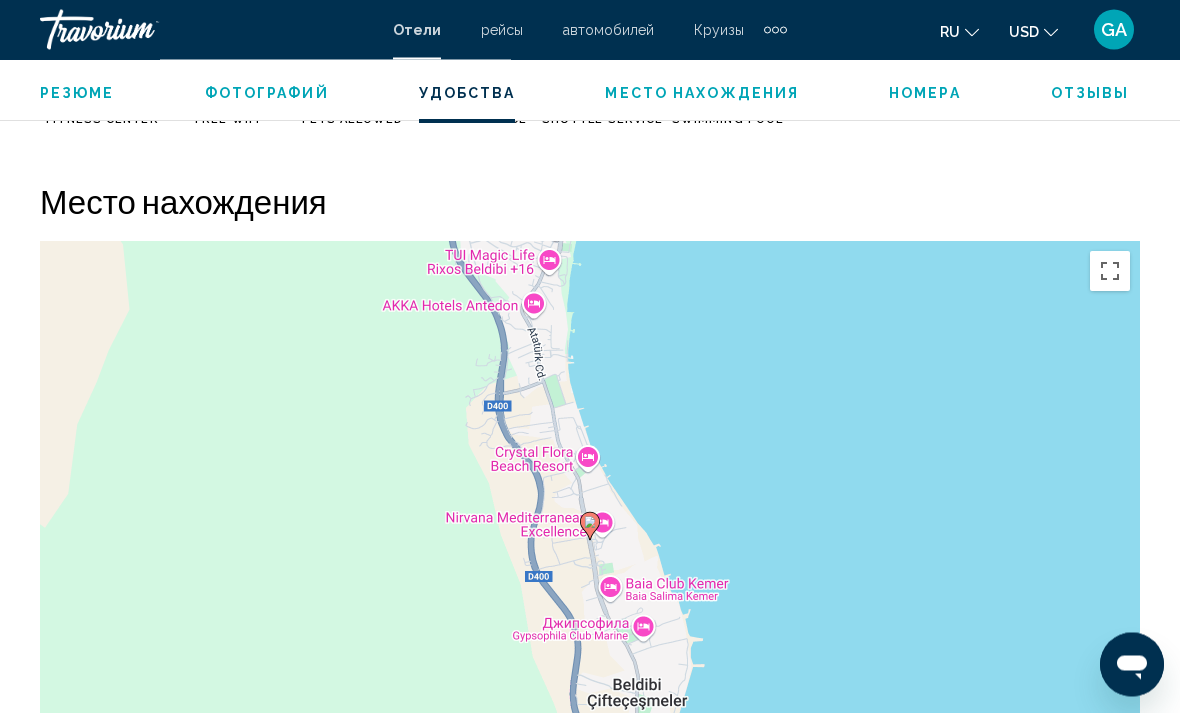 scroll, scrollTop: 2109, scrollLeft: 0, axis: vertical 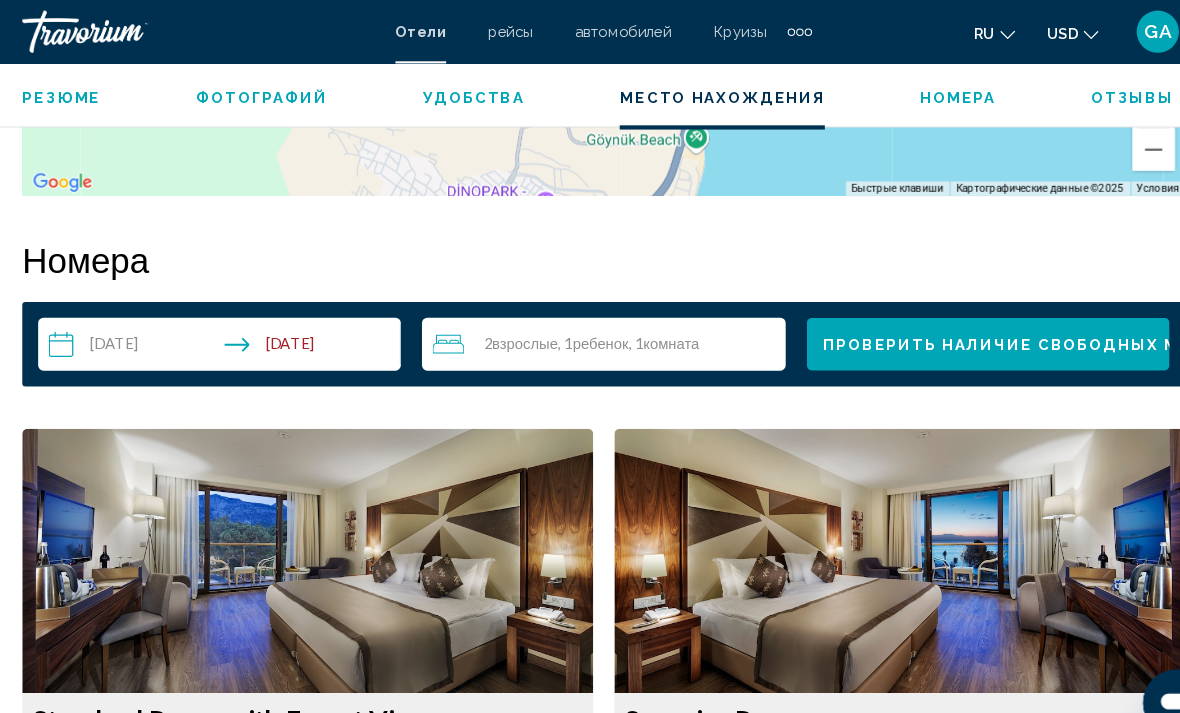 click on "Проверить наличие свободных мест" at bounding box center [983, 327] 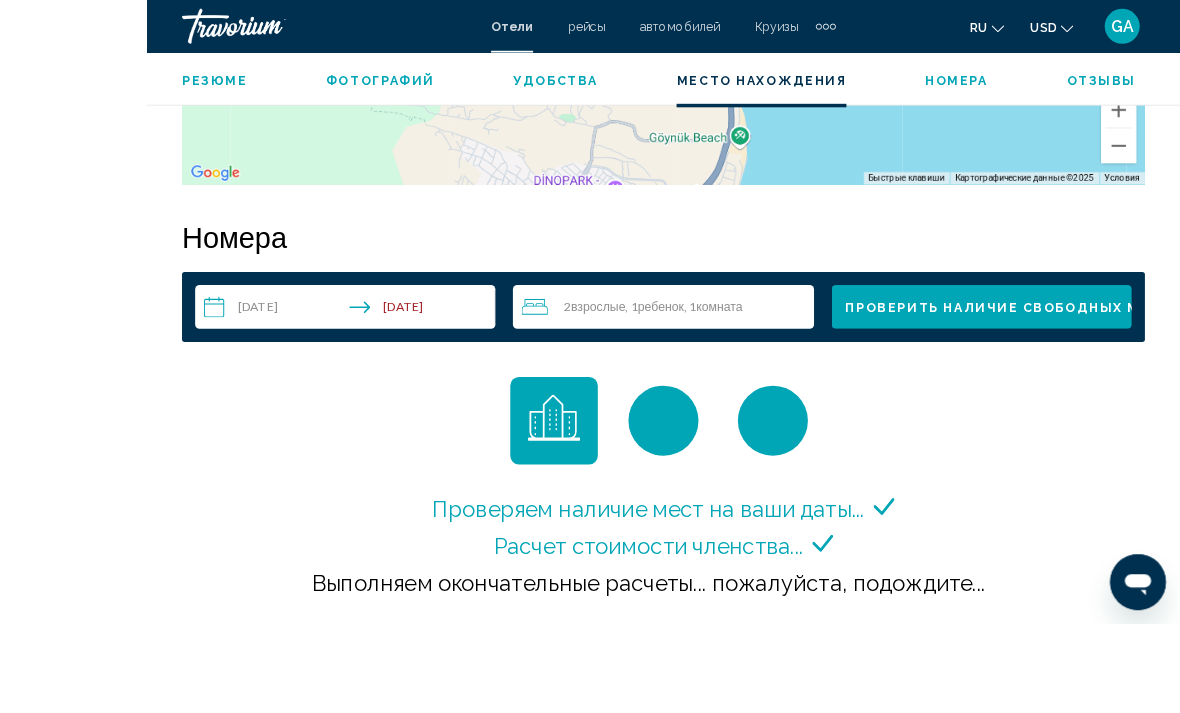 scroll, scrollTop: 2914, scrollLeft: 0, axis: vertical 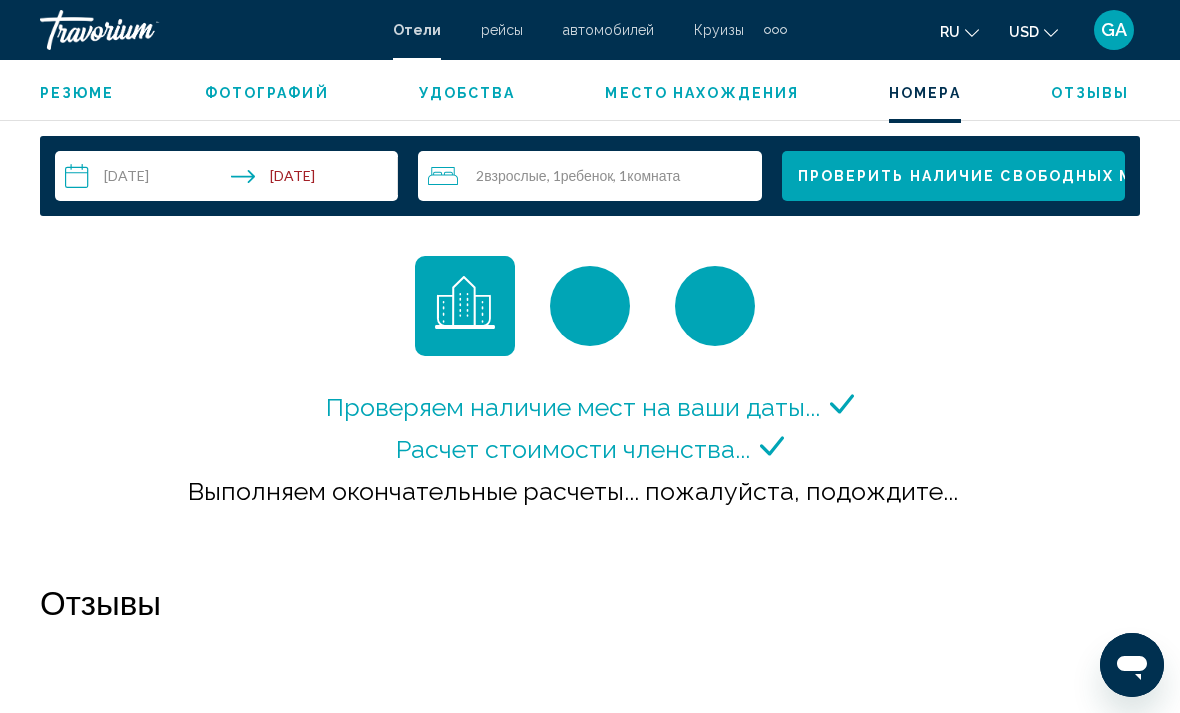 click on "Проверить наличие свободных мест" at bounding box center [983, 177] 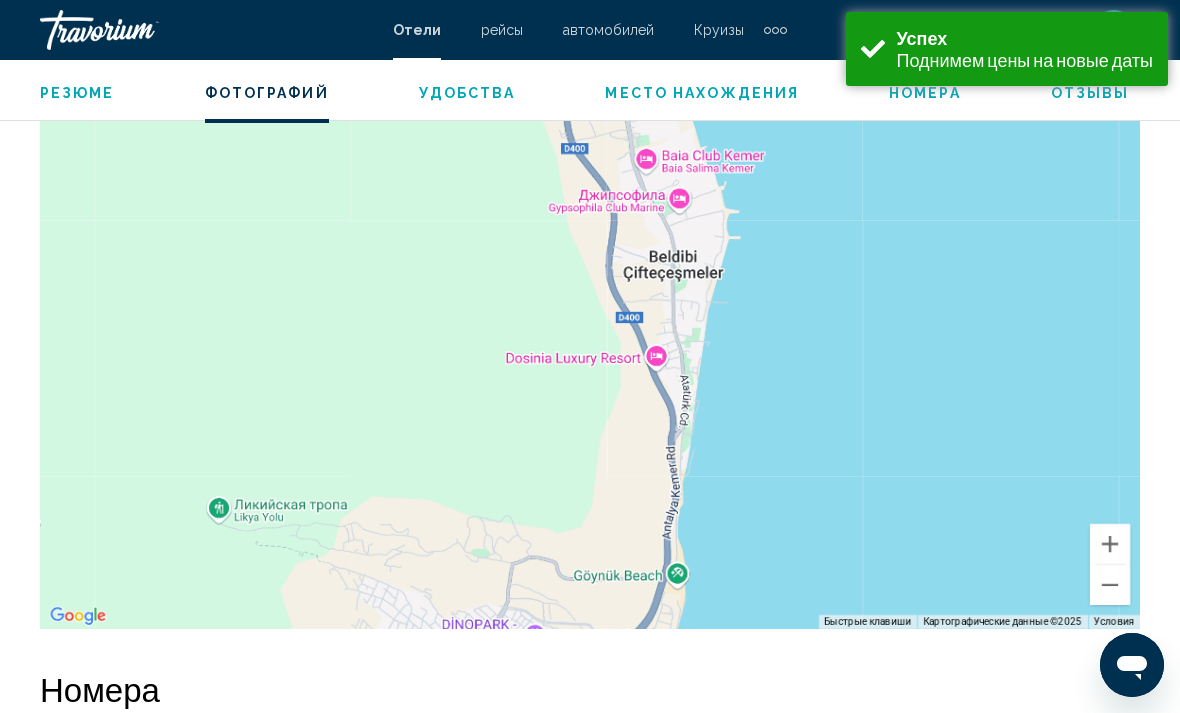 scroll, scrollTop: 2881, scrollLeft: 0, axis: vertical 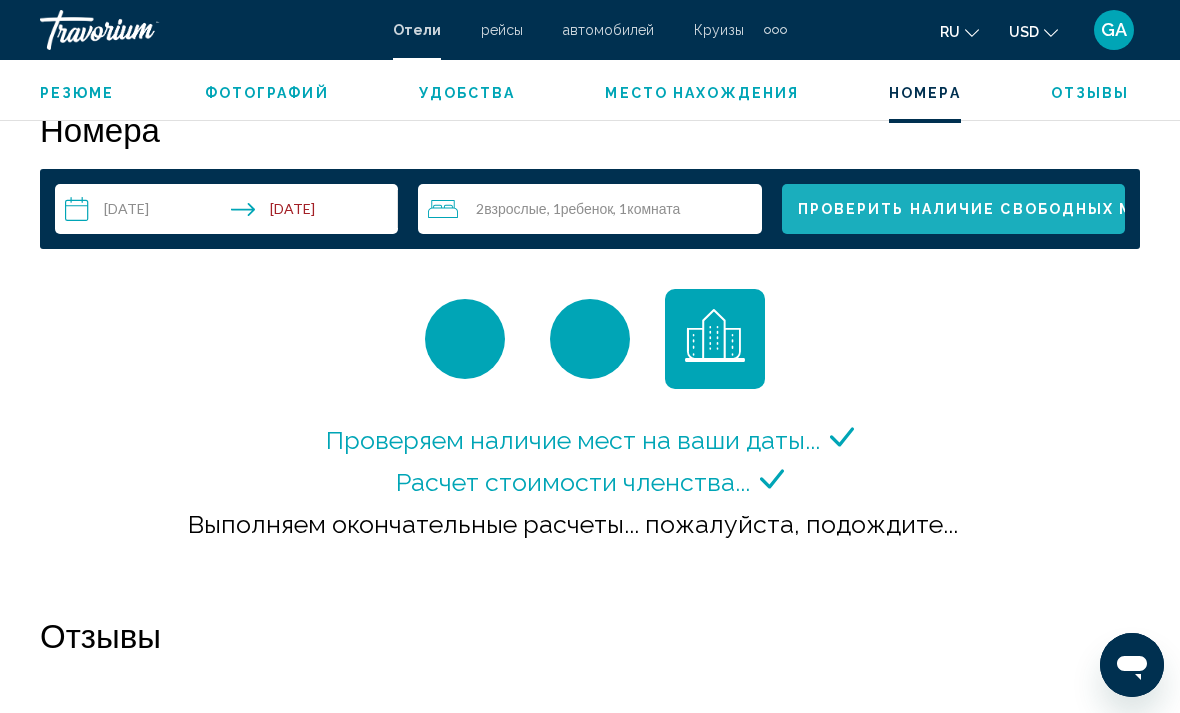 click on "Проверить наличие свободных мест" at bounding box center [983, 210] 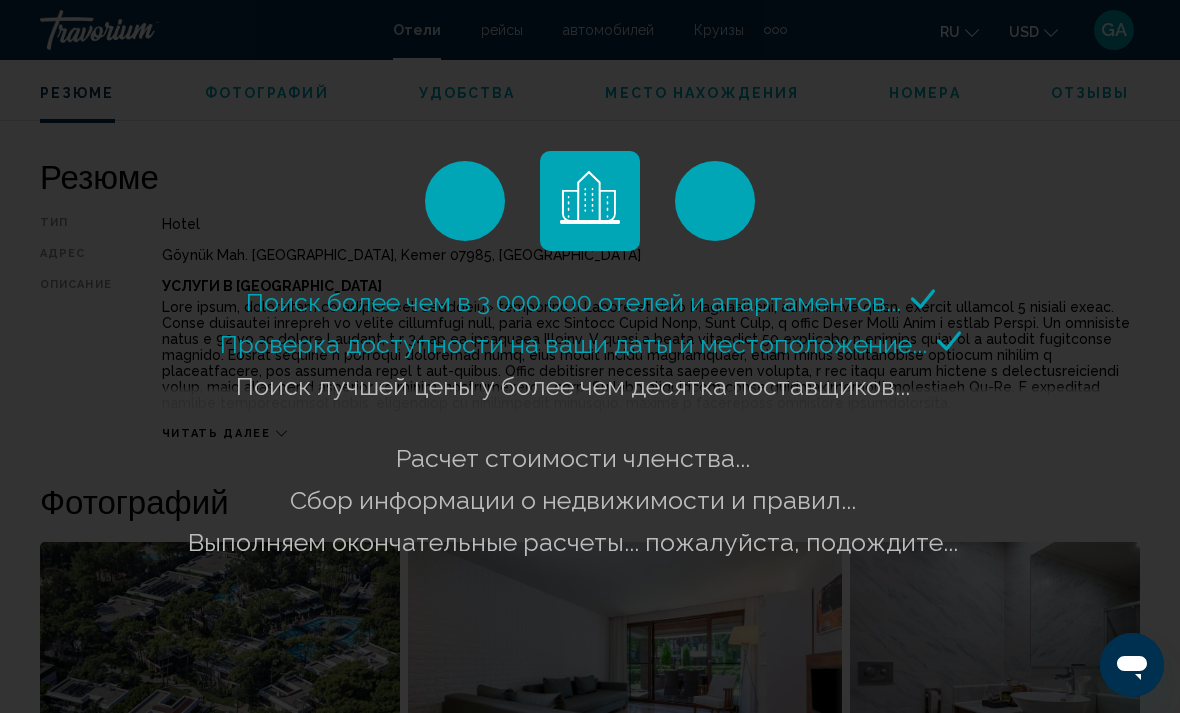 scroll, scrollTop: 933, scrollLeft: 0, axis: vertical 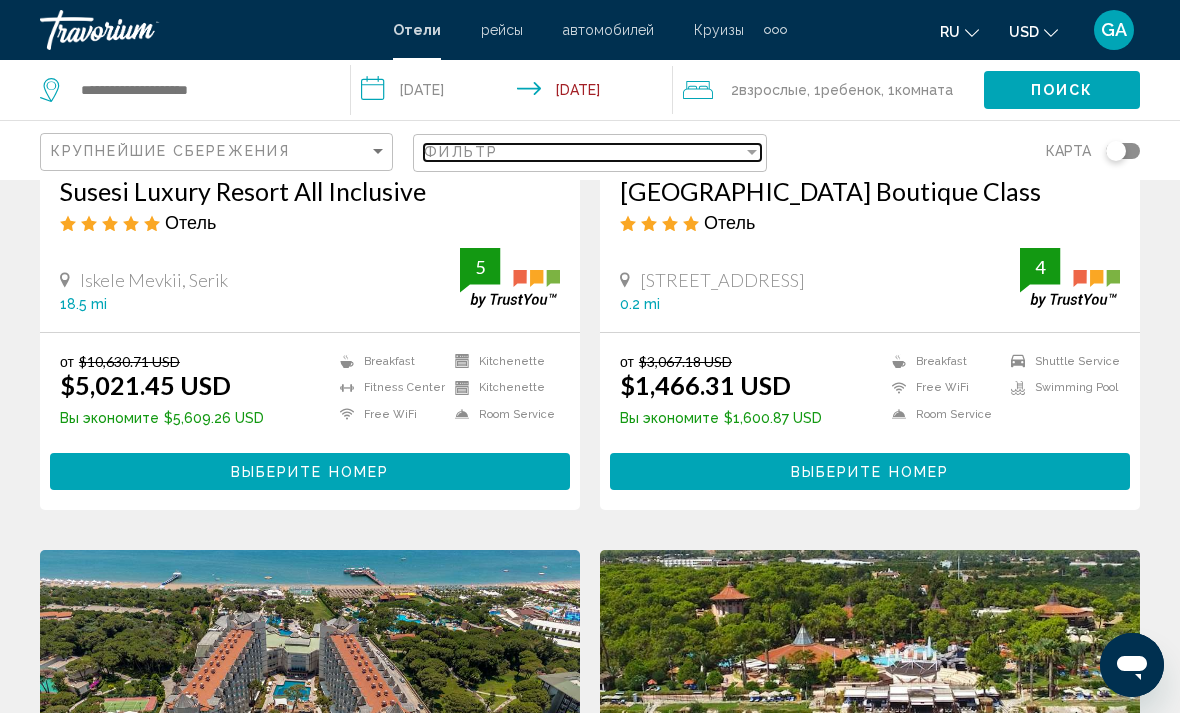 click at bounding box center [752, 152] 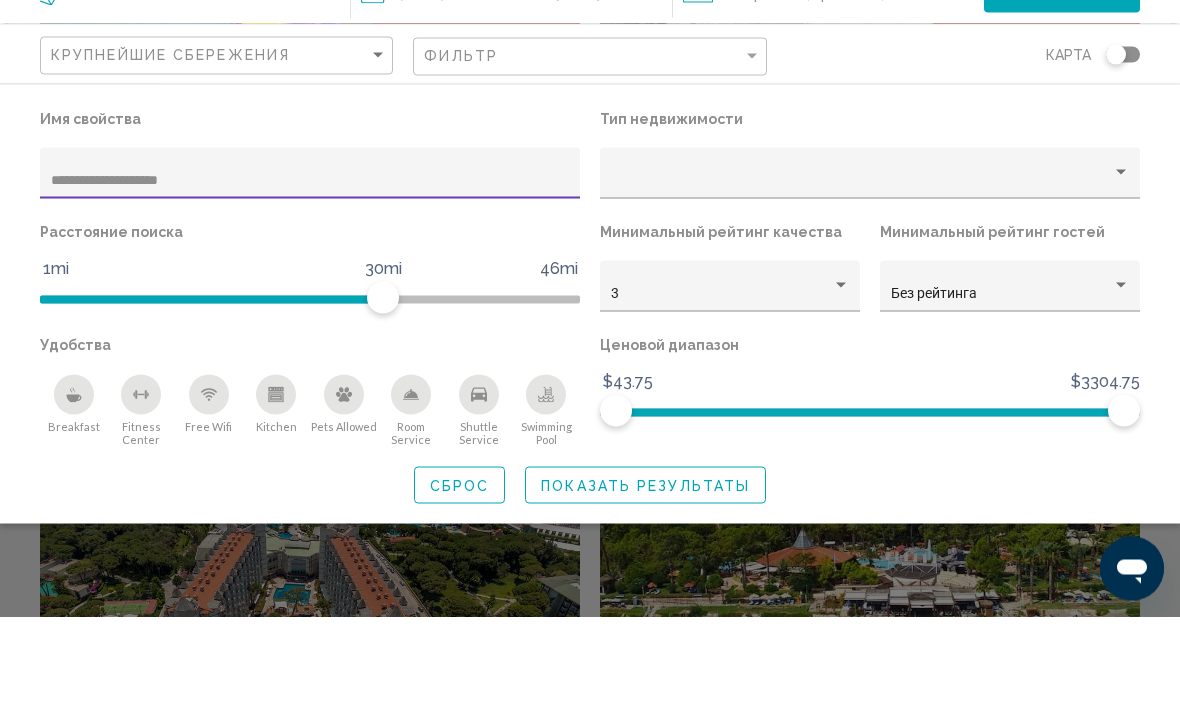 click on "3" 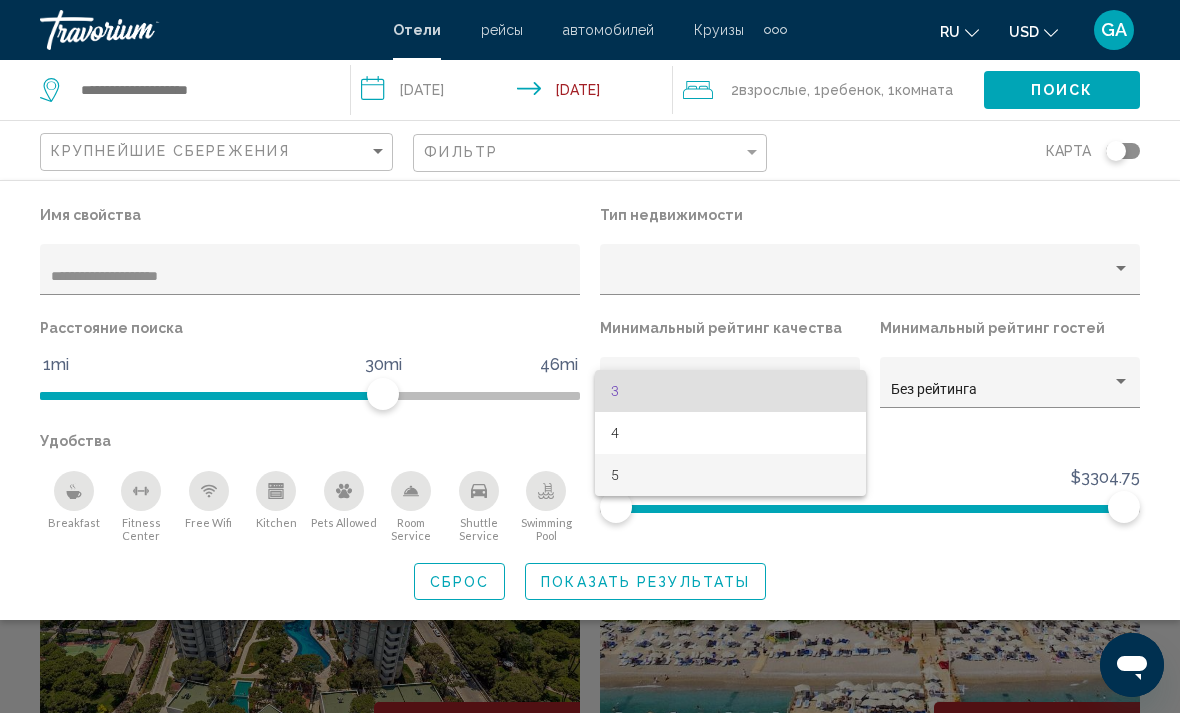 click on "5" at bounding box center (730, 475) 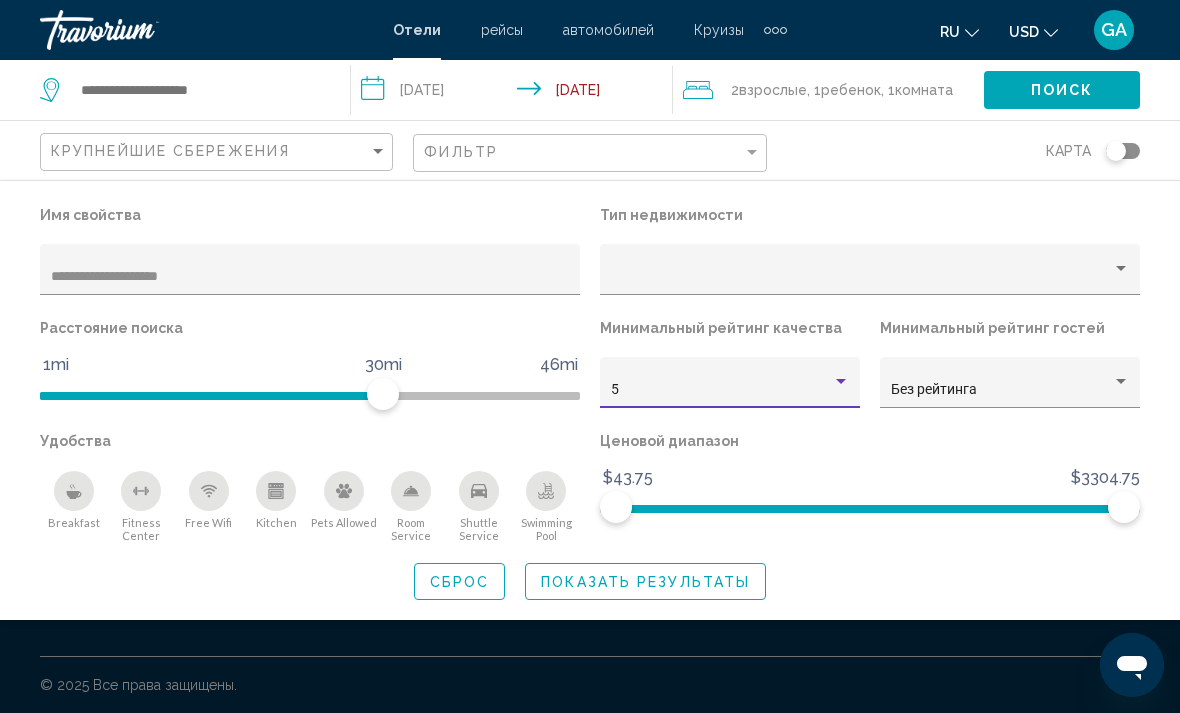 scroll, scrollTop: 605, scrollLeft: 0, axis: vertical 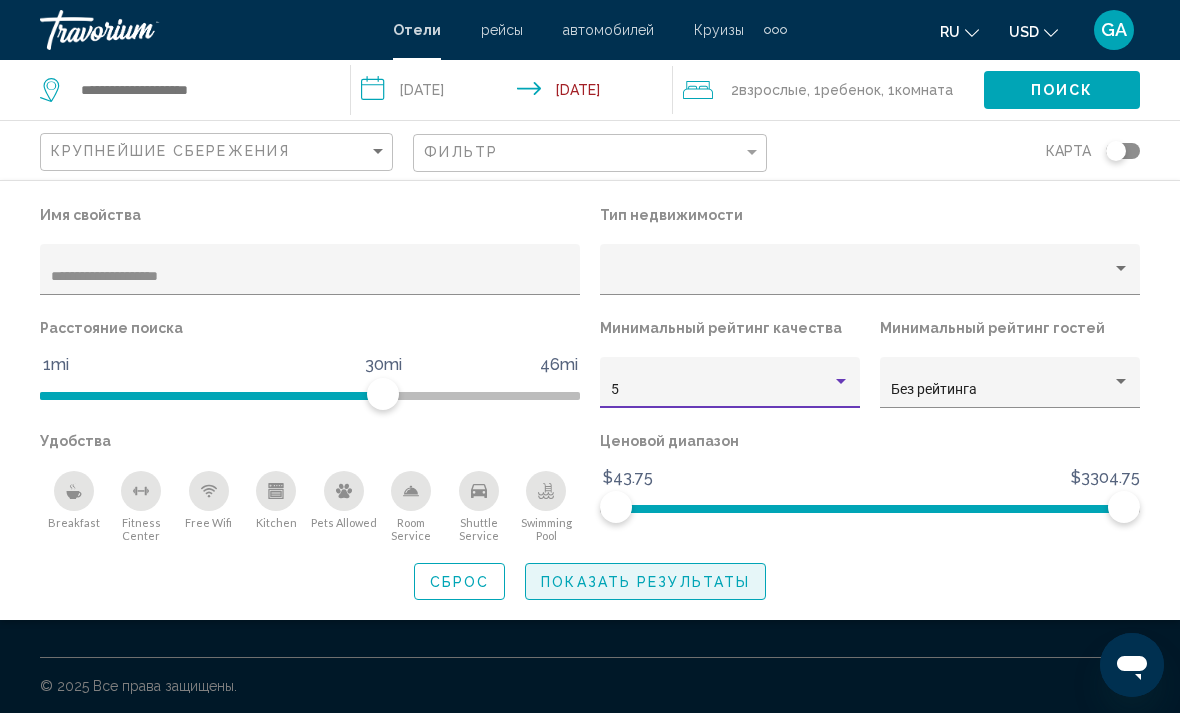click on "Показать результаты" 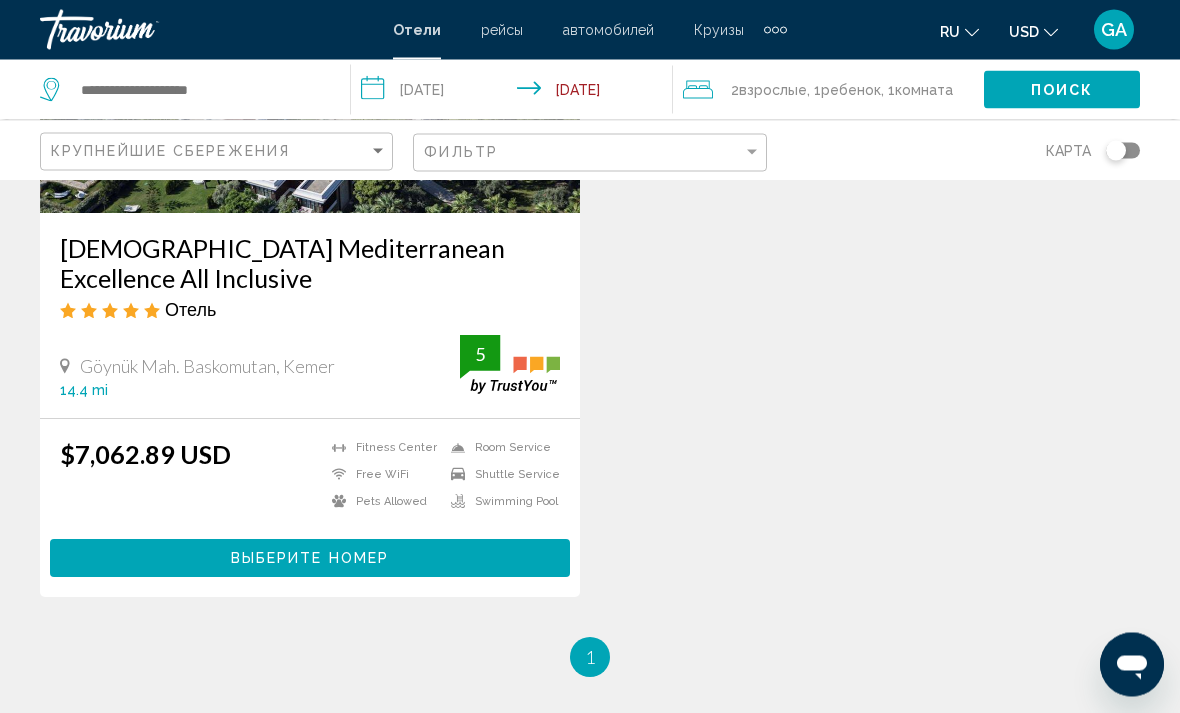 scroll, scrollTop: 0, scrollLeft: 0, axis: both 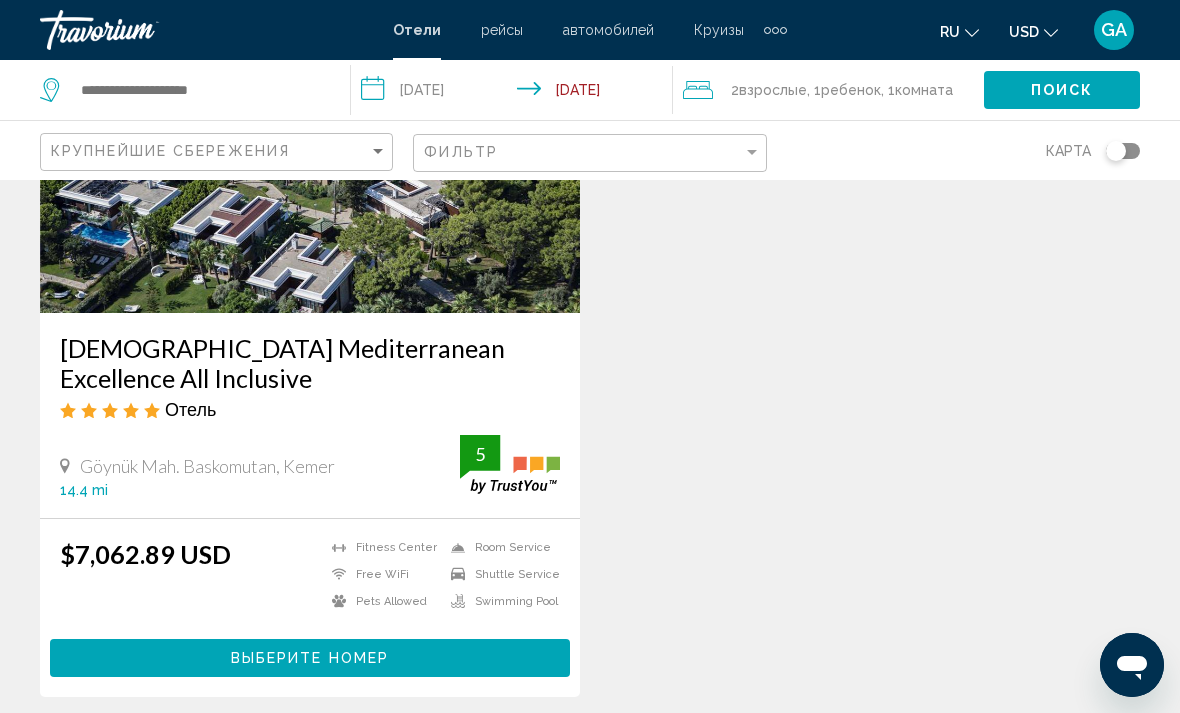 click on "Выберите номер" at bounding box center (310, 657) 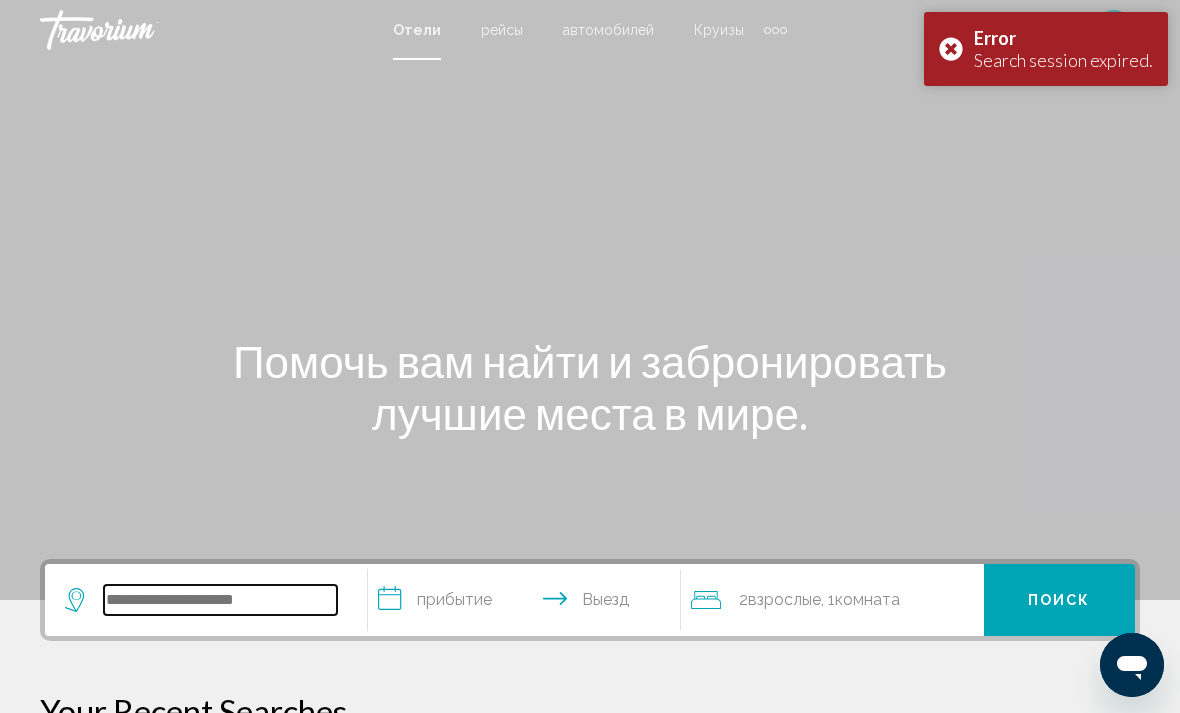 click at bounding box center (220, 600) 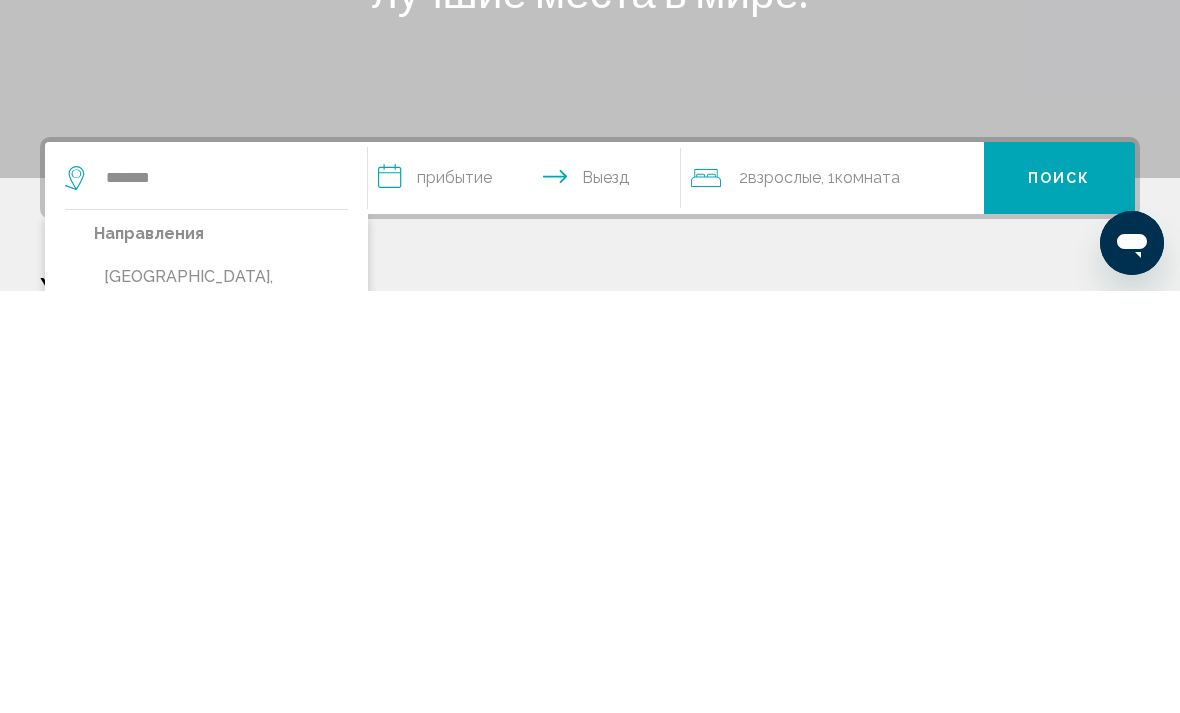 click on "[GEOGRAPHIC_DATA], [GEOGRAPHIC_DATA] (AYT)" at bounding box center (221, 713) 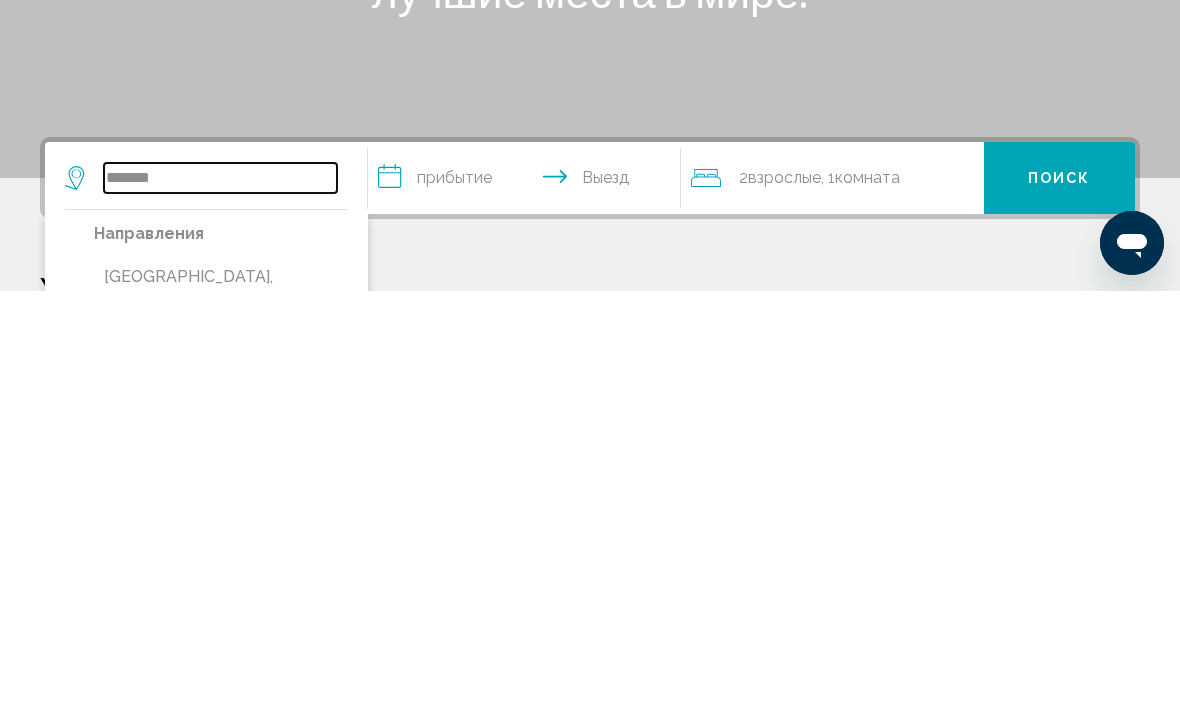 type on "**********" 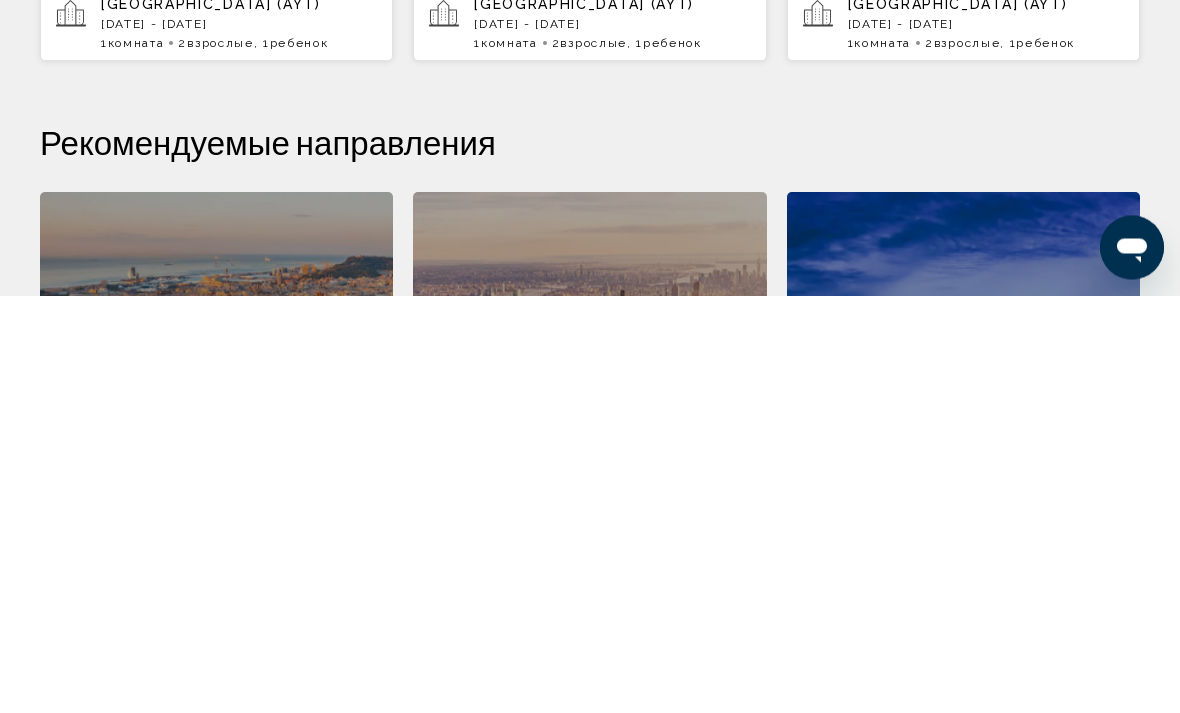 scroll, scrollTop: 369, scrollLeft: 0, axis: vertical 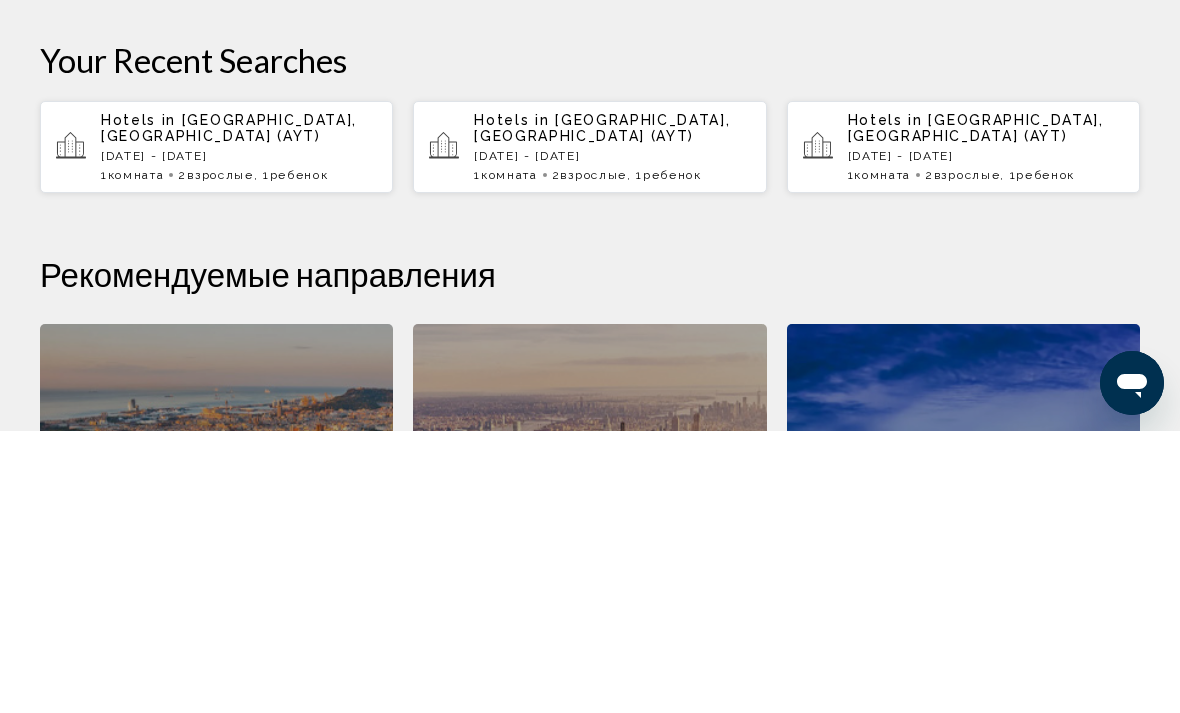 click on "Mon, 07 Jul - Tue, 15 Jul" at bounding box center [239, 438] 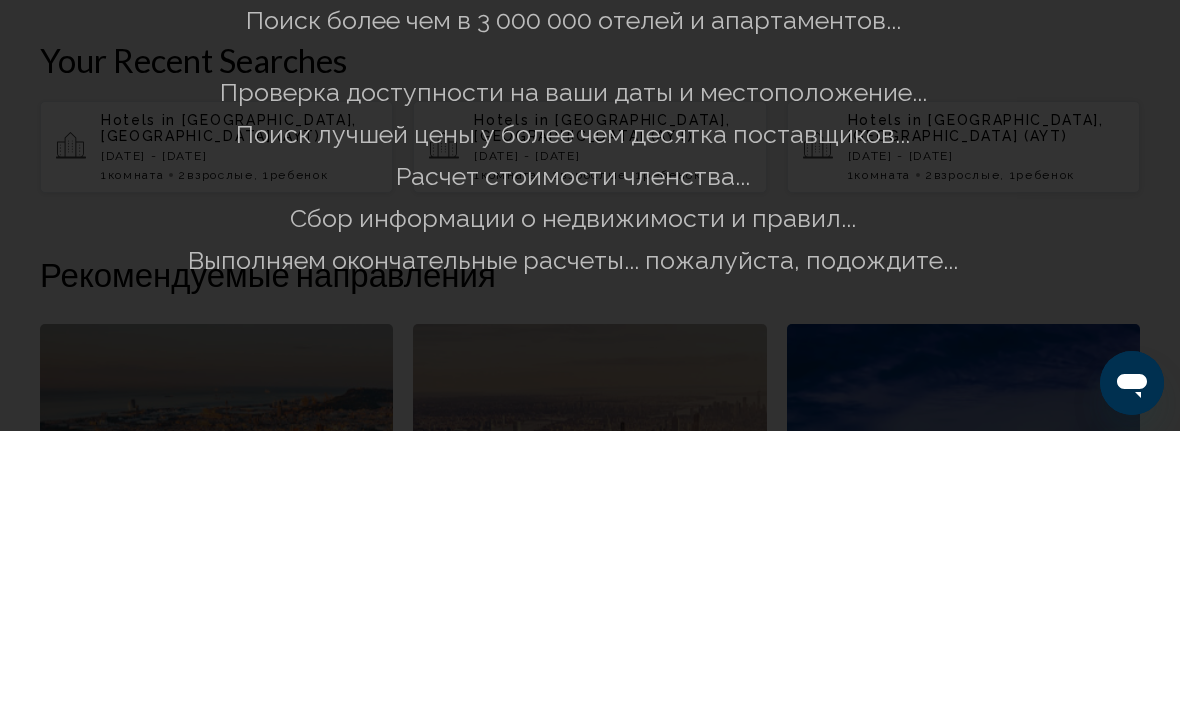 scroll, scrollTop: 651, scrollLeft: 0, axis: vertical 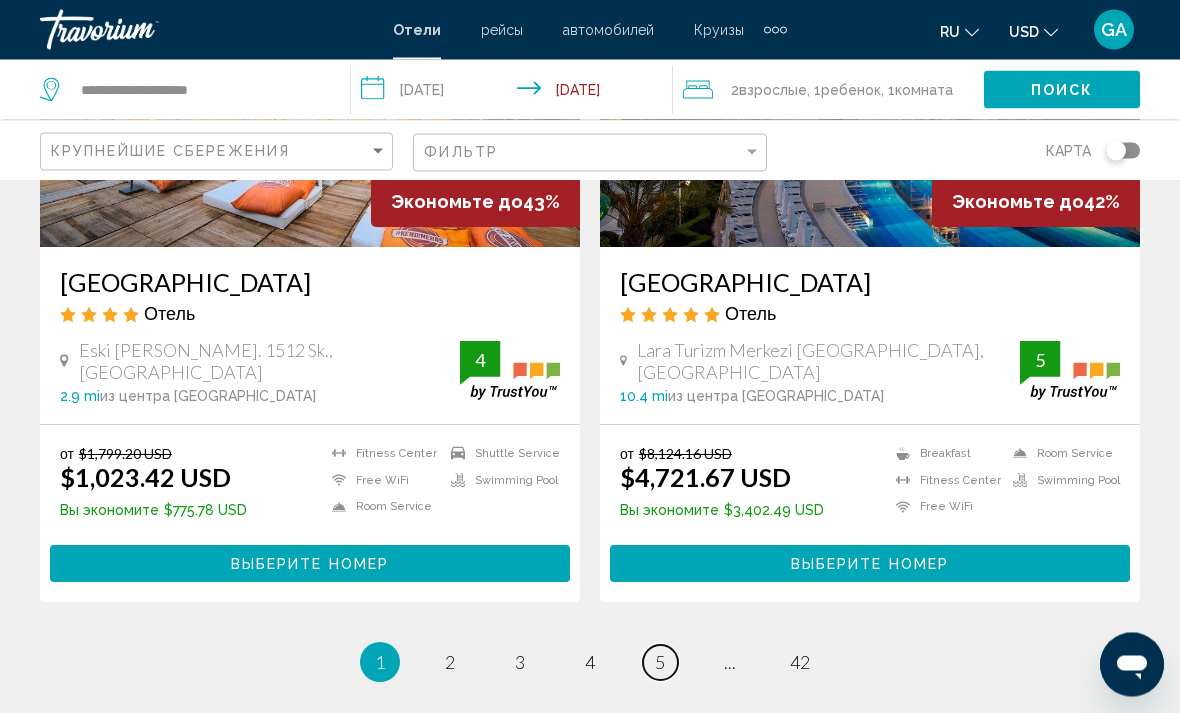 click on "page  5" at bounding box center (660, 663) 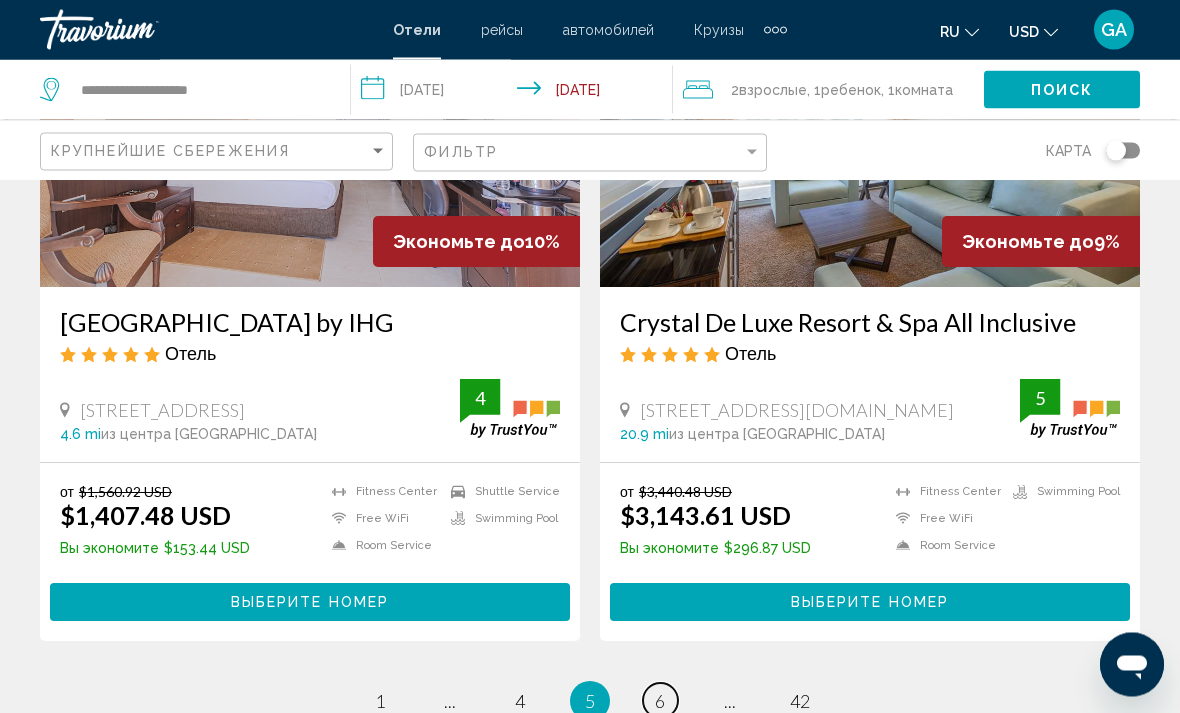 scroll, scrollTop: 3945, scrollLeft: 0, axis: vertical 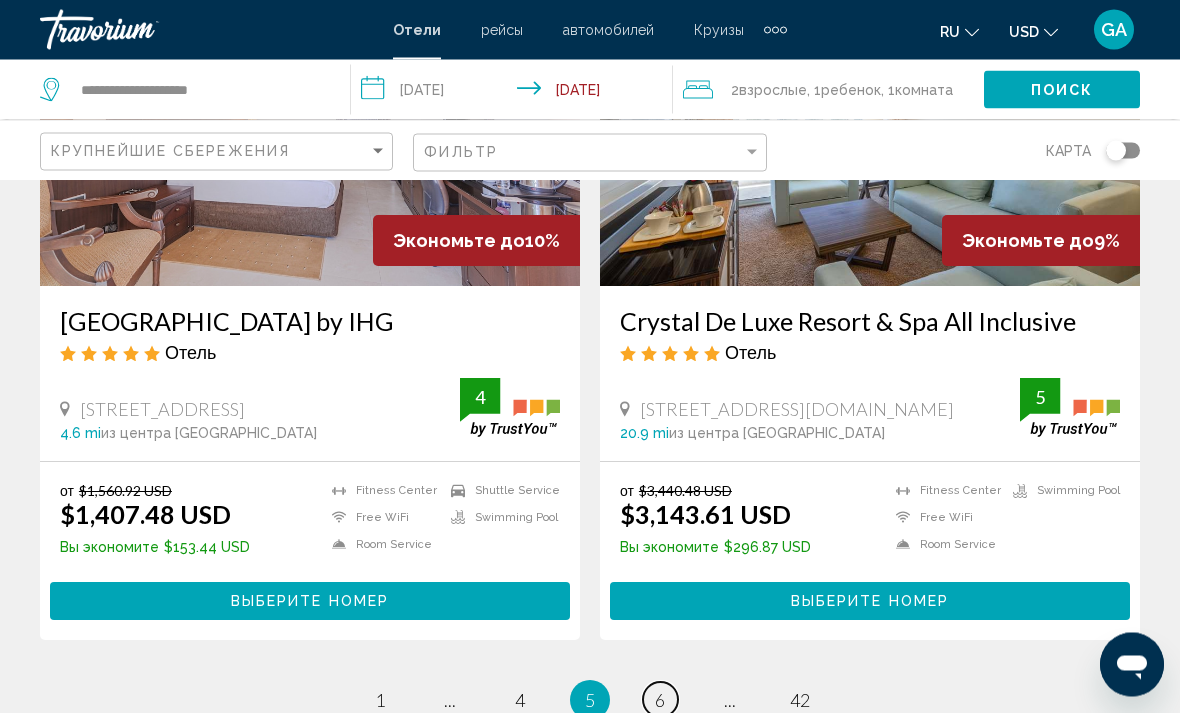 click on "6" at bounding box center (660, 701) 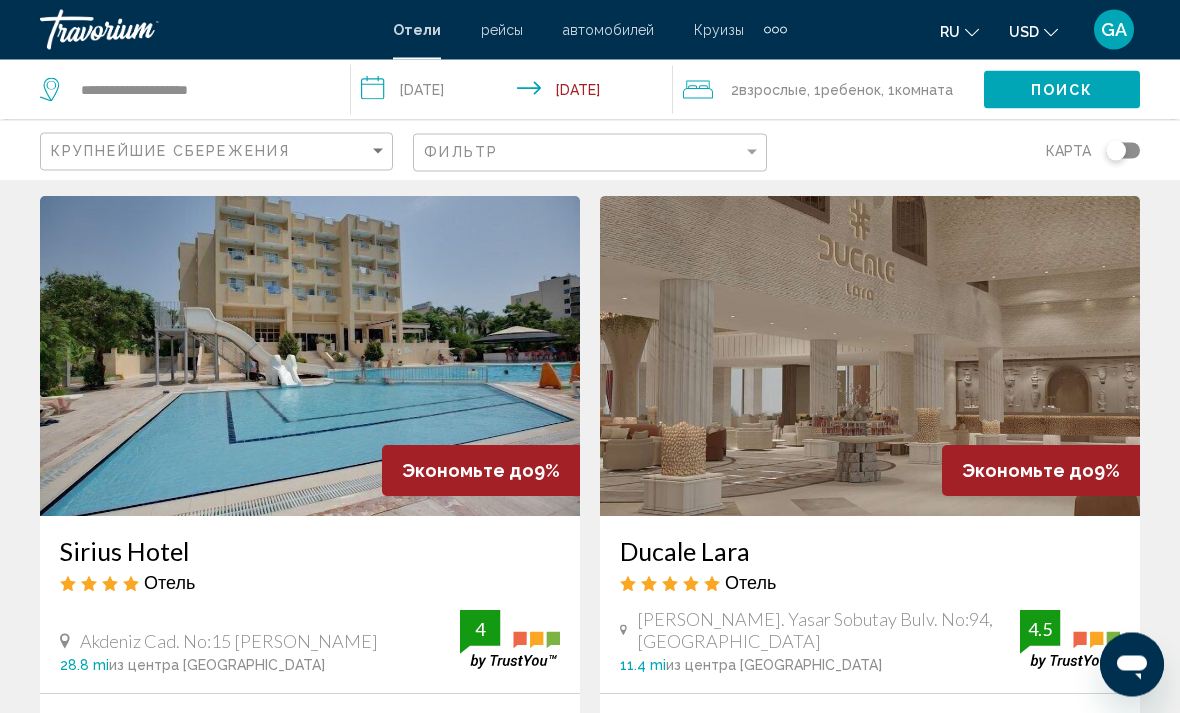 scroll, scrollTop: 0, scrollLeft: 0, axis: both 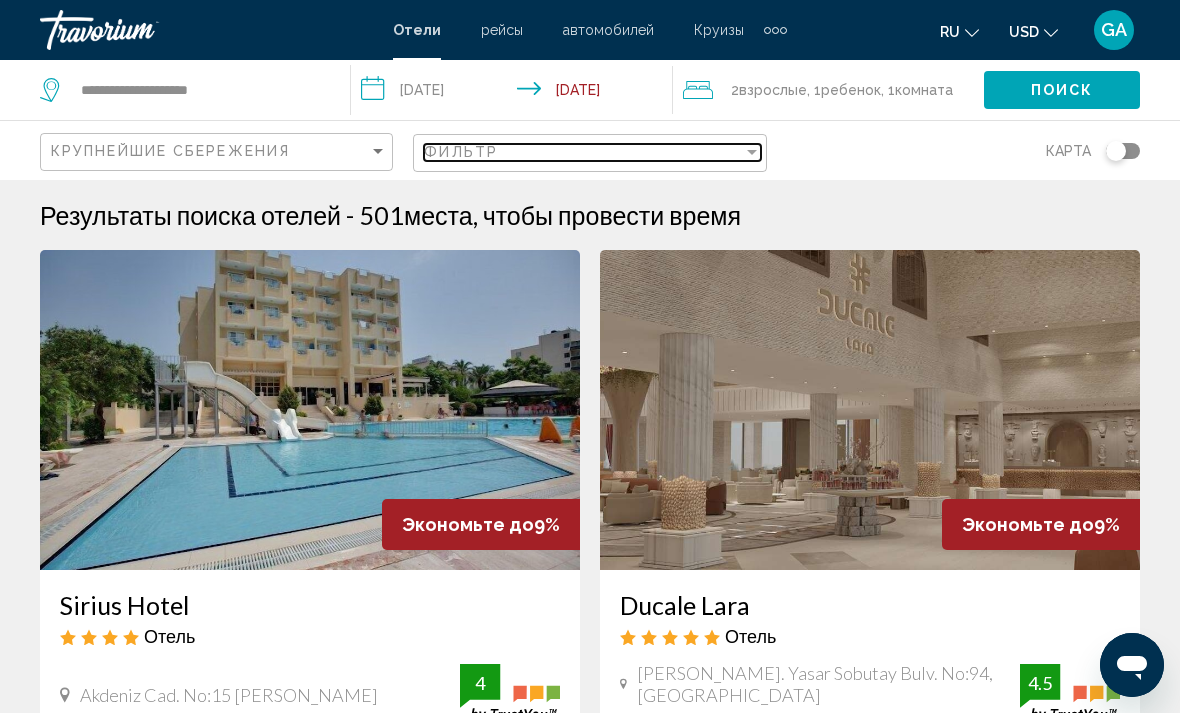click at bounding box center [752, 152] 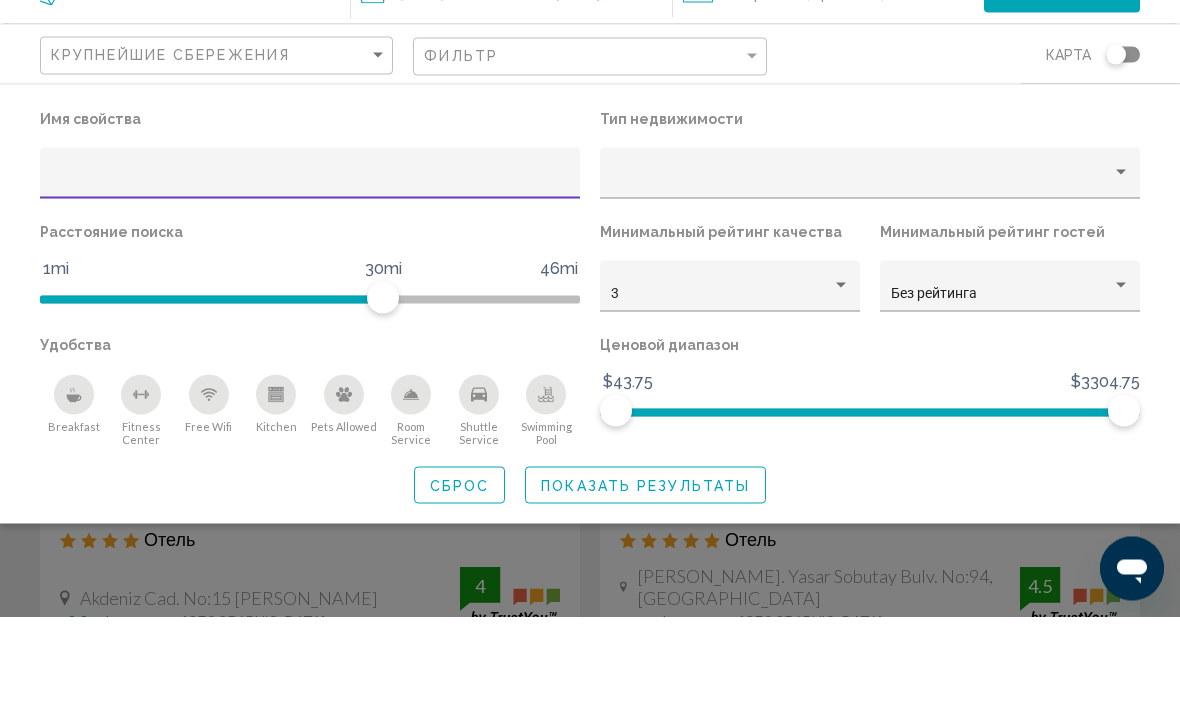 click at bounding box center [310, 277] 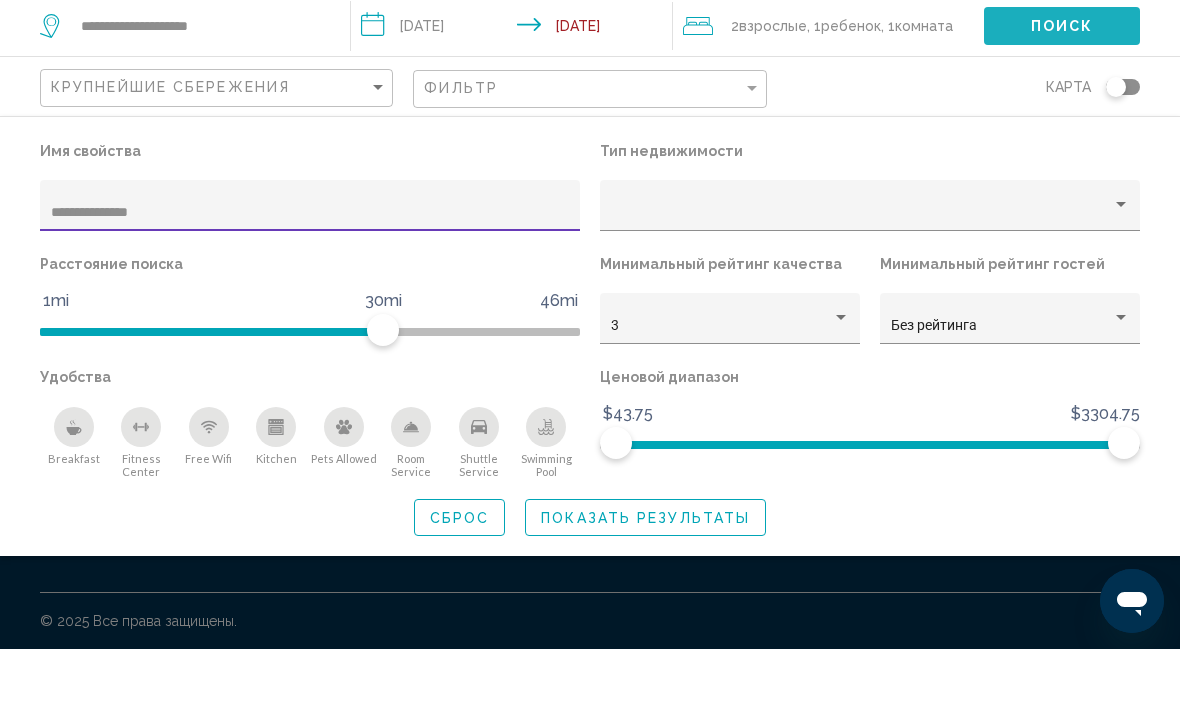 type on "**********" 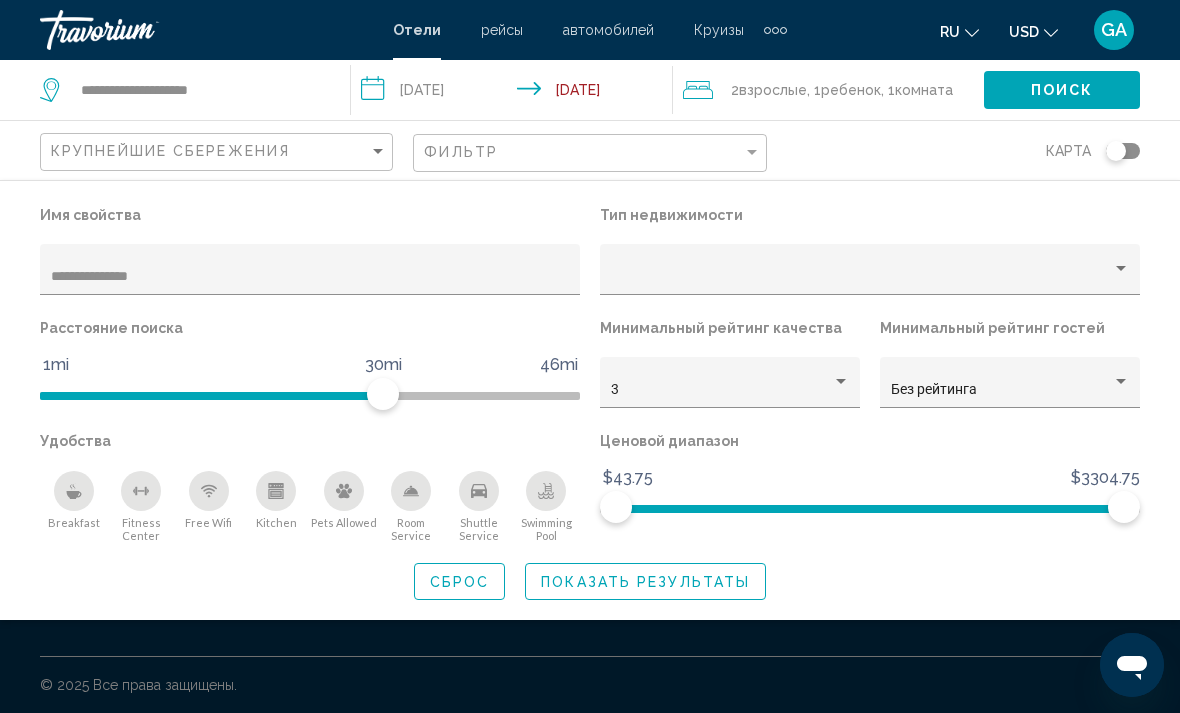 click on "Показать результаты" 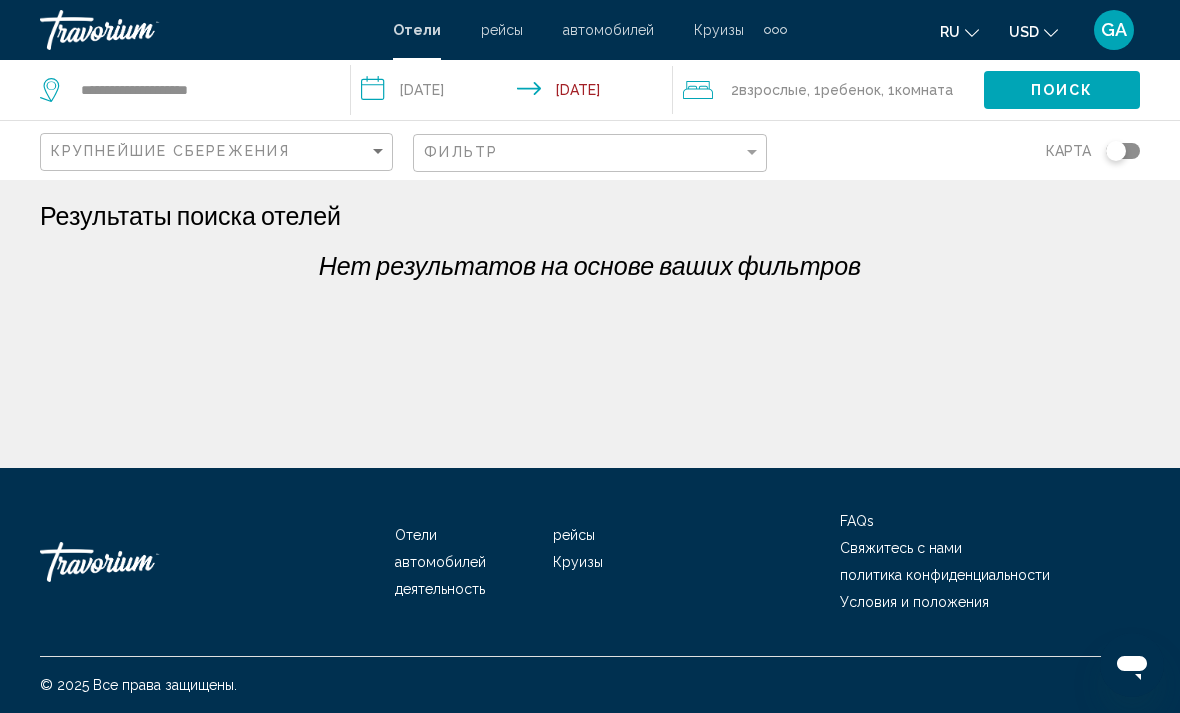 scroll, scrollTop: 0, scrollLeft: 0, axis: both 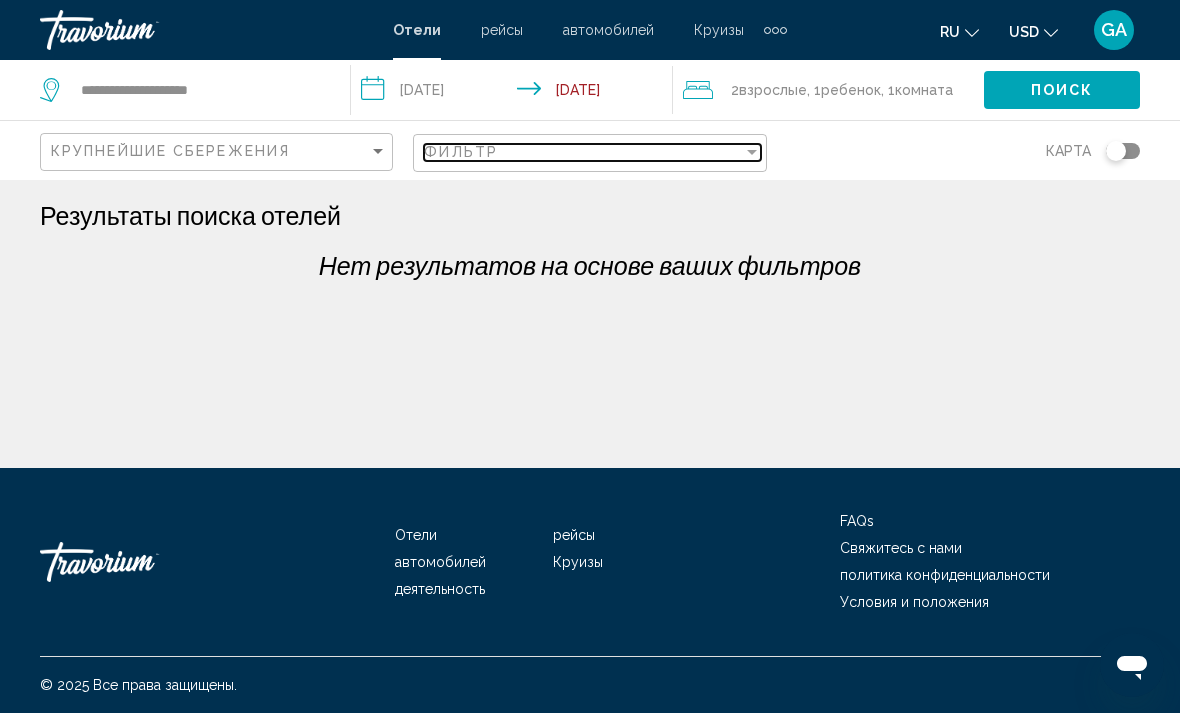 click on "Фильтр" at bounding box center [583, 152] 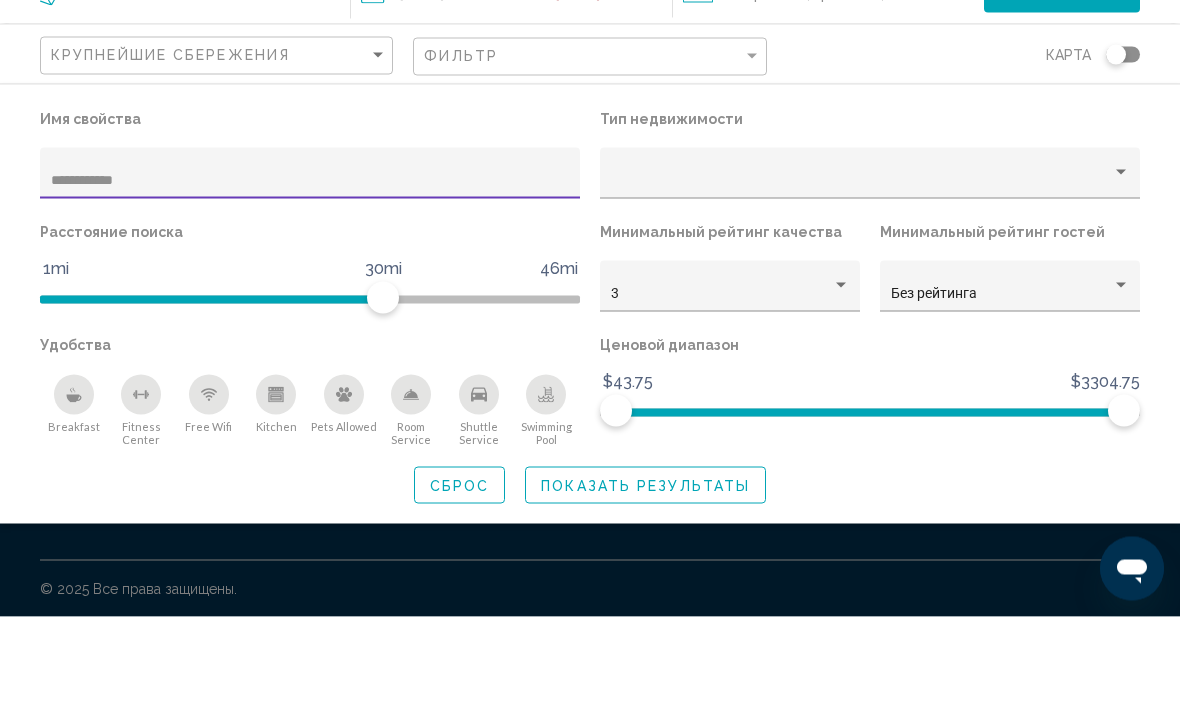 click on "**********" at bounding box center [310, 277] 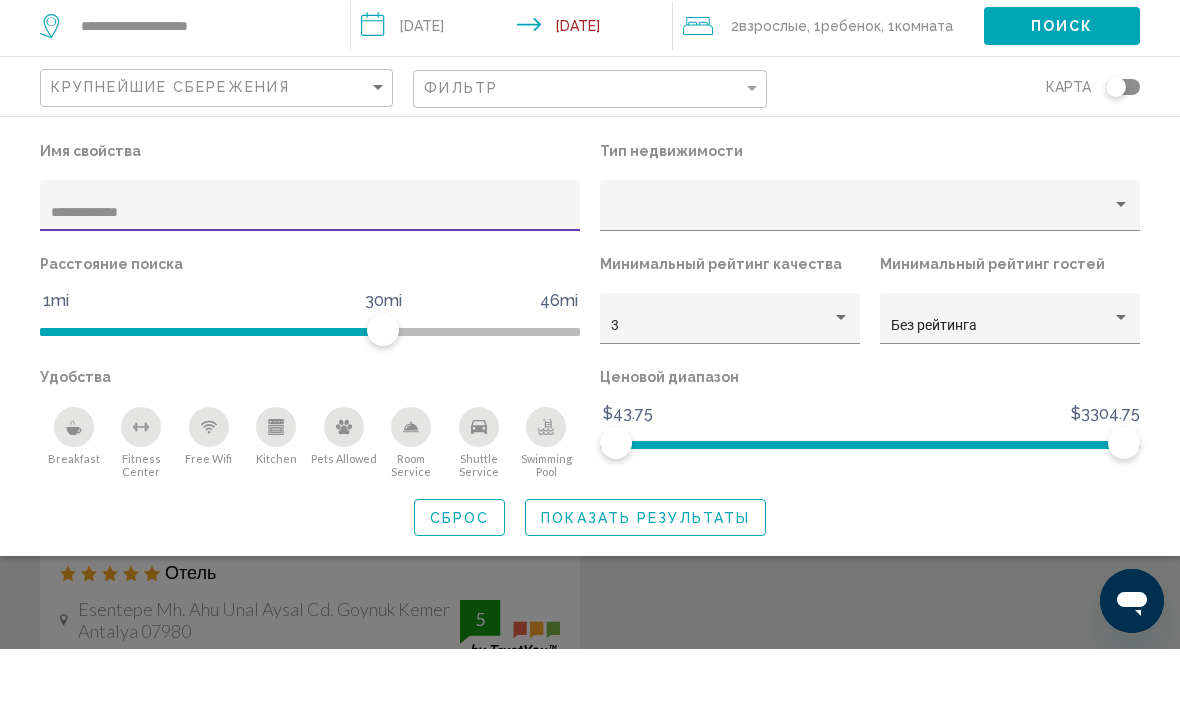 type on "**********" 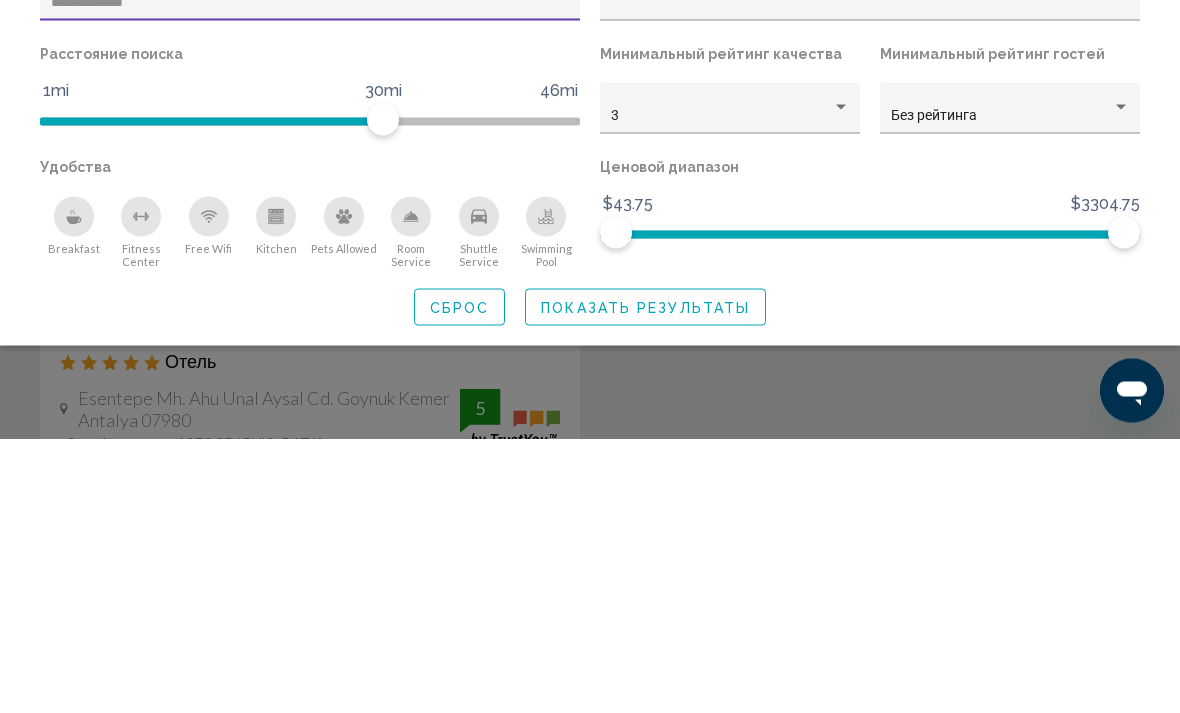 click on "Показать результаты" 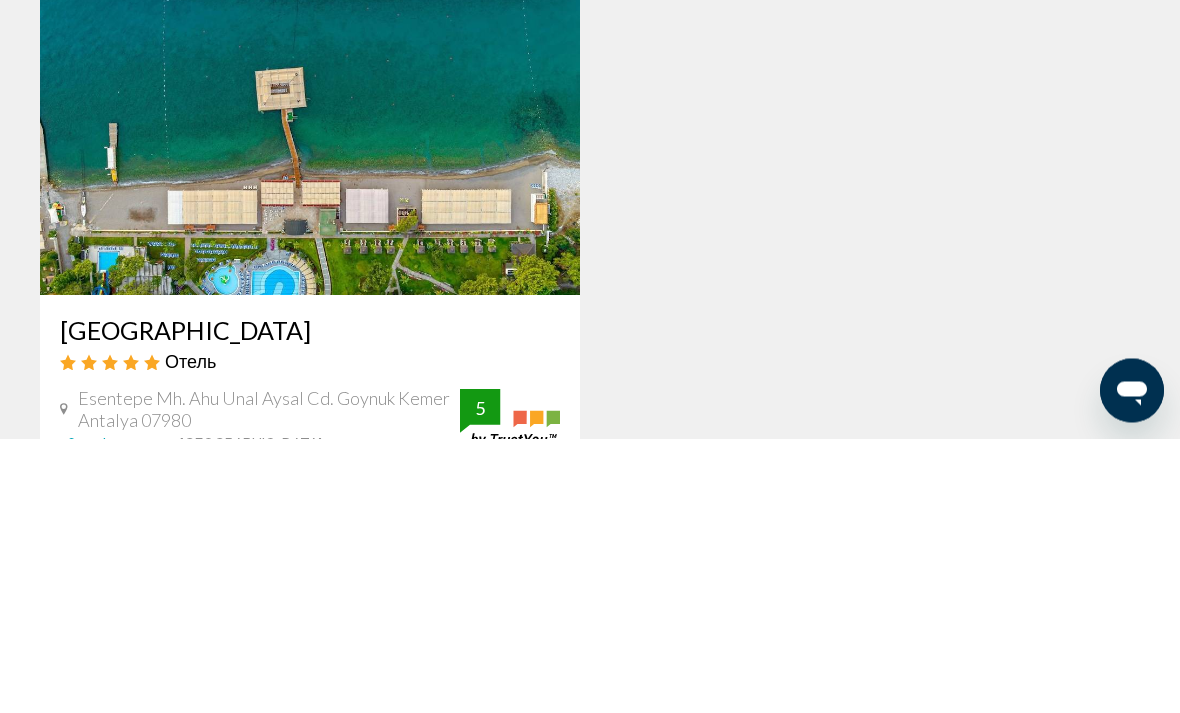 scroll, scrollTop: 275, scrollLeft: 0, axis: vertical 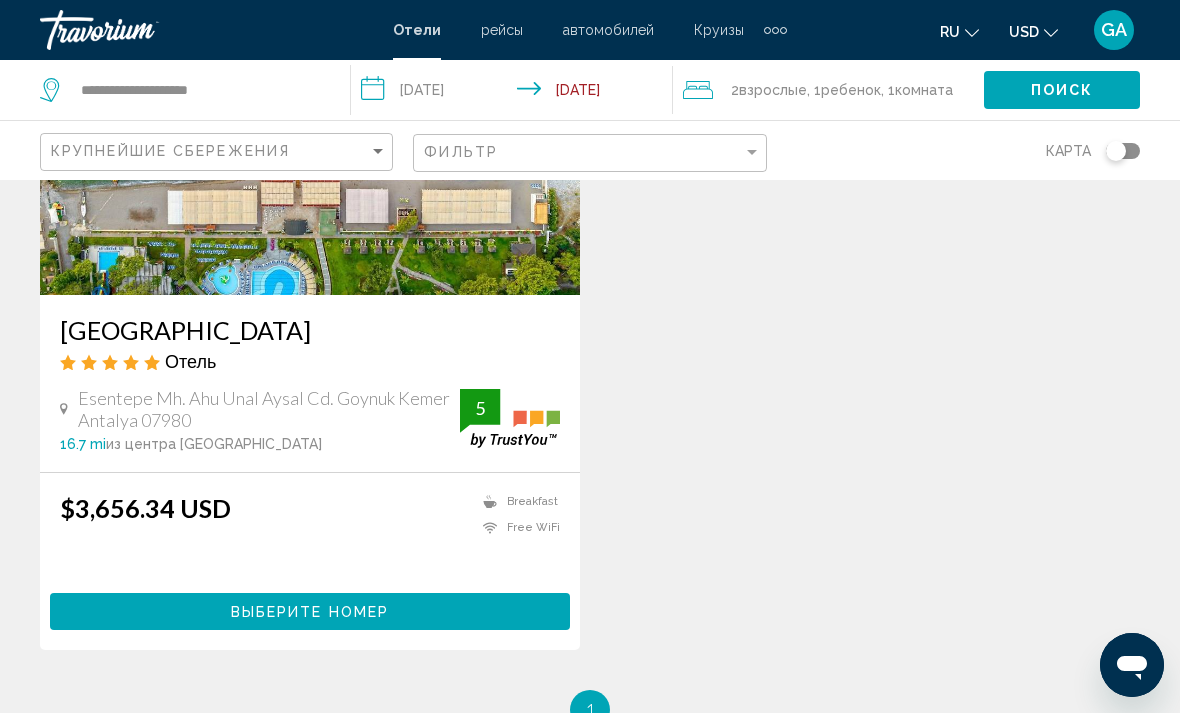 click on "**********" at bounding box center [515, 93] 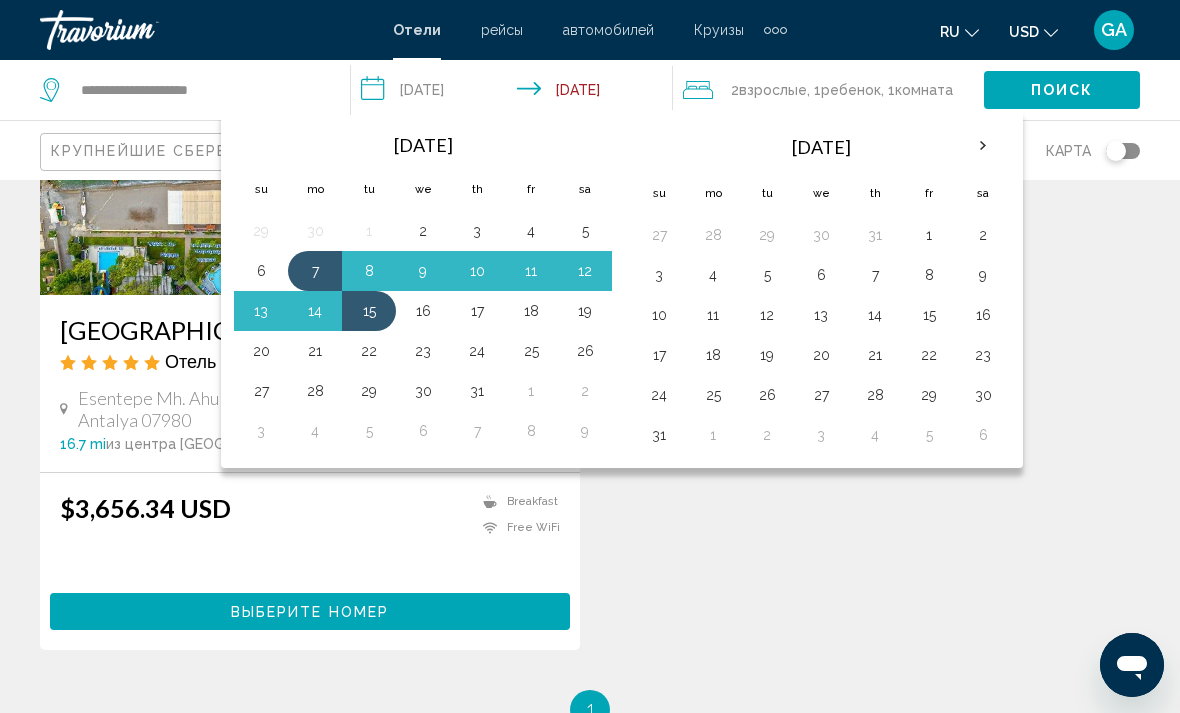 click on "2" at bounding box center [423, 231] 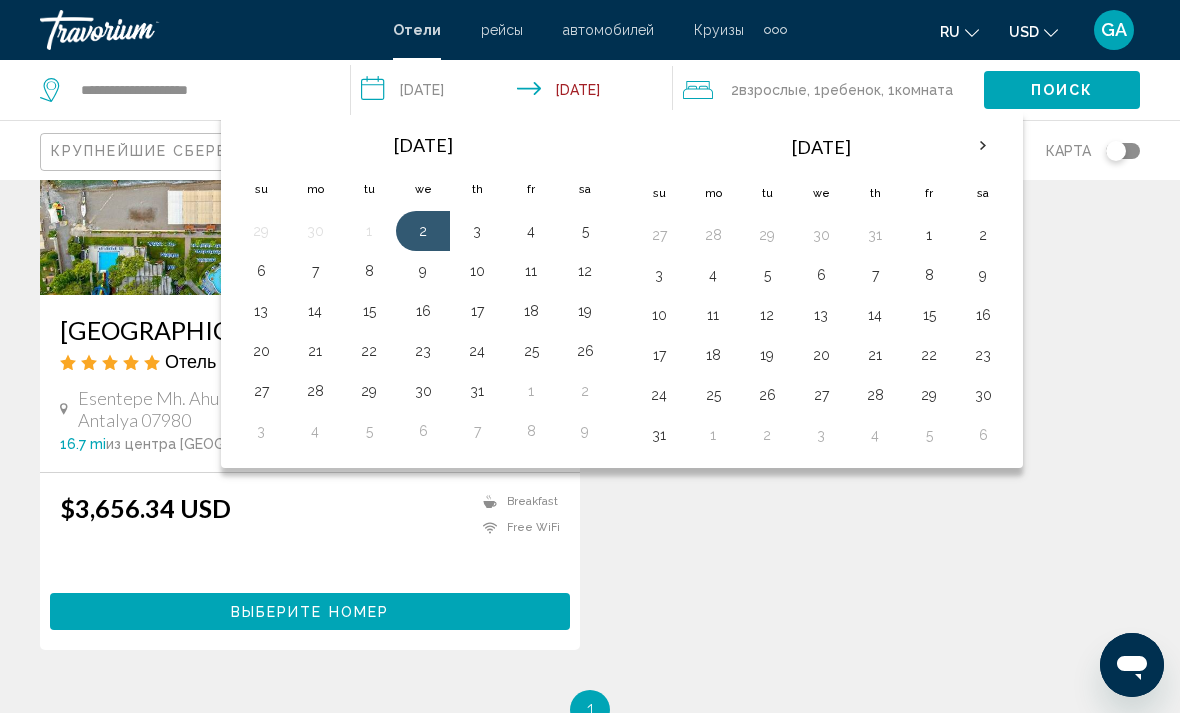 click on "8" at bounding box center [369, 271] 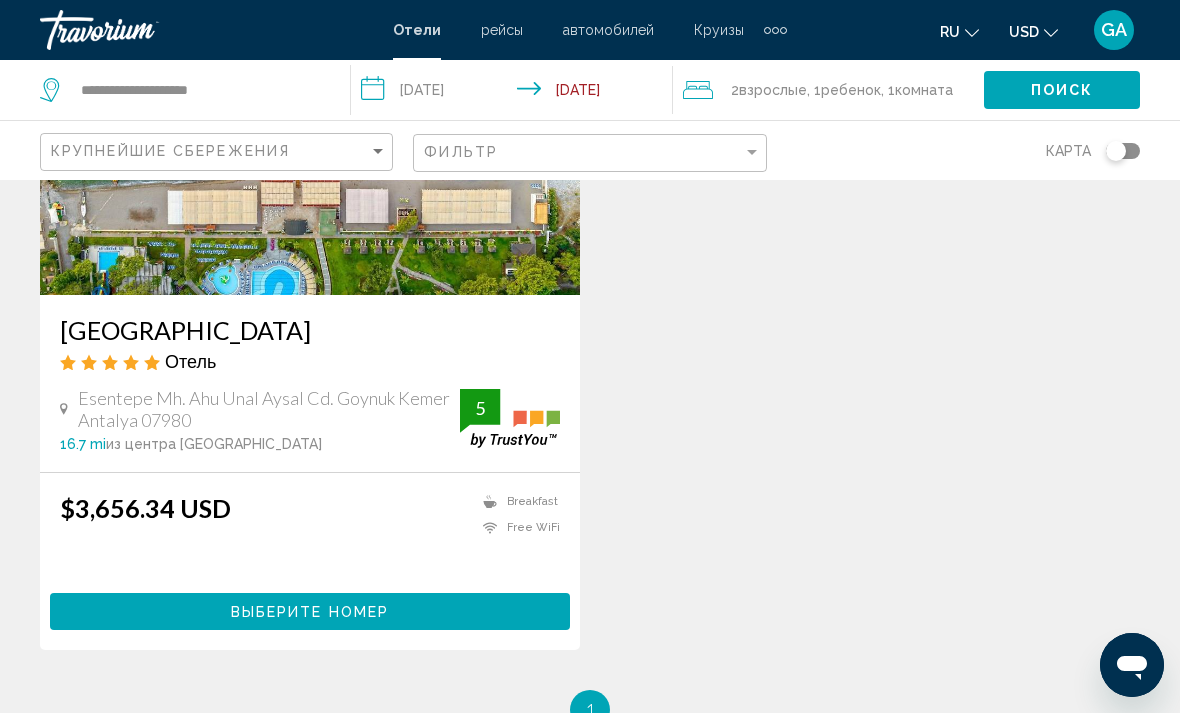 click on "Выберите номер" at bounding box center (310, 611) 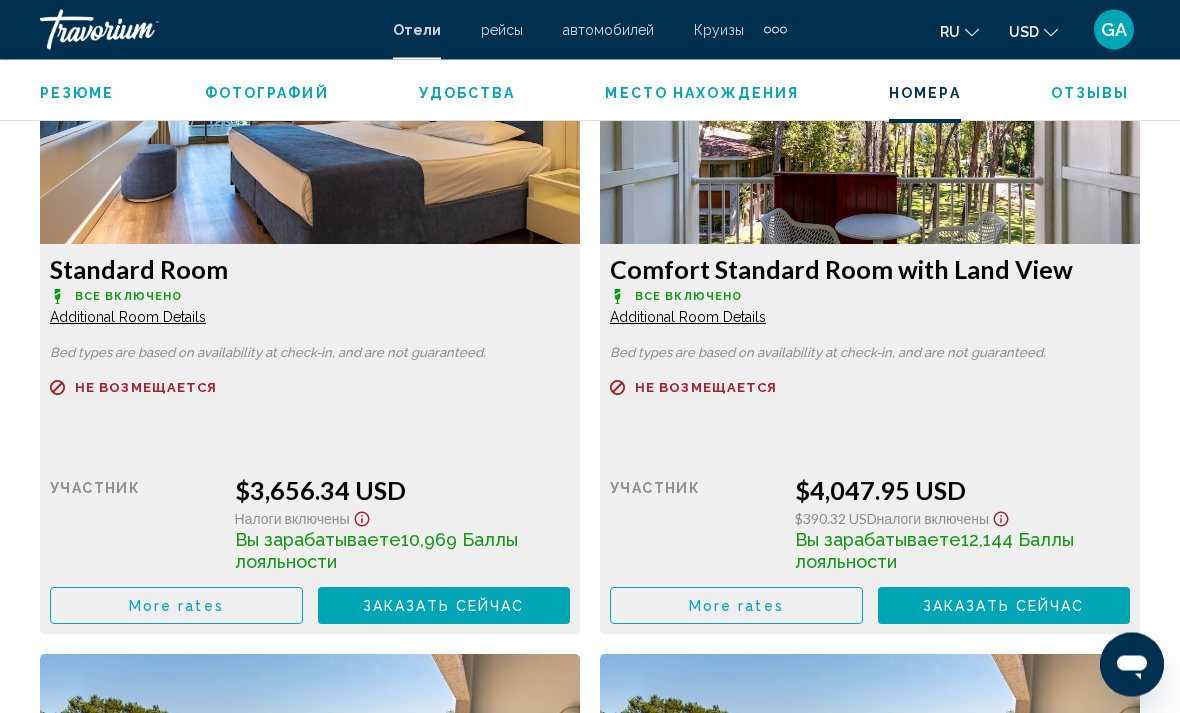 scroll, scrollTop: 3178, scrollLeft: 0, axis: vertical 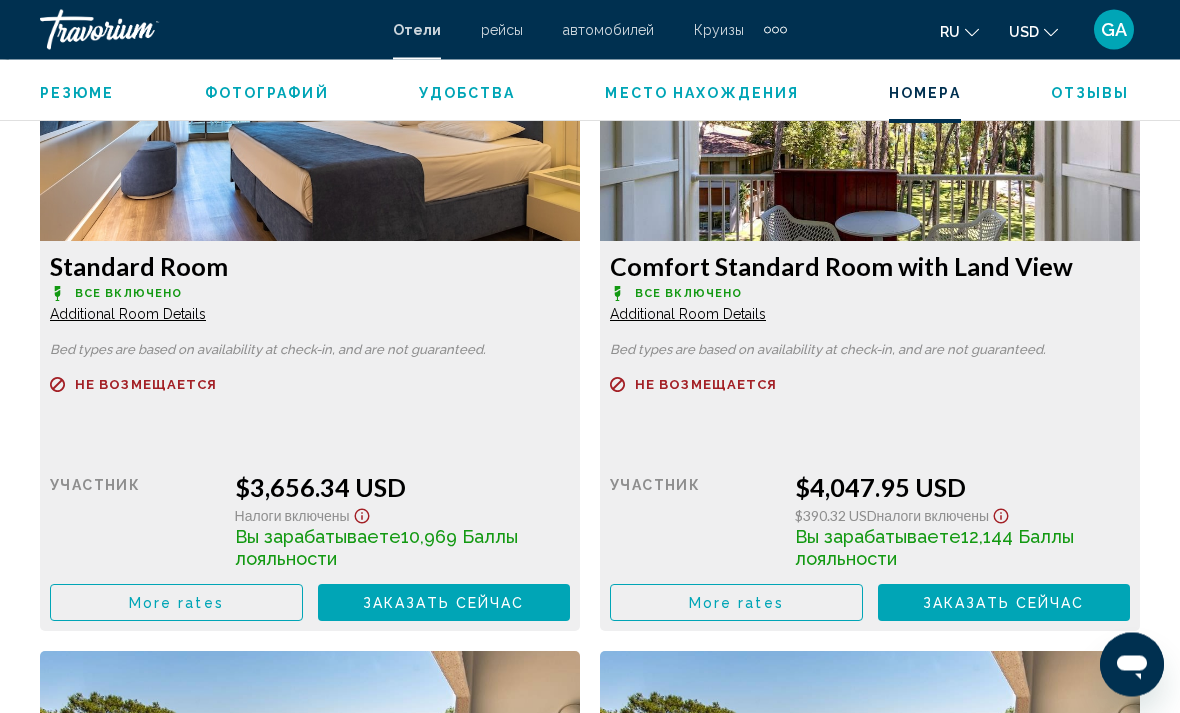 click at bounding box center [310, 409] 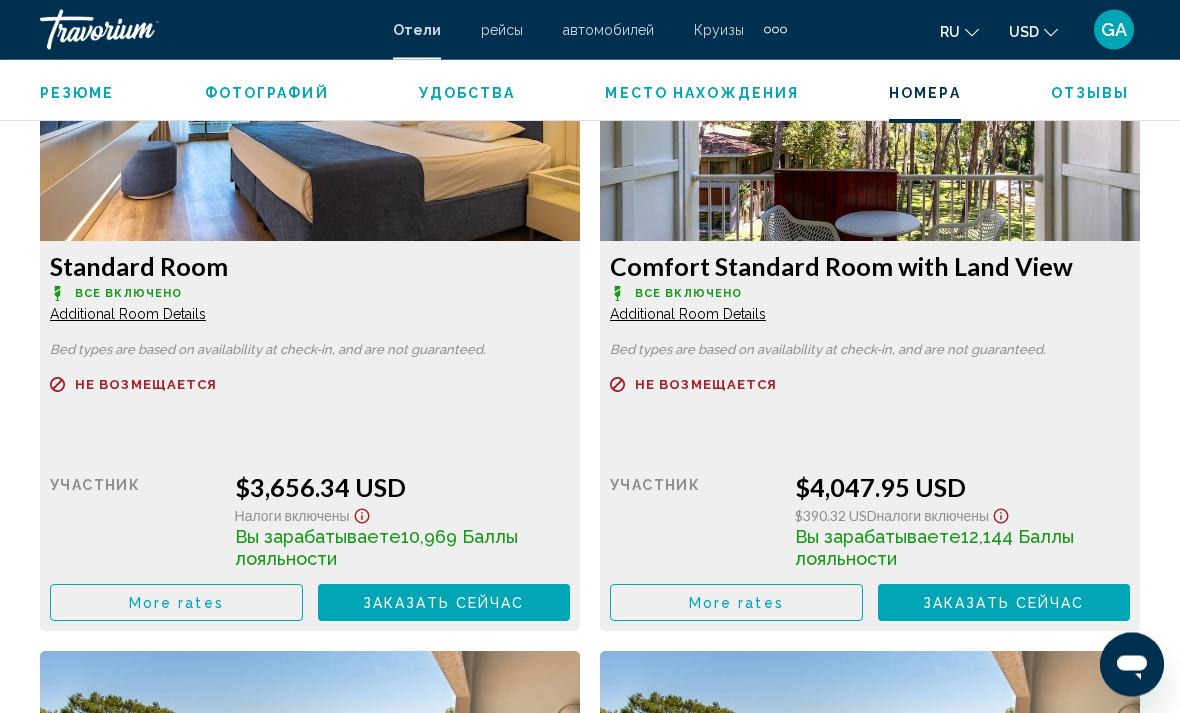 click on "Розничная цена  $0.00  когда вы выкупаете    участник  $4,047.95 USD  $390.32 USD  Налоги включены
Вы зарабатываете  12,144 Баллы лояльности  More rates Заказать сейчас Больше недоступно" at bounding box center (310, 529) 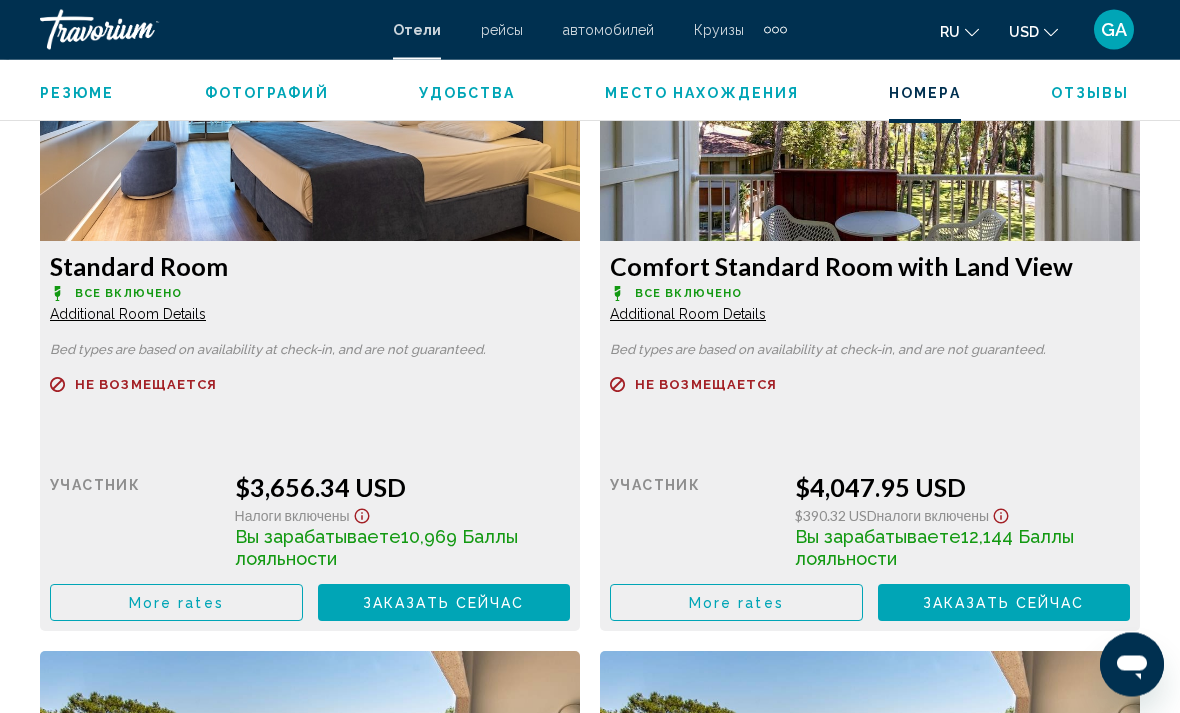 scroll, scrollTop: 3179, scrollLeft: 0, axis: vertical 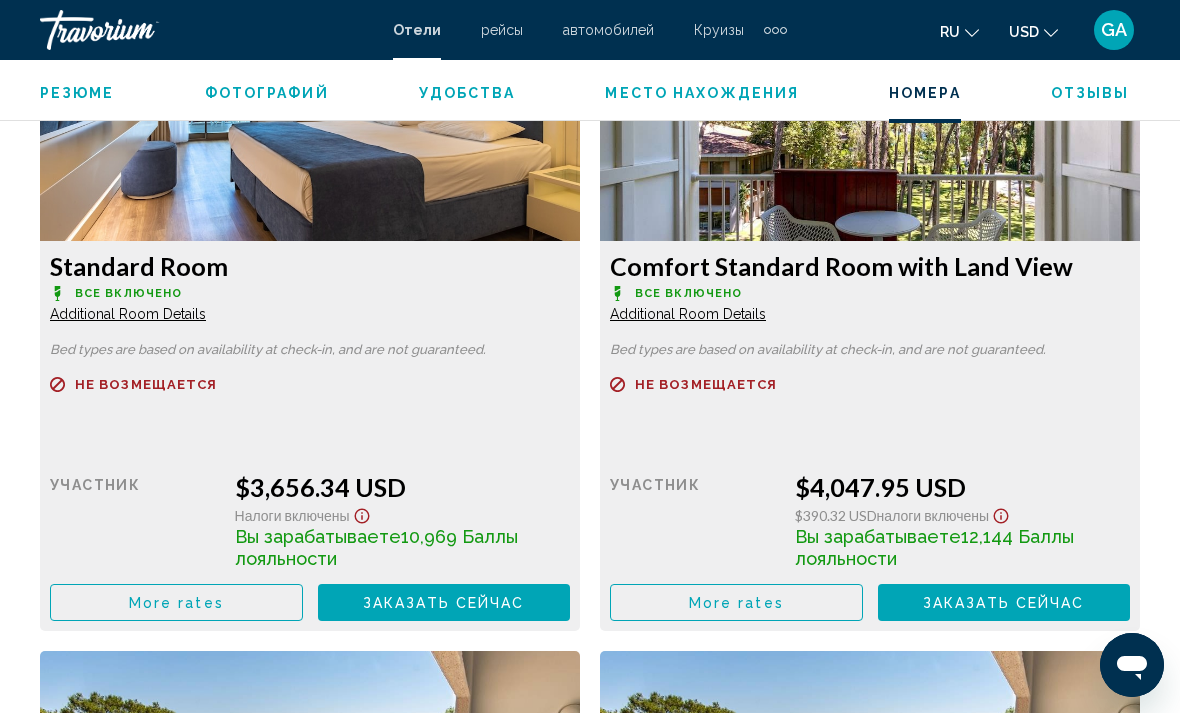click on "More rates" at bounding box center [176, 603] 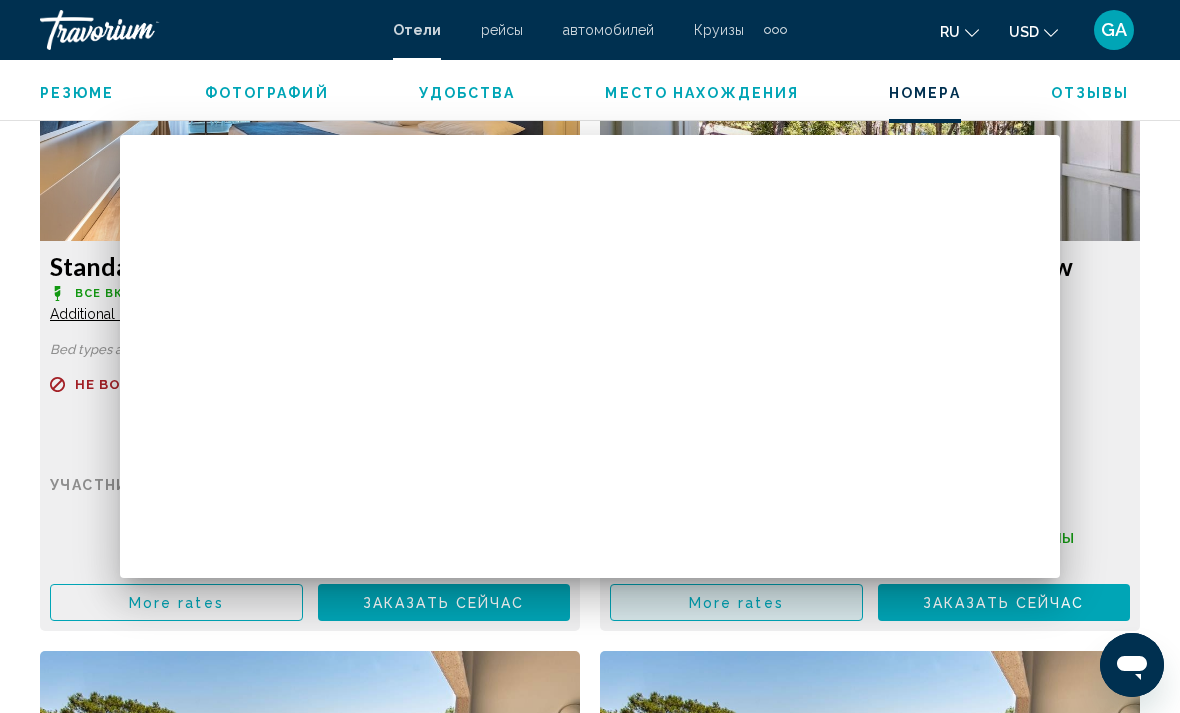 scroll, scrollTop: 0, scrollLeft: 0, axis: both 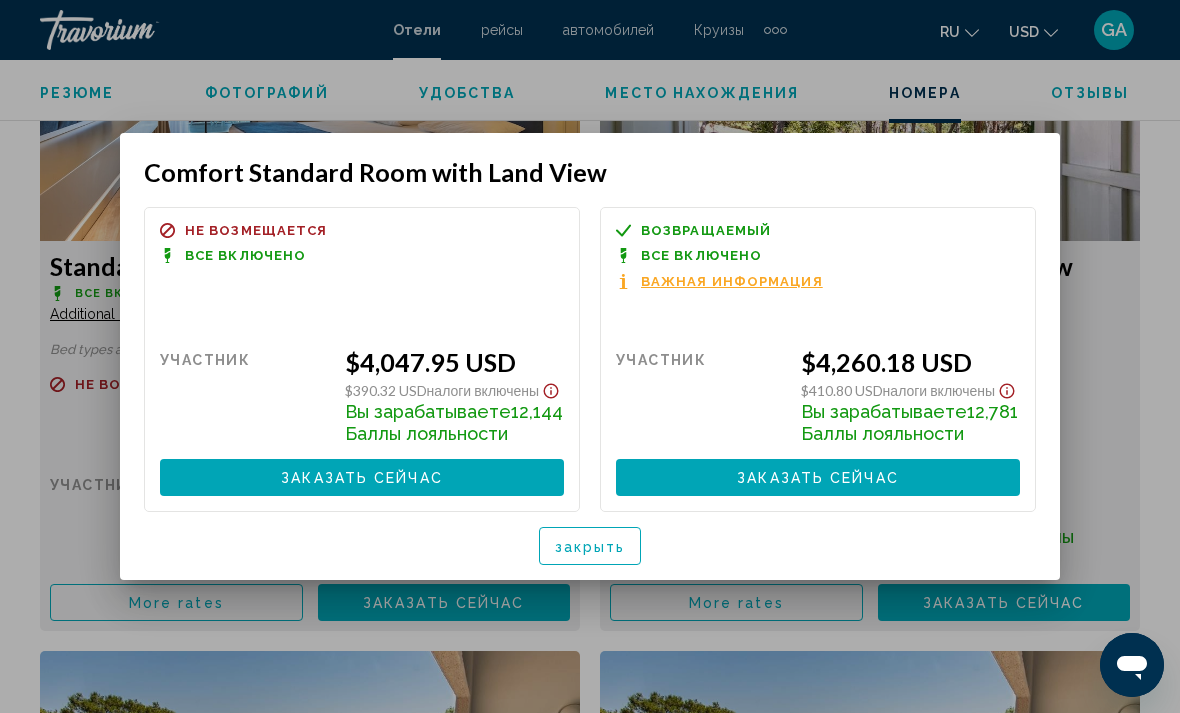 click on "закрыть" at bounding box center (590, 547) 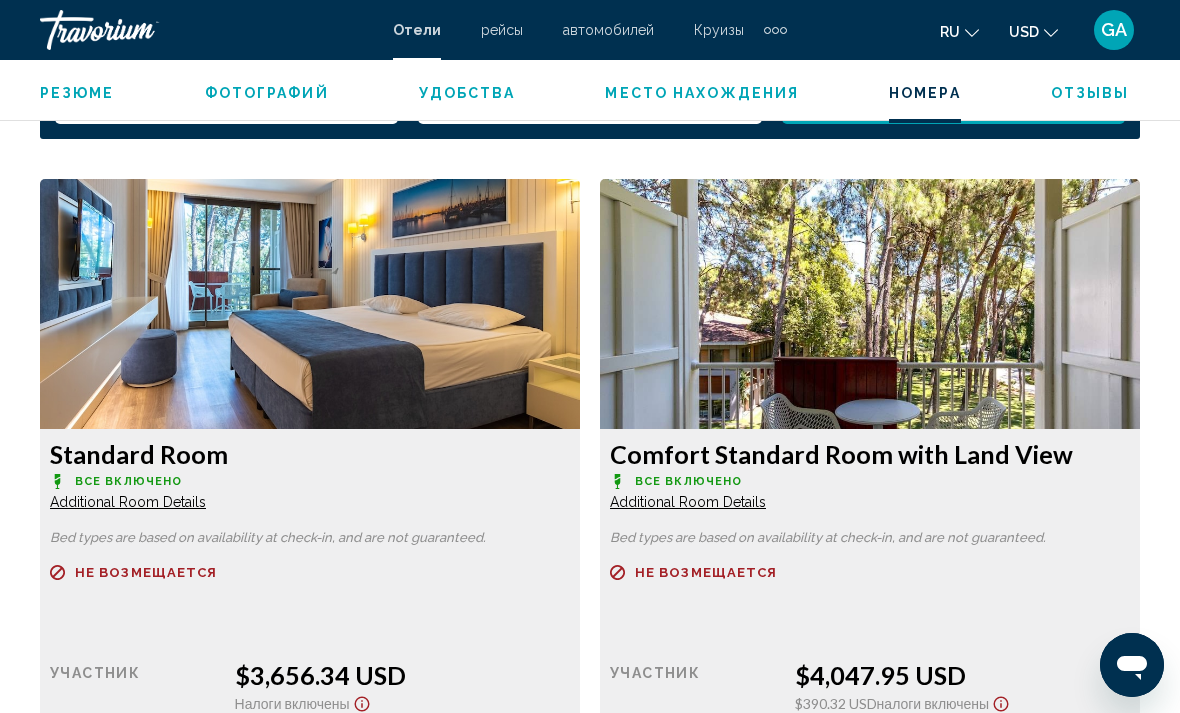 scroll, scrollTop: 2980, scrollLeft: 0, axis: vertical 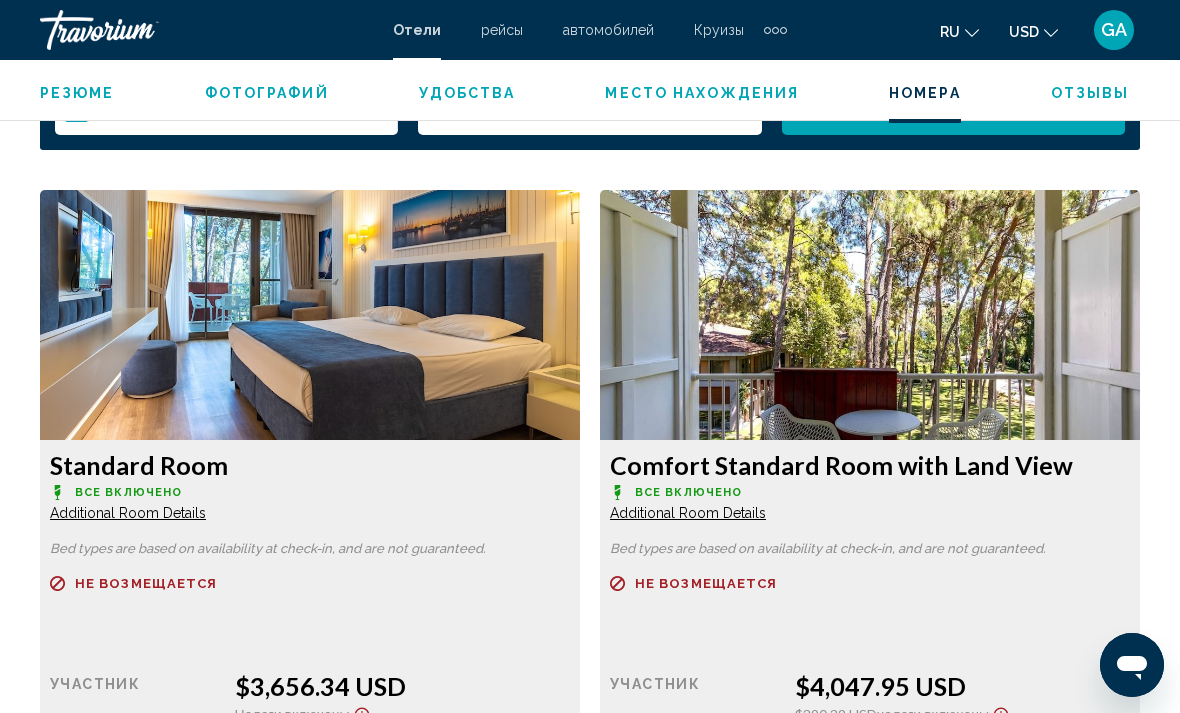 click at bounding box center (310, 315) 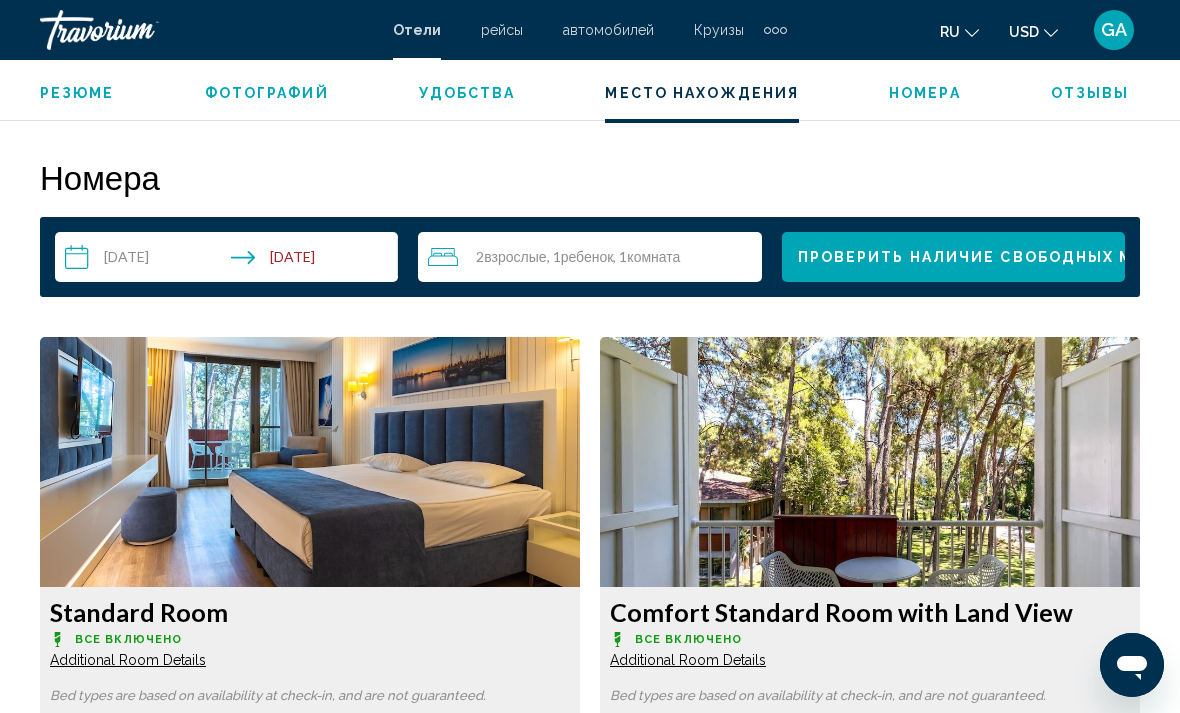 scroll, scrollTop: 2831, scrollLeft: 0, axis: vertical 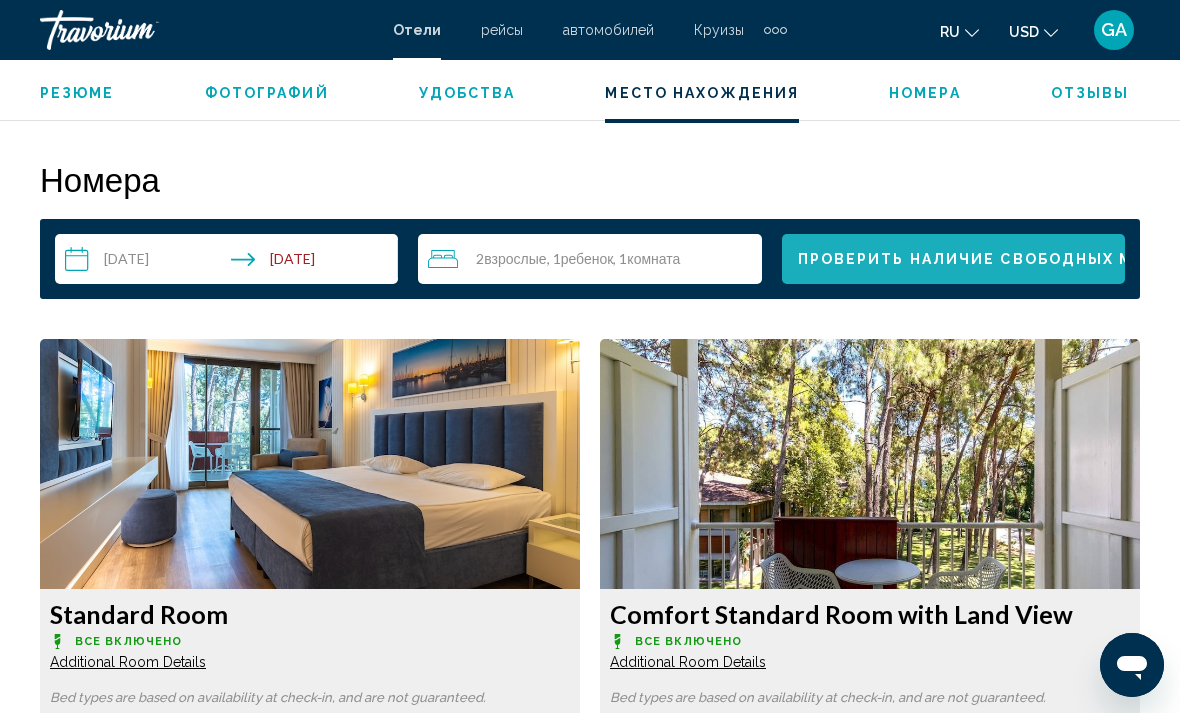 click on "Проверить наличие свободных мест" at bounding box center [983, 260] 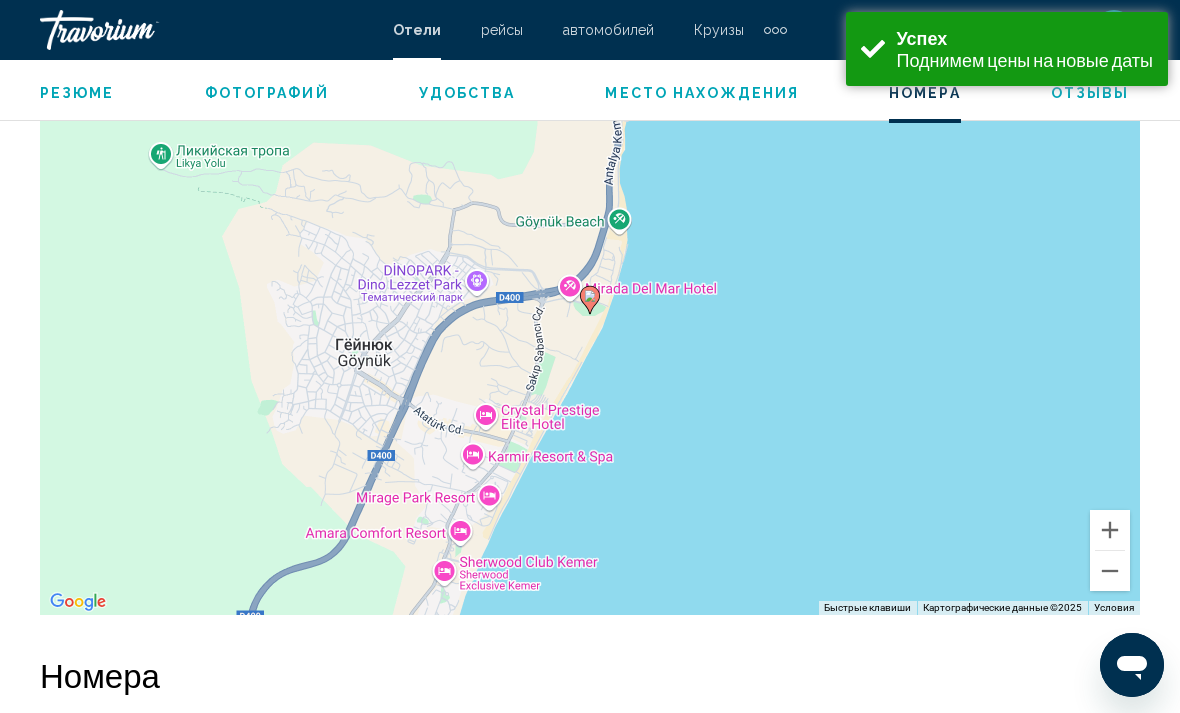 scroll, scrollTop: 2869, scrollLeft: 0, axis: vertical 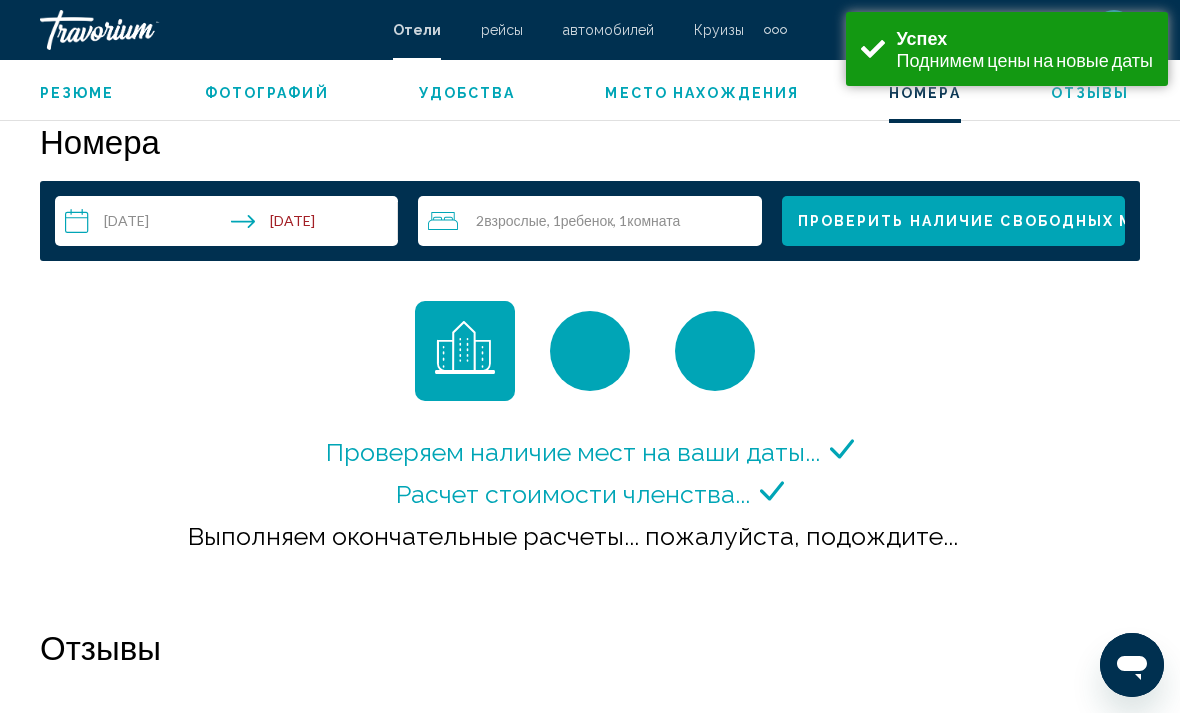 click on "**********" at bounding box center (230, 224) 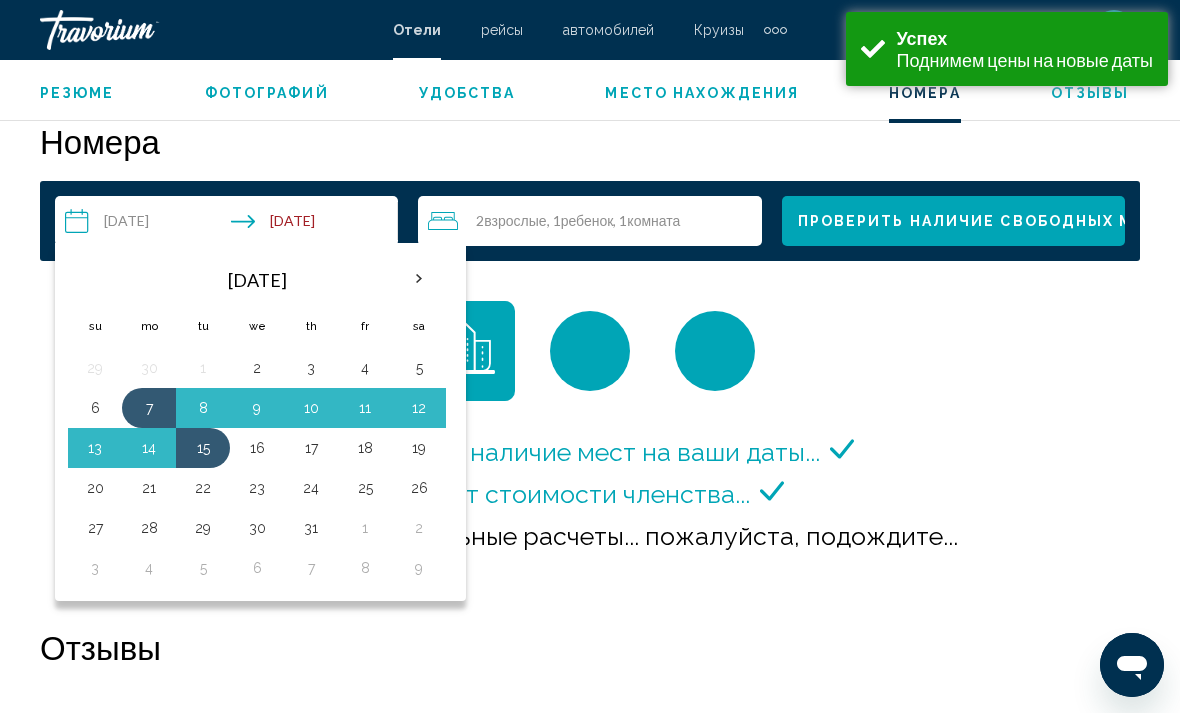 click on "2" at bounding box center [257, 368] 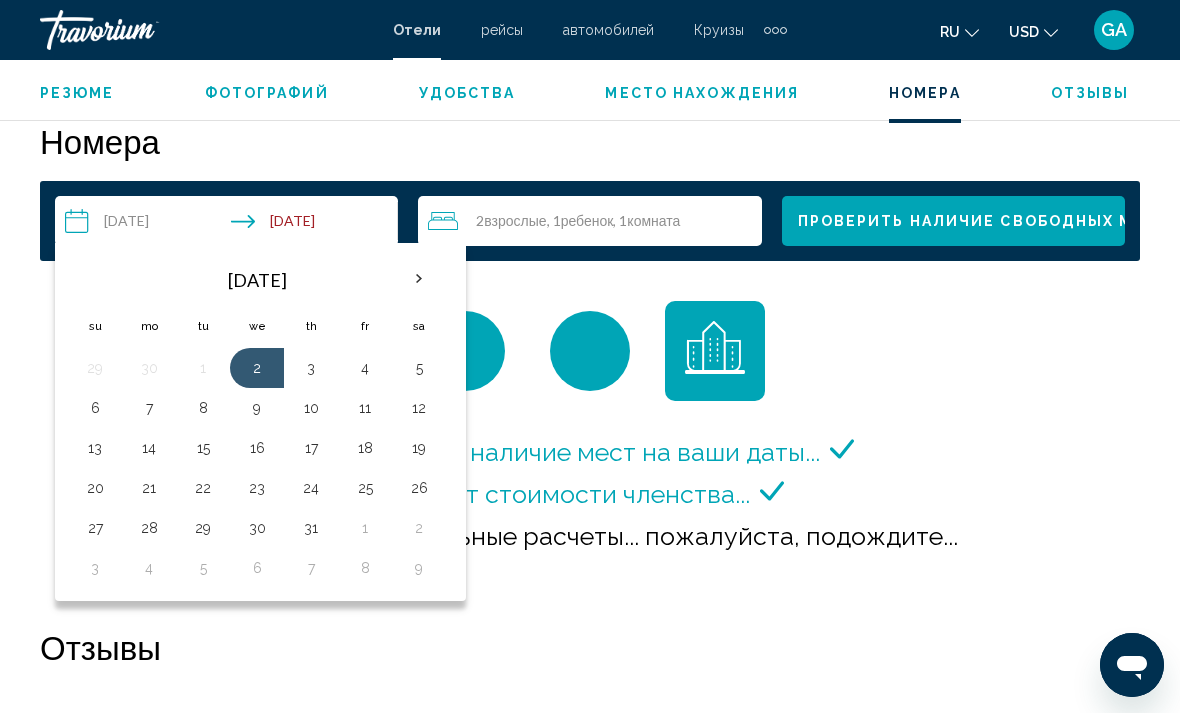 click on "8" at bounding box center [203, 408] 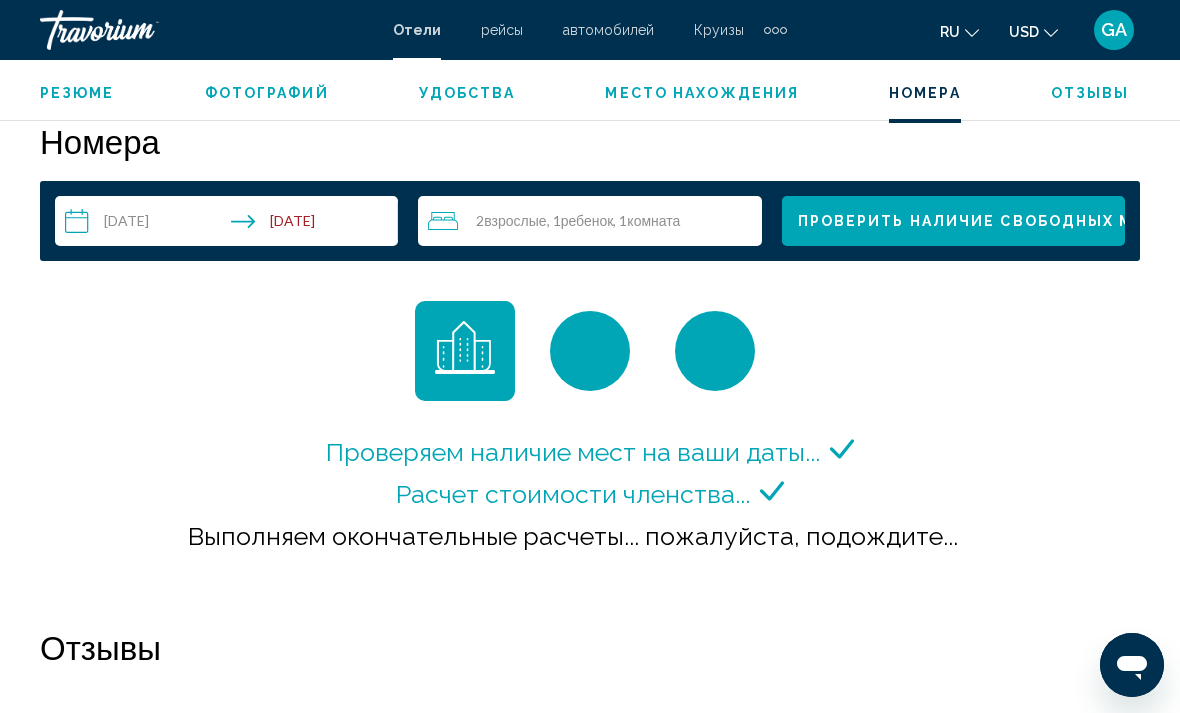 click on "Проверить наличие свободных мест" at bounding box center [983, 222] 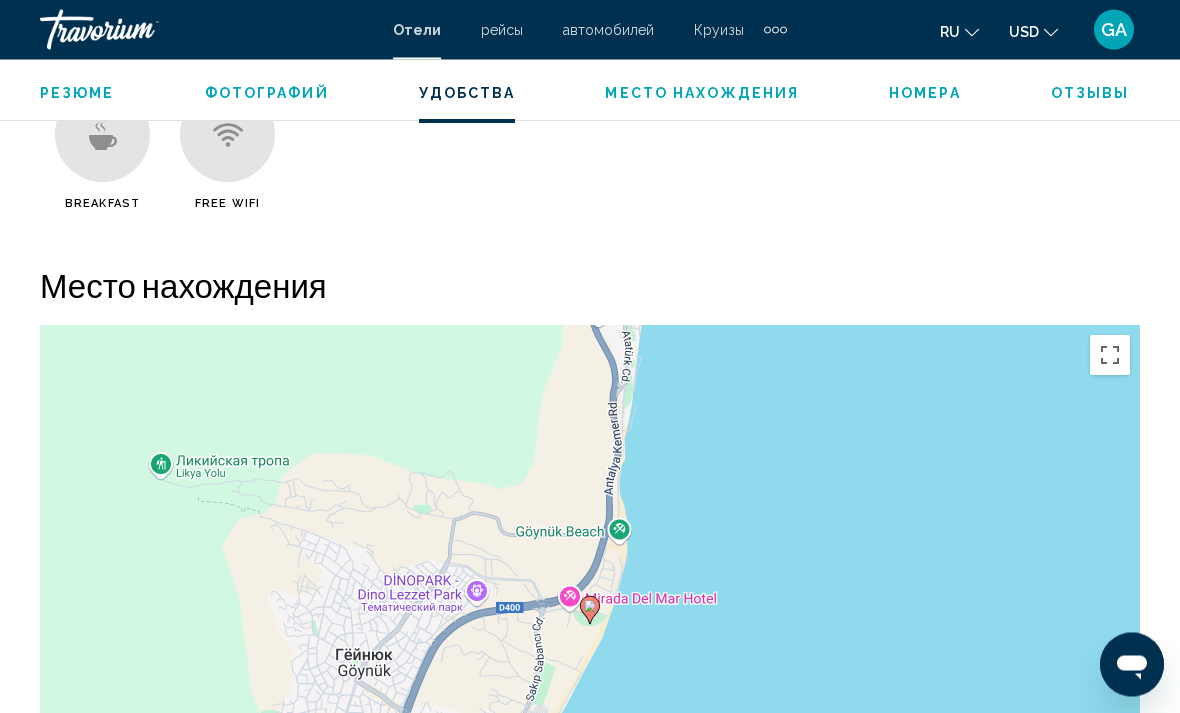 scroll, scrollTop: 1996, scrollLeft: 0, axis: vertical 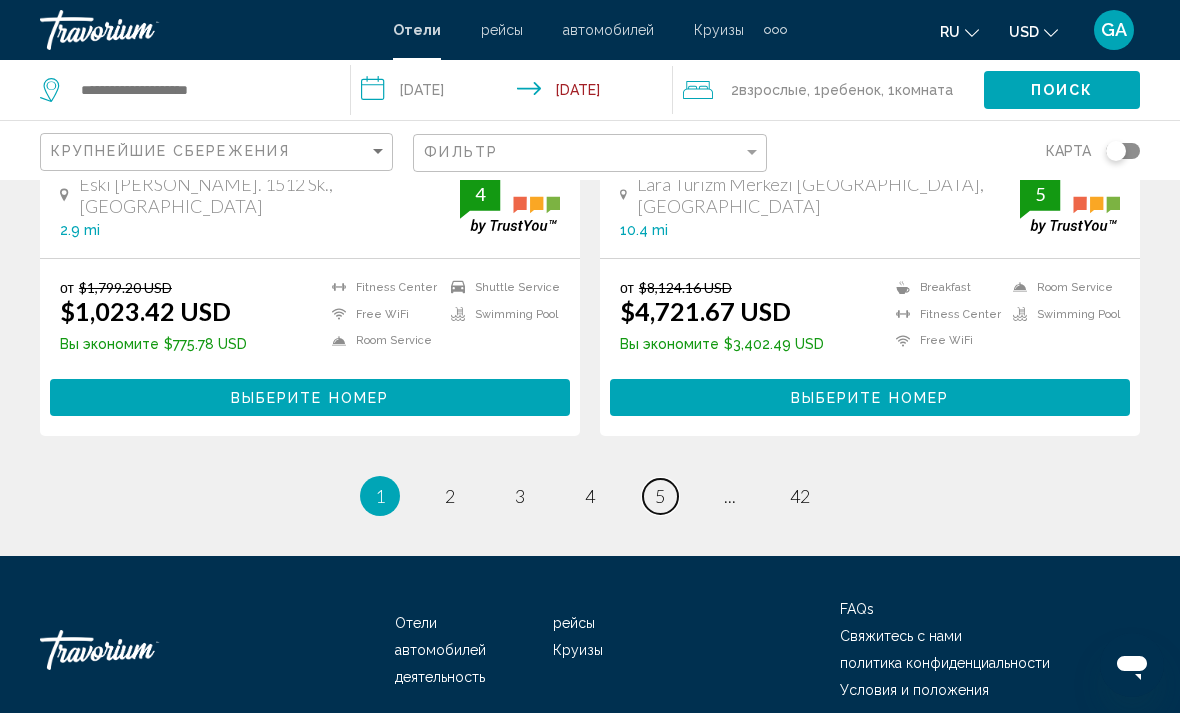 click on "5" at bounding box center (660, 496) 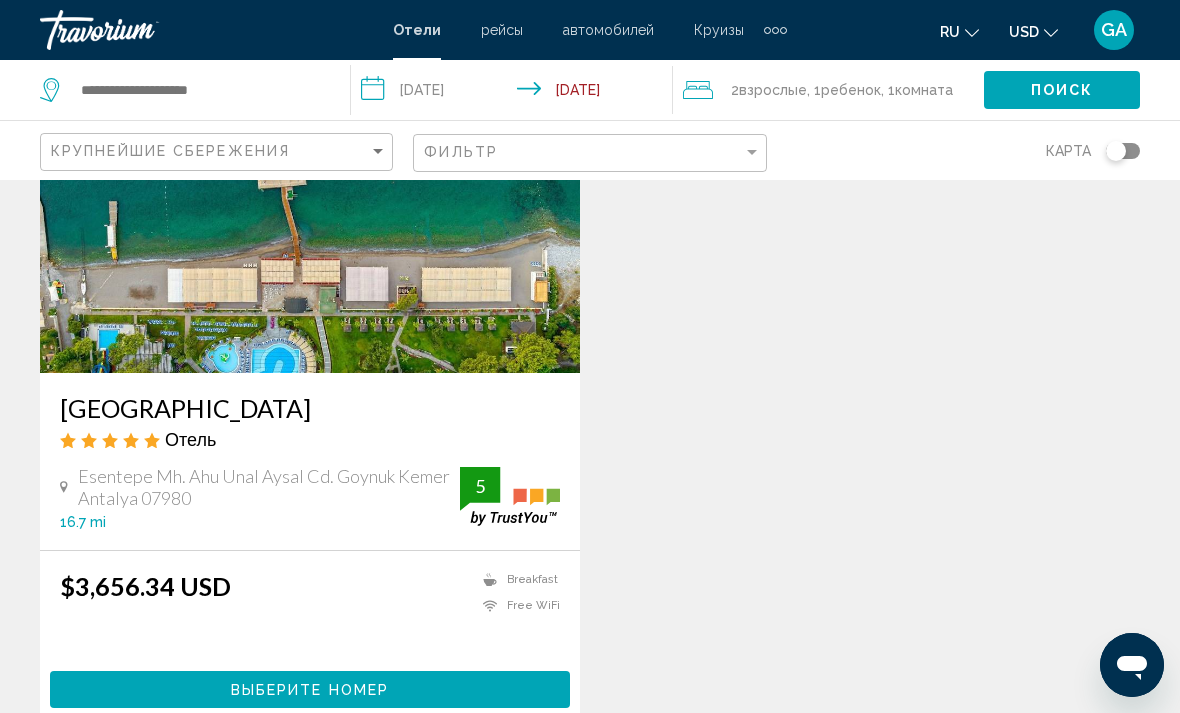 scroll, scrollTop: 196, scrollLeft: 0, axis: vertical 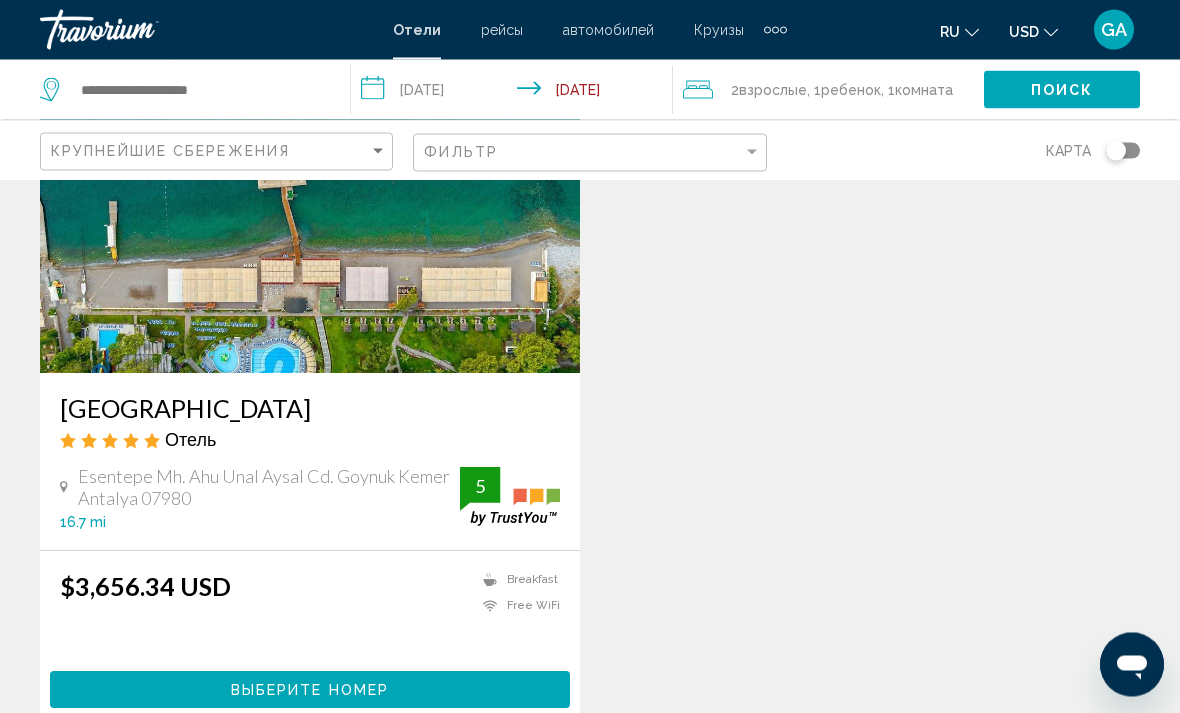 click on "Выберите номер" at bounding box center [310, 690] 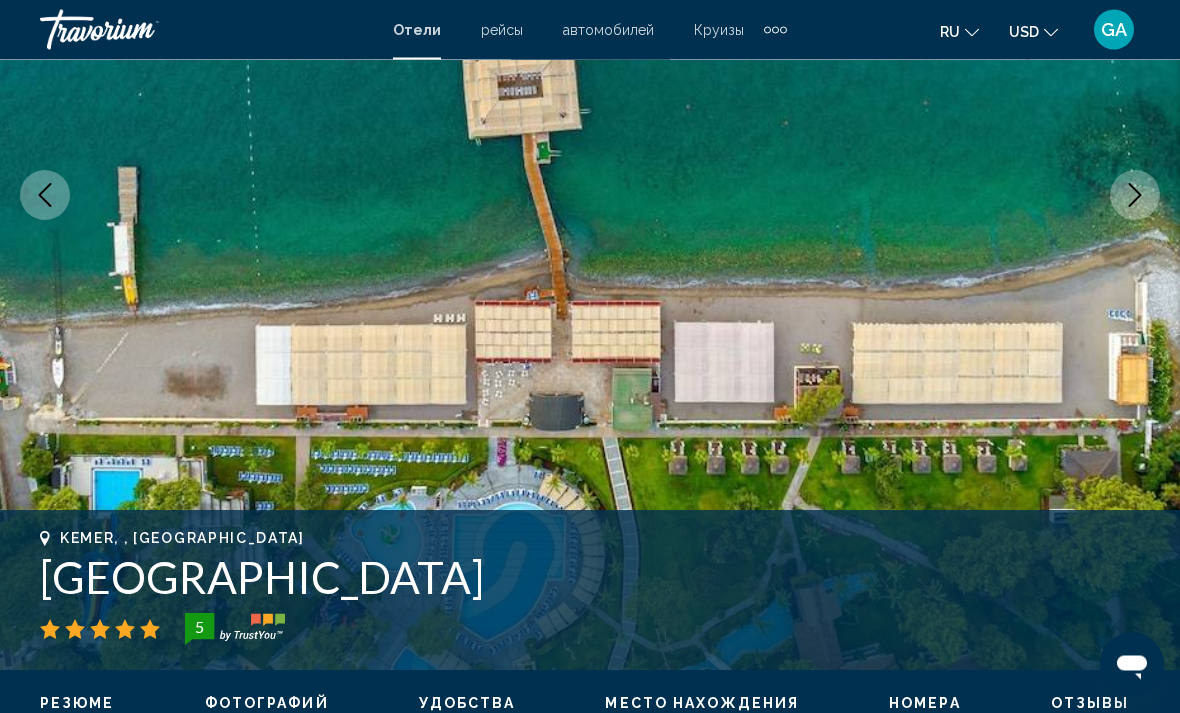 scroll, scrollTop: 521, scrollLeft: 0, axis: vertical 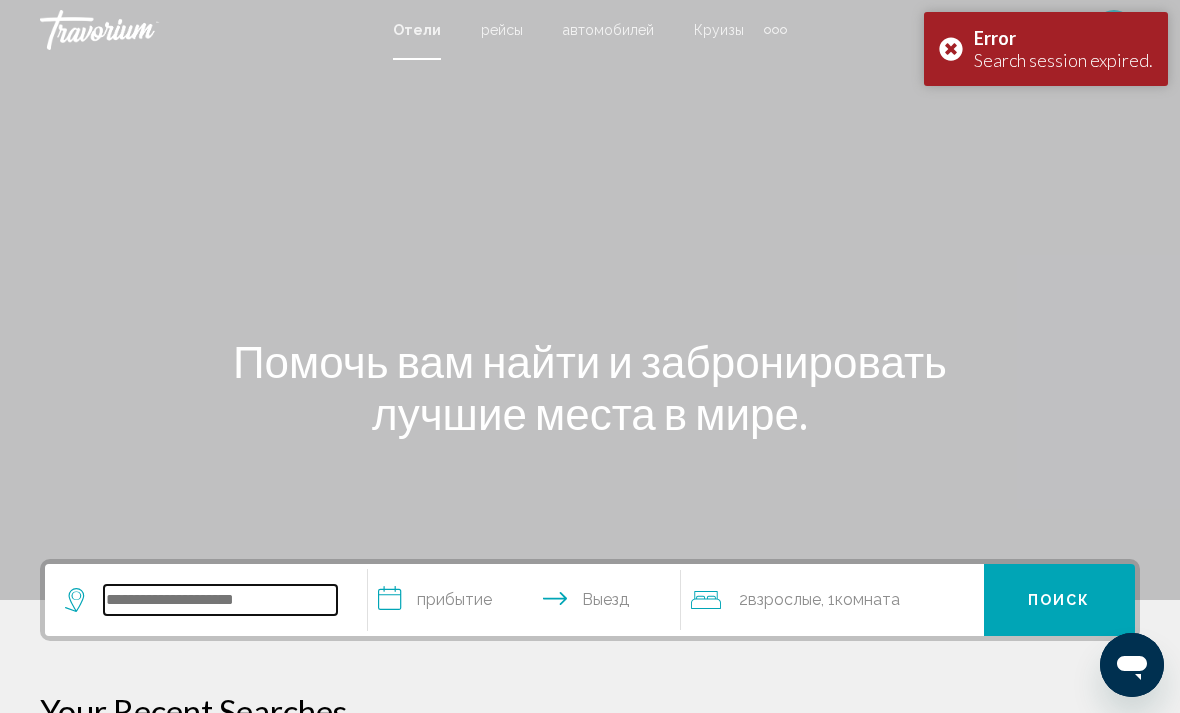 click at bounding box center [220, 600] 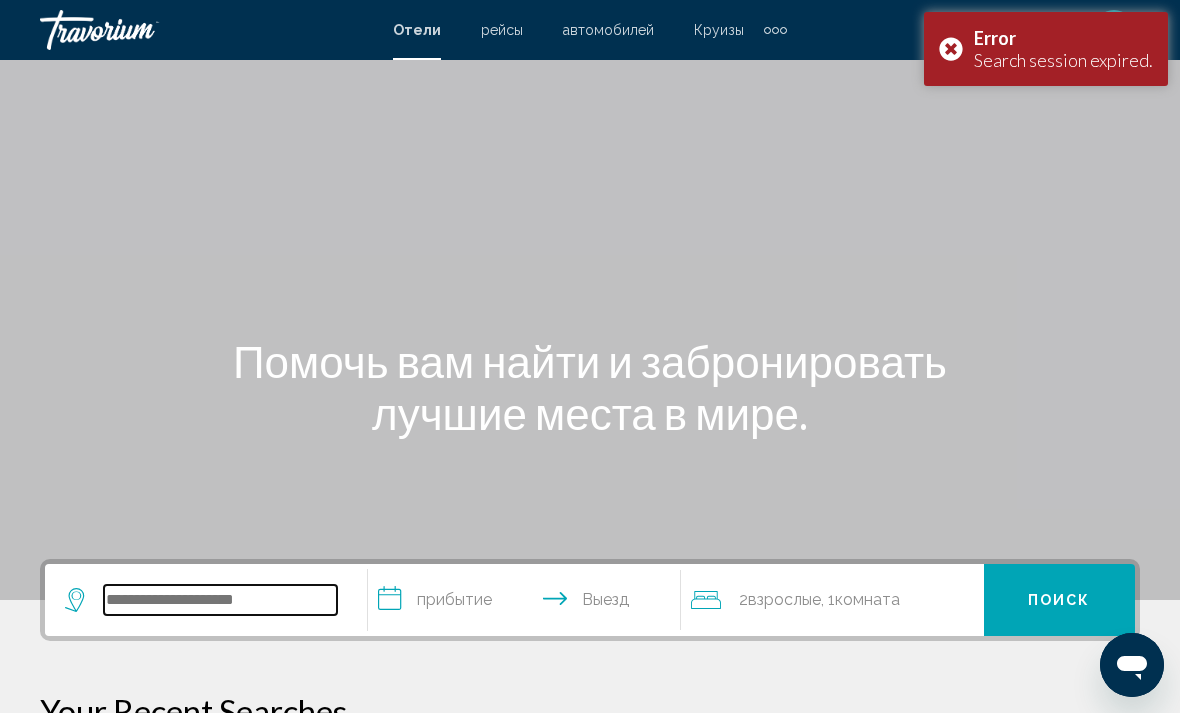 scroll, scrollTop: 0, scrollLeft: 0, axis: both 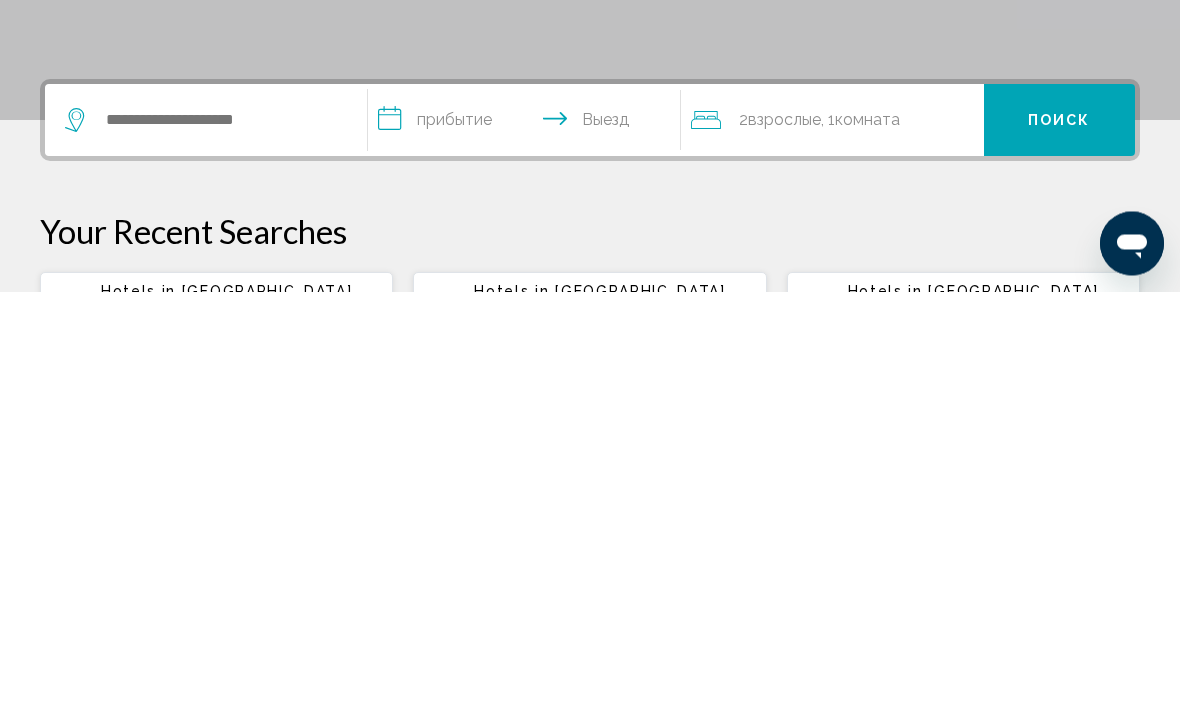 click on "Mon, 07 Jul - Tue, 15 Jul" at bounding box center [239, 749] 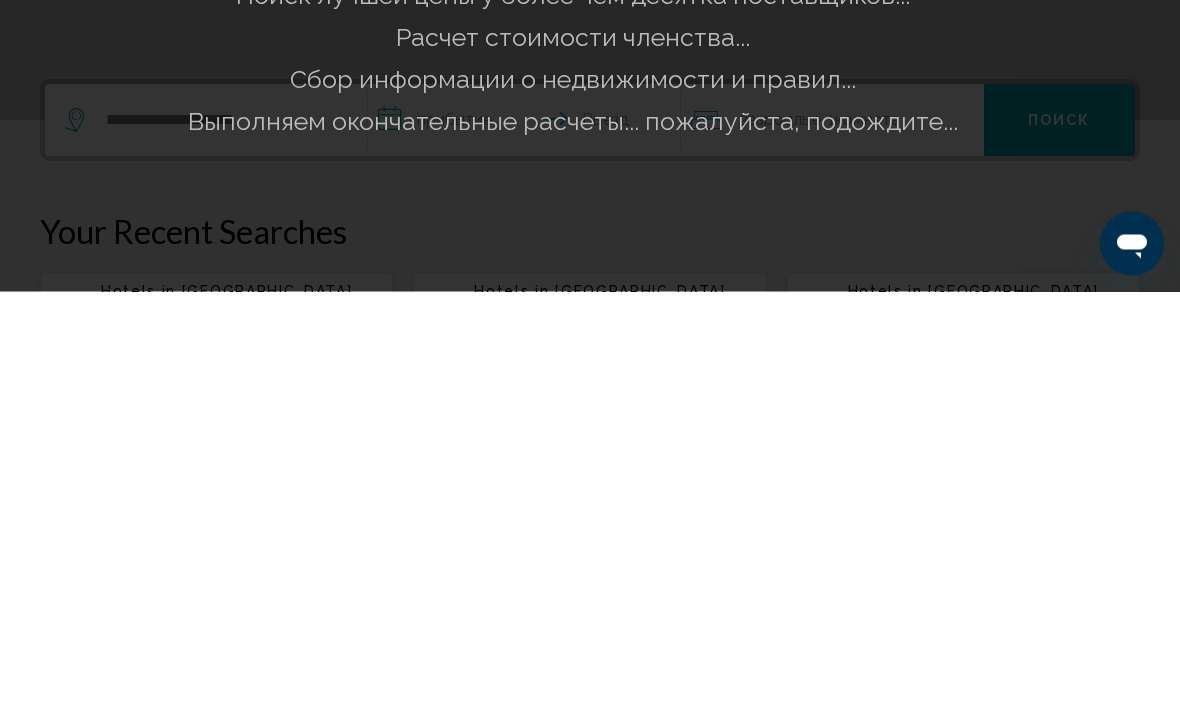 scroll, scrollTop: 480, scrollLeft: 0, axis: vertical 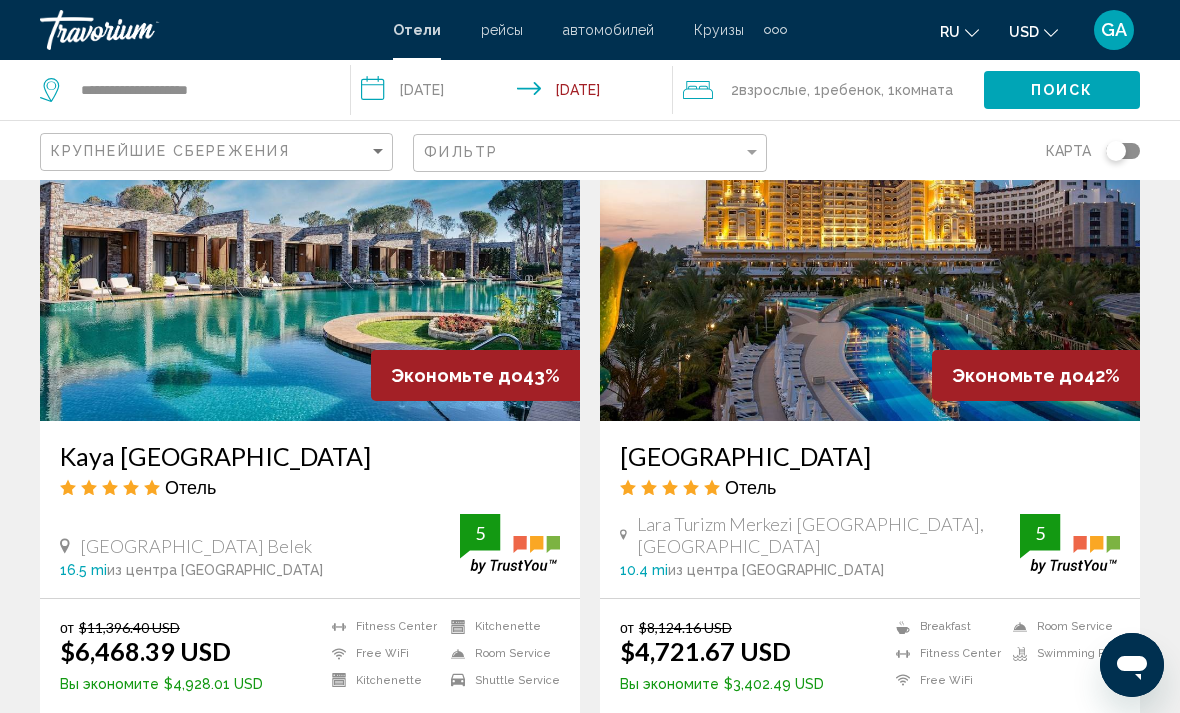 click on "**********" at bounding box center [515, 93] 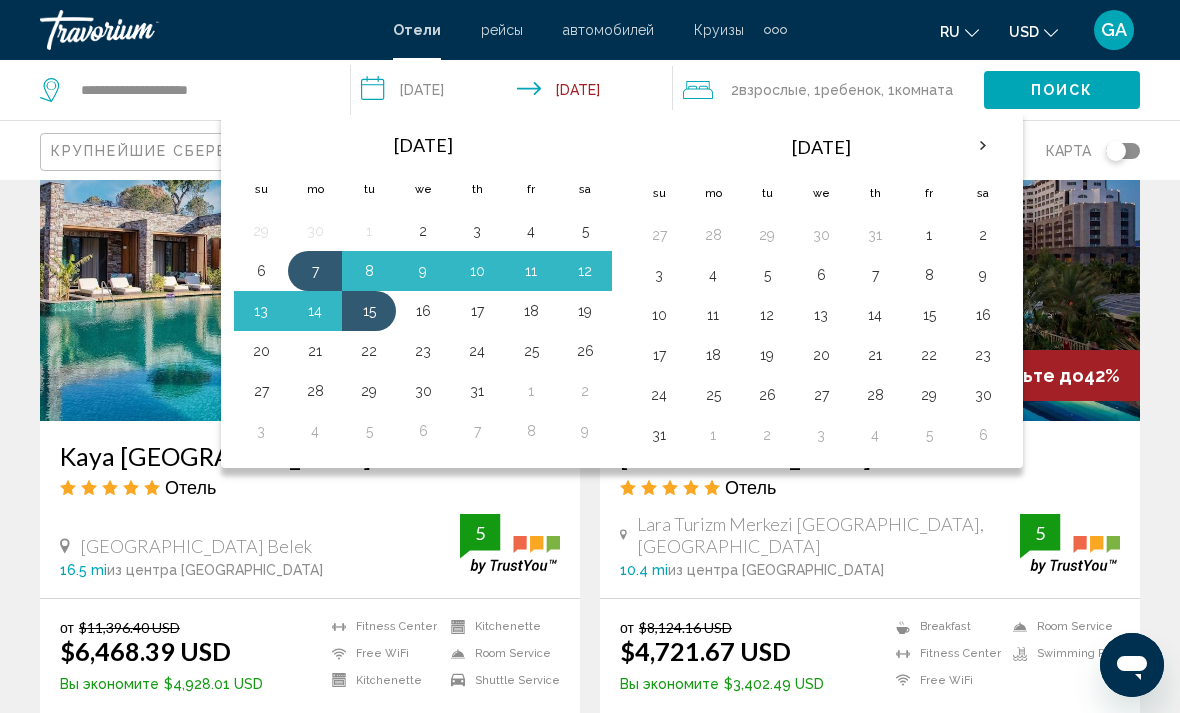 click on "Ребенок" 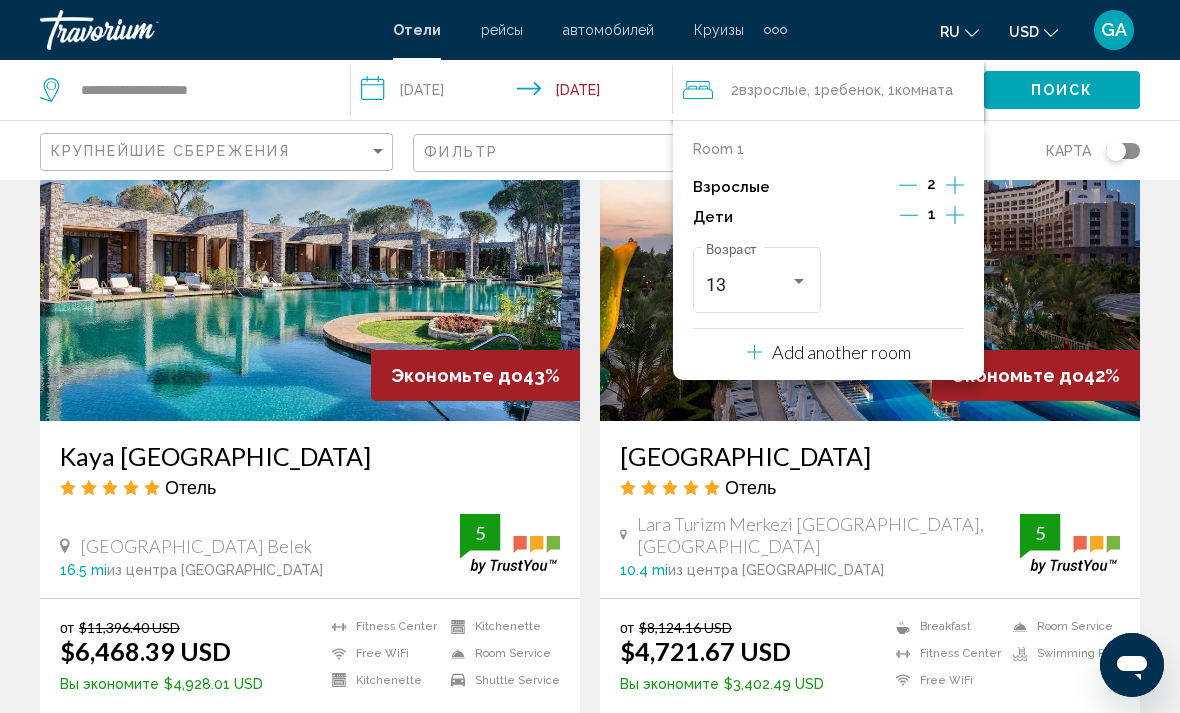 click at bounding box center [870, 261] 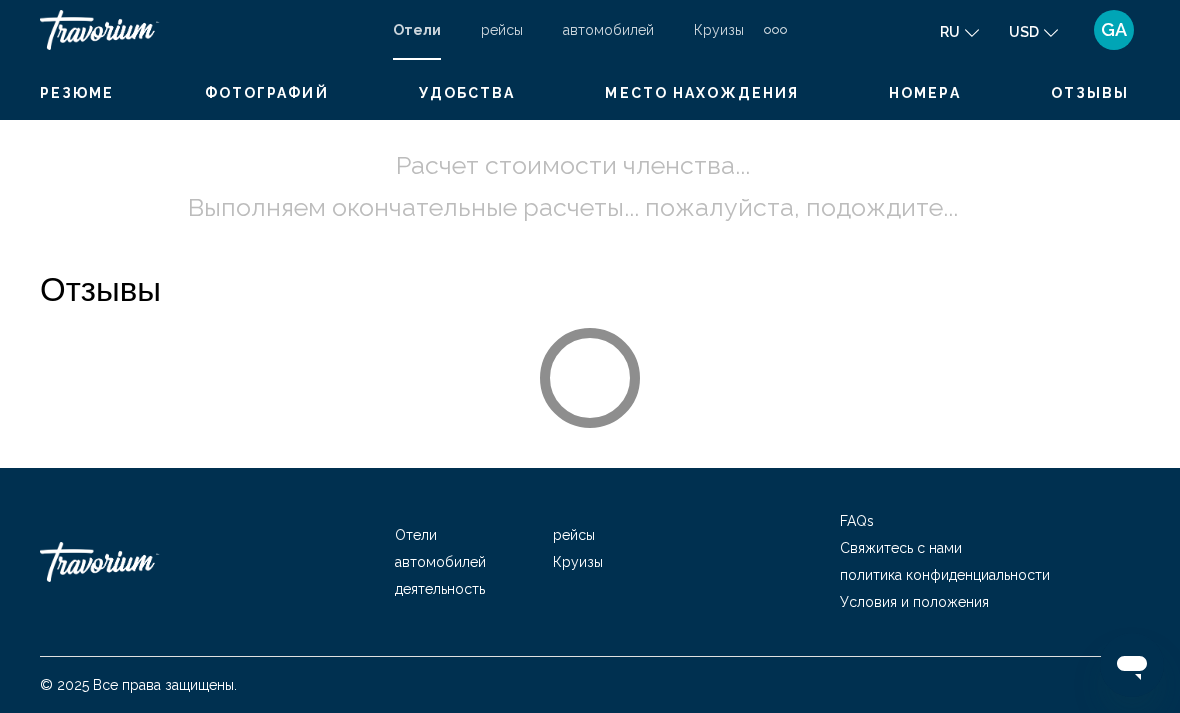 scroll, scrollTop: 0, scrollLeft: 0, axis: both 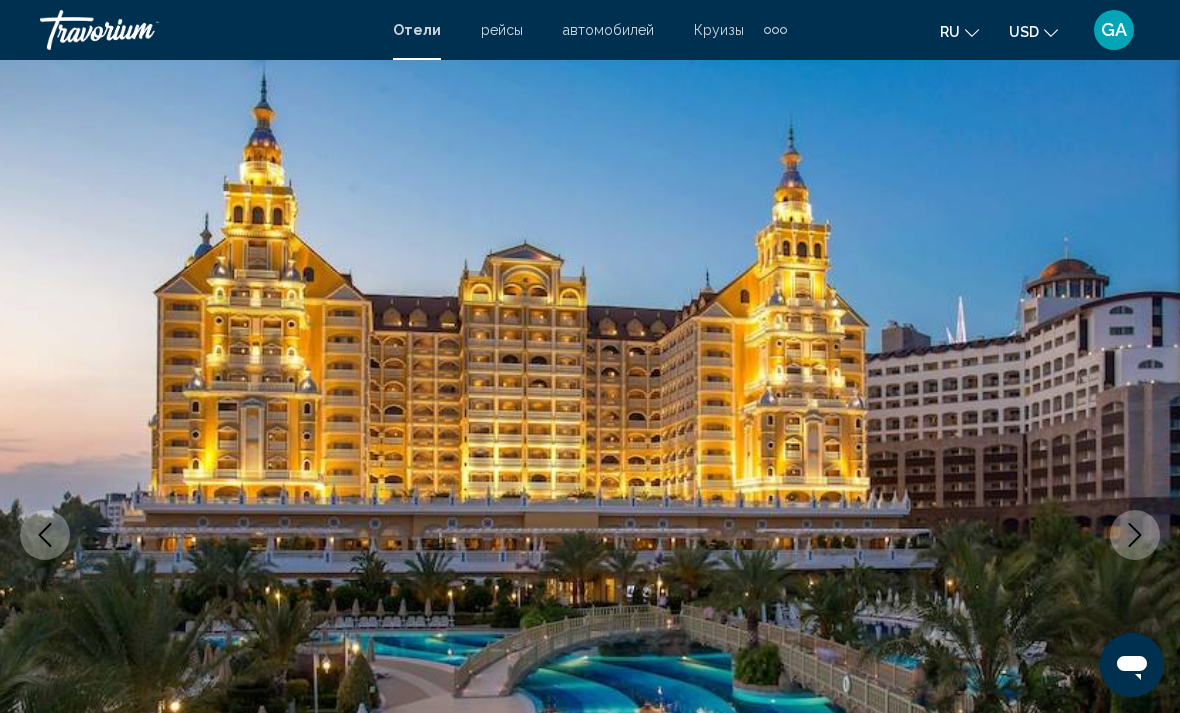 click at bounding box center [1135, 535] 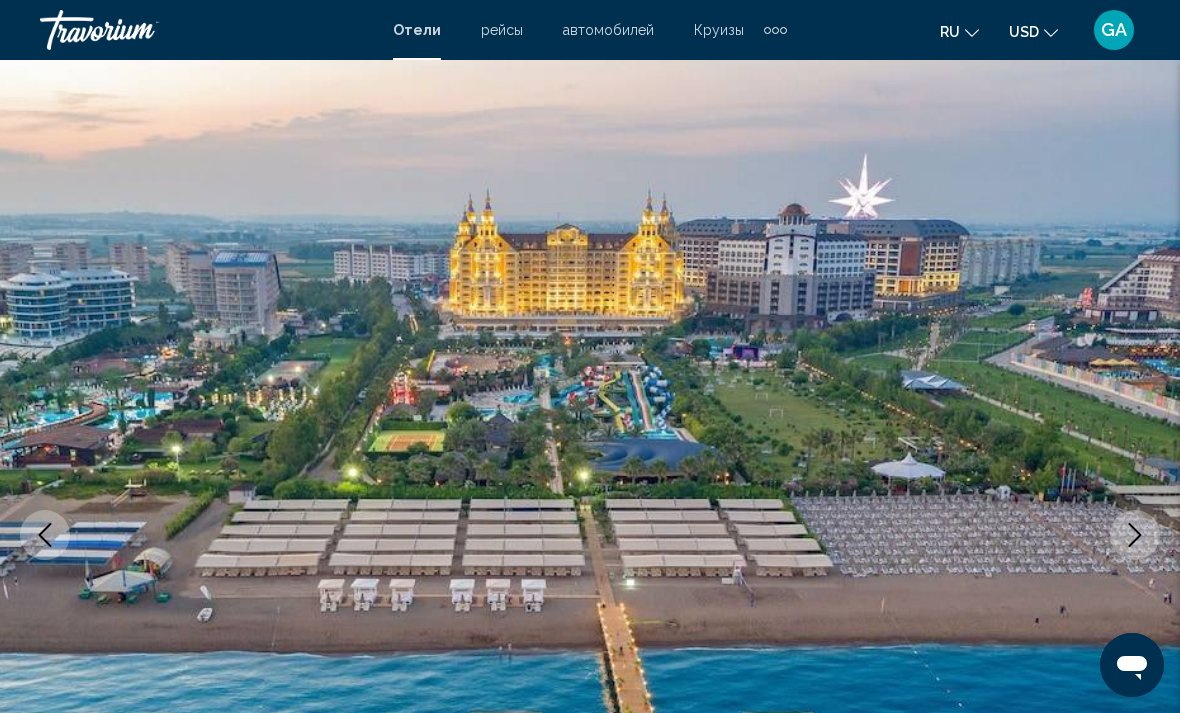 click 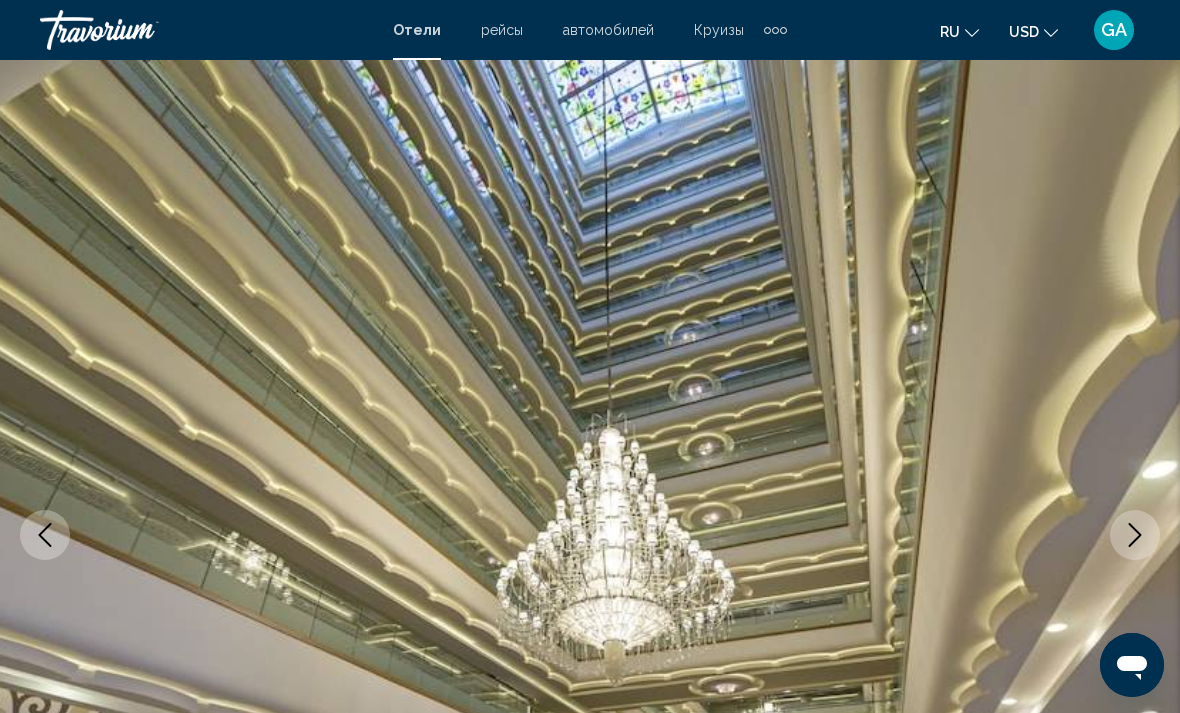 click 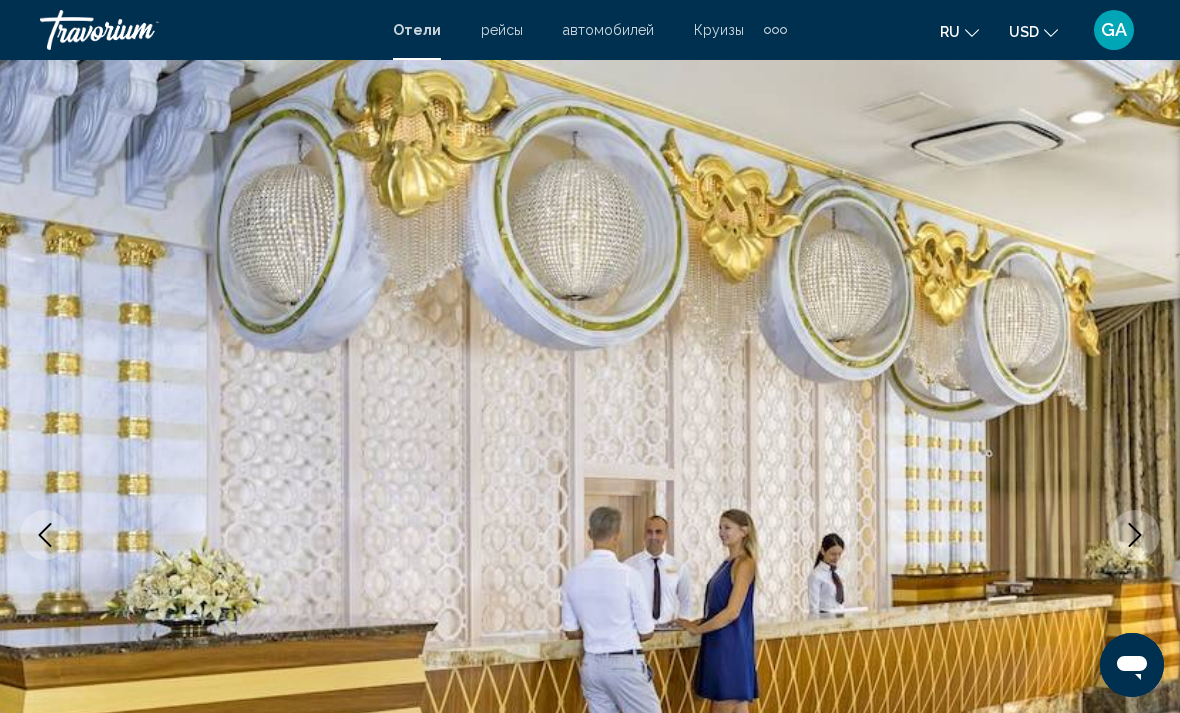 click 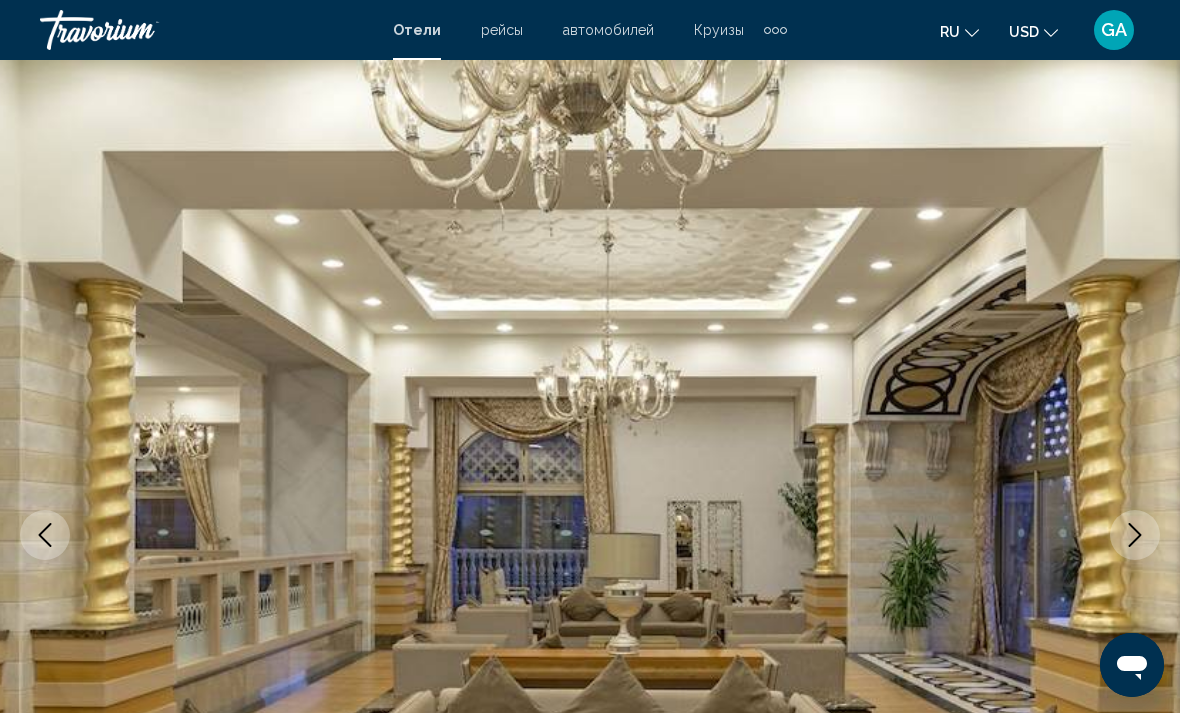click at bounding box center [1135, 535] 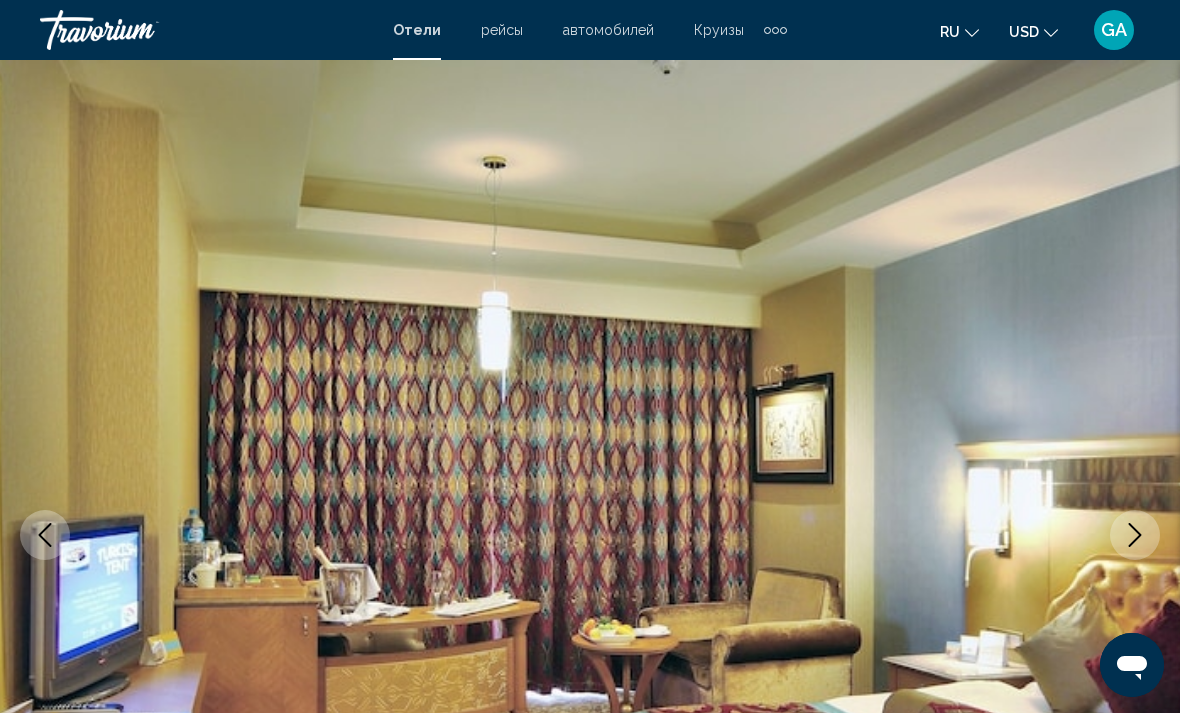 click 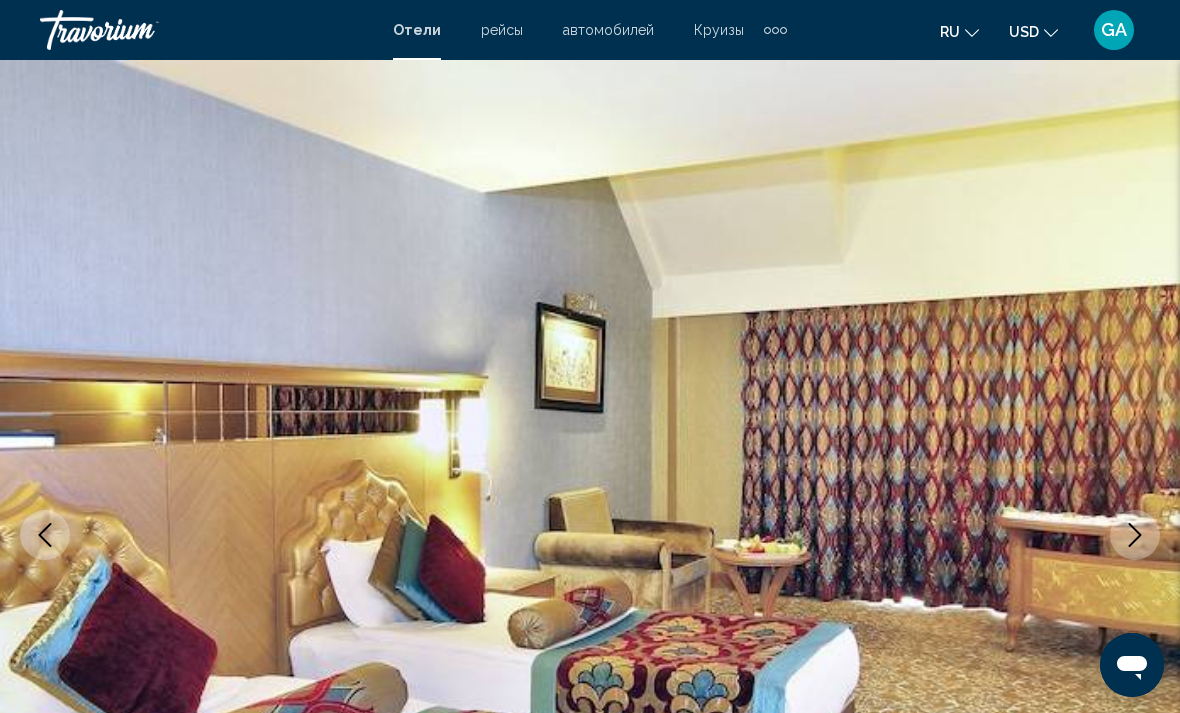 click 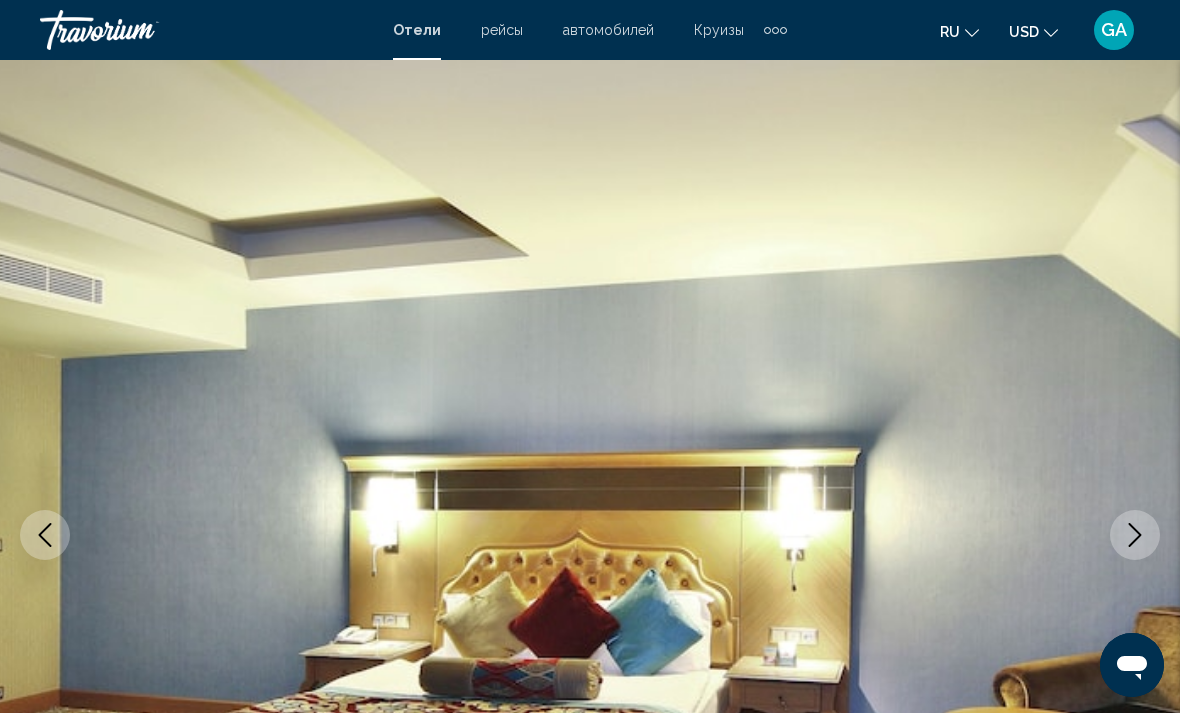 click 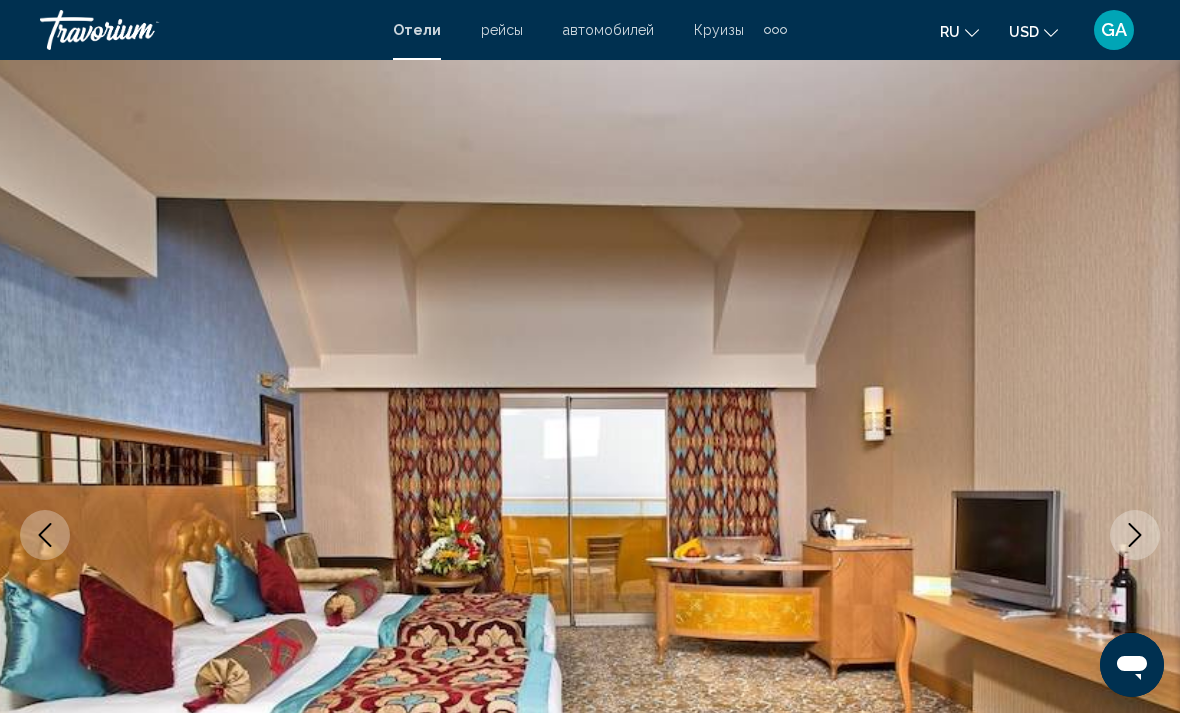 click at bounding box center (1135, 535) 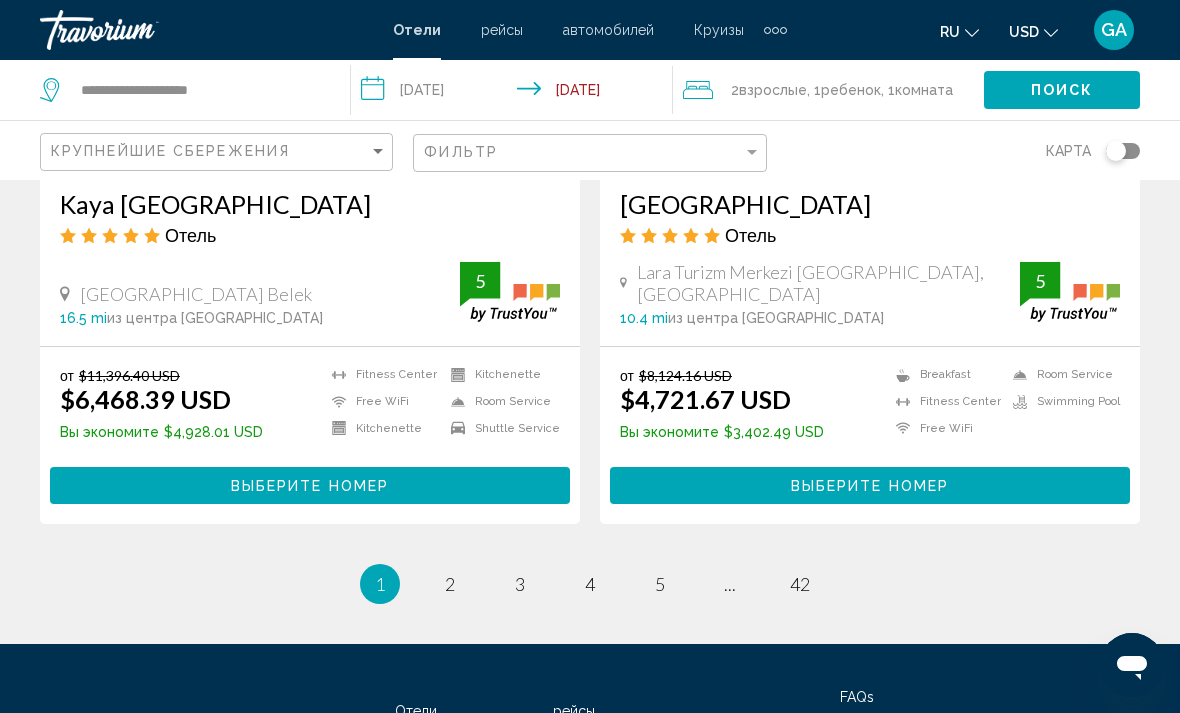 scroll, scrollTop: 4083, scrollLeft: 0, axis: vertical 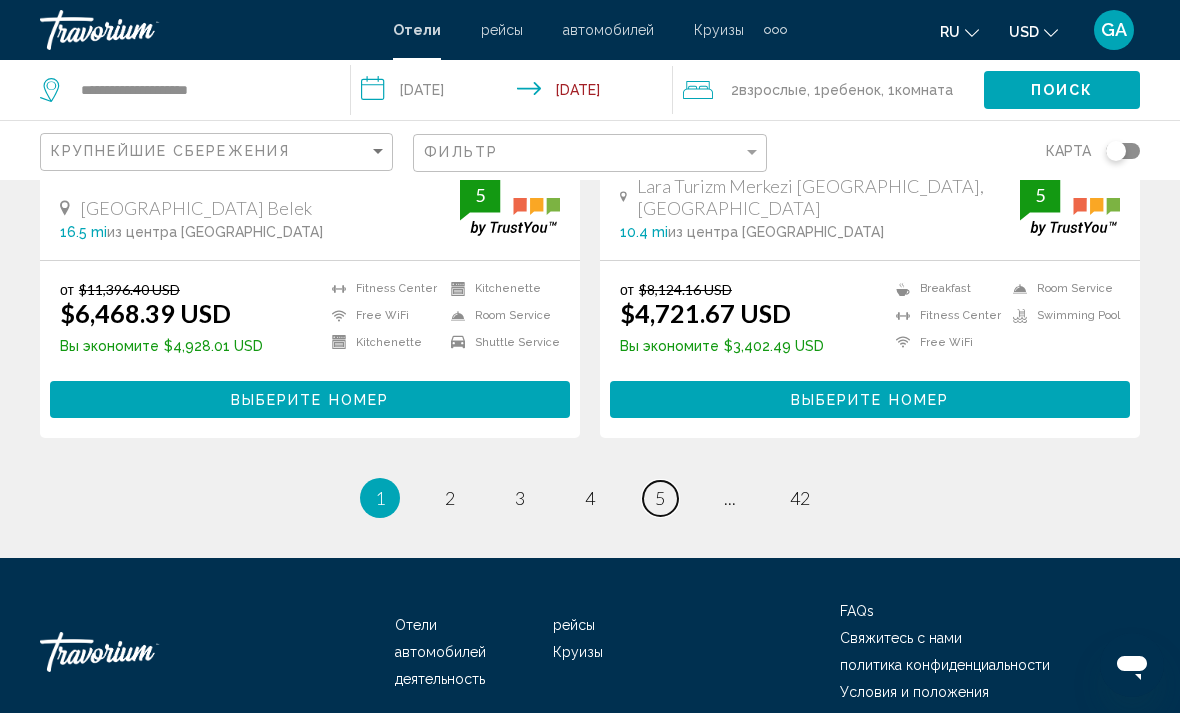 click on "page  5" at bounding box center (660, 498) 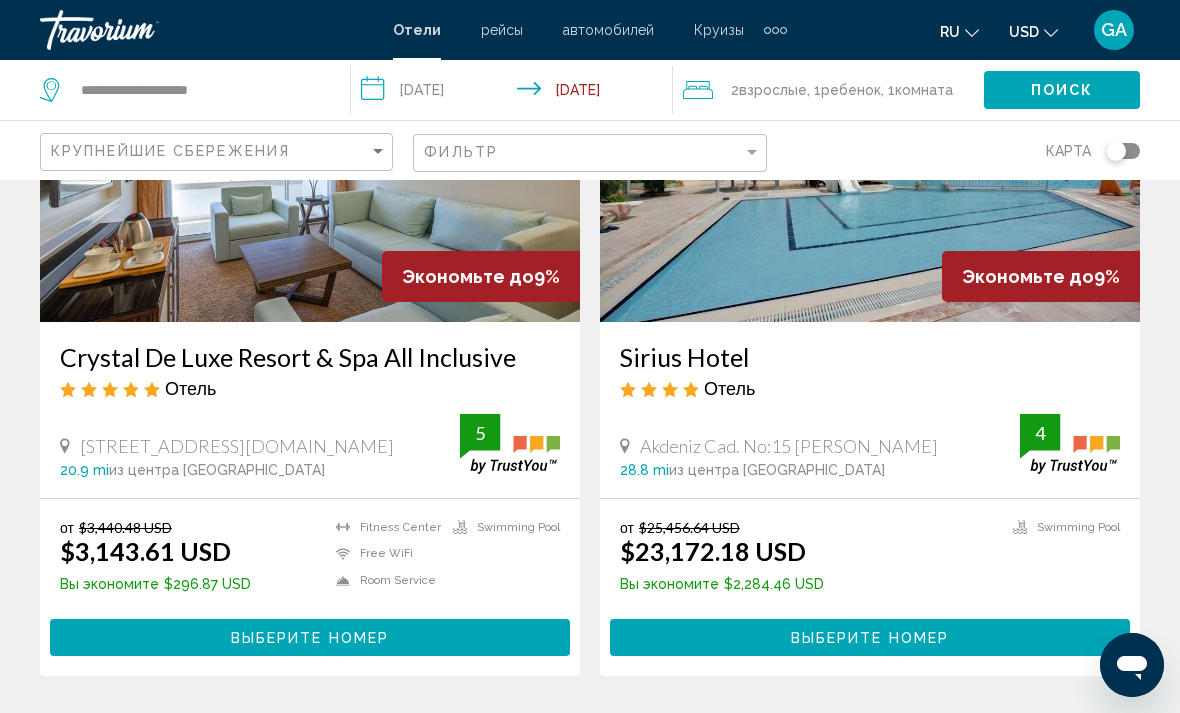 scroll, scrollTop: 4083, scrollLeft: 0, axis: vertical 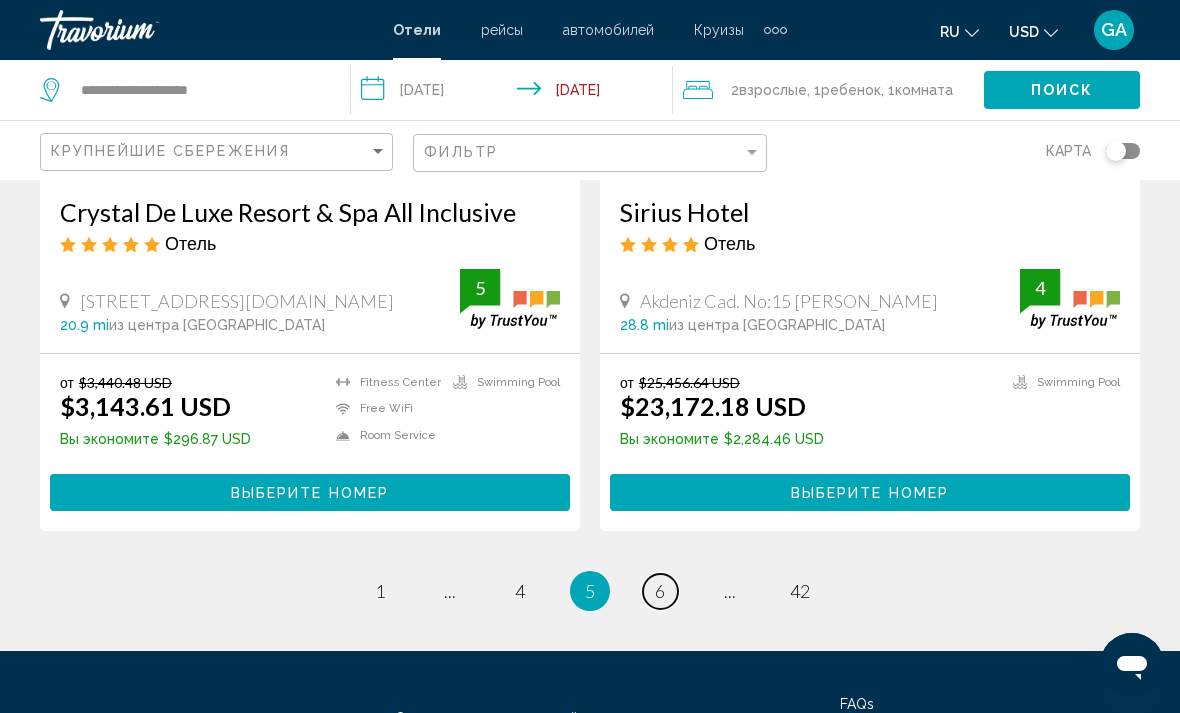 click on "page  6" at bounding box center (660, 591) 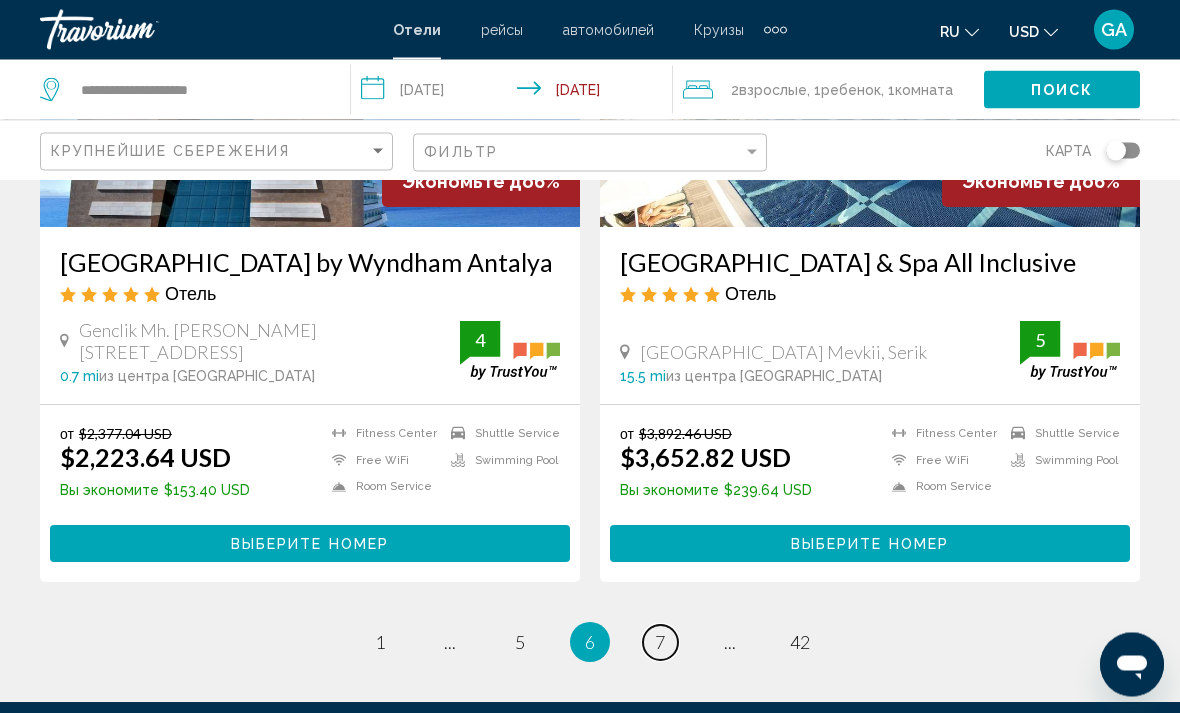 scroll, scrollTop: 3945, scrollLeft: 0, axis: vertical 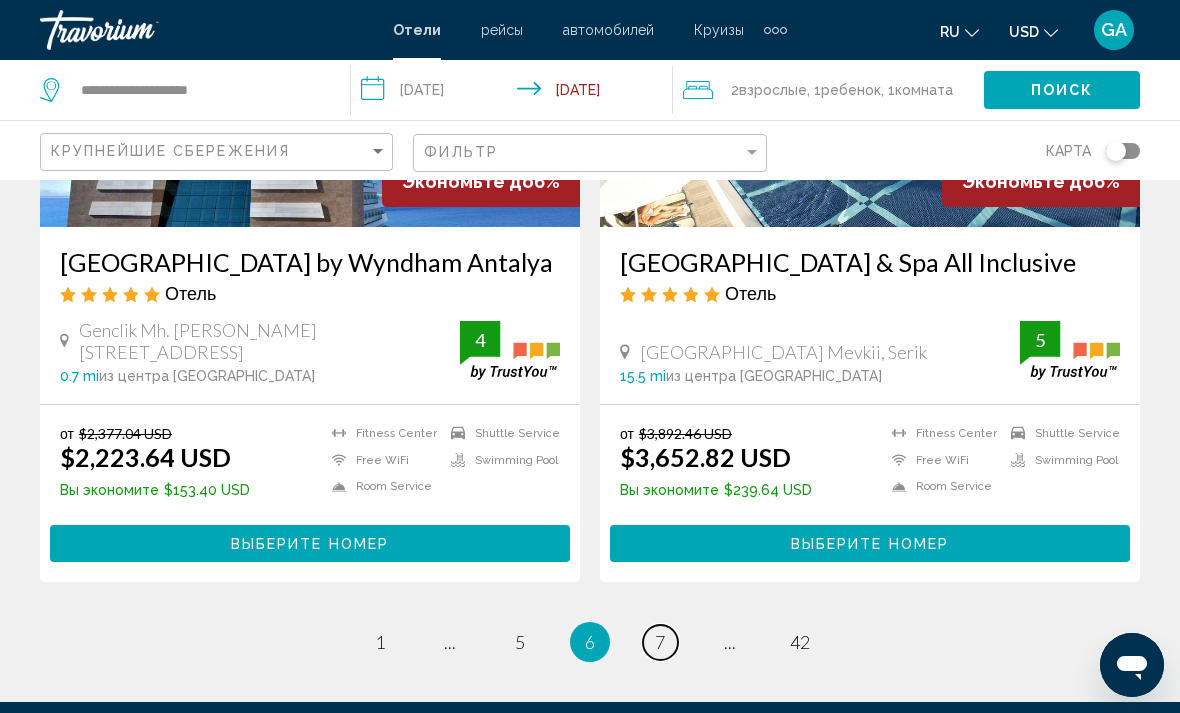 click on "page  7" at bounding box center (660, 642) 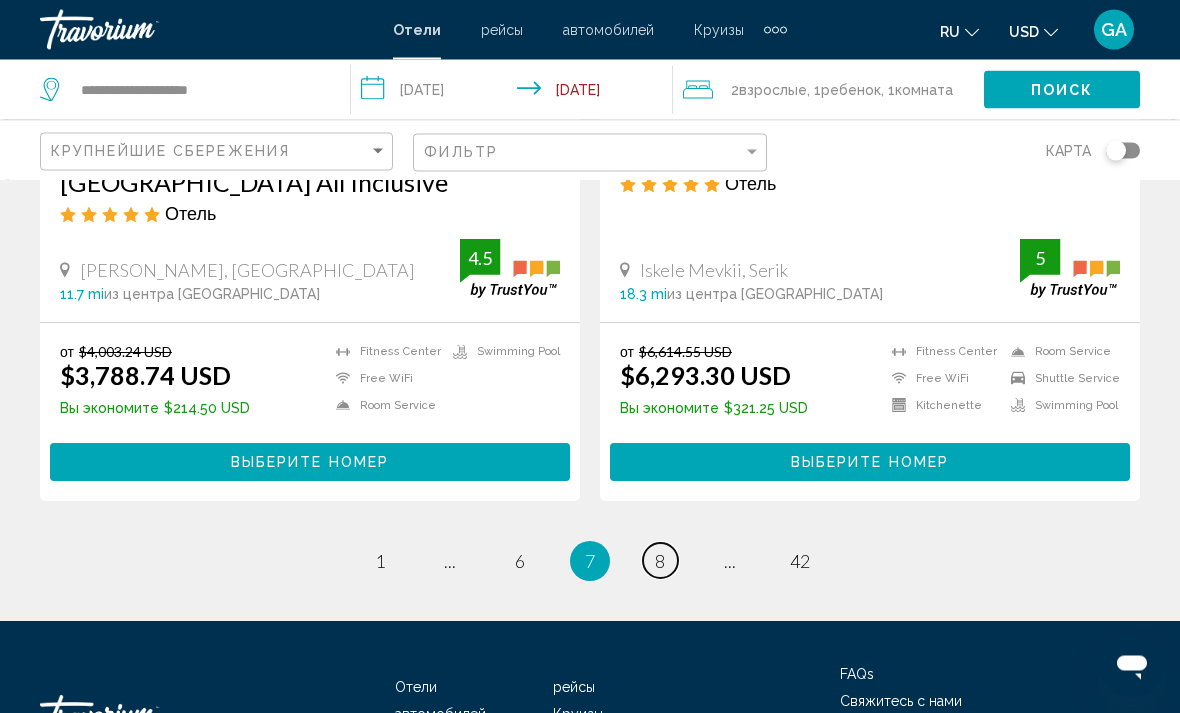 scroll, scrollTop: 4143, scrollLeft: 0, axis: vertical 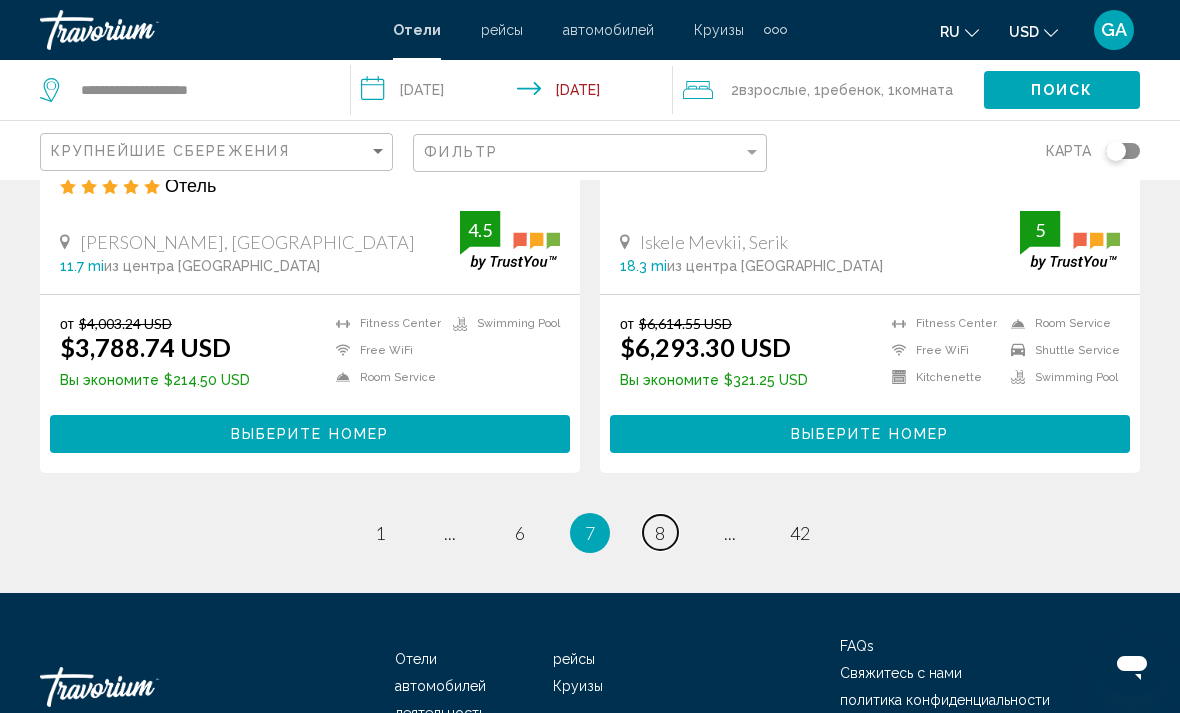 click on "page  8" at bounding box center (660, 532) 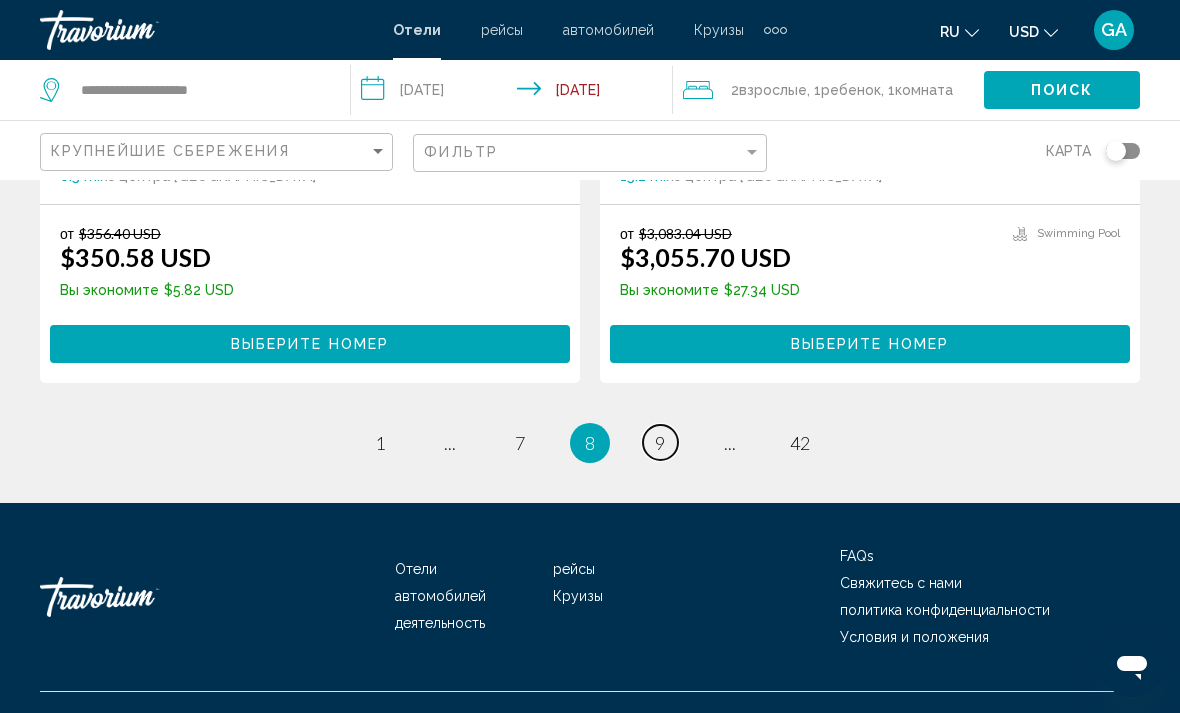 scroll, scrollTop: 4111, scrollLeft: 0, axis: vertical 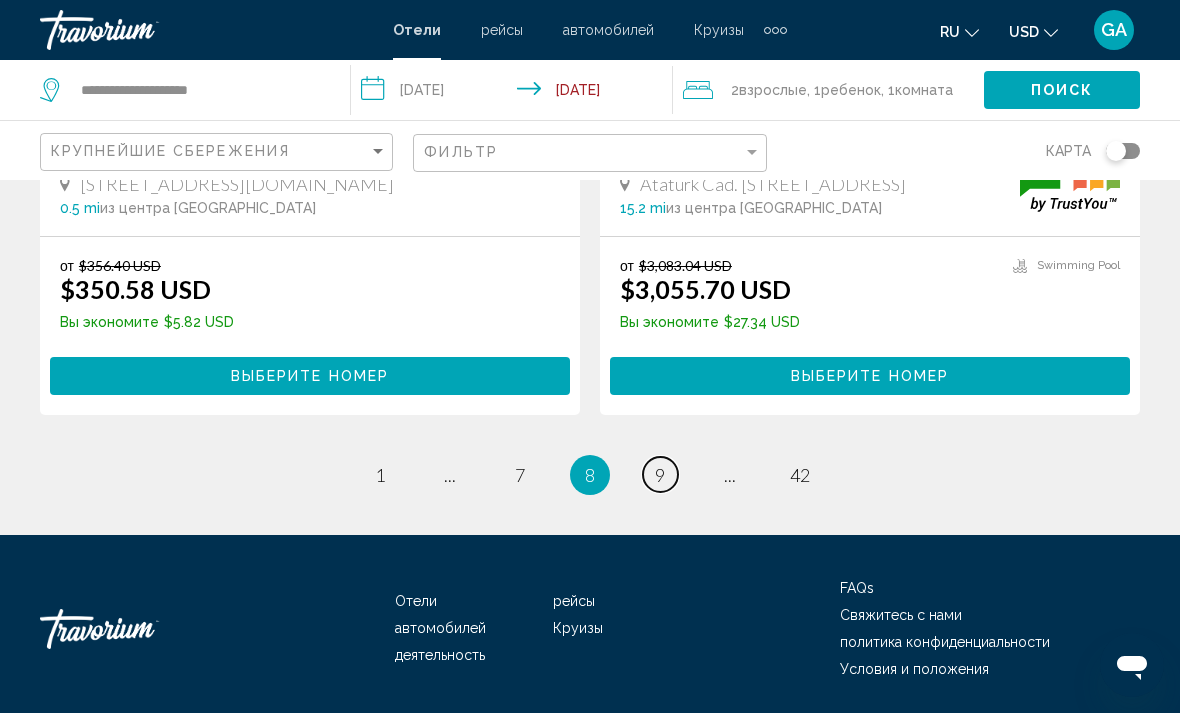 click on "9" at bounding box center (660, 475) 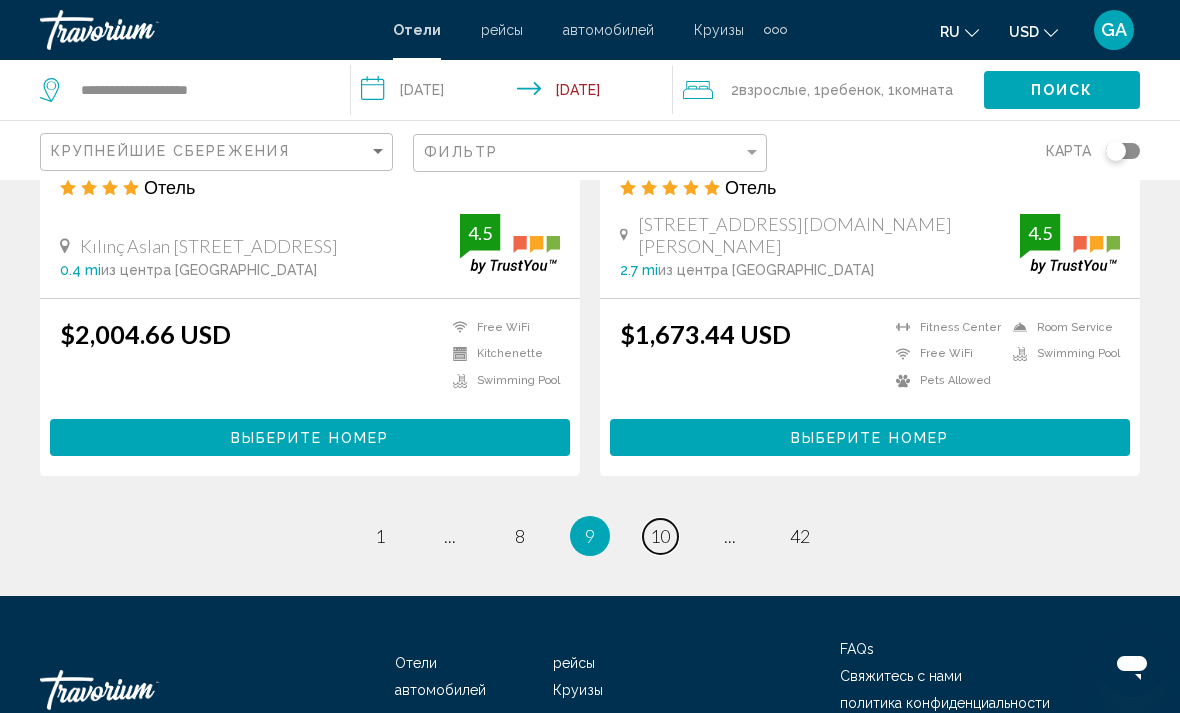 scroll, scrollTop: 4141, scrollLeft: 0, axis: vertical 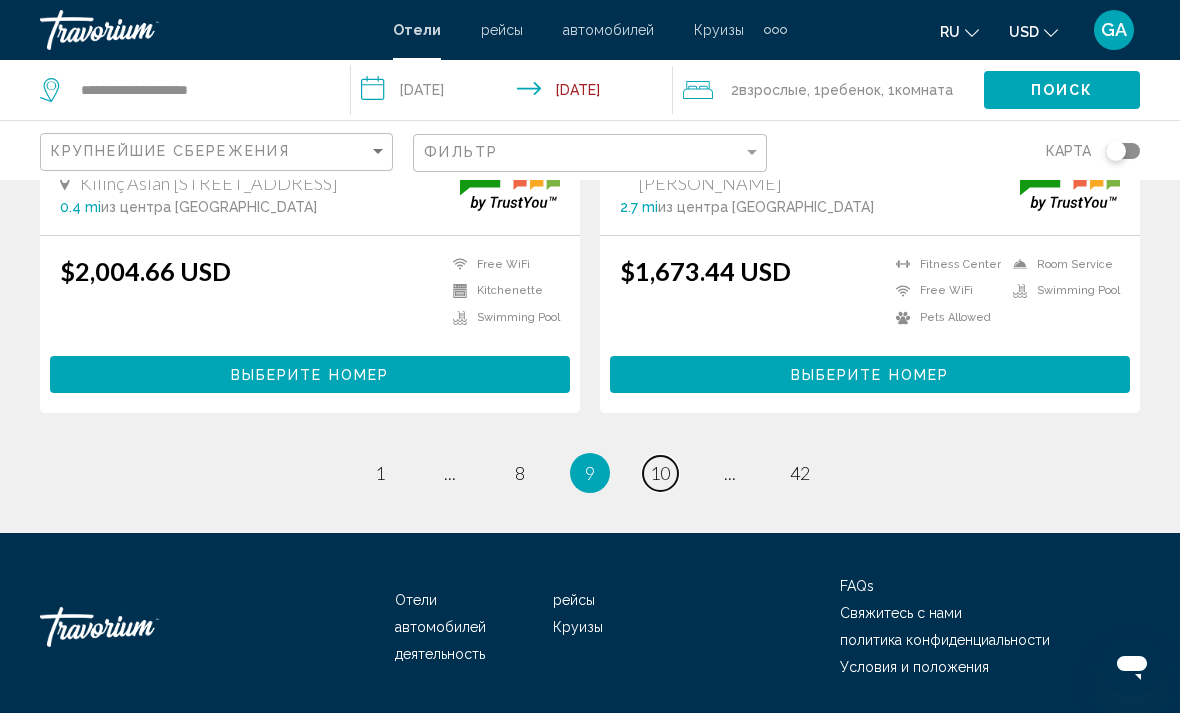 click on "10" at bounding box center (660, 473) 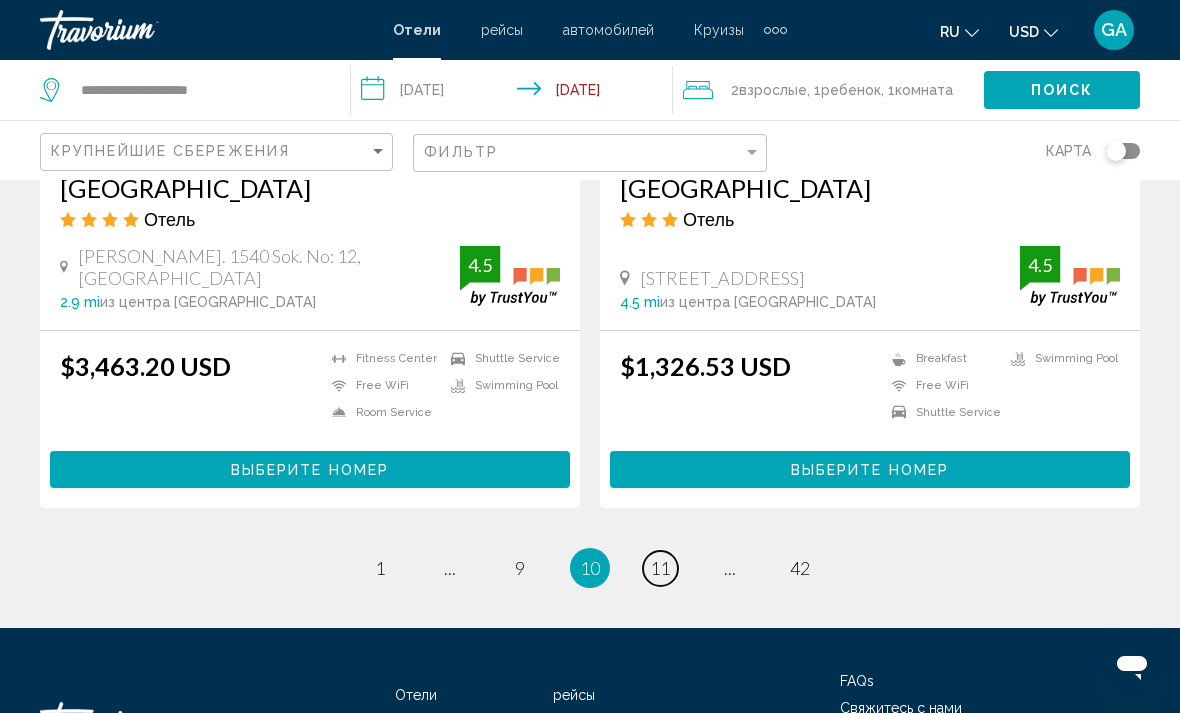 scroll, scrollTop: 4119, scrollLeft: 0, axis: vertical 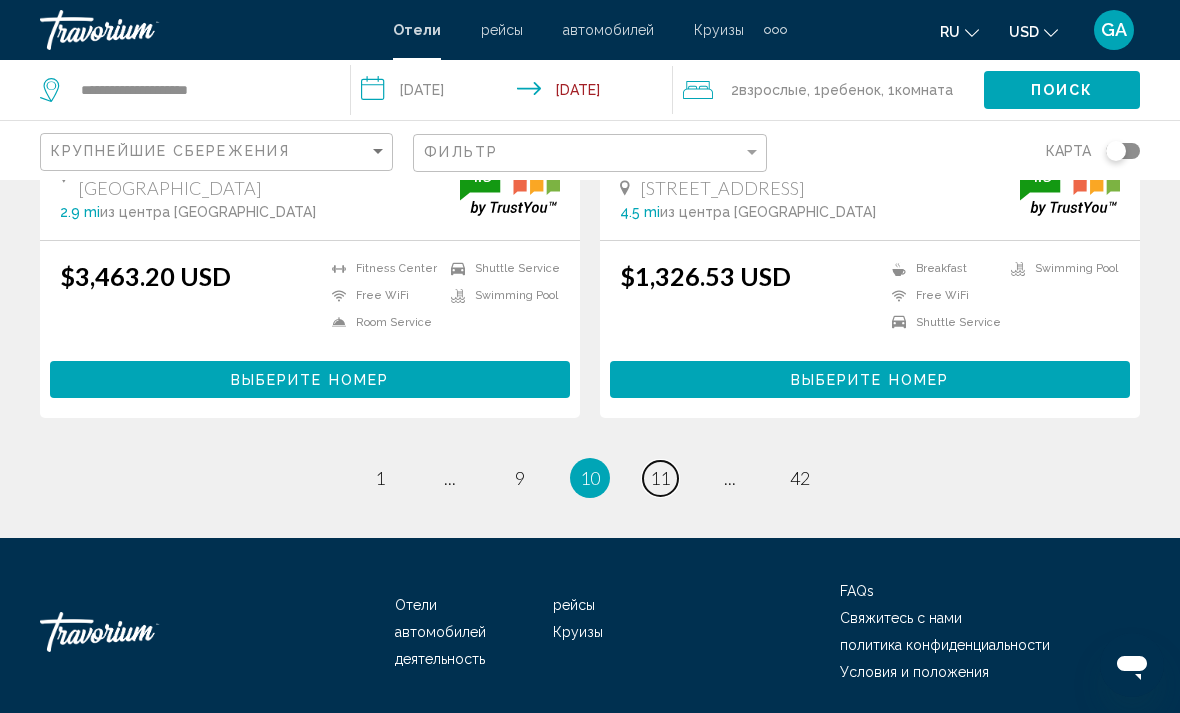 click on "page  11" at bounding box center [660, 478] 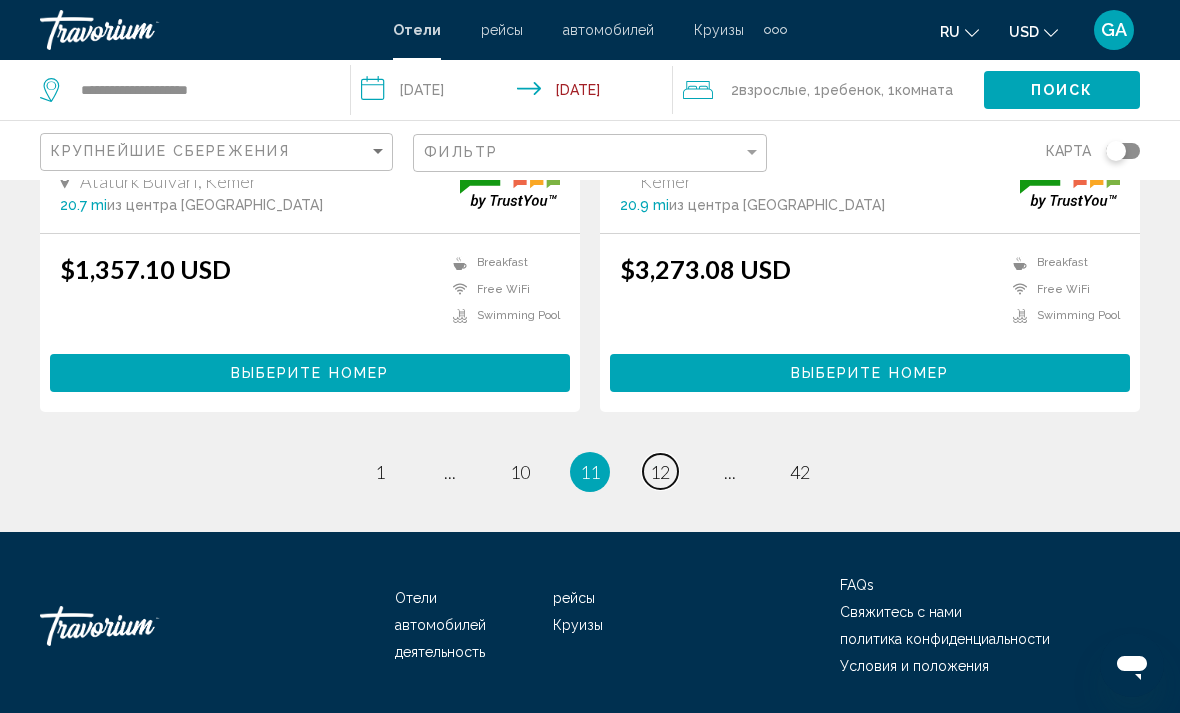 scroll, scrollTop: 4111, scrollLeft: 0, axis: vertical 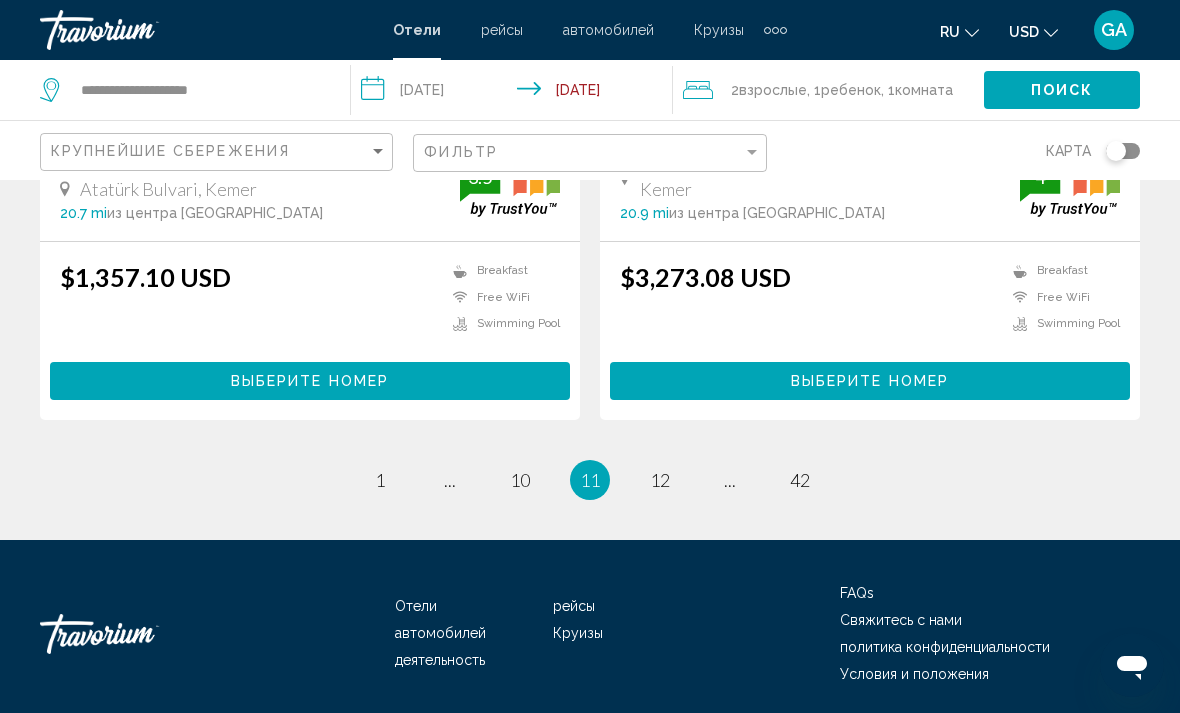 click on "11" at bounding box center [590, 480] 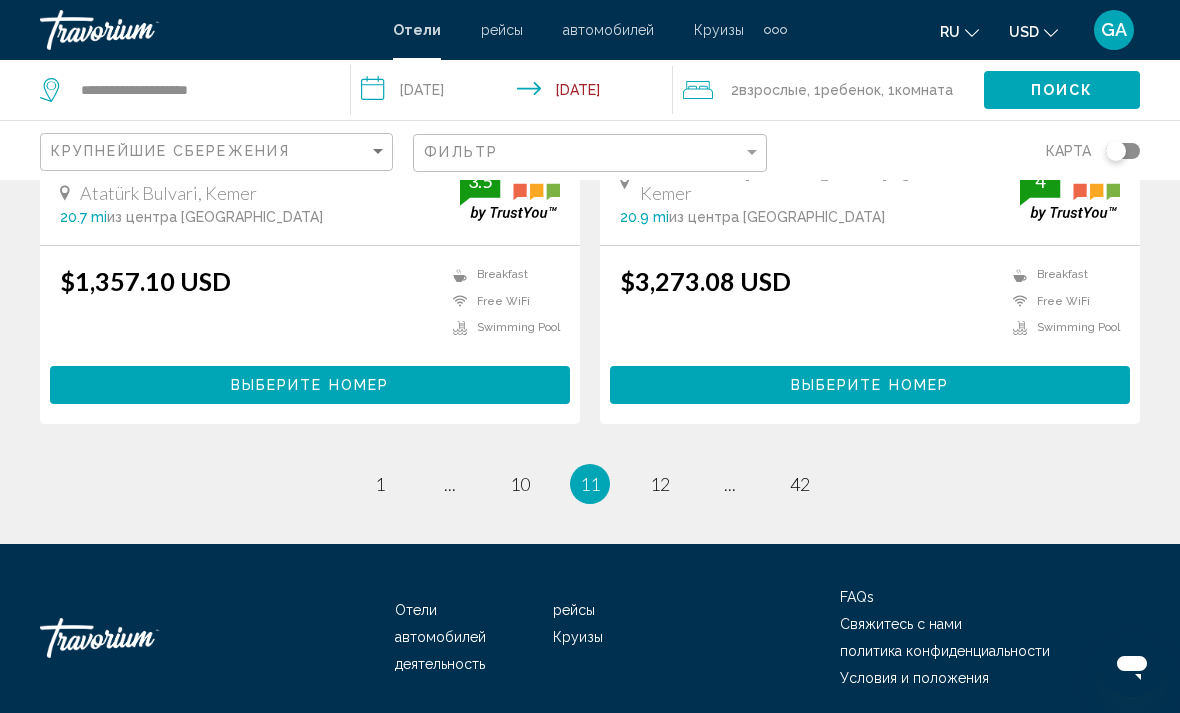 scroll, scrollTop: 4049, scrollLeft: 0, axis: vertical 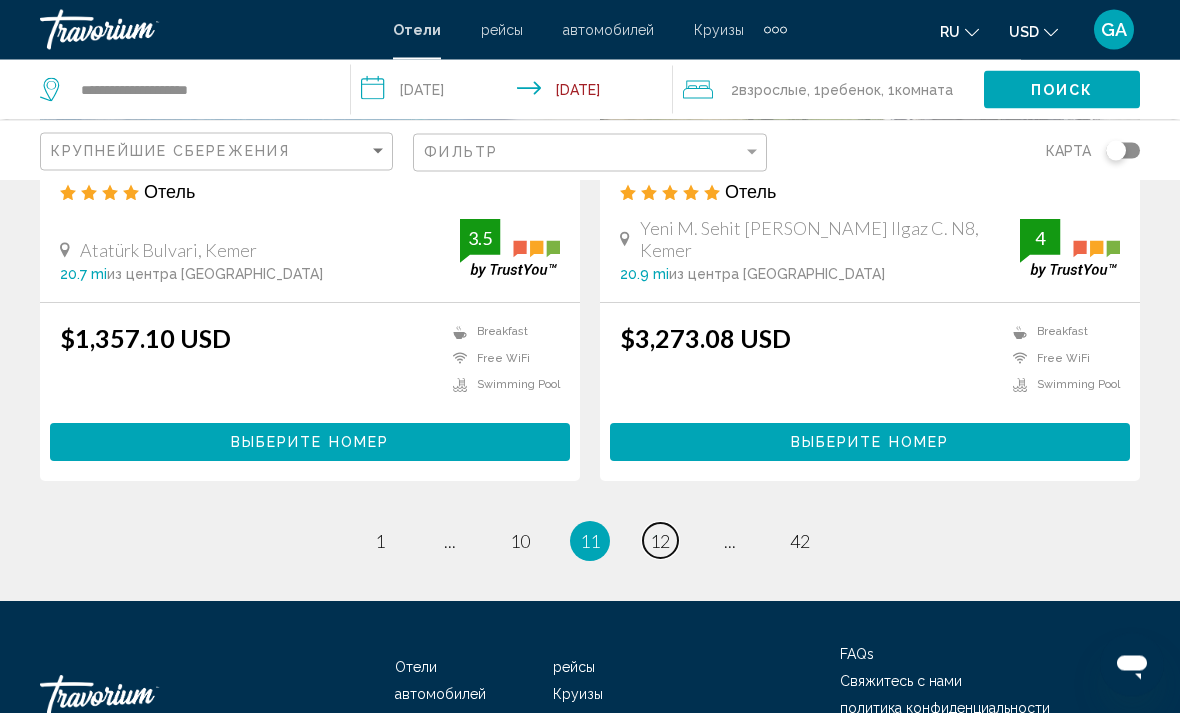 click on "12" at bounding box center (660, 542) 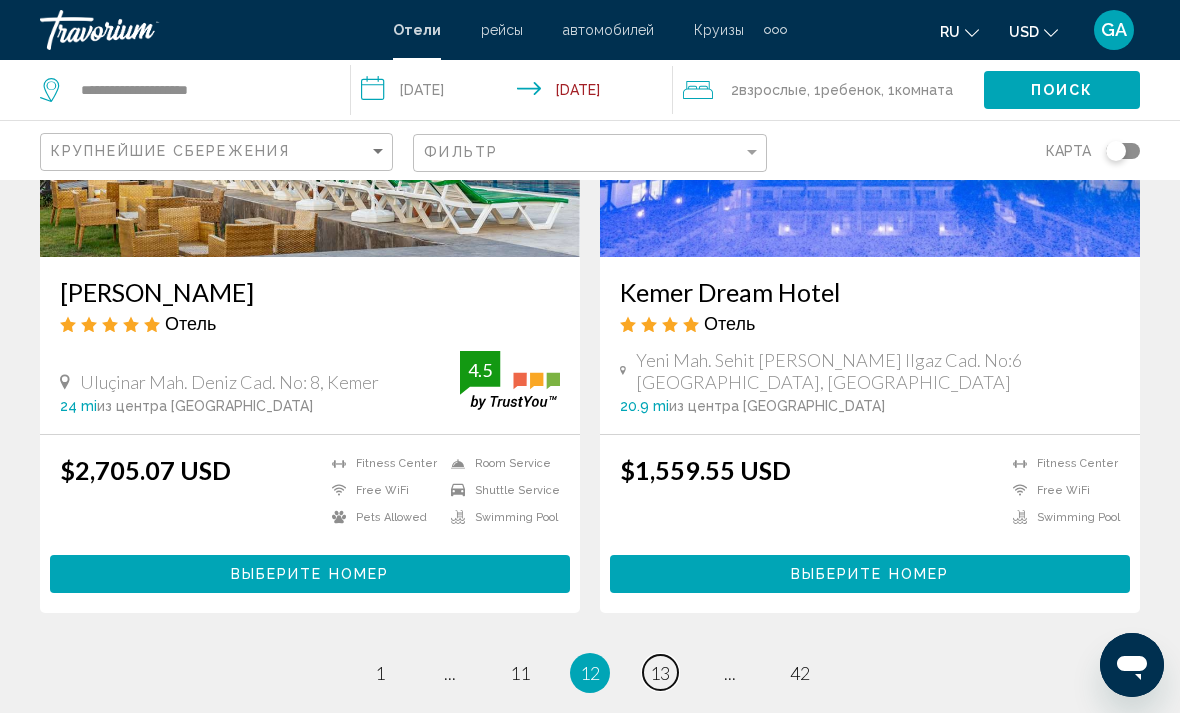 scroll, scrollTop: 3904, scrollLeft: 0, axis: vertical 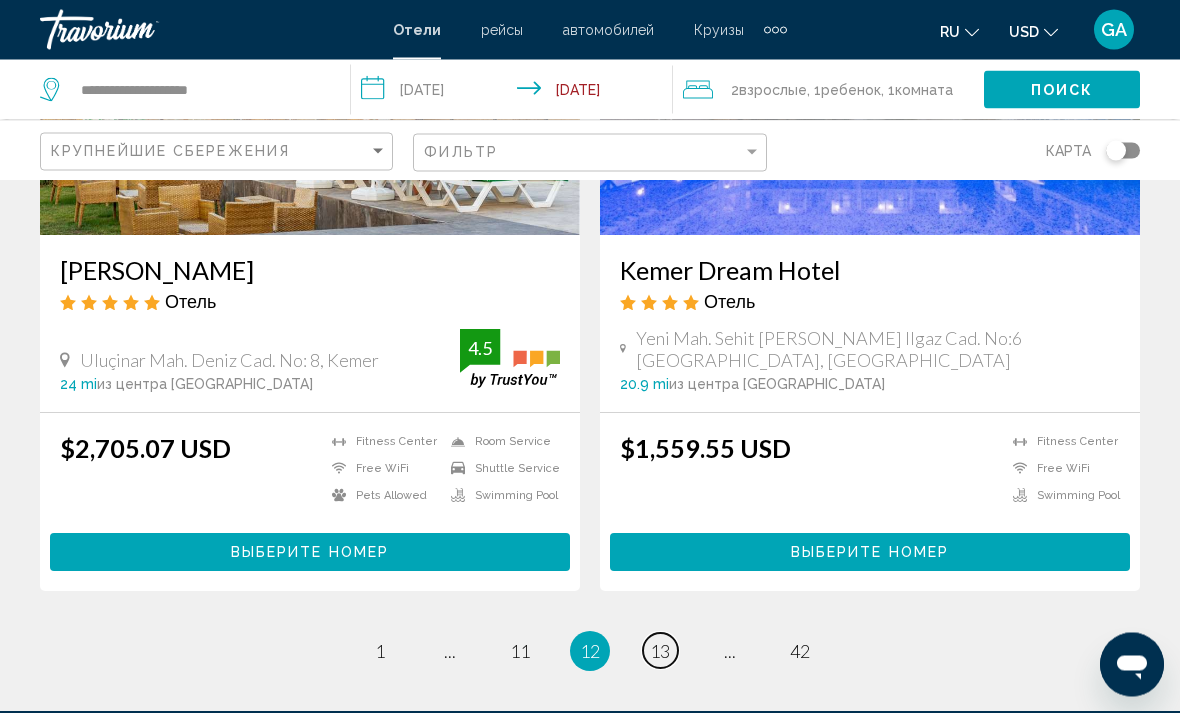 click on "page  13" at bounding box center [660, 651] 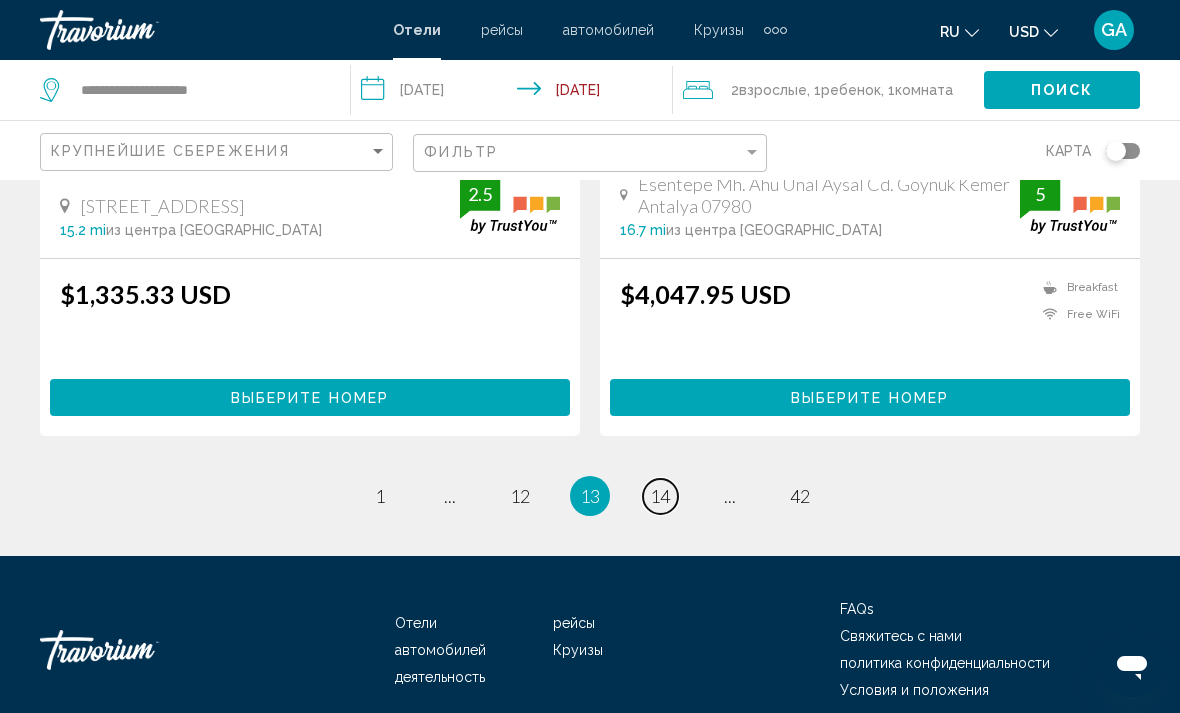 scroll, scrollTop: 4115, scrollLeft: 0, axis: vertical 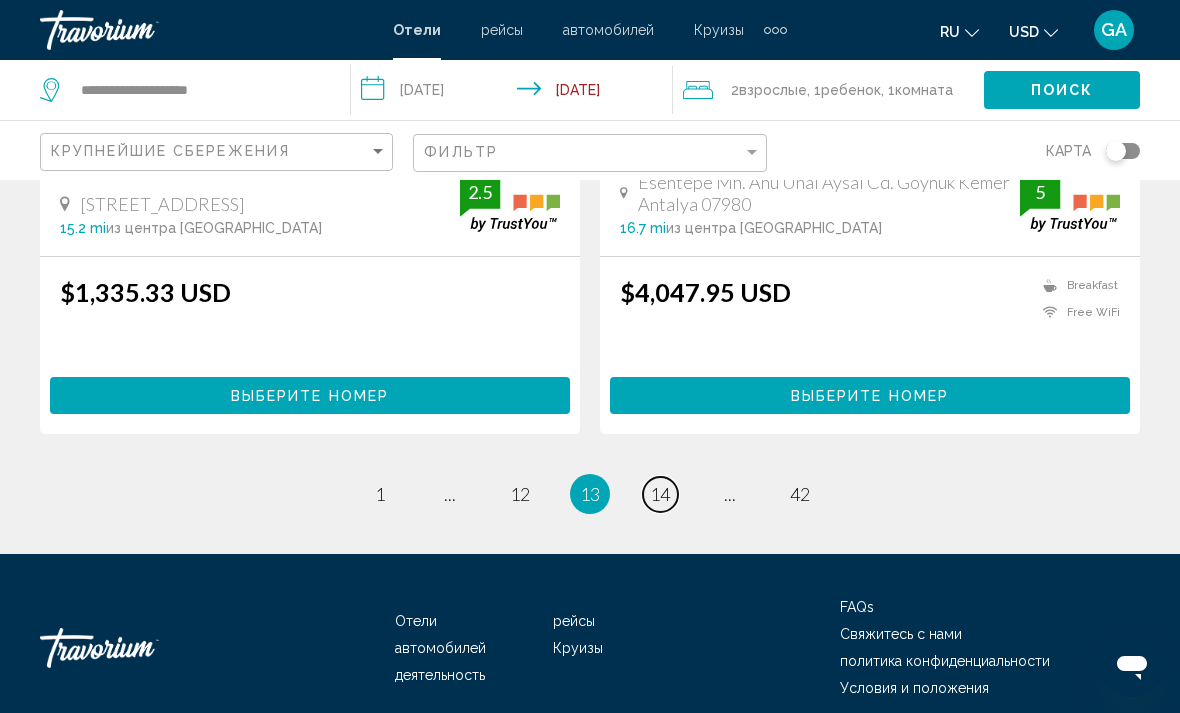 click on "14" at bounding box center (660, 494) 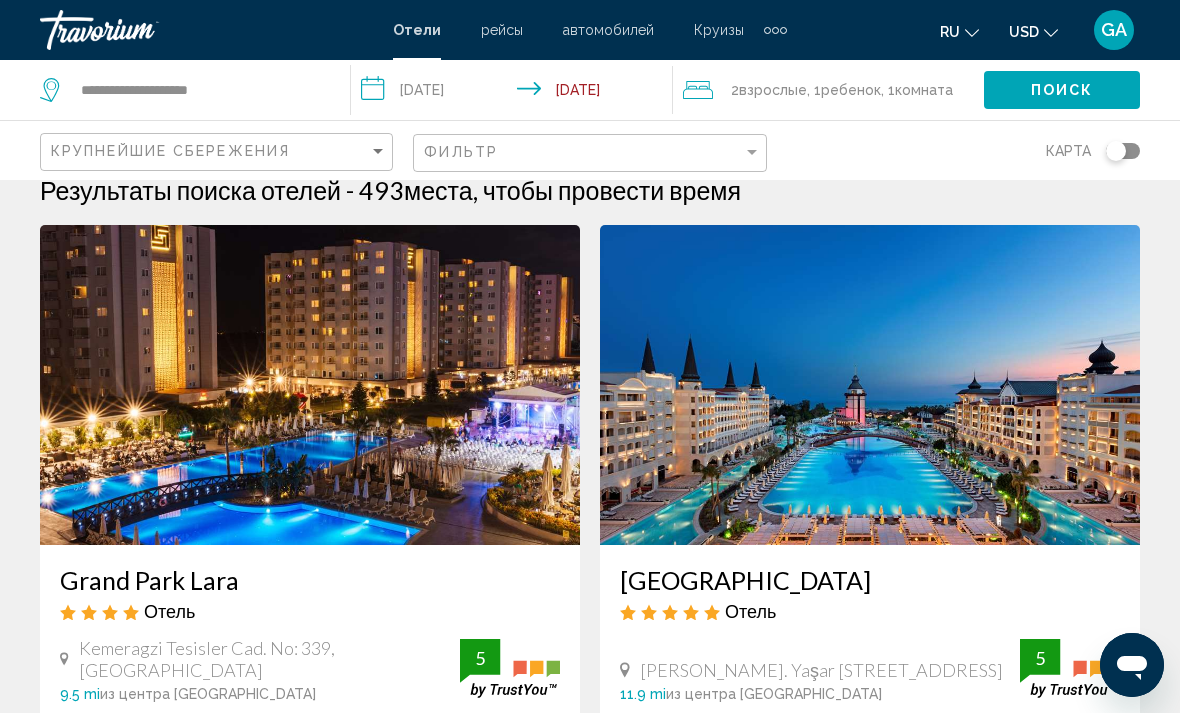 scroll, scrollTop: 0, scrollLeft: 0, axis: both 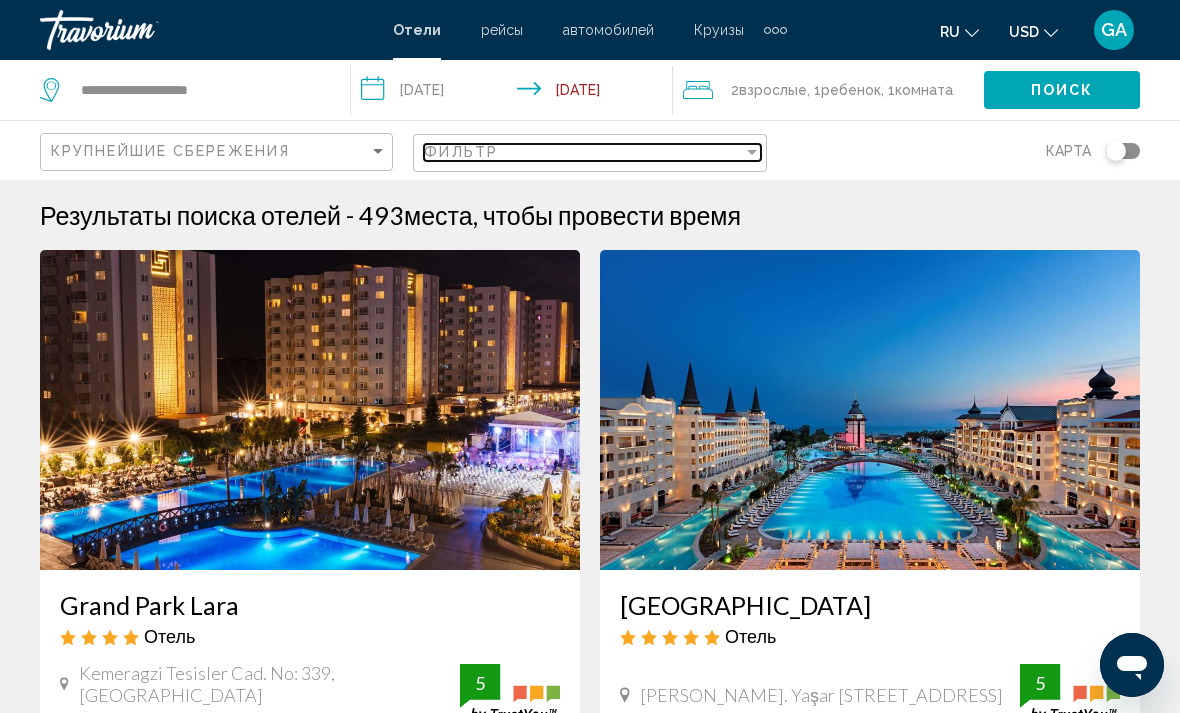 click at bounding box center (752, 152) 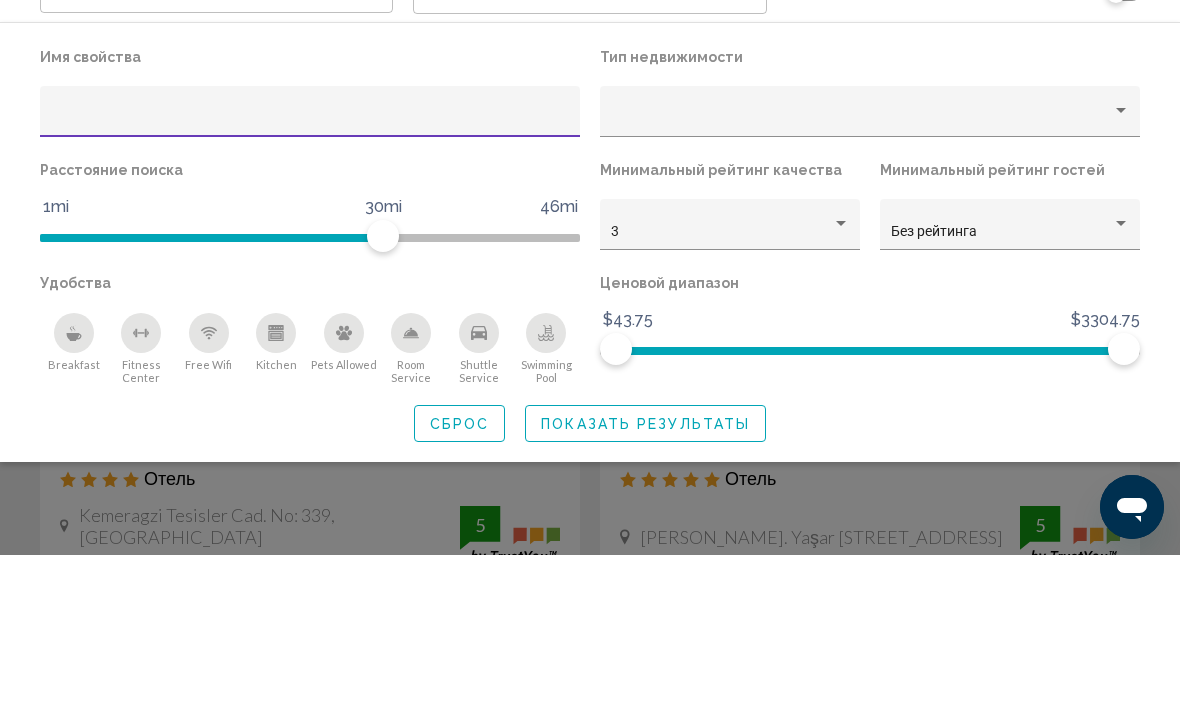click on "3" at bounding box center (721, 390) 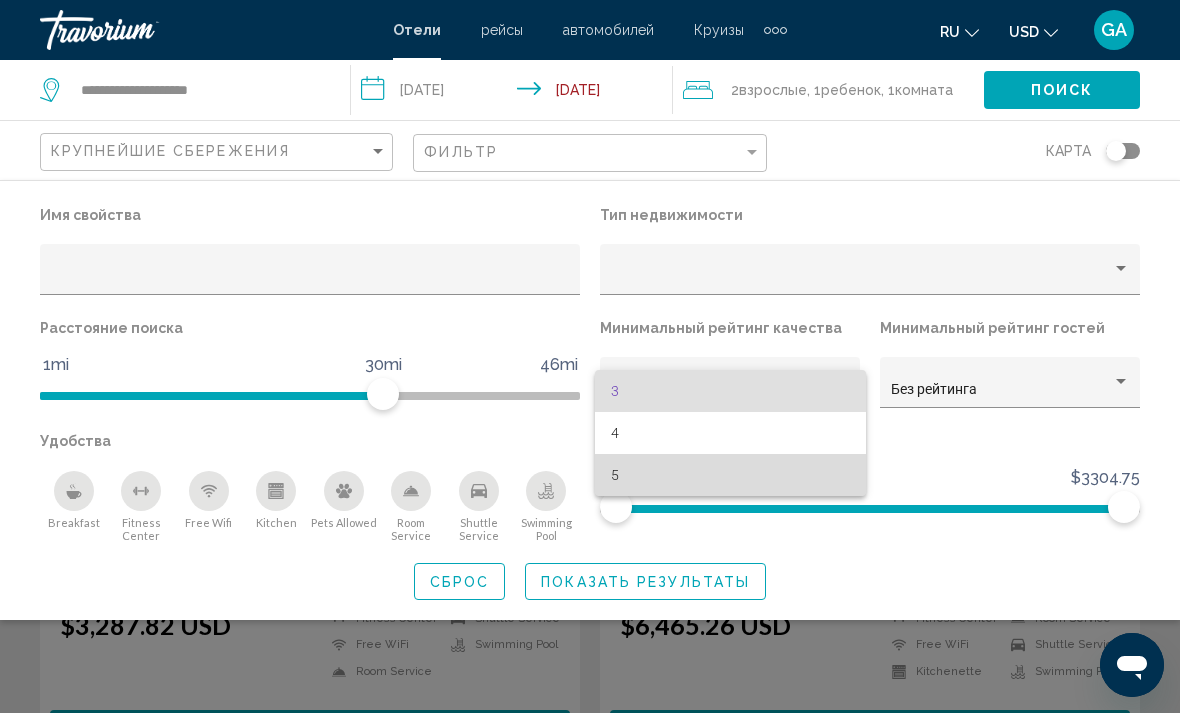 click on "5" at bounding box center [730, 475] 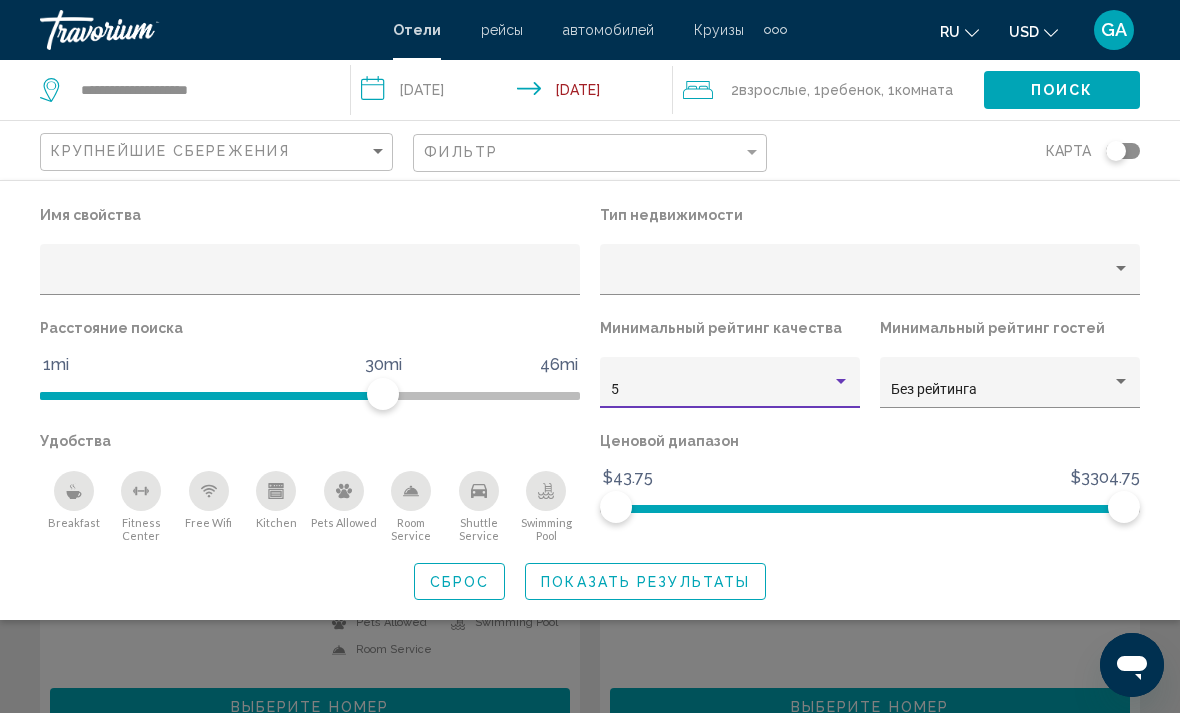 click on "Показать результаты" 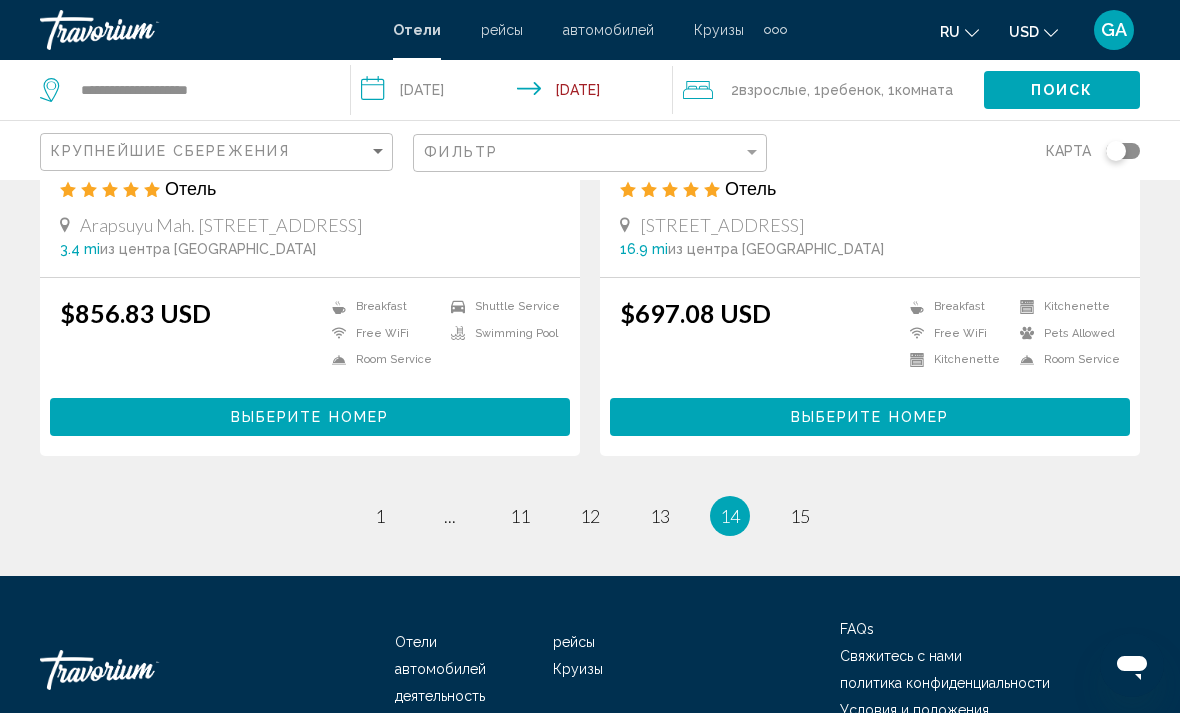 scroll, scrollTop: 3988, scrollLeft: 0, axis: vertical 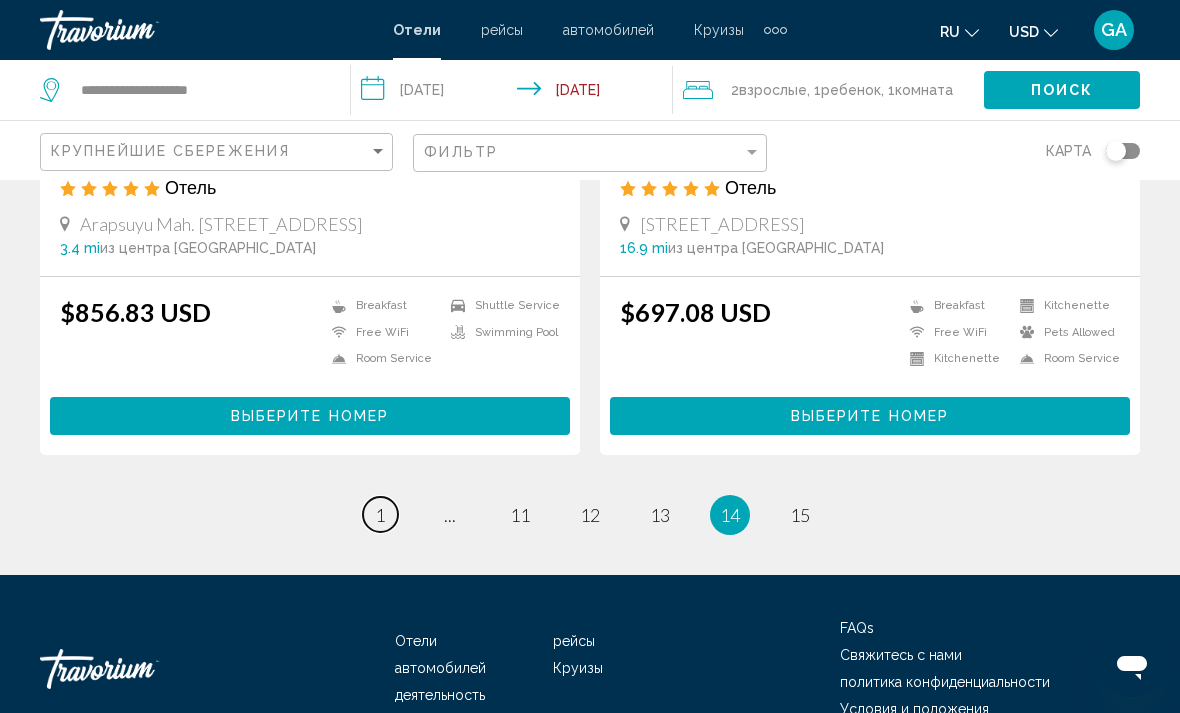 click on "1" at bounding box center [380, 515] 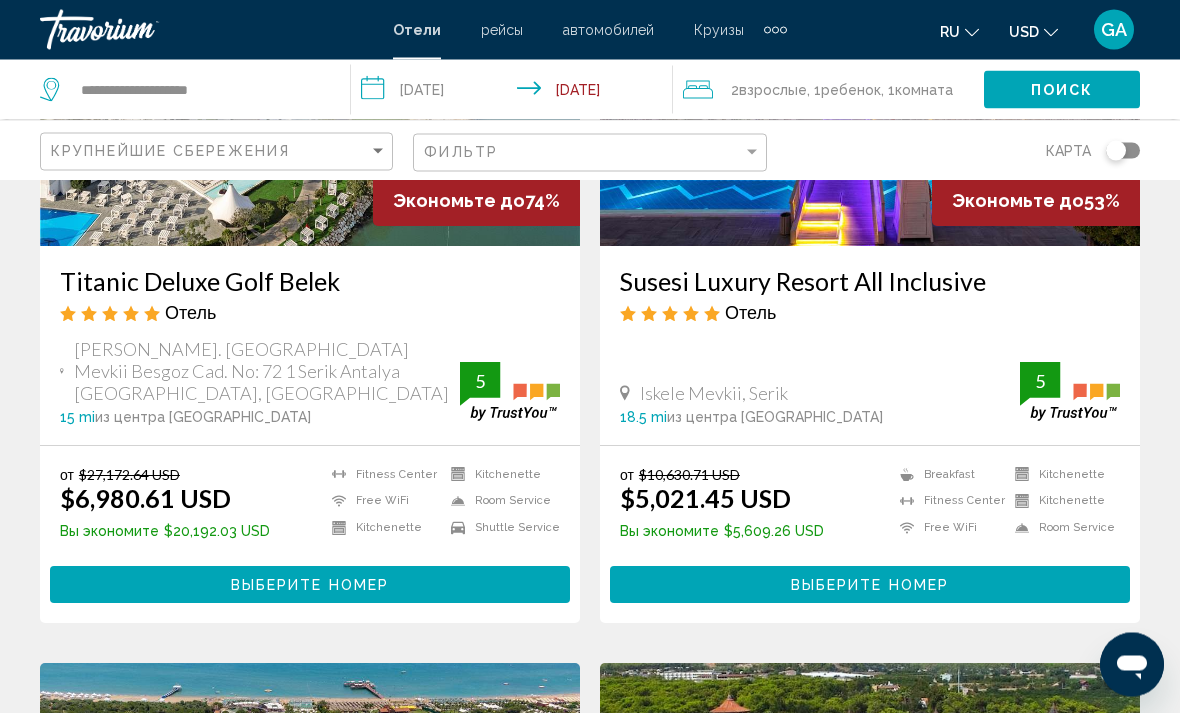 scroll, scrollTop: 324, scrollLeft: 0, axis: vertical 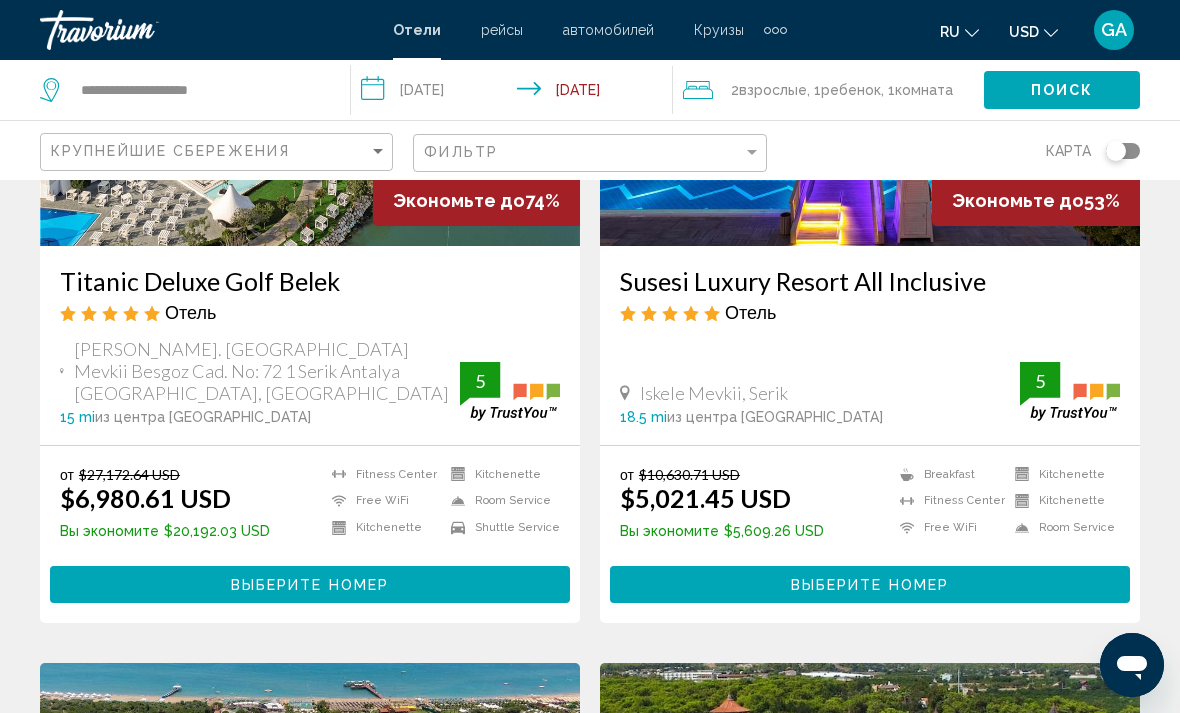 click on "Выберите номер" at bounding box center [870, 585] 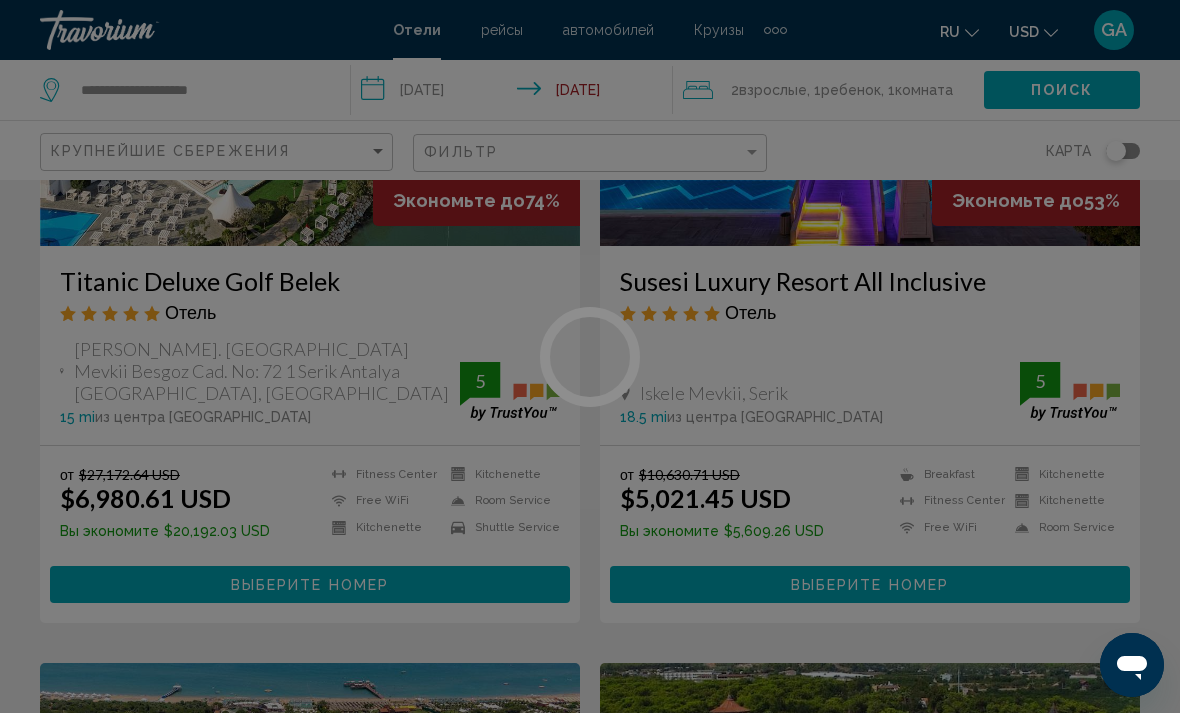 scroll, scrollTop: 0, scrollLeft: 0, axis: both 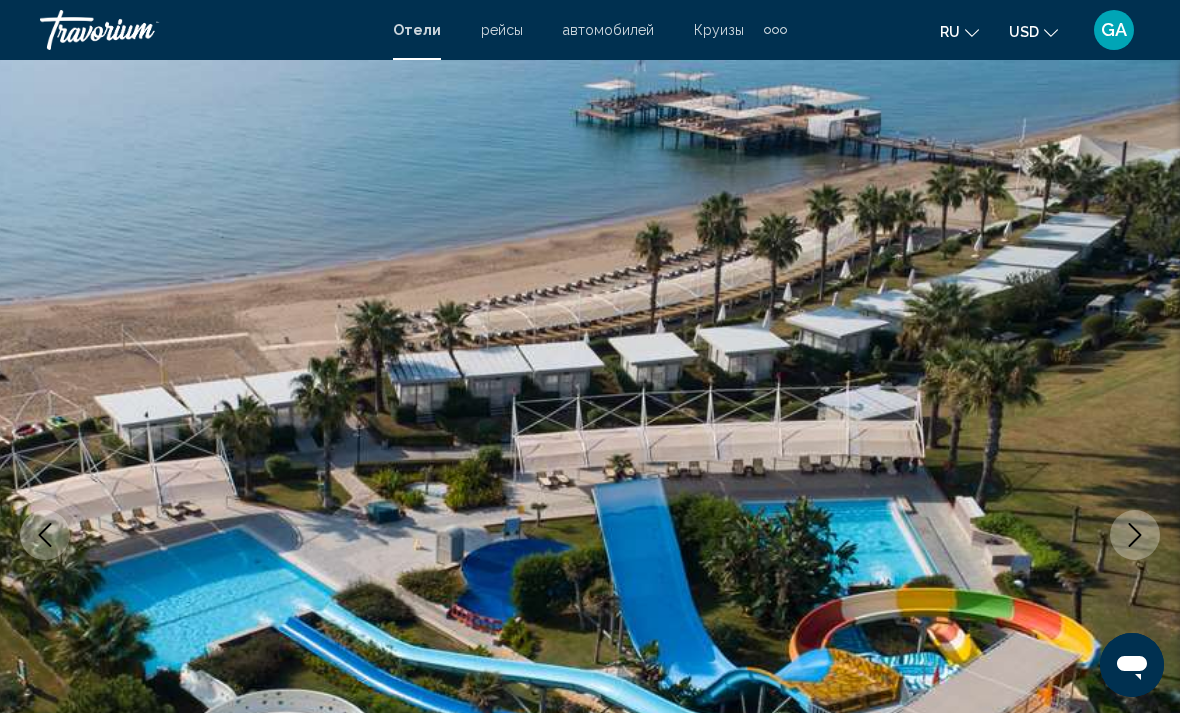 click 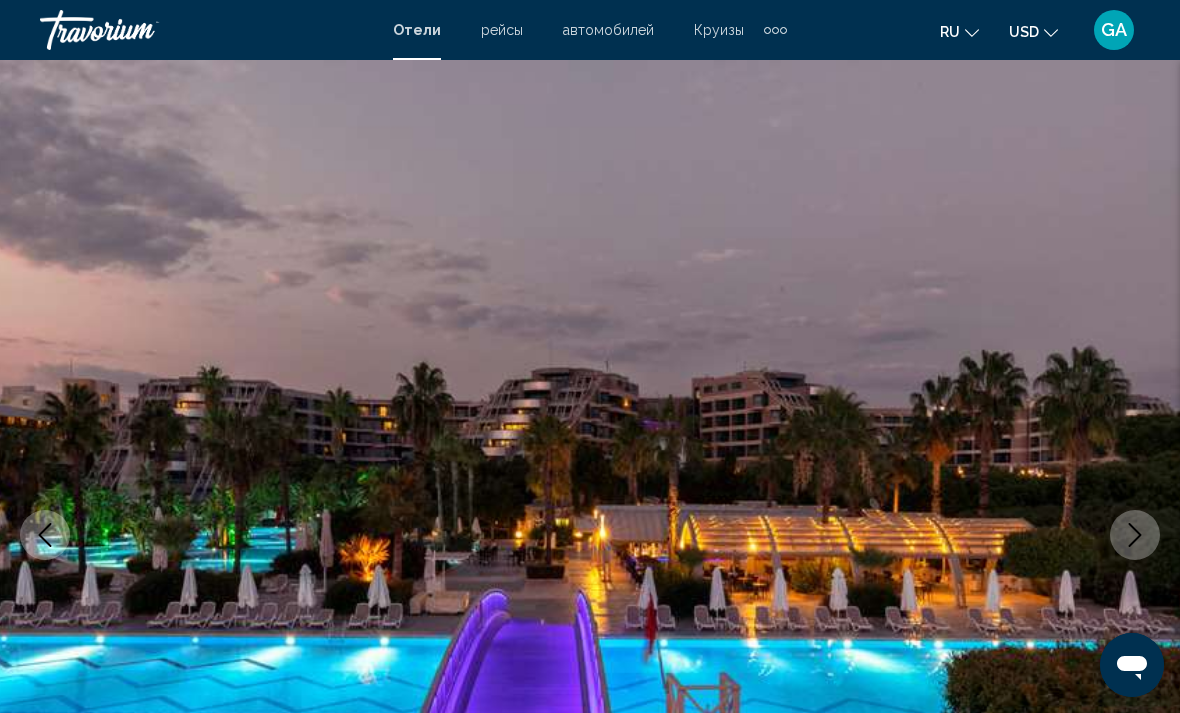 click 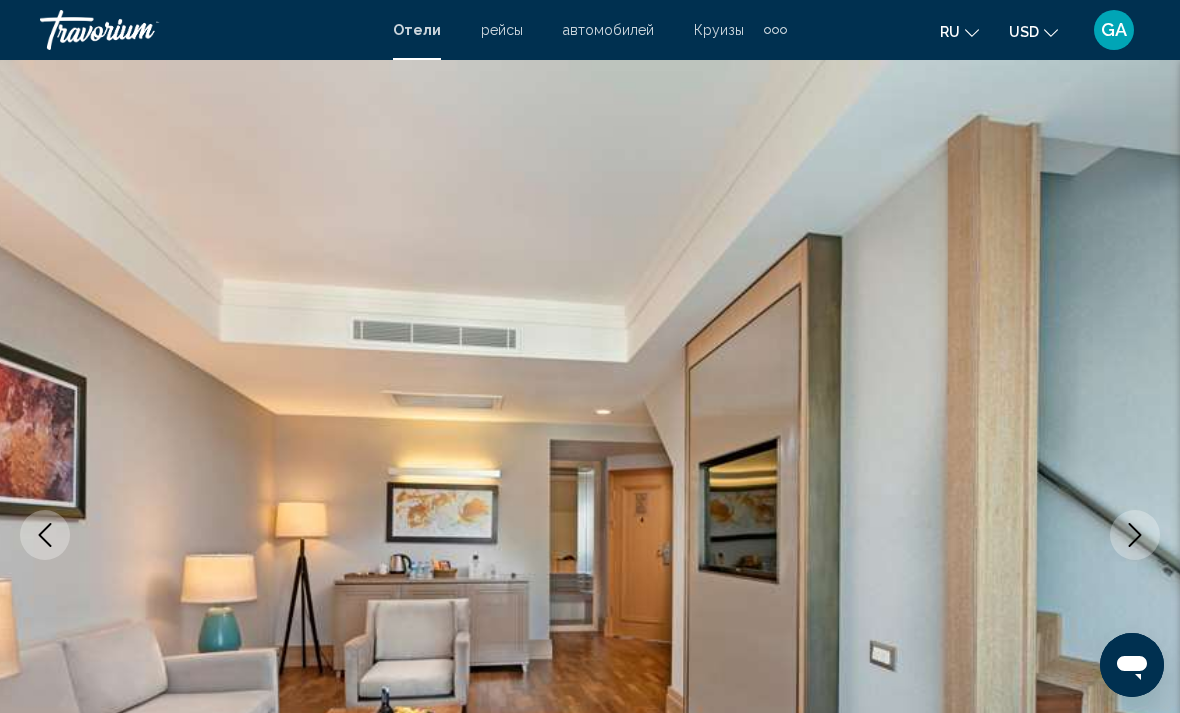 click 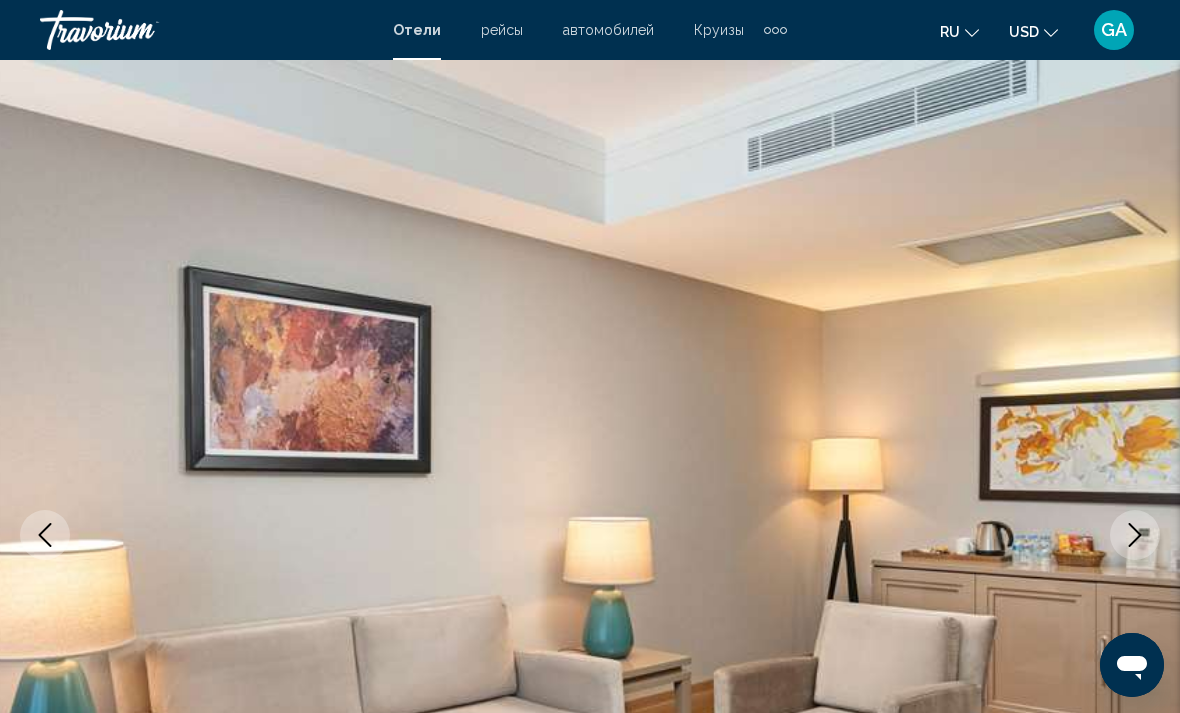 click 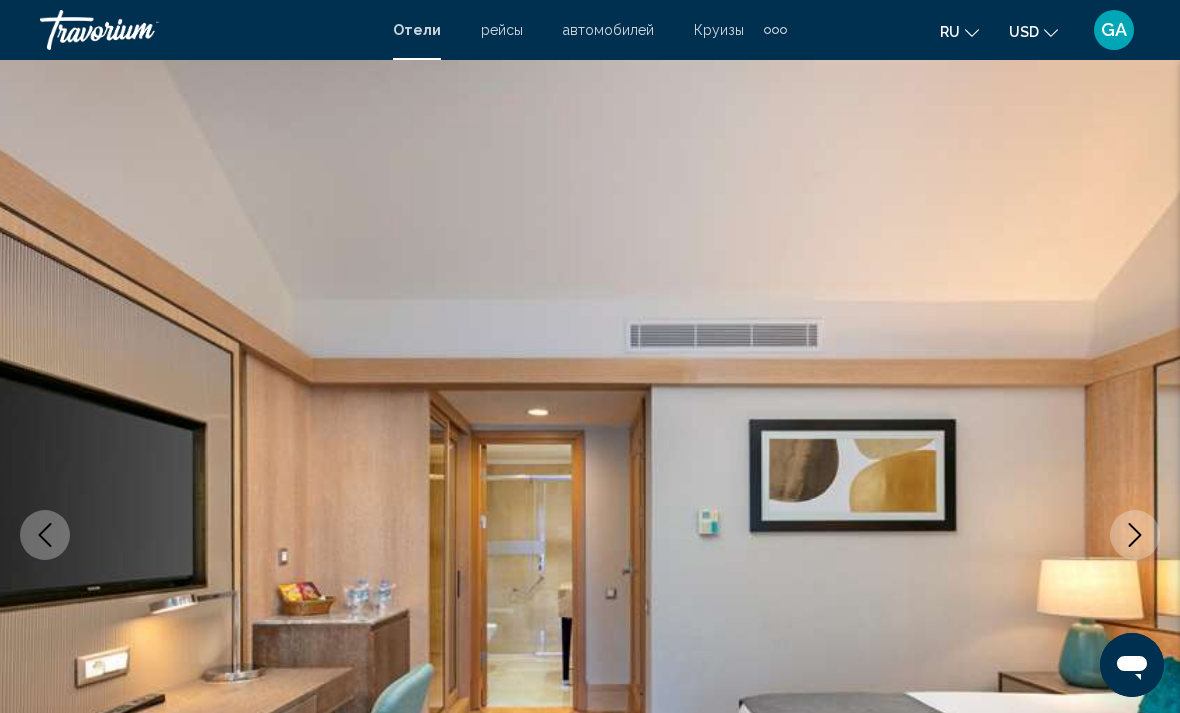 click 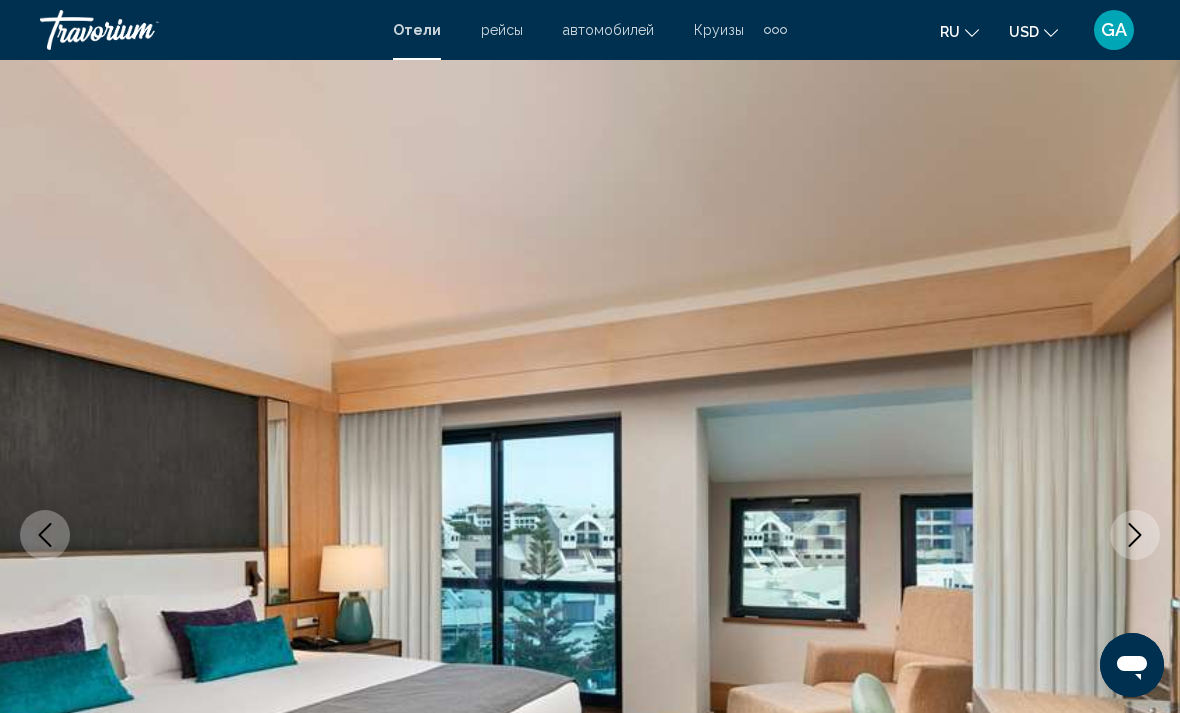 click 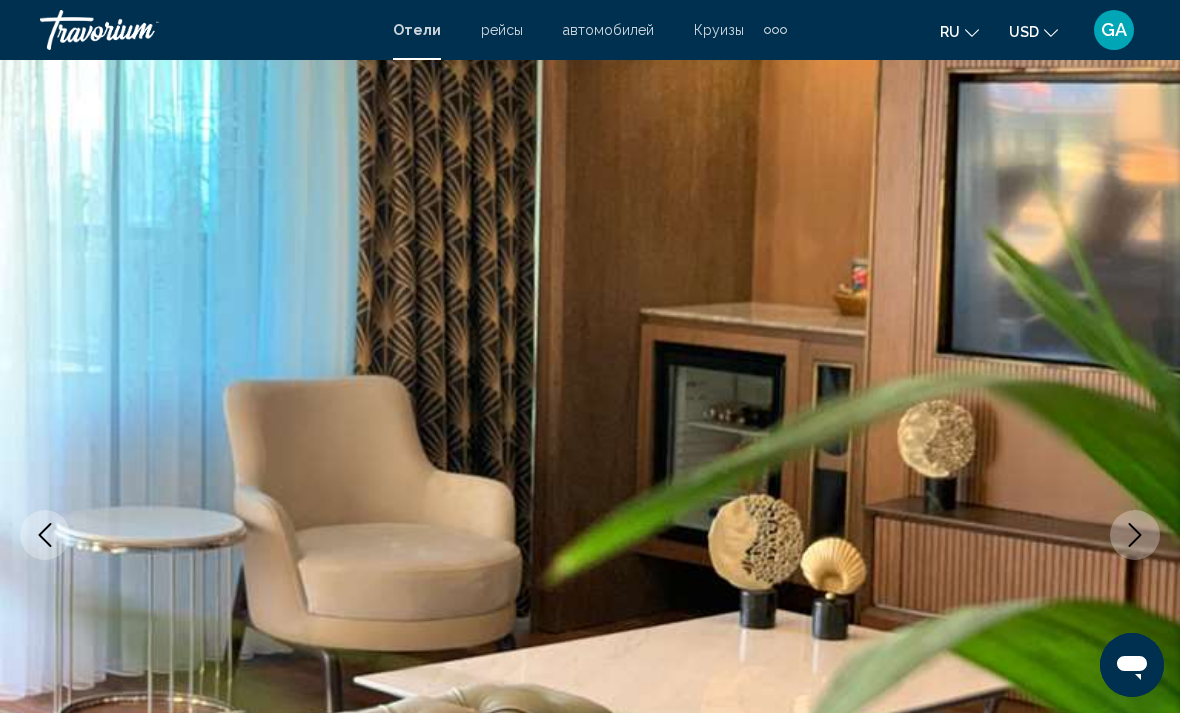 click at bounding box center (1135, 535) 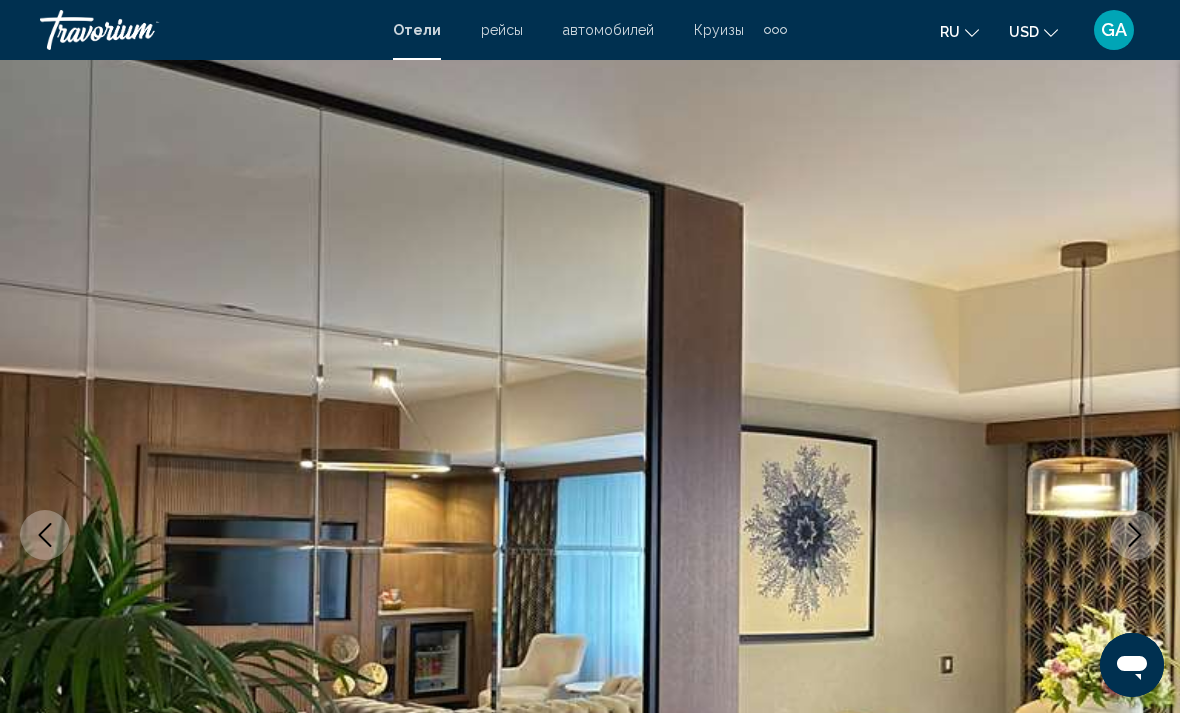 click 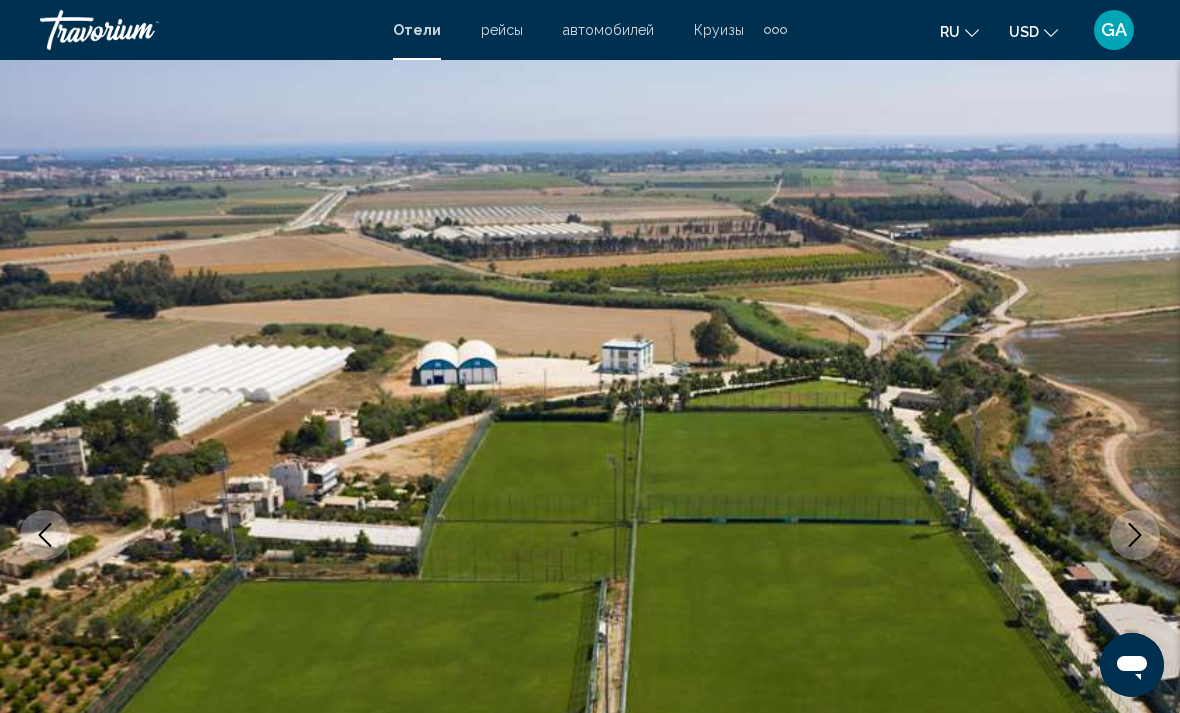 click 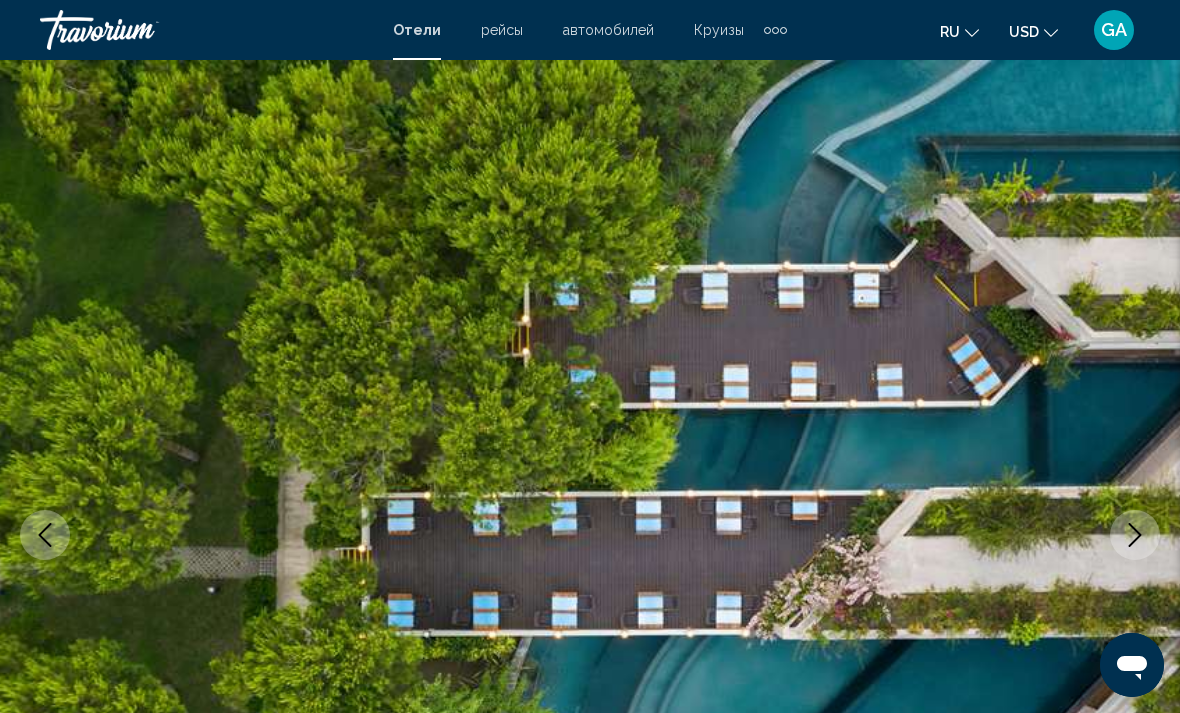 click 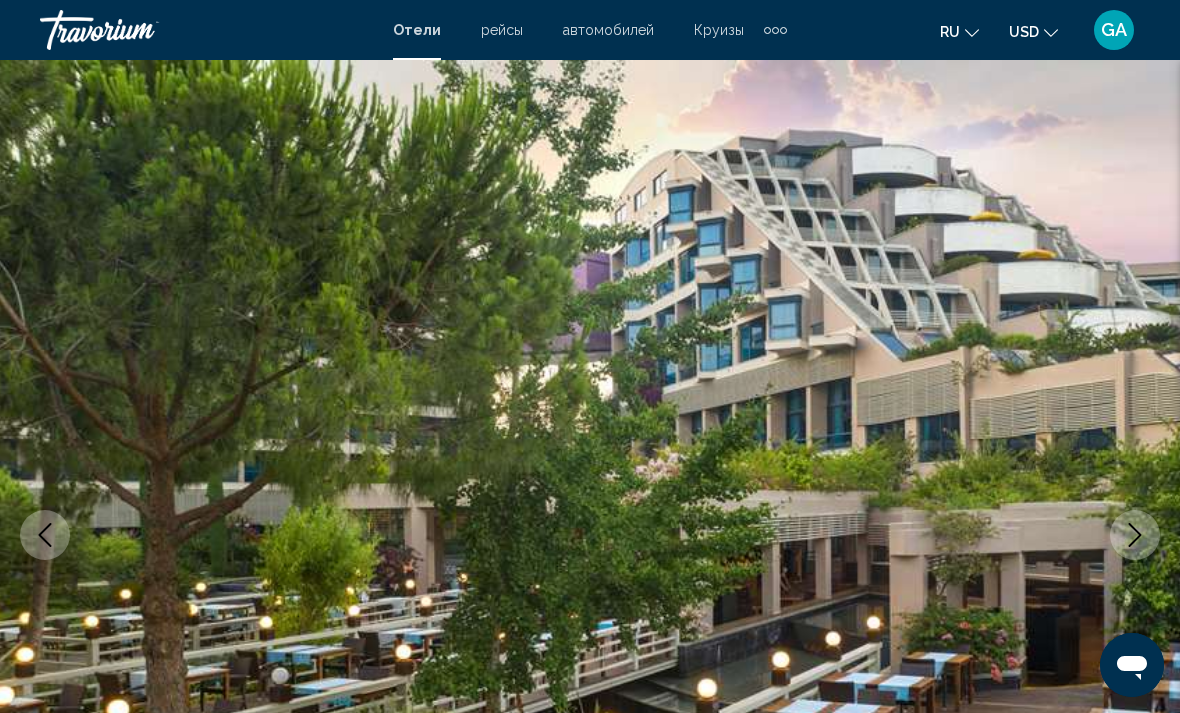 click 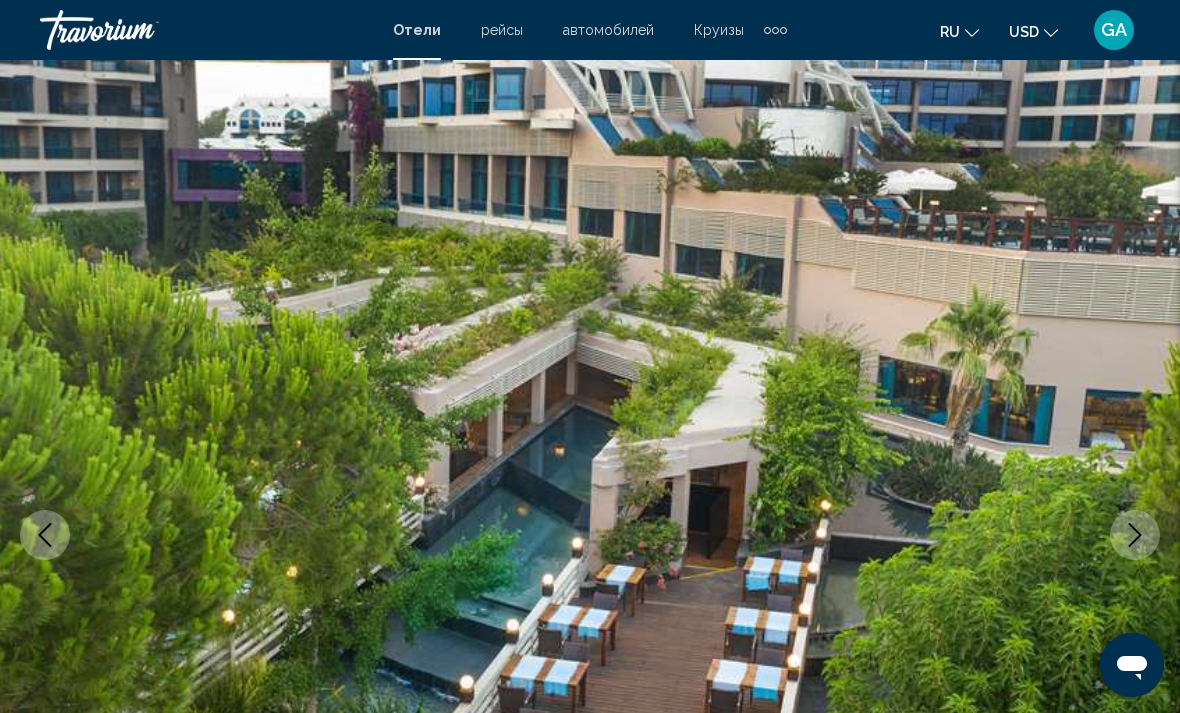 click at bounding box center (1135, 535) 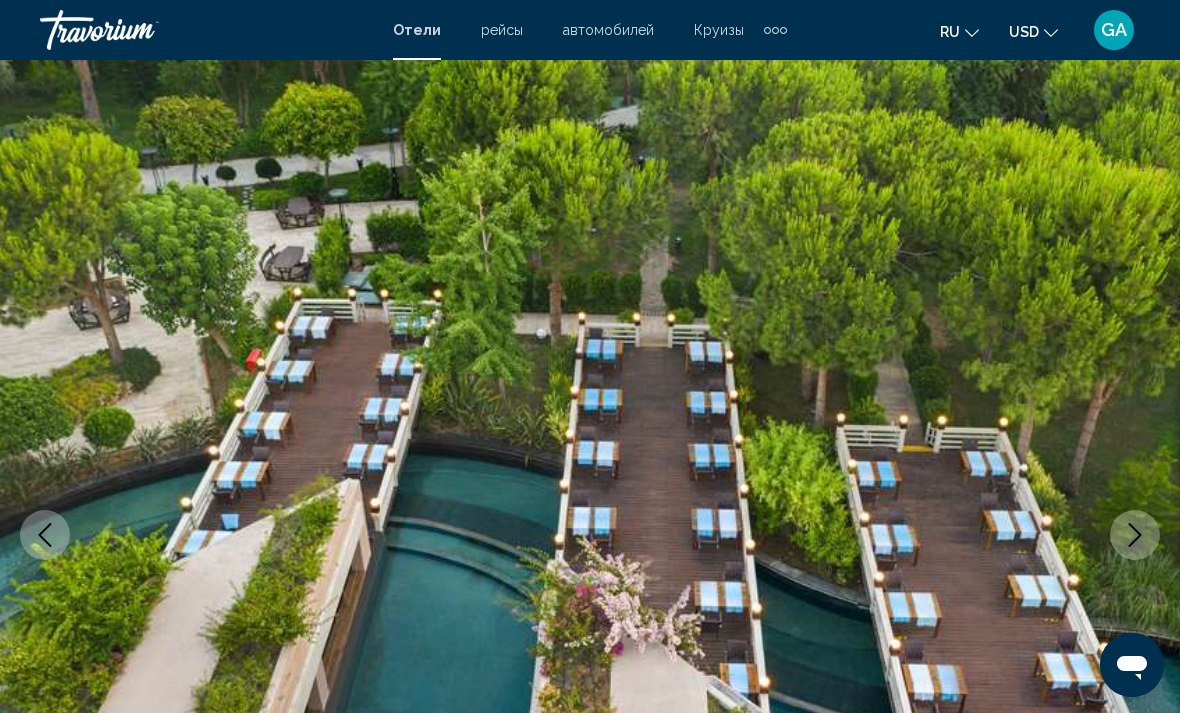 click at bounding box center (1135, 535) 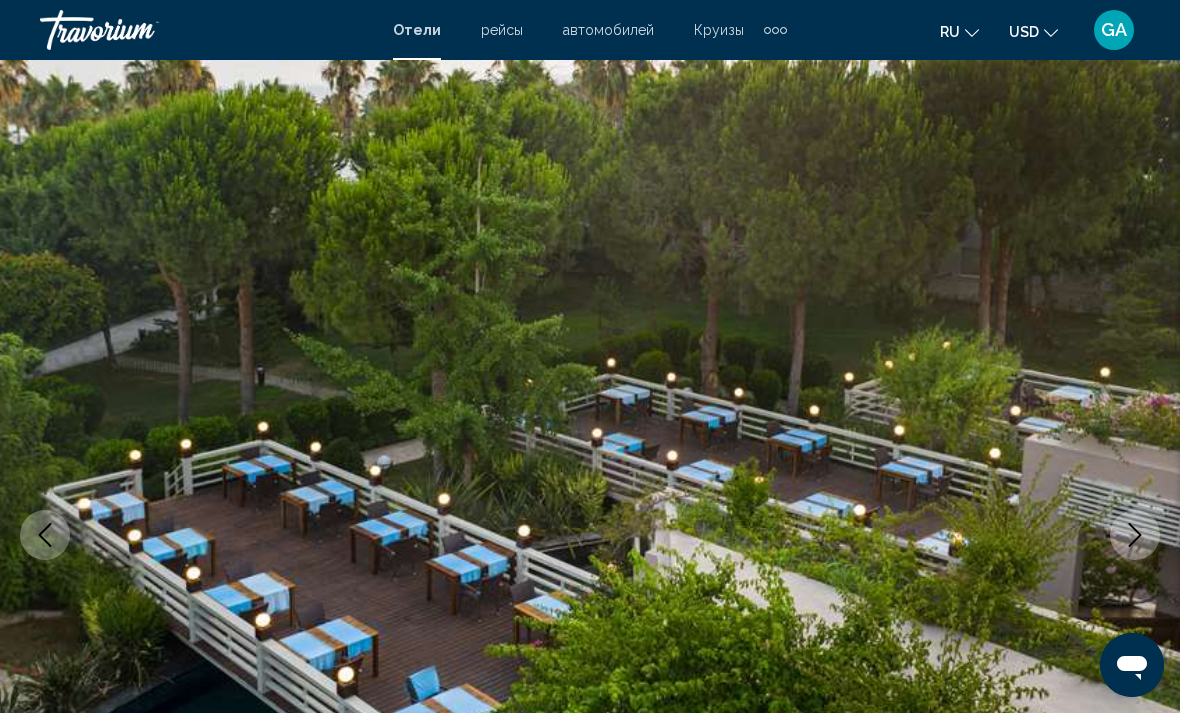 click at bounding box center [1135, 535] 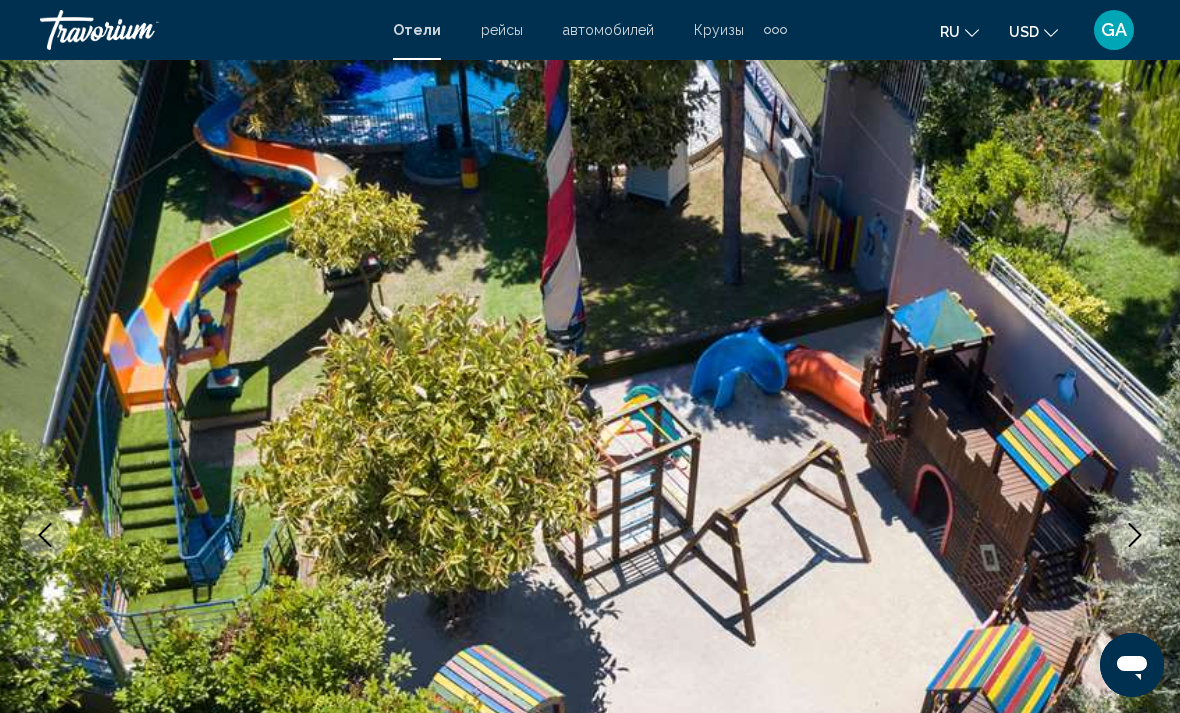 click 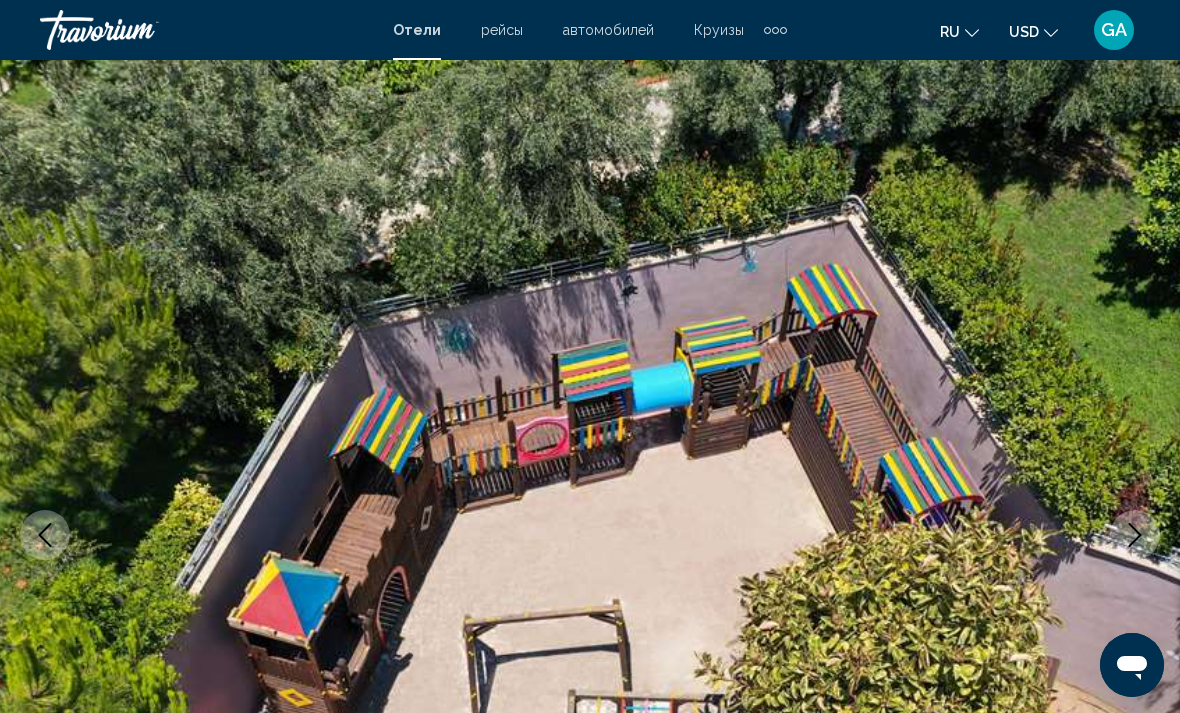 click 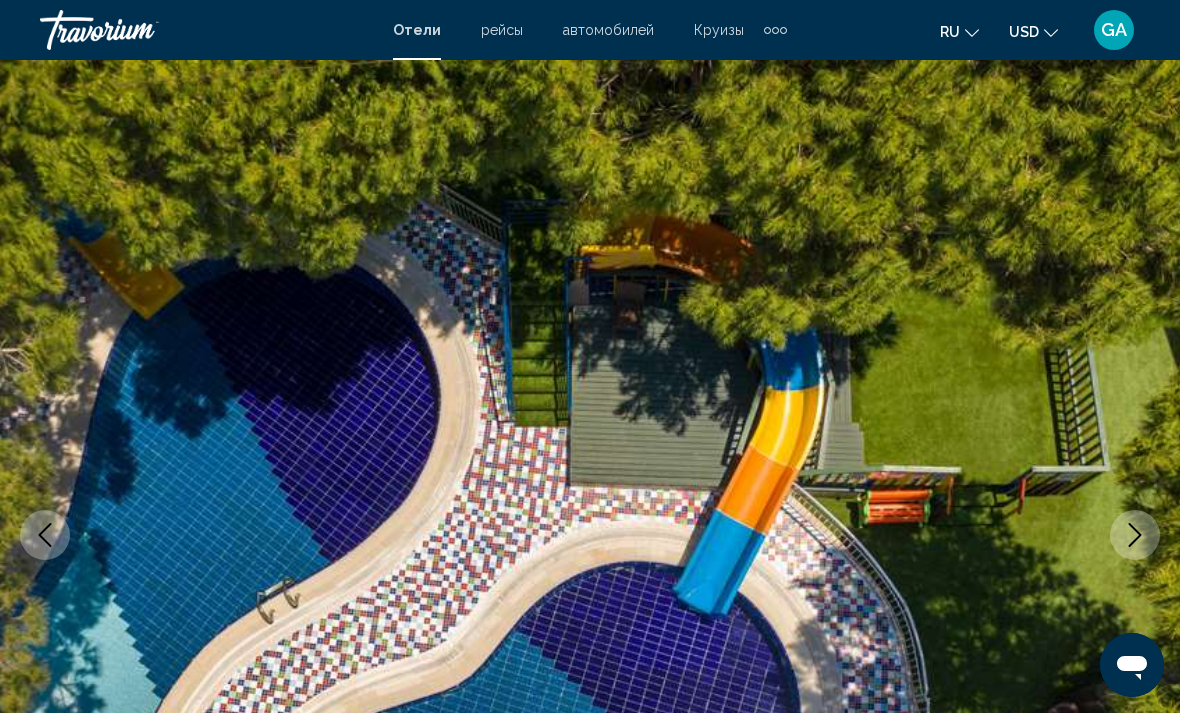 click 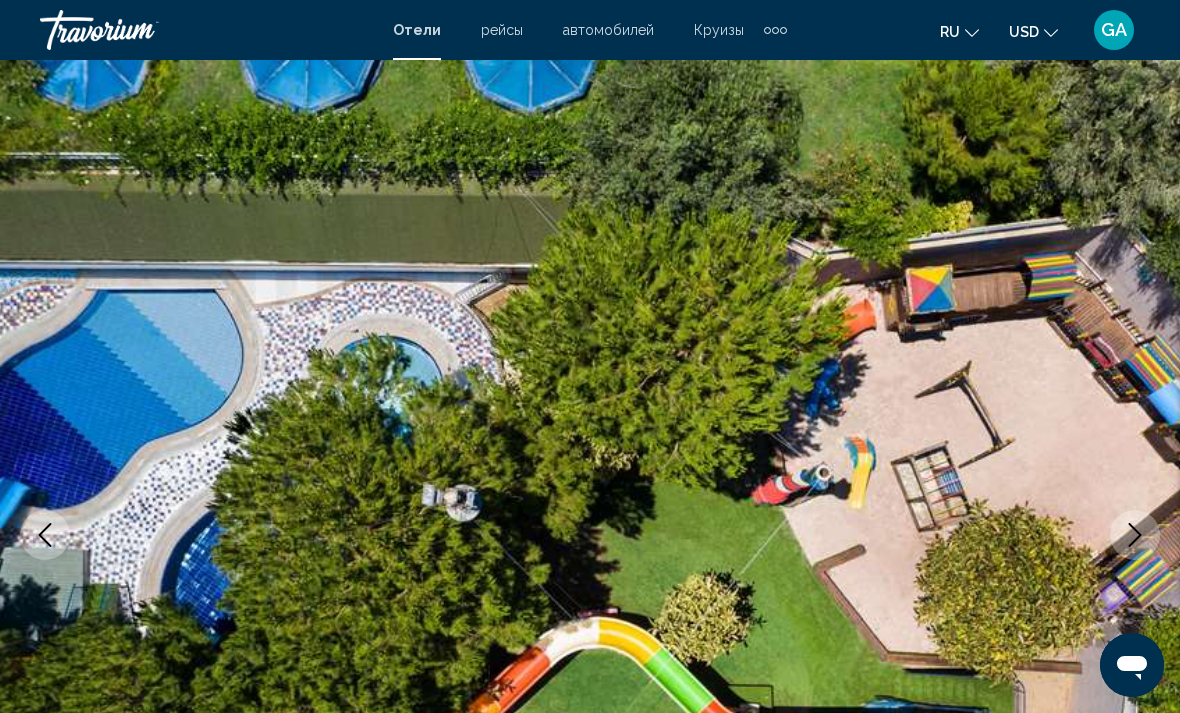 click 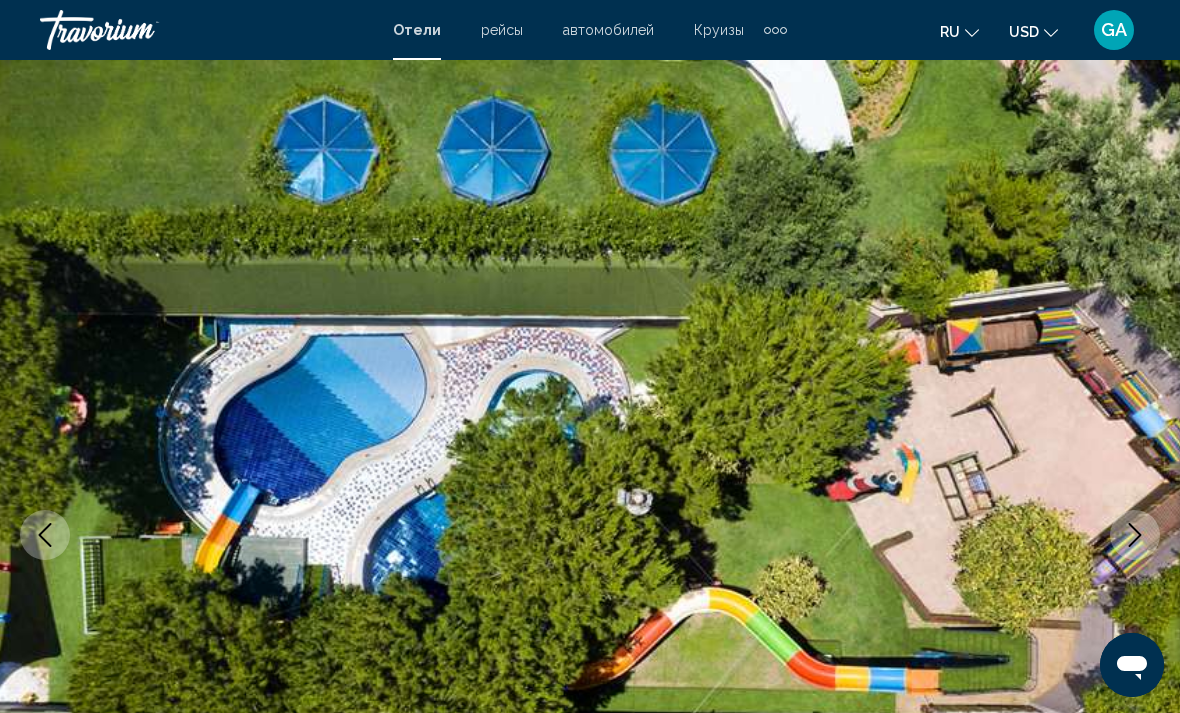 click 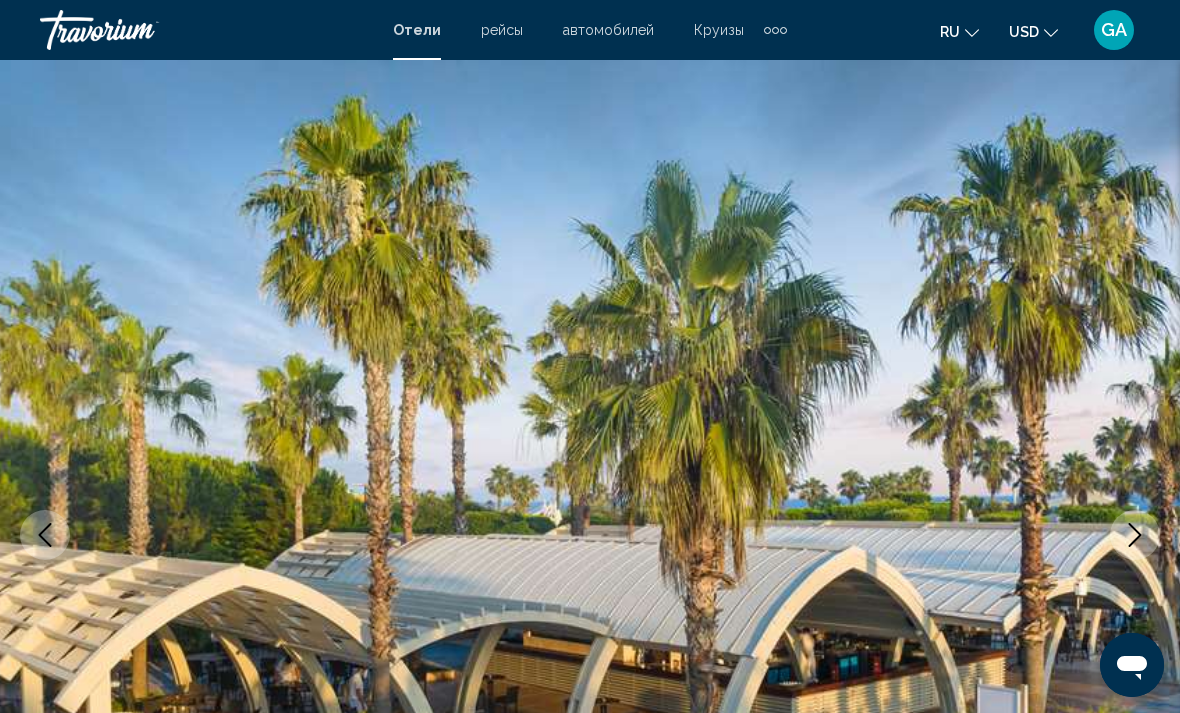 click 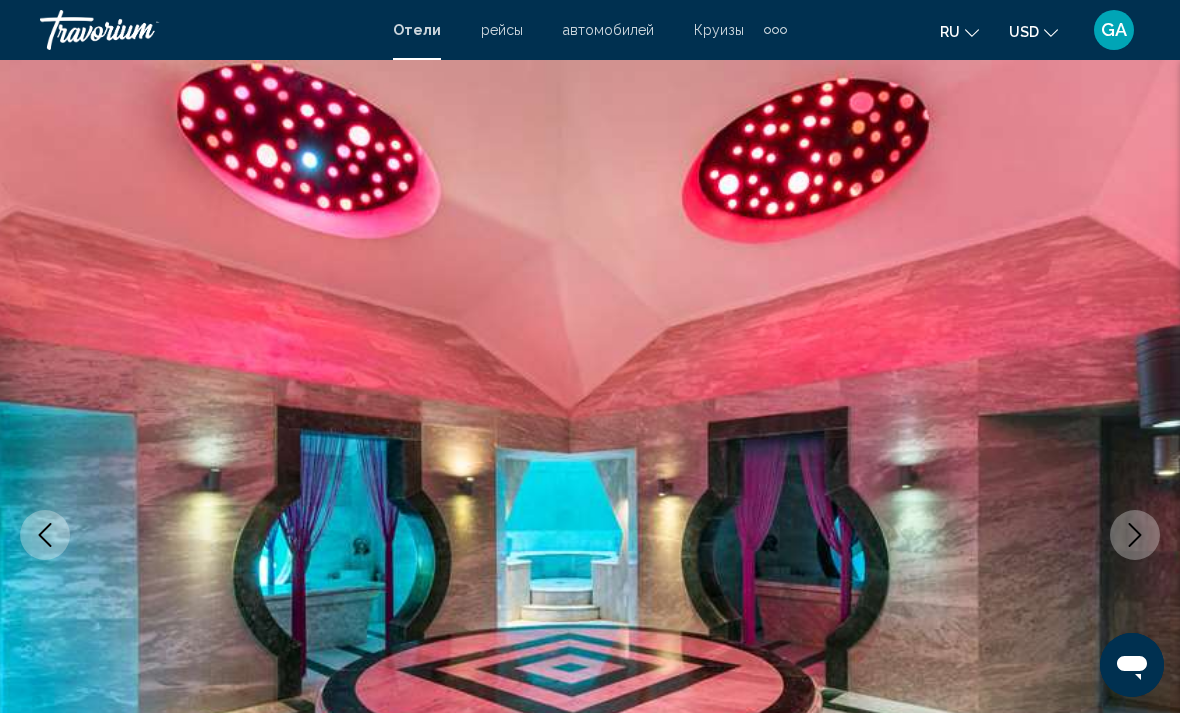 click 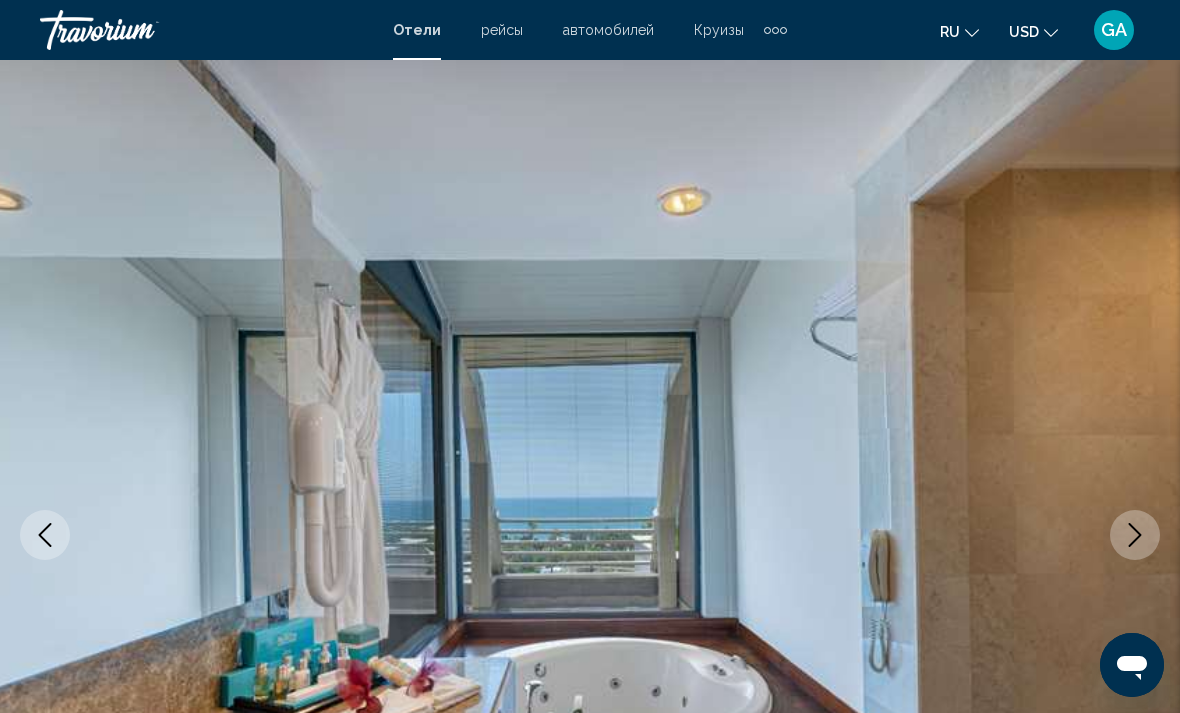 click 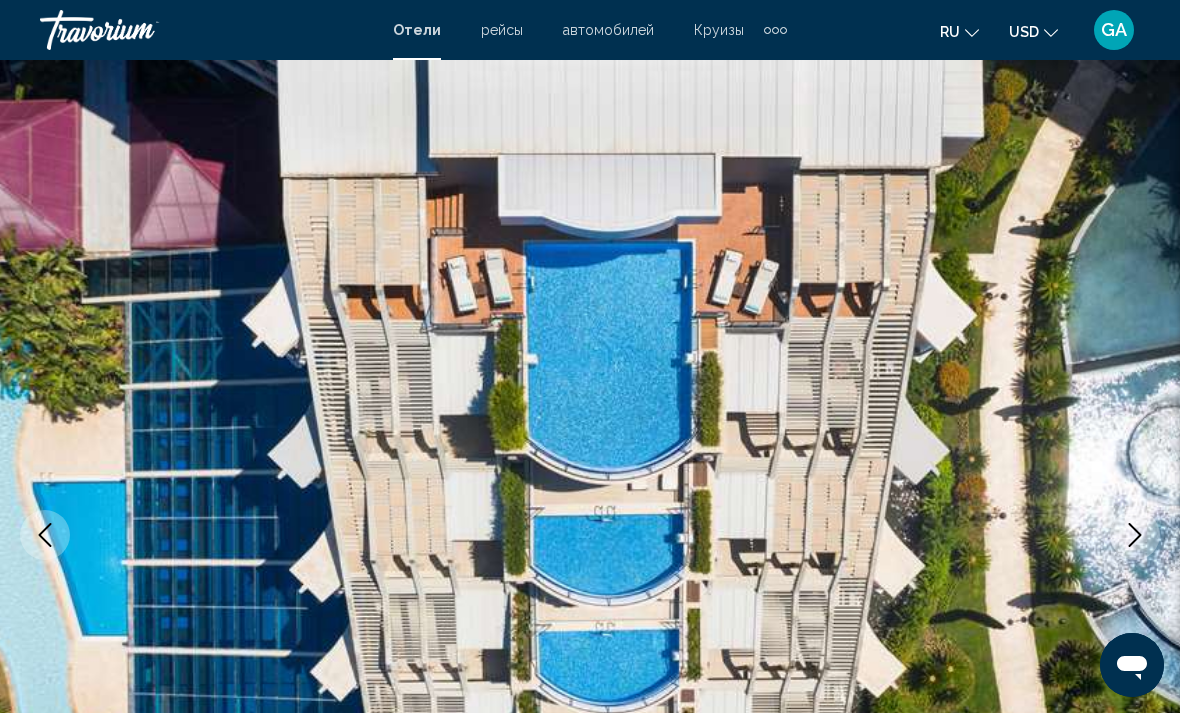 click 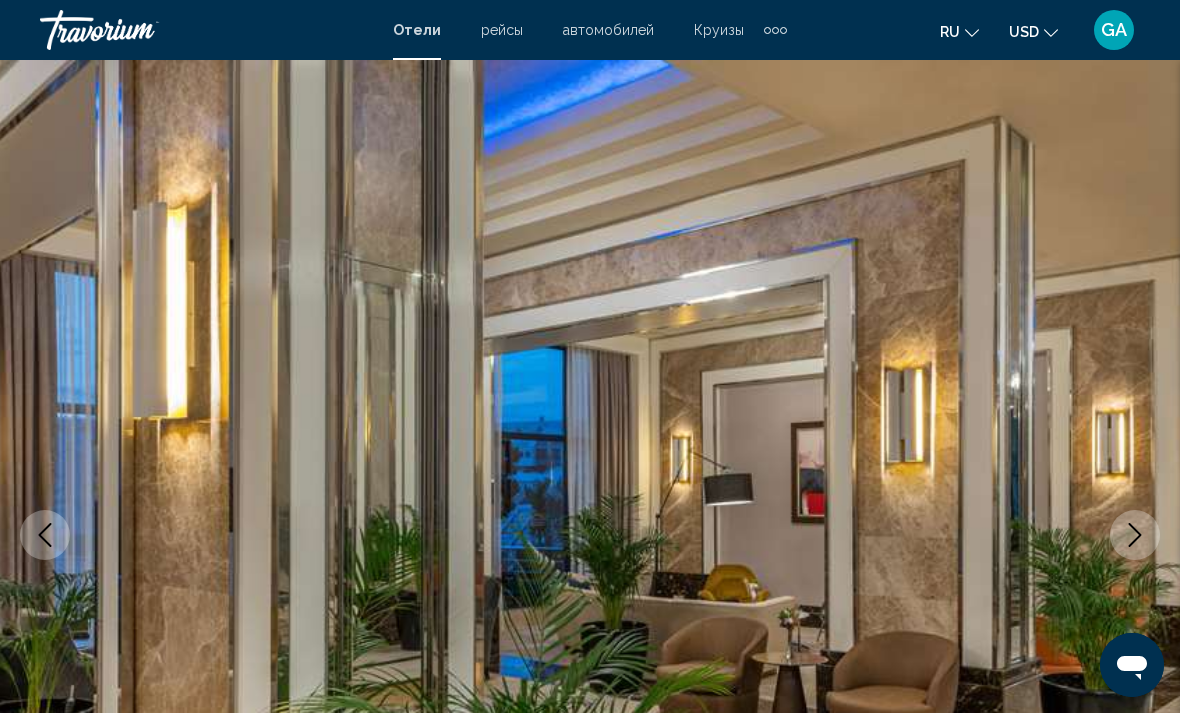 click 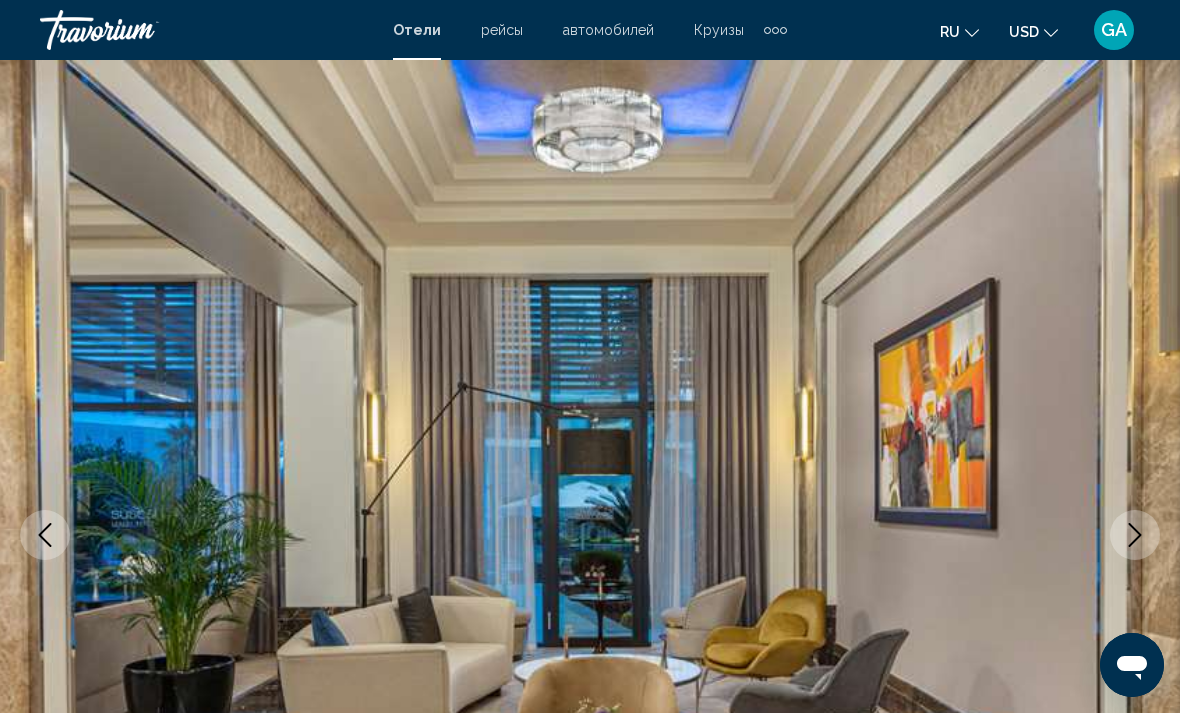 click 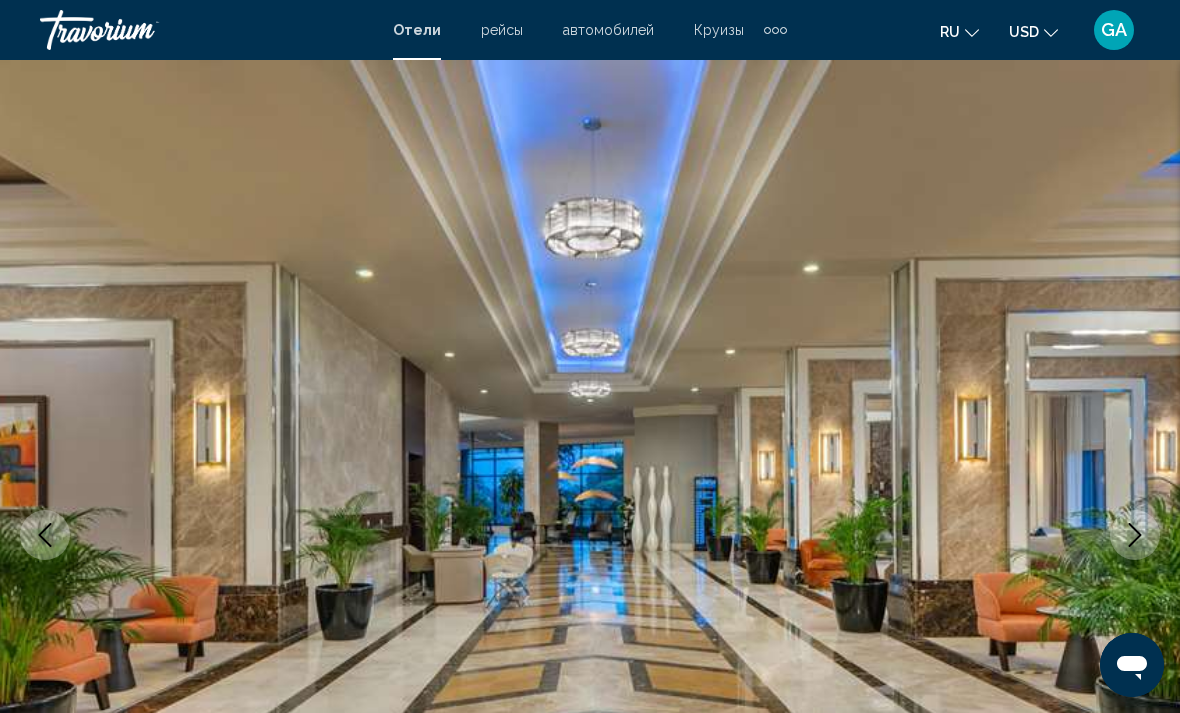 click 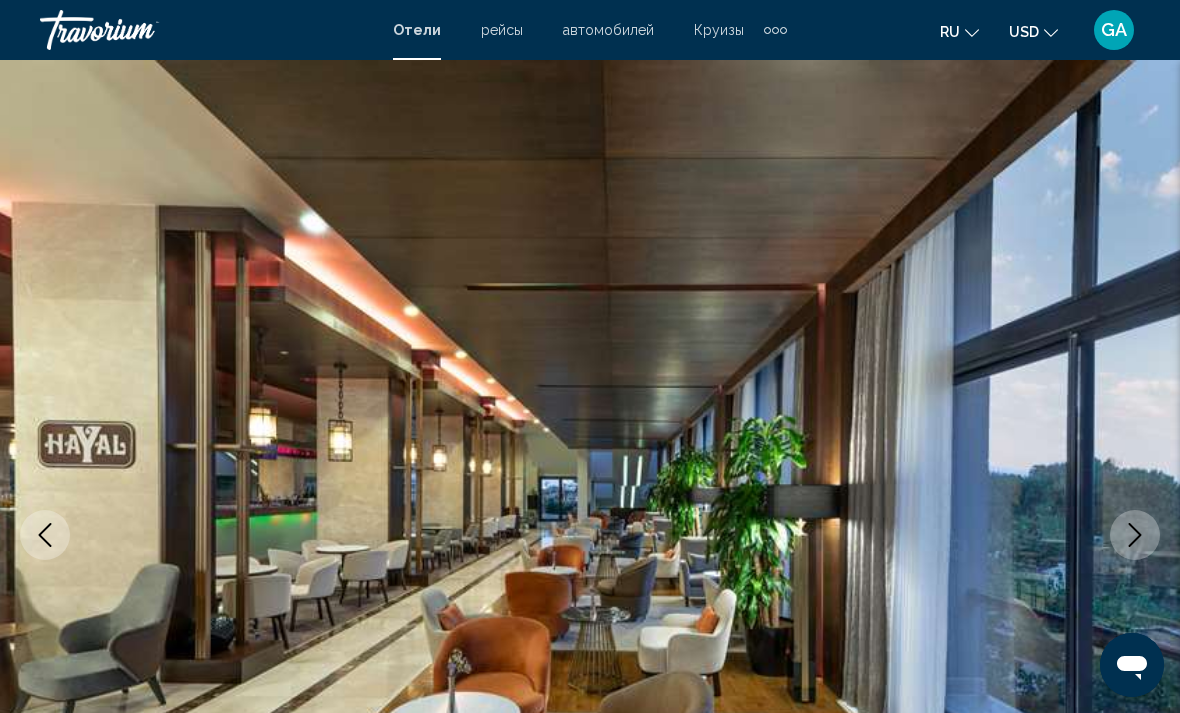 click 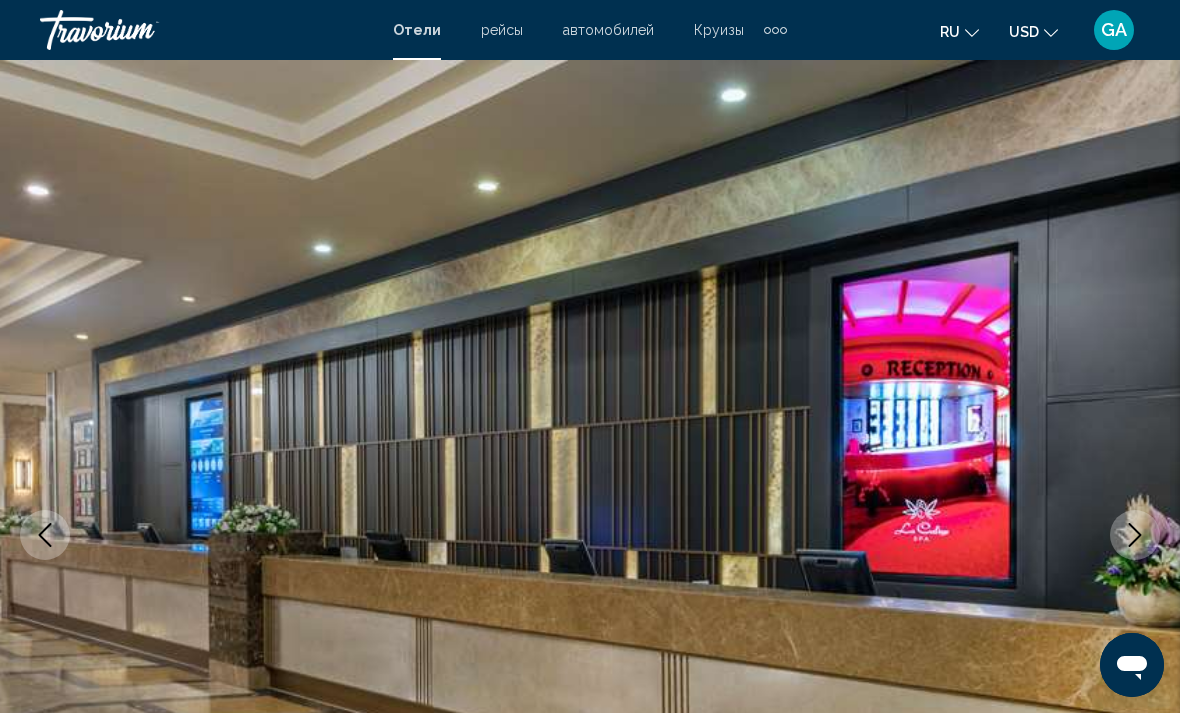 click 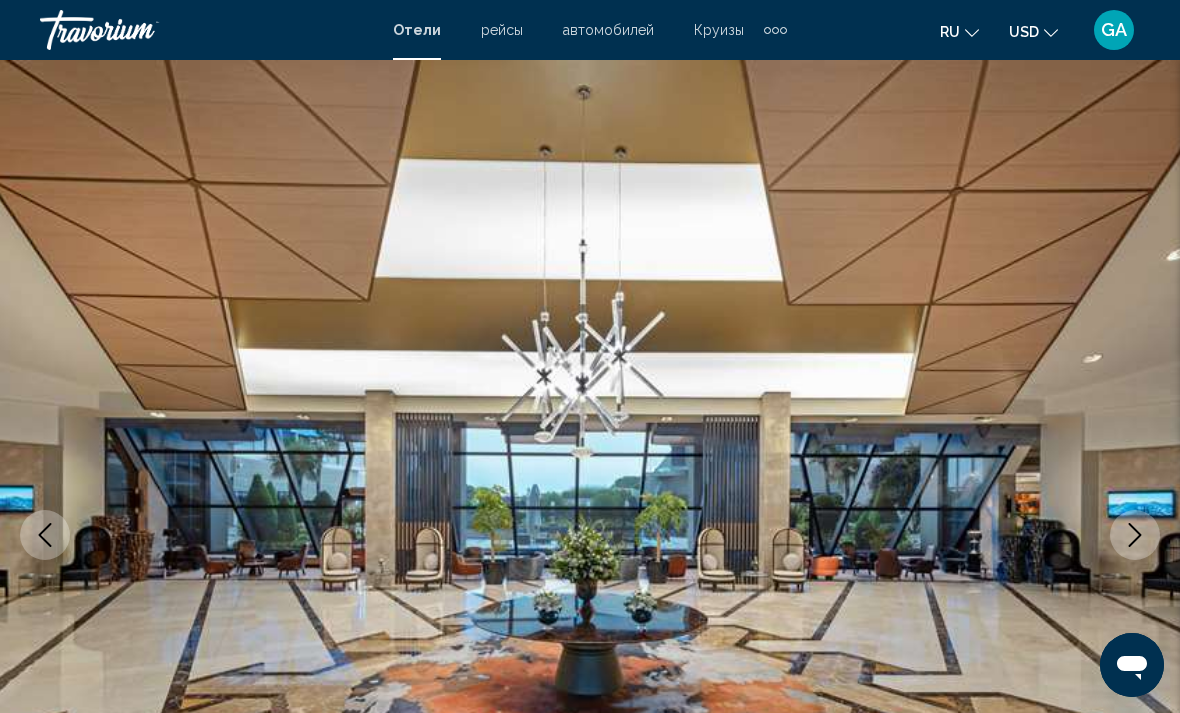 click at bounding box center (1135, 535) 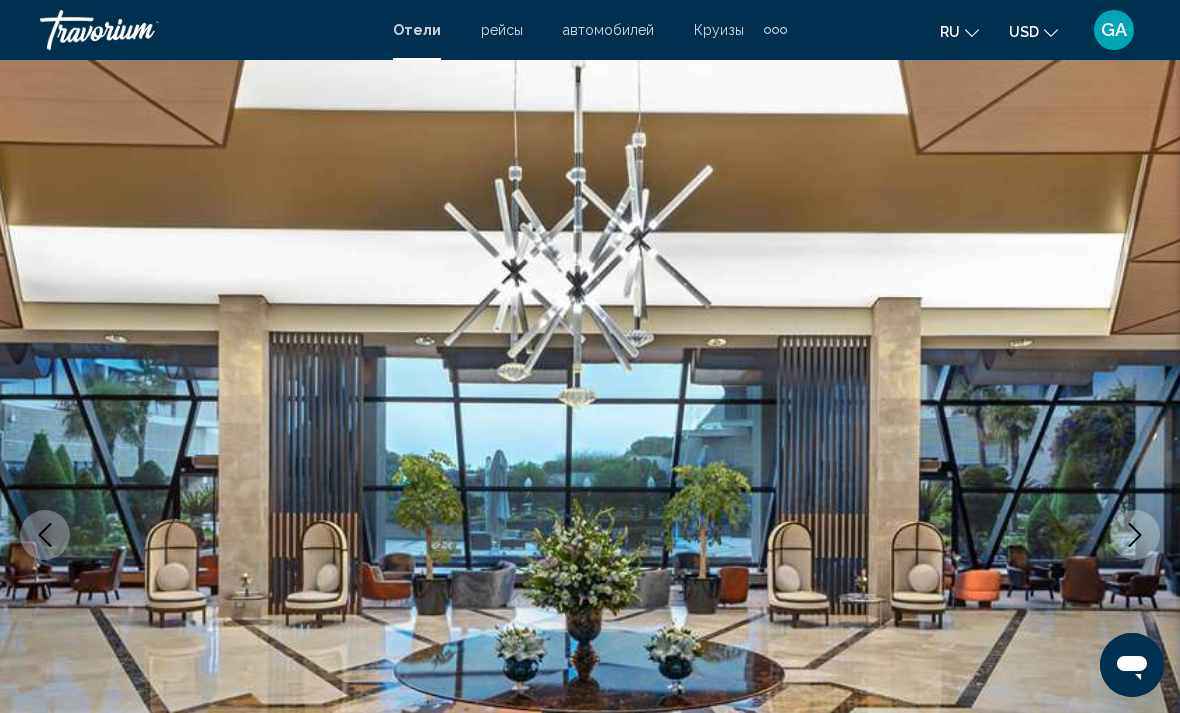 click at bounding box center [1135, 535] 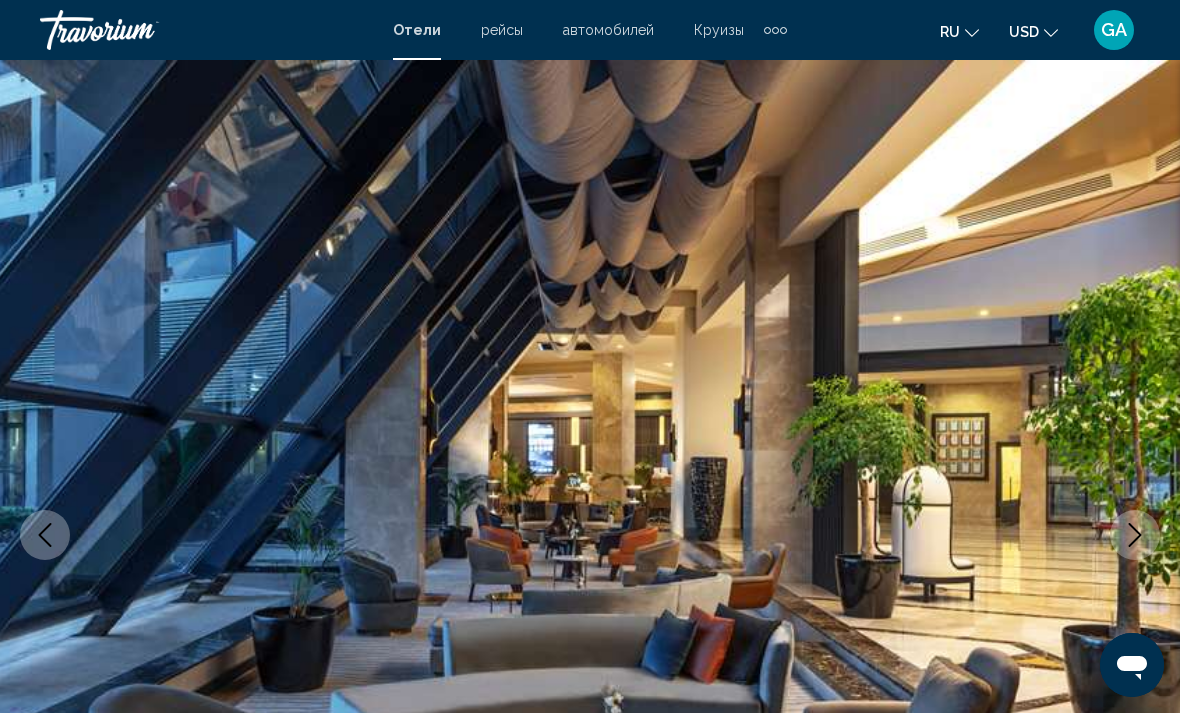 click at bounding box center [1135, 535] 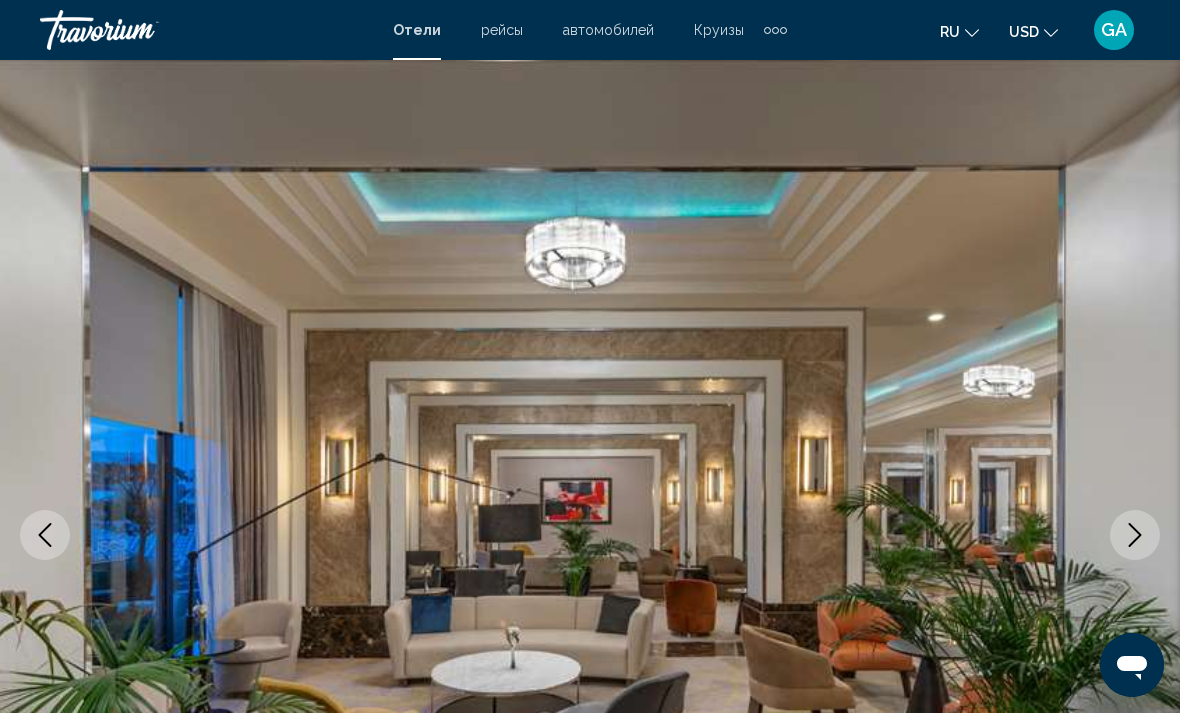 click at bounding box center [590, 535] 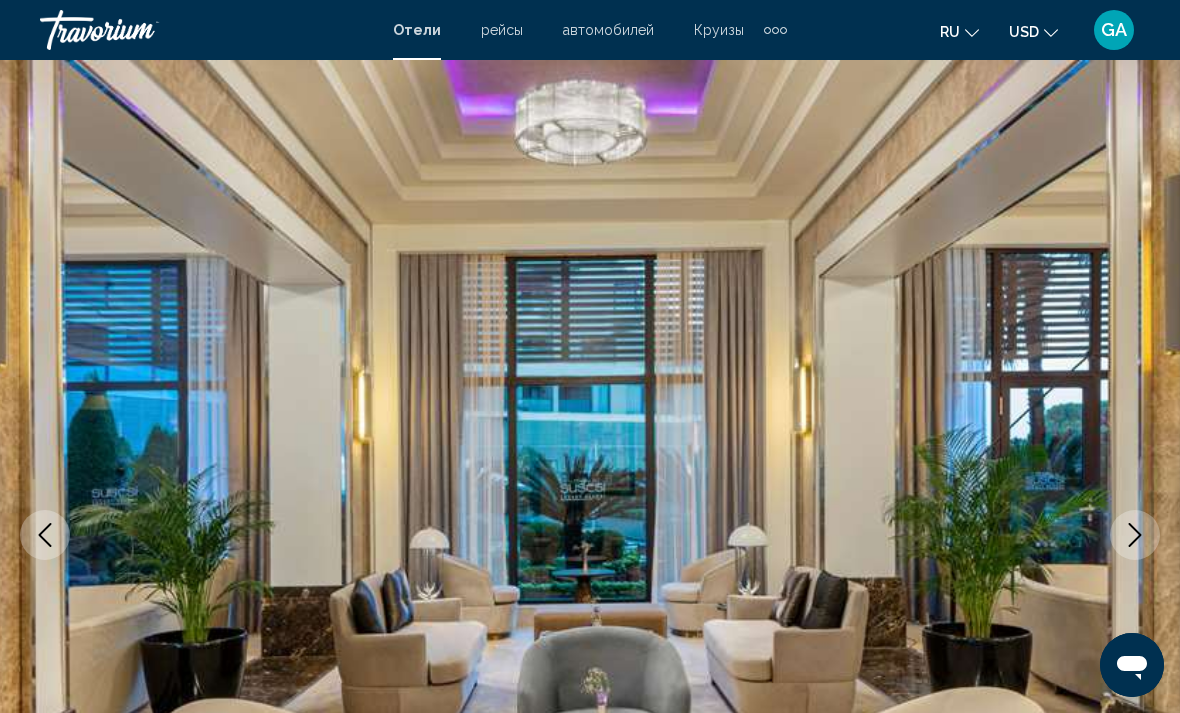 click 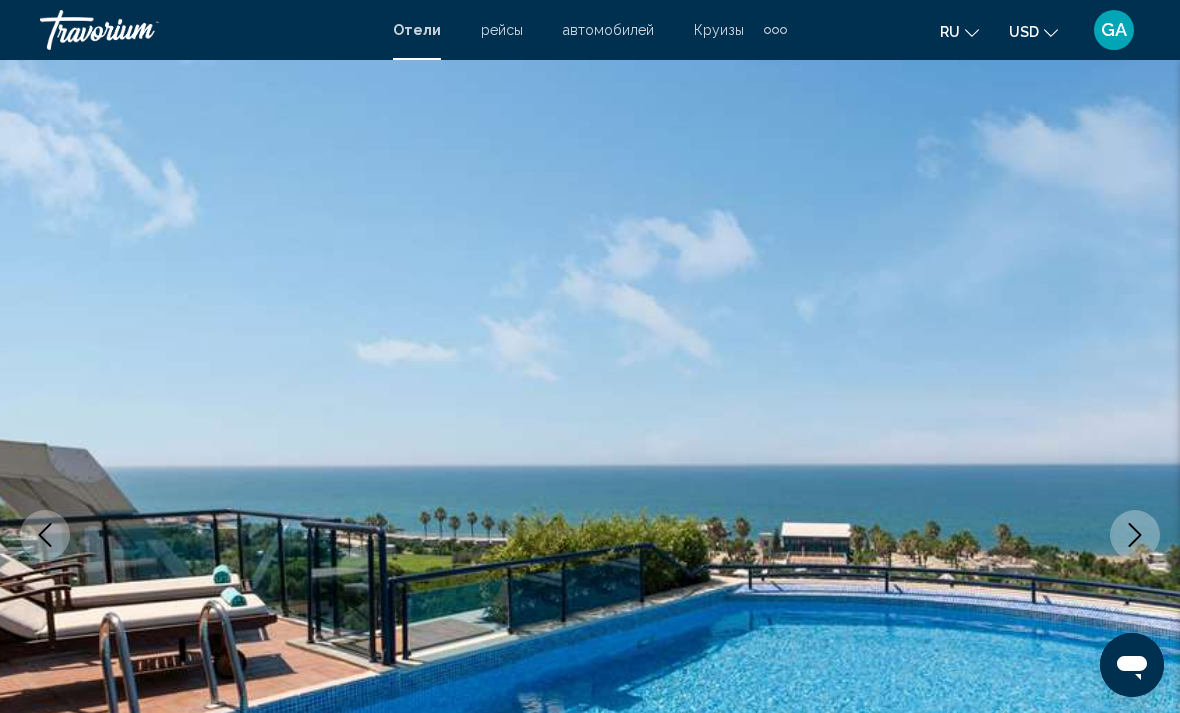 click 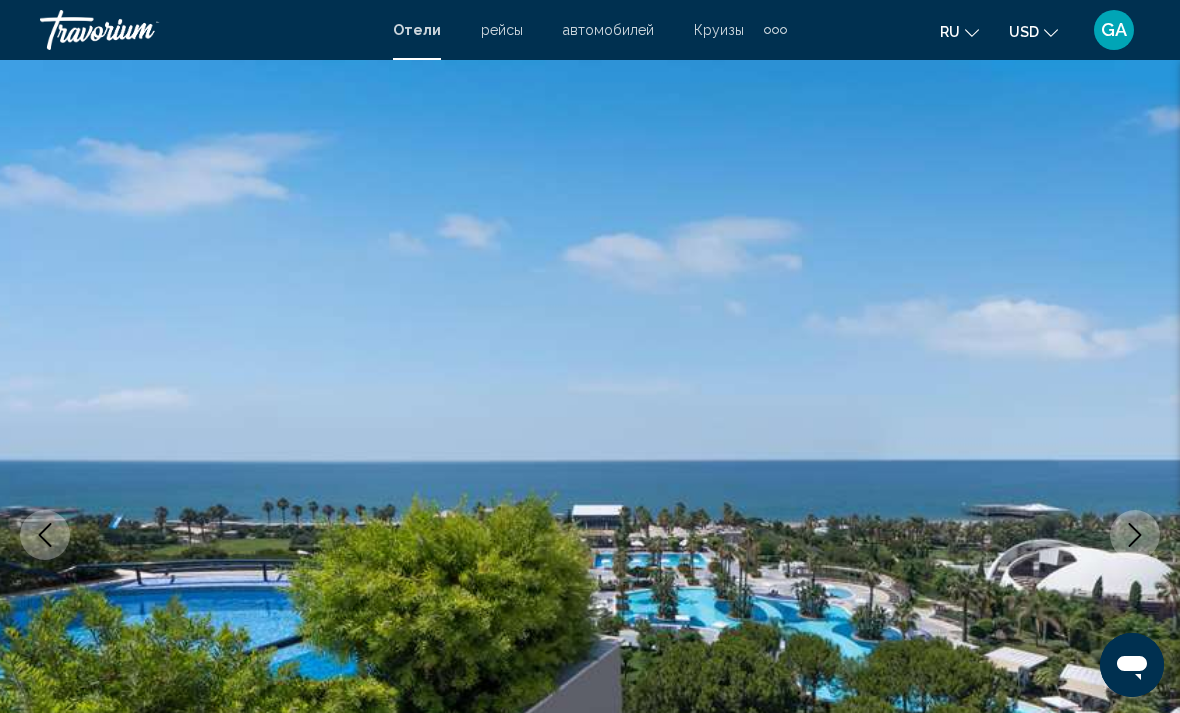 click at bounding box center [1135, 535] 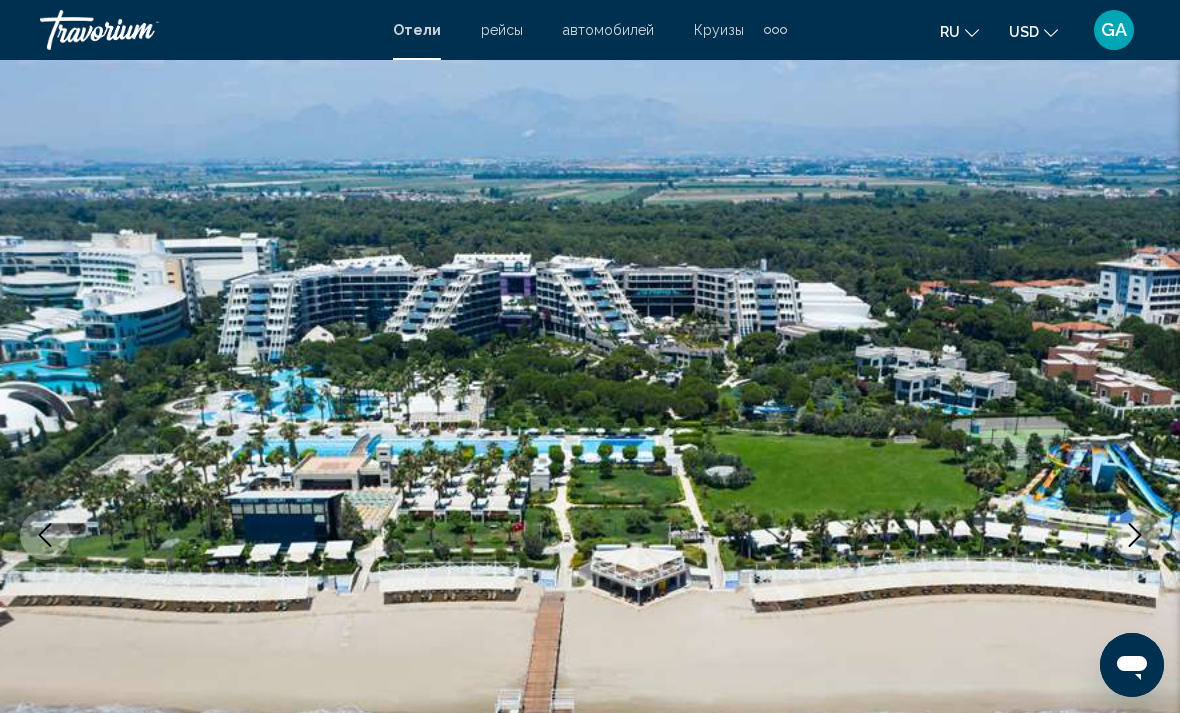 click 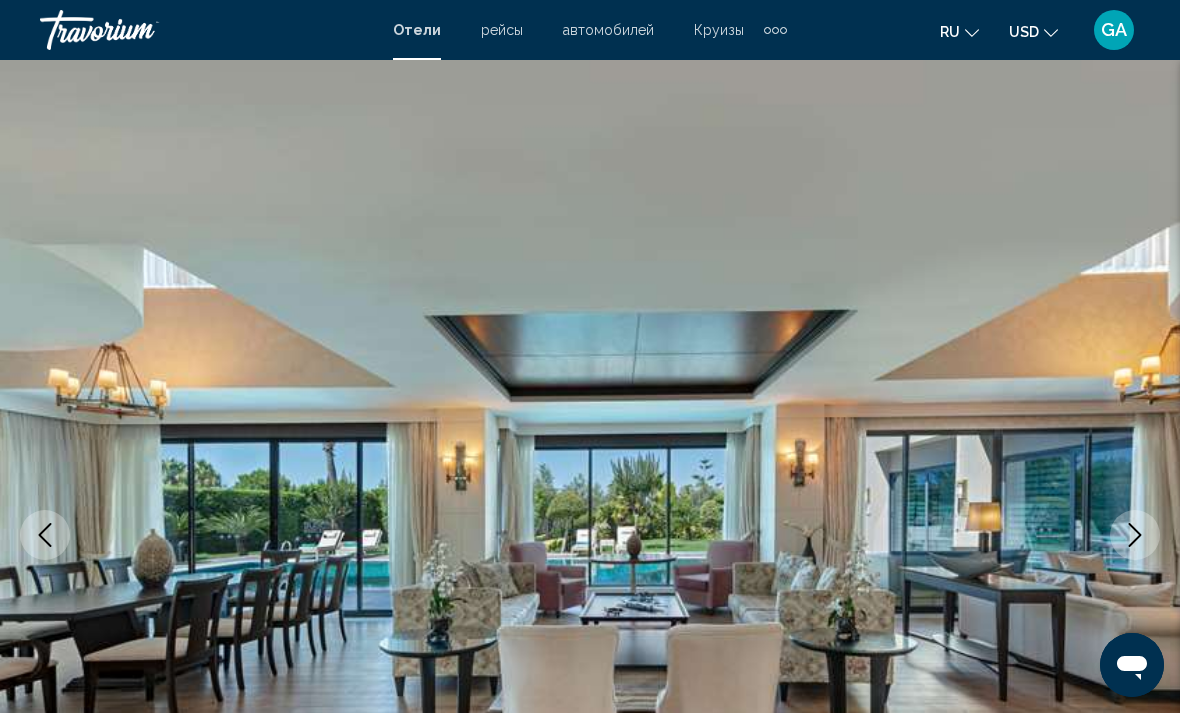 click at bounding box center (1135, 535) 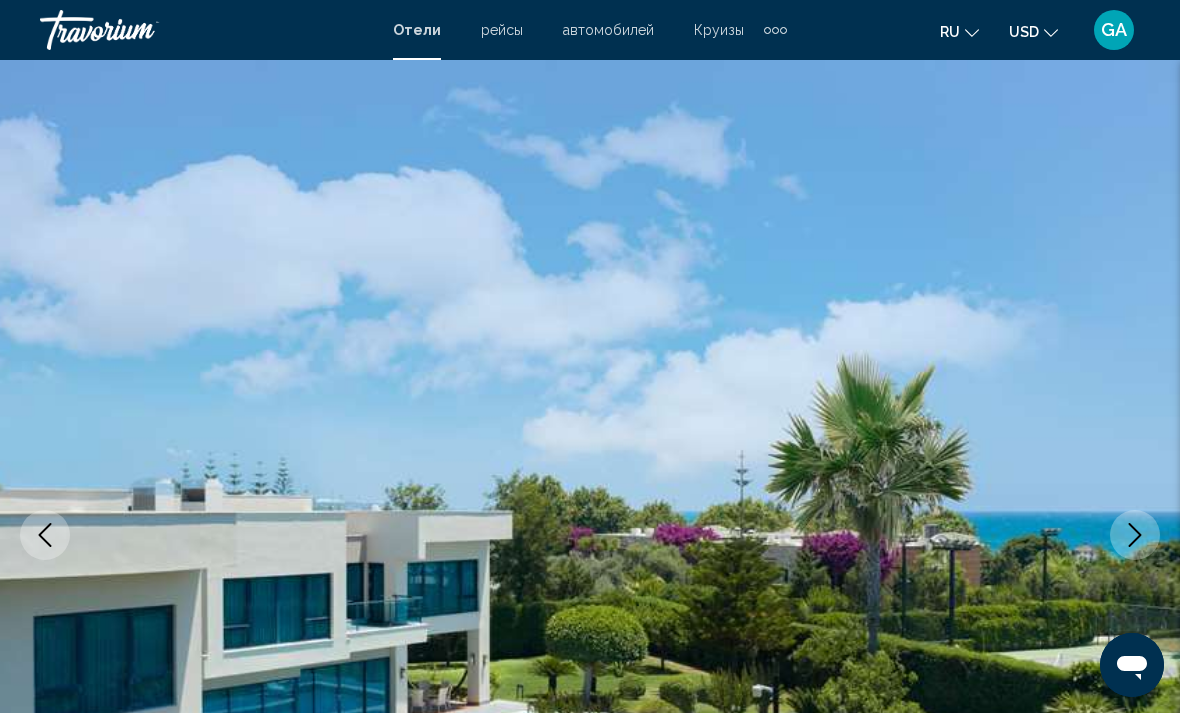 click 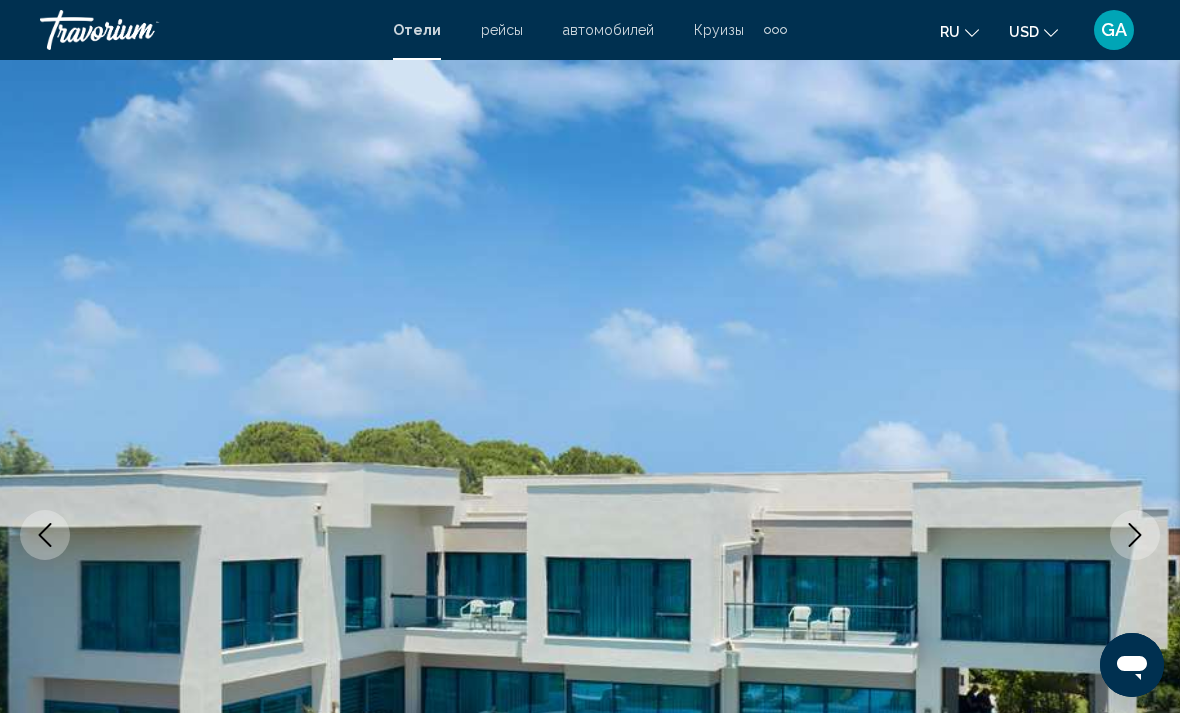 click at bounding box center [1135, 535] 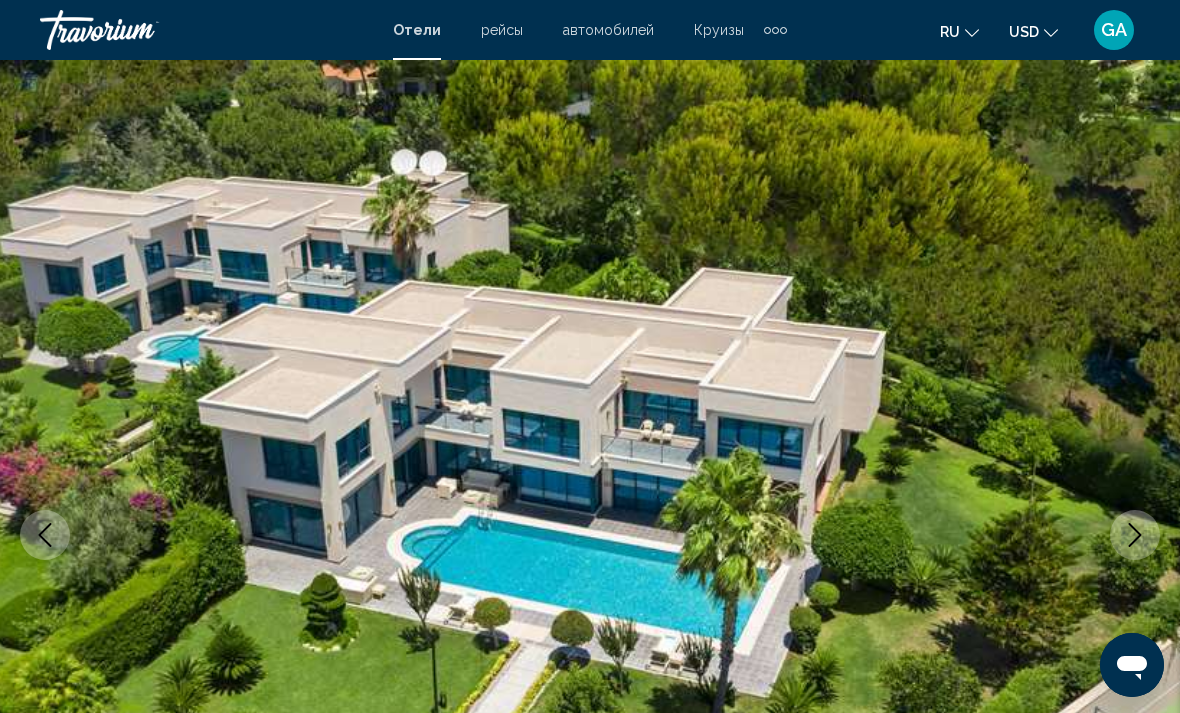 click 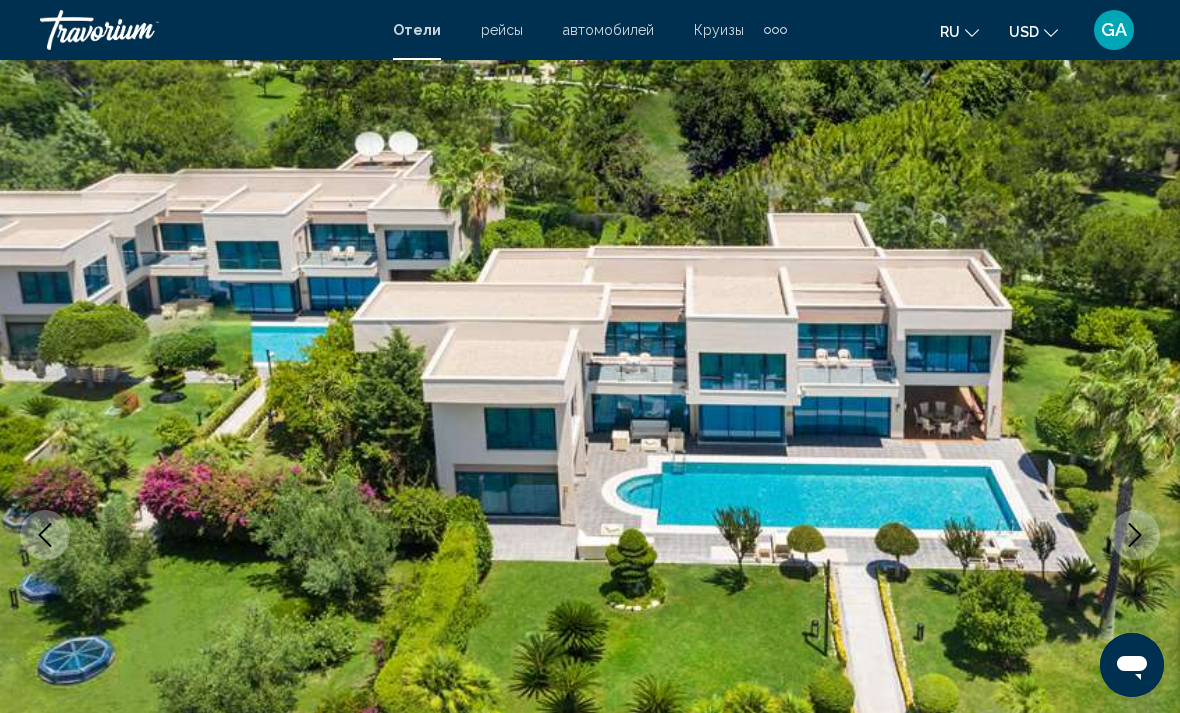 click at bounding box center [1135, 535] 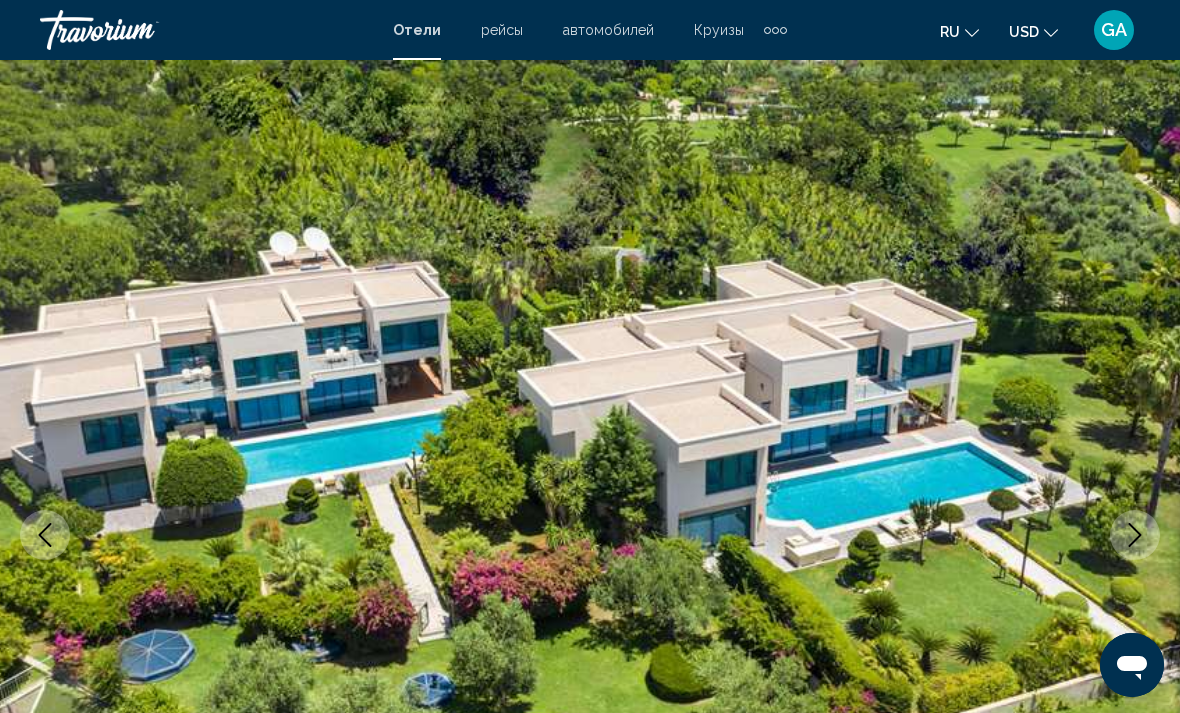 click at bounding box center (1135, 535) 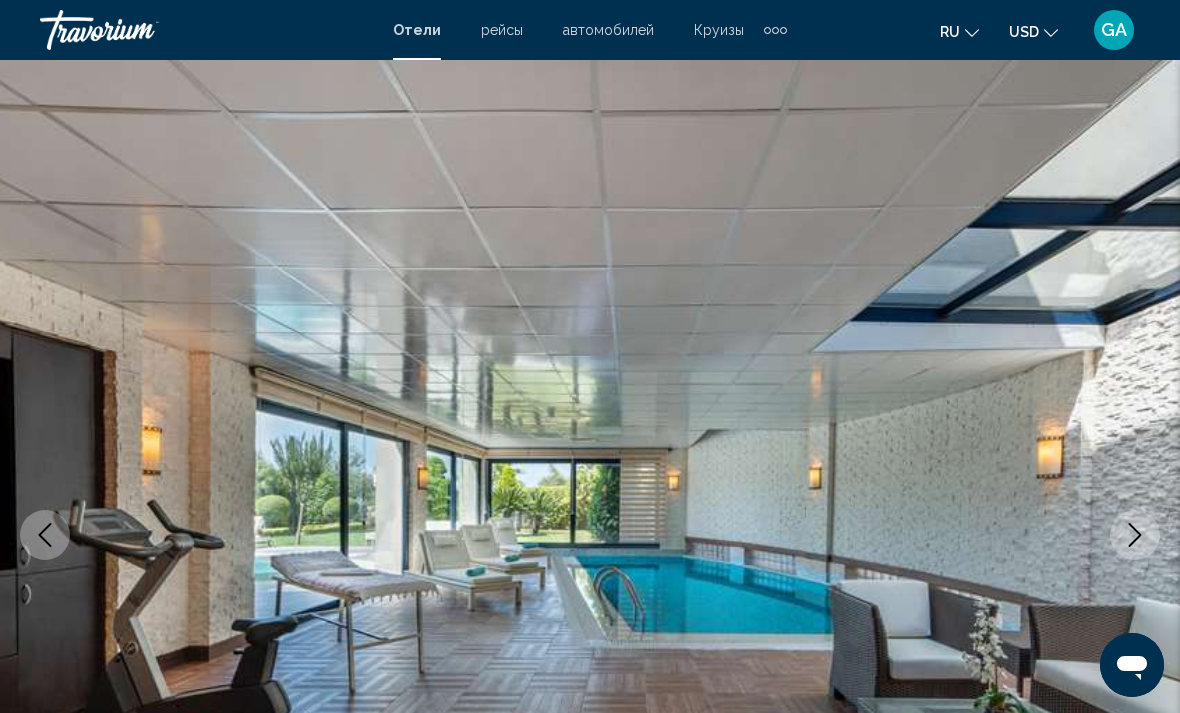 click at bounding box center [1135, 535] 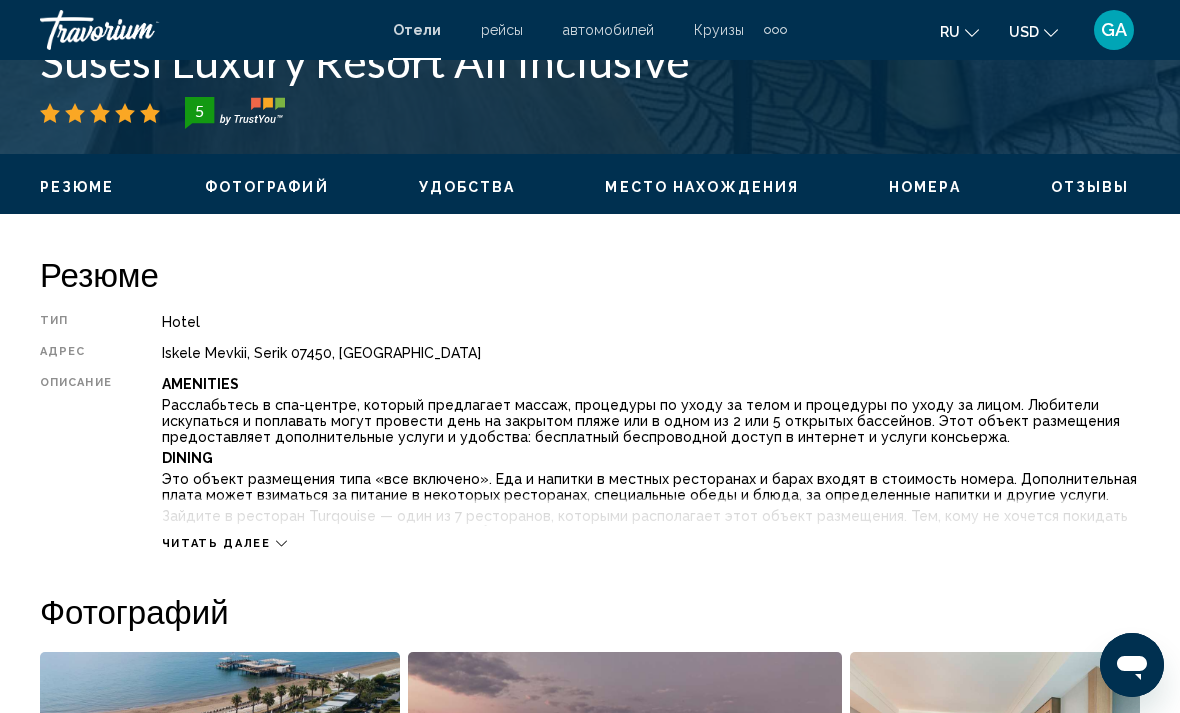 scroll, scrollTop: 862, scrollLeft: 0, axis: vertical 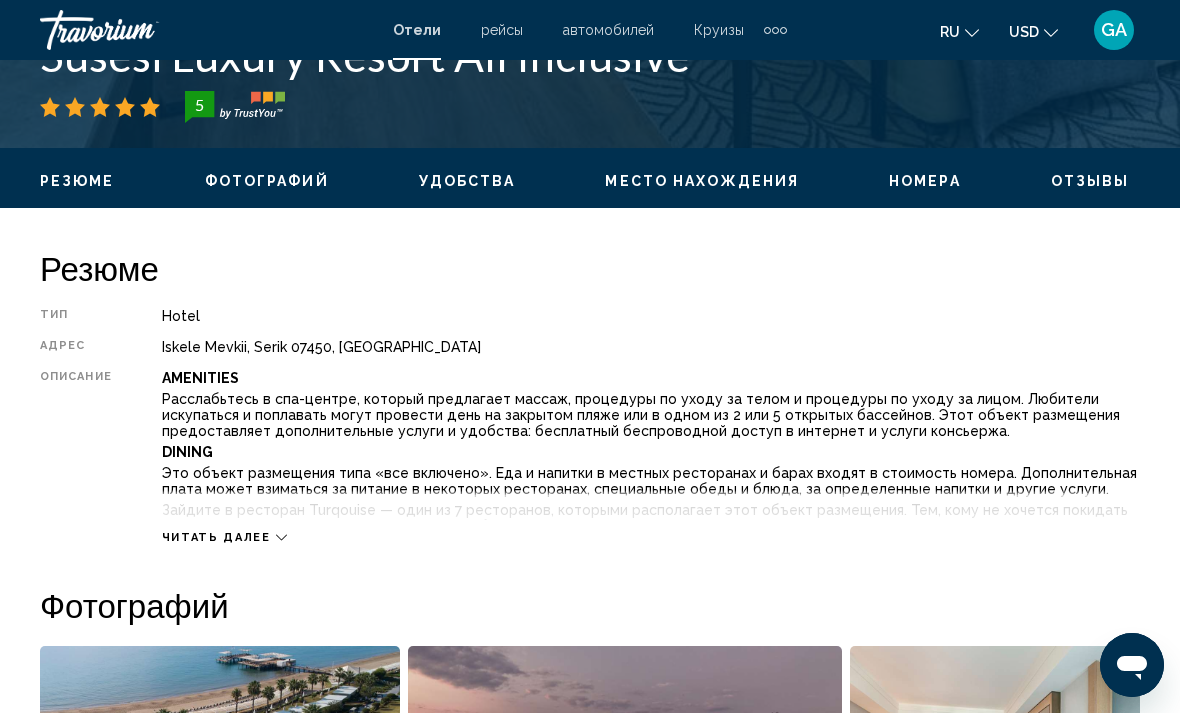 click on "Читать далее" at bounding box center [216, 537] 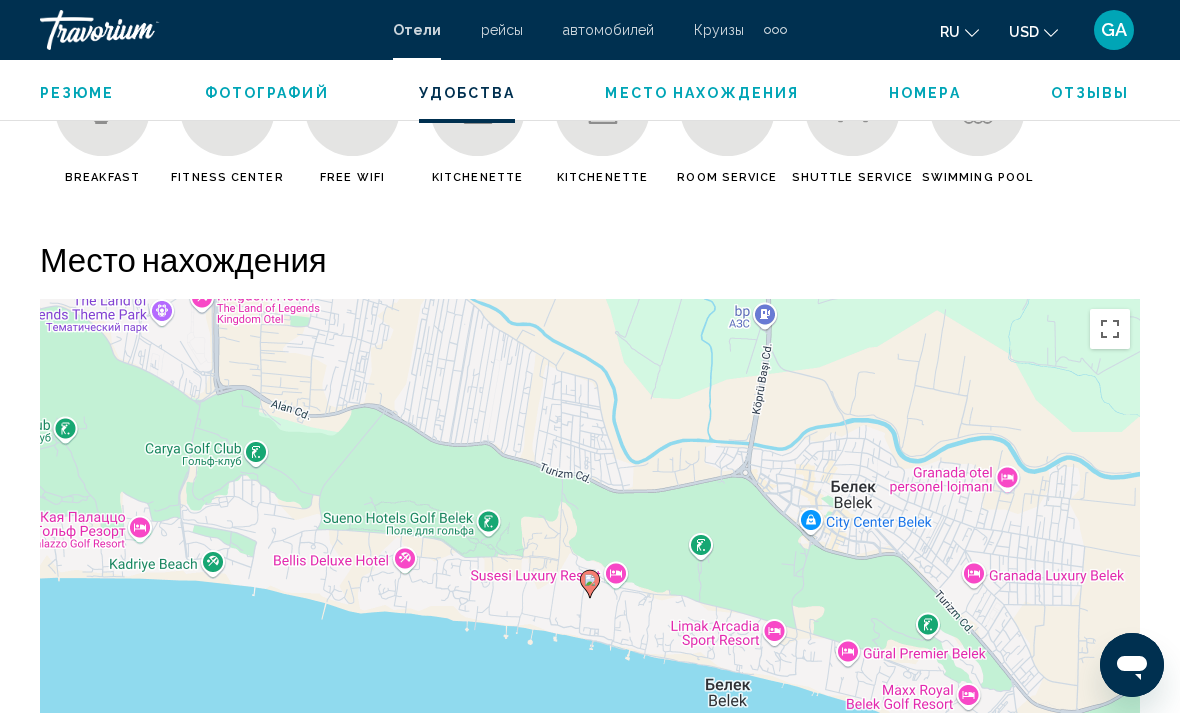 scroll, scrollTop: 2802, scrollLeft: 0, axis: vertical 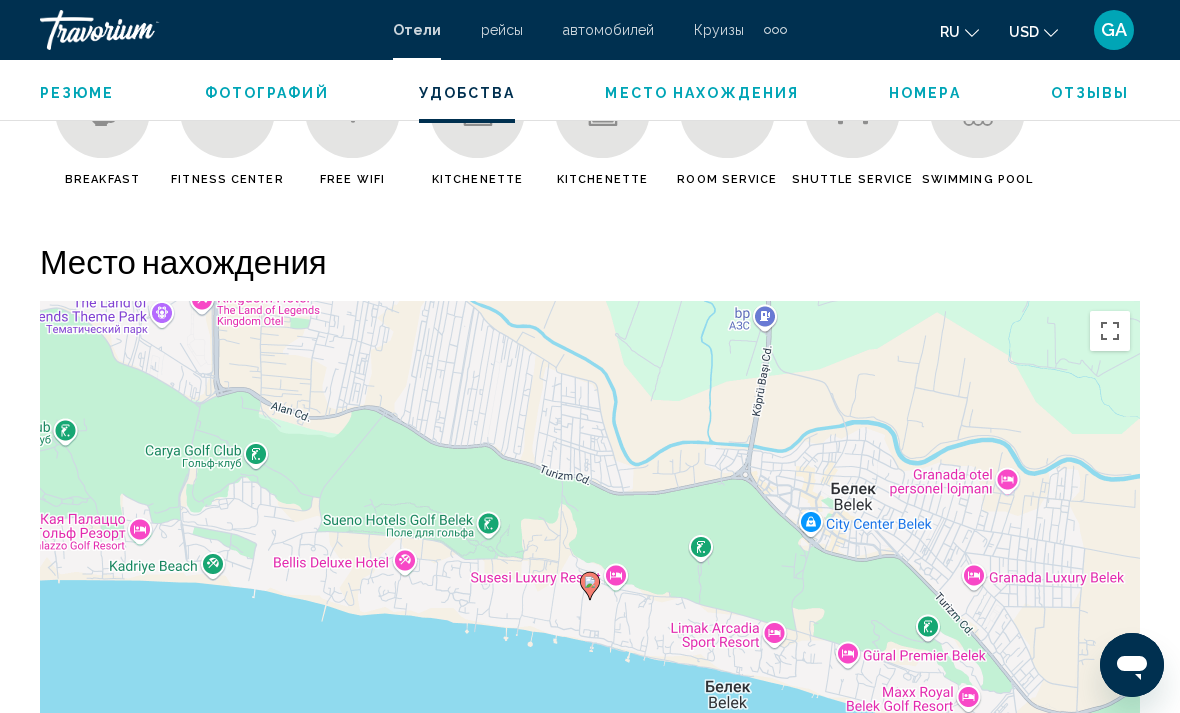 click on "Для навигации используйте клавиши со стрелками. Чтобы активировать перетаскивание с помощью клавиатуры, нажмите Alt + Ввод. После этого перемещайте маркер, используя клавиши со стрелками. Чтобы завершить перетаскивание, нажмите клавишу Ввод. Чтобы отменить действие, нажмите клавишу Esc." at bounding box center [590, 601] 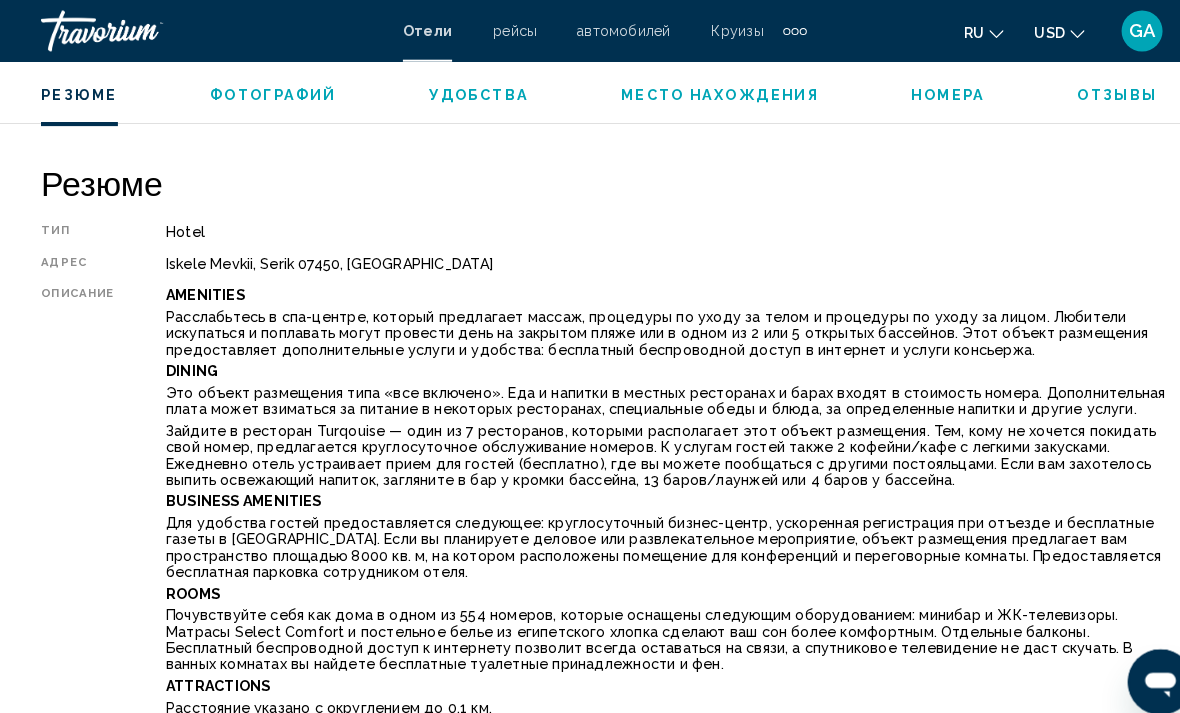 scroll, scrollTop: 0, scrollLeft: 0, axis: both 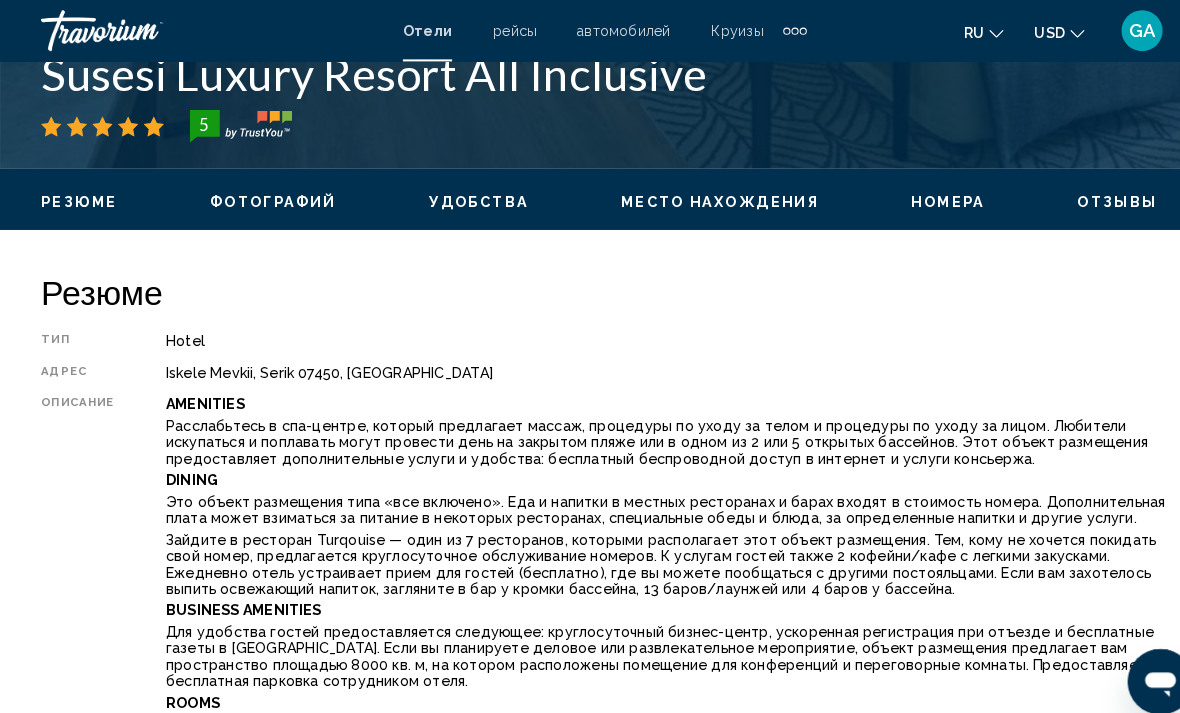 click on "Номера" at bounding box center [925, 197] 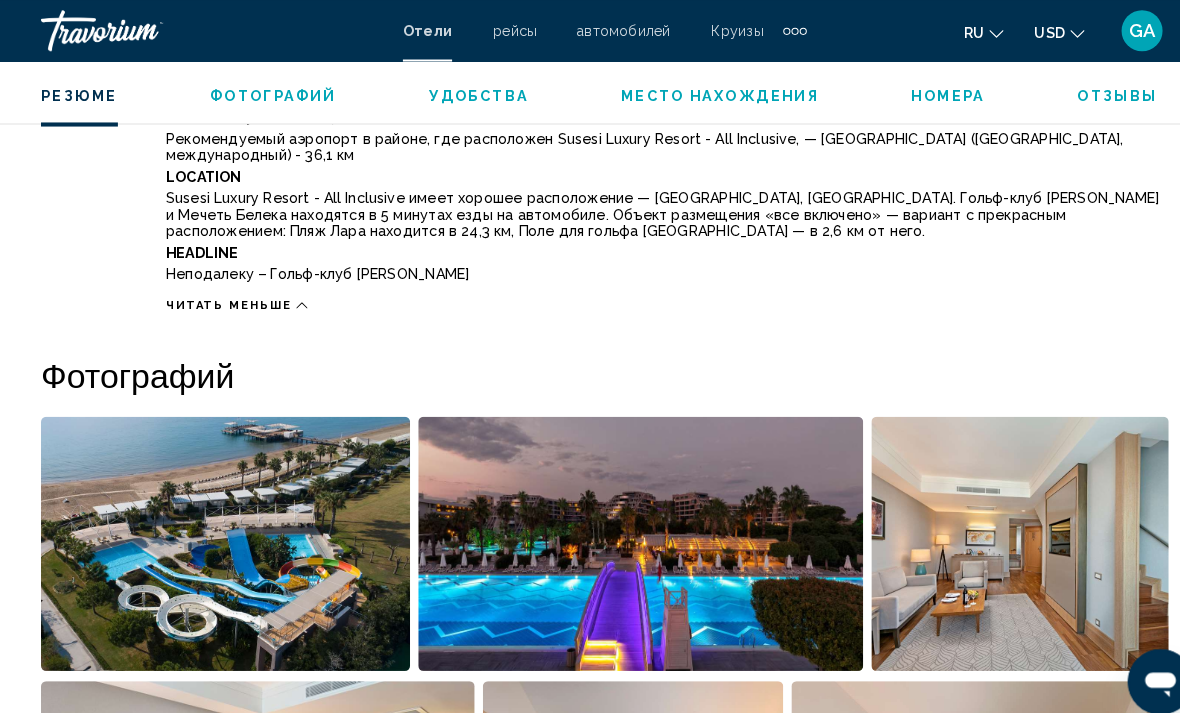 scroll, scrollTop: 3606, scrollLeft: 0, axis: vertical 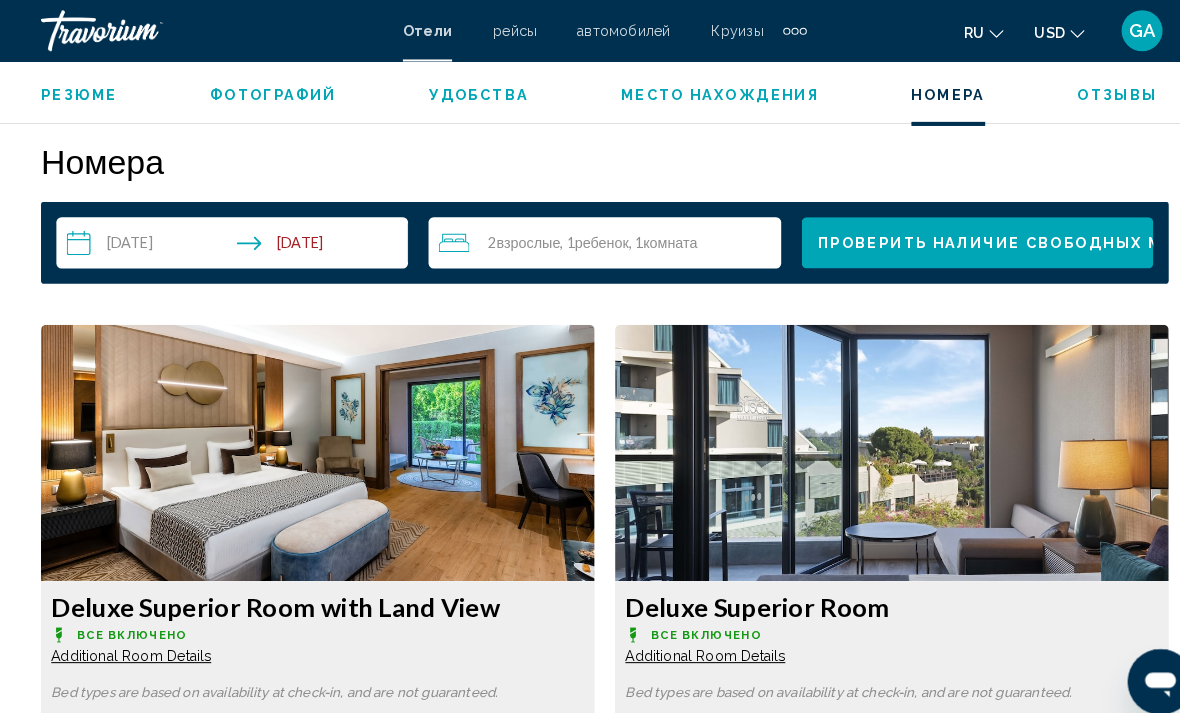click on "Проверить наличие свободных мест" at bounding box center (983, 238) 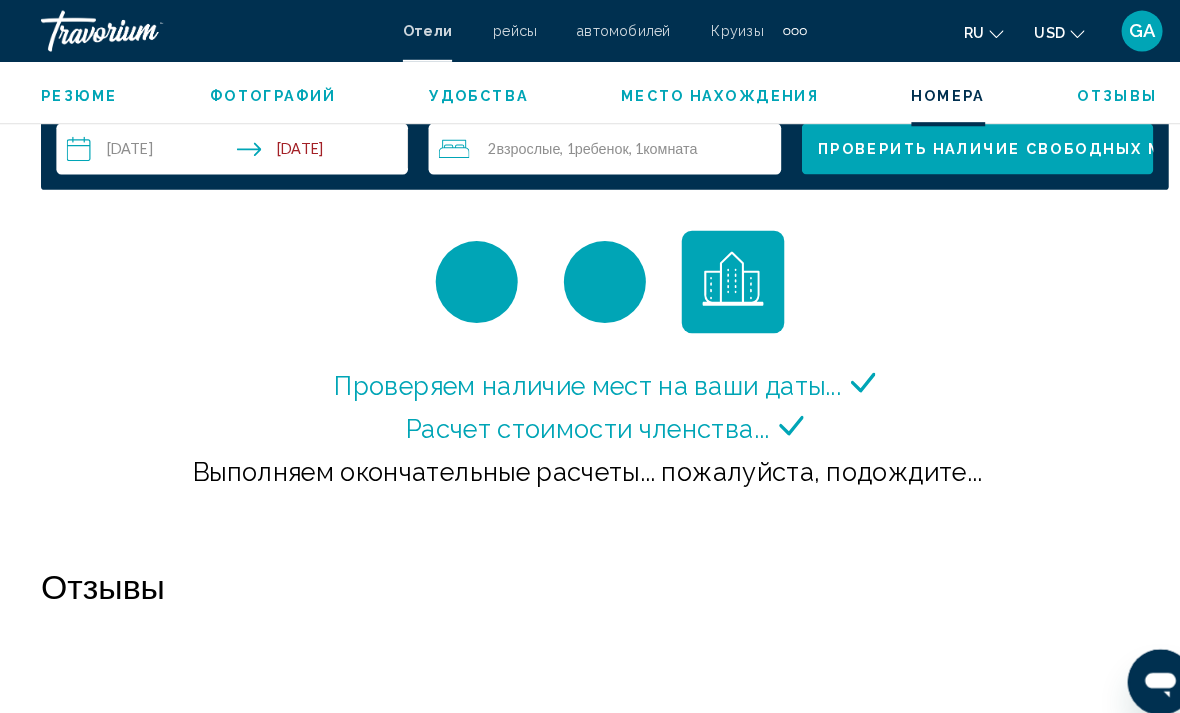 scroll, scrollTop: 3696, scrollLeft: 0, axis: vertical 